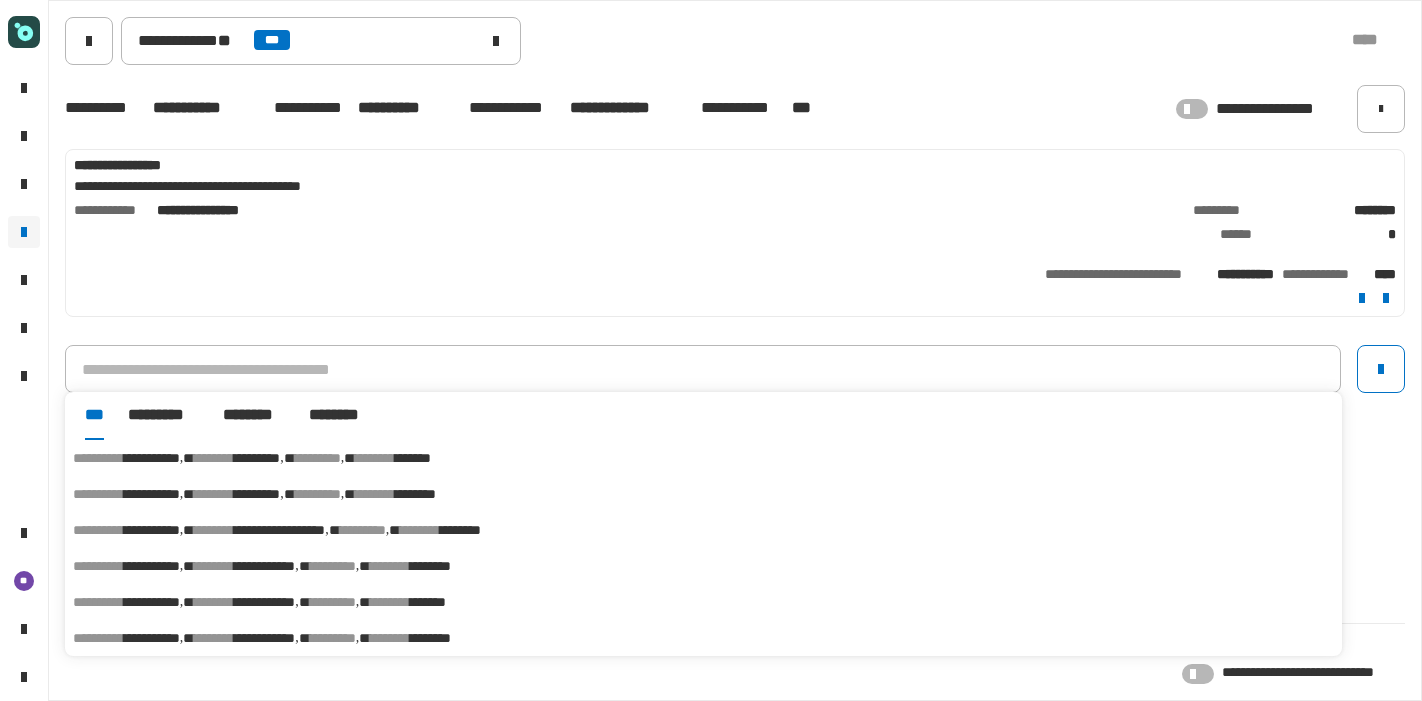 scroll, scrollTop: 0, scrollLeft: 0, axis: both 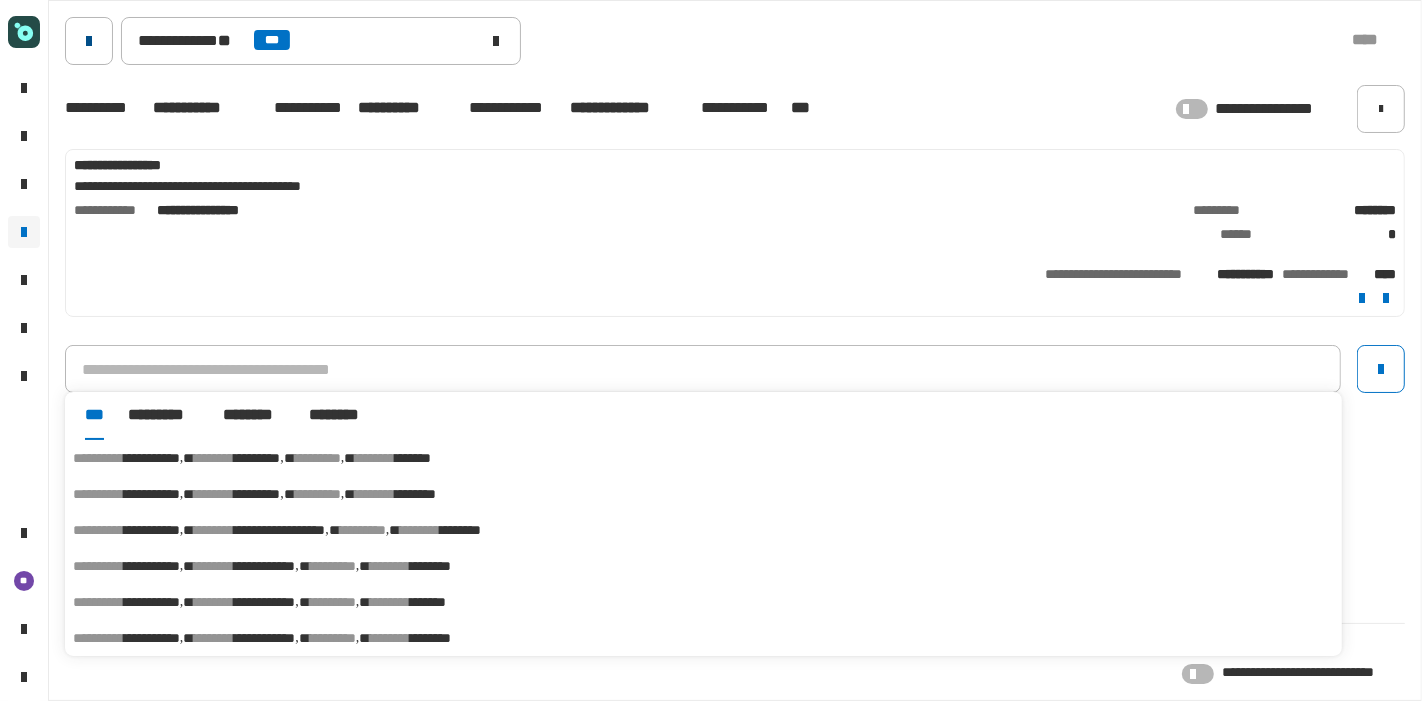 click 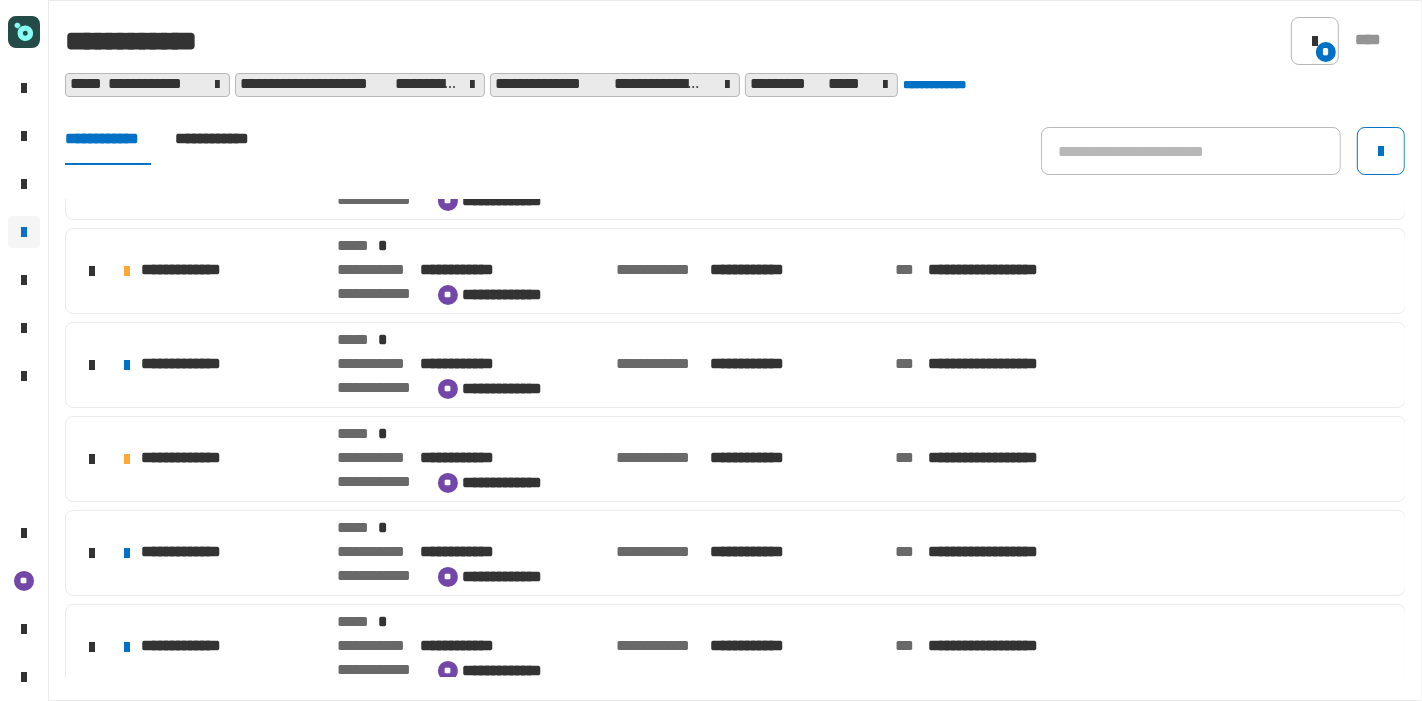 scroll, scrollTop: 157, scrollLeft: 0, axis: vertical 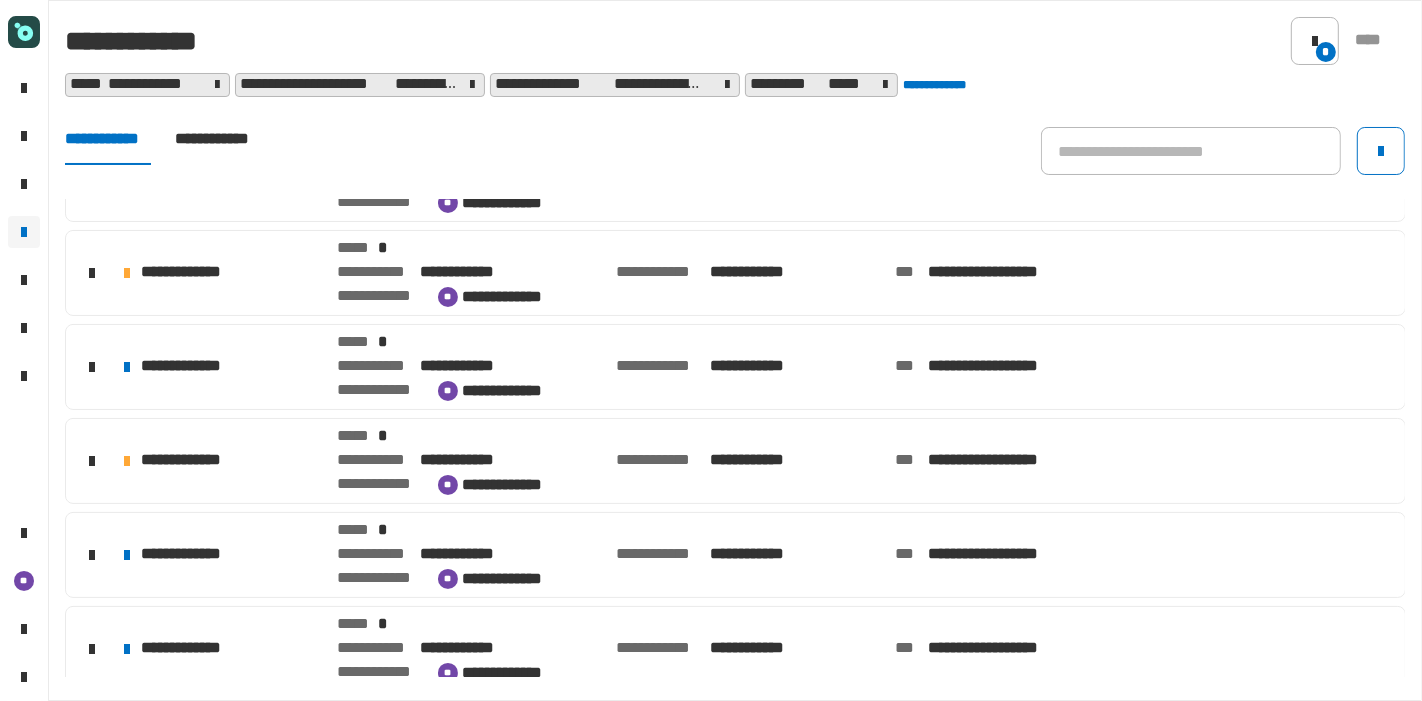 click on "**********" 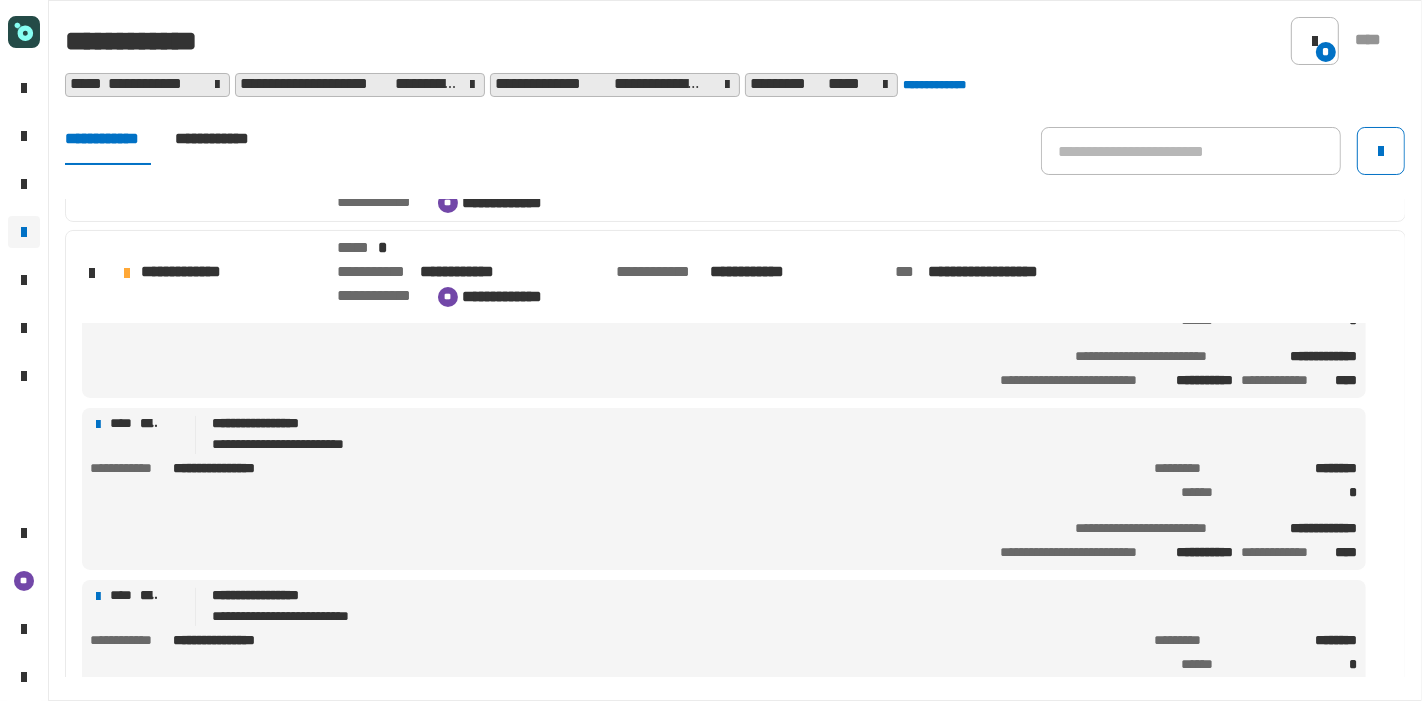 scroll, scrollTop: 0, scrollLeft: 0, axis: both 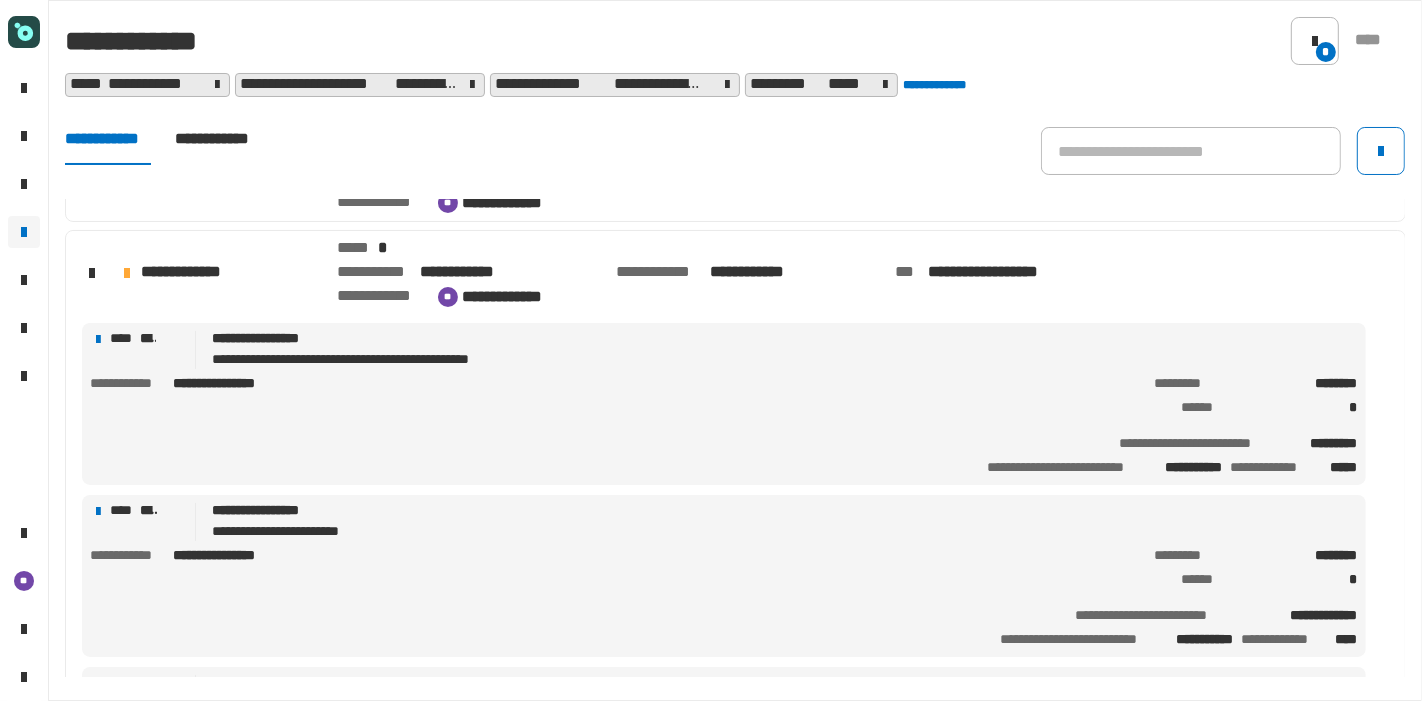 click on "**********" 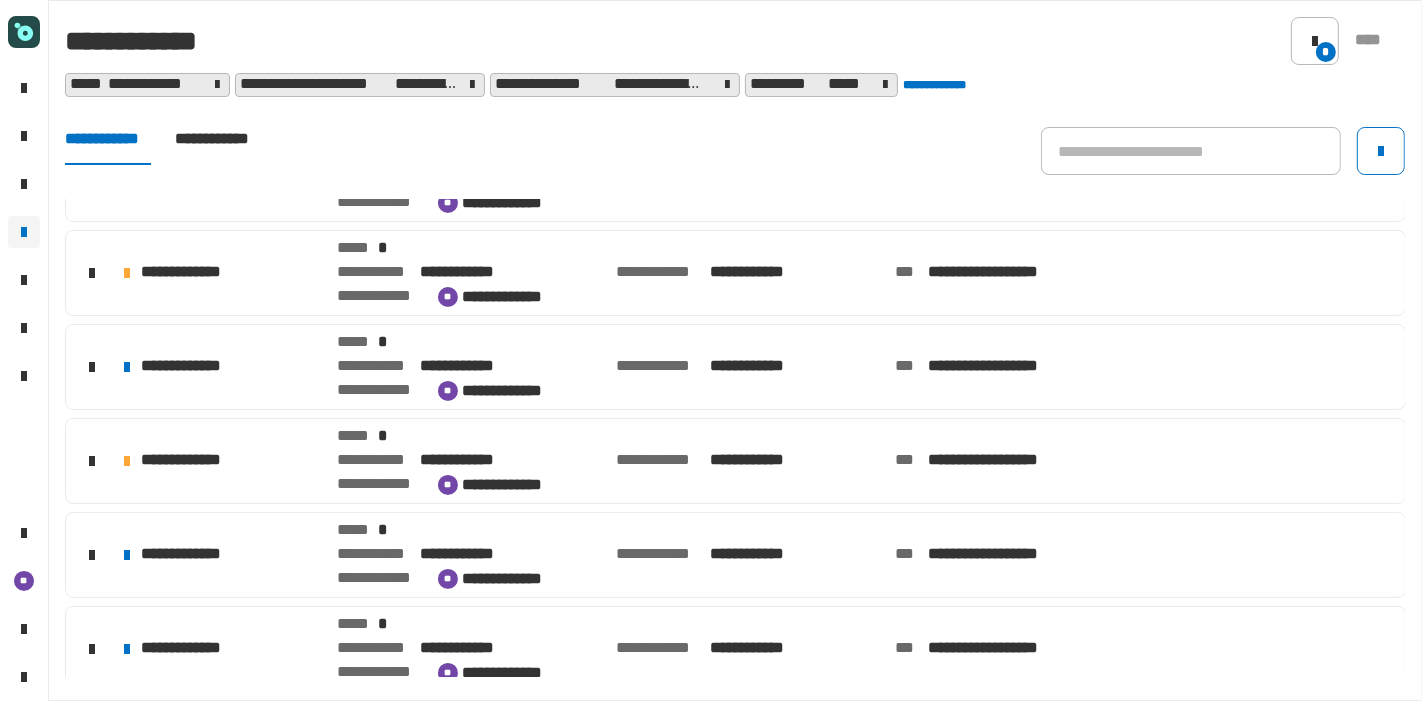 click on "**********" 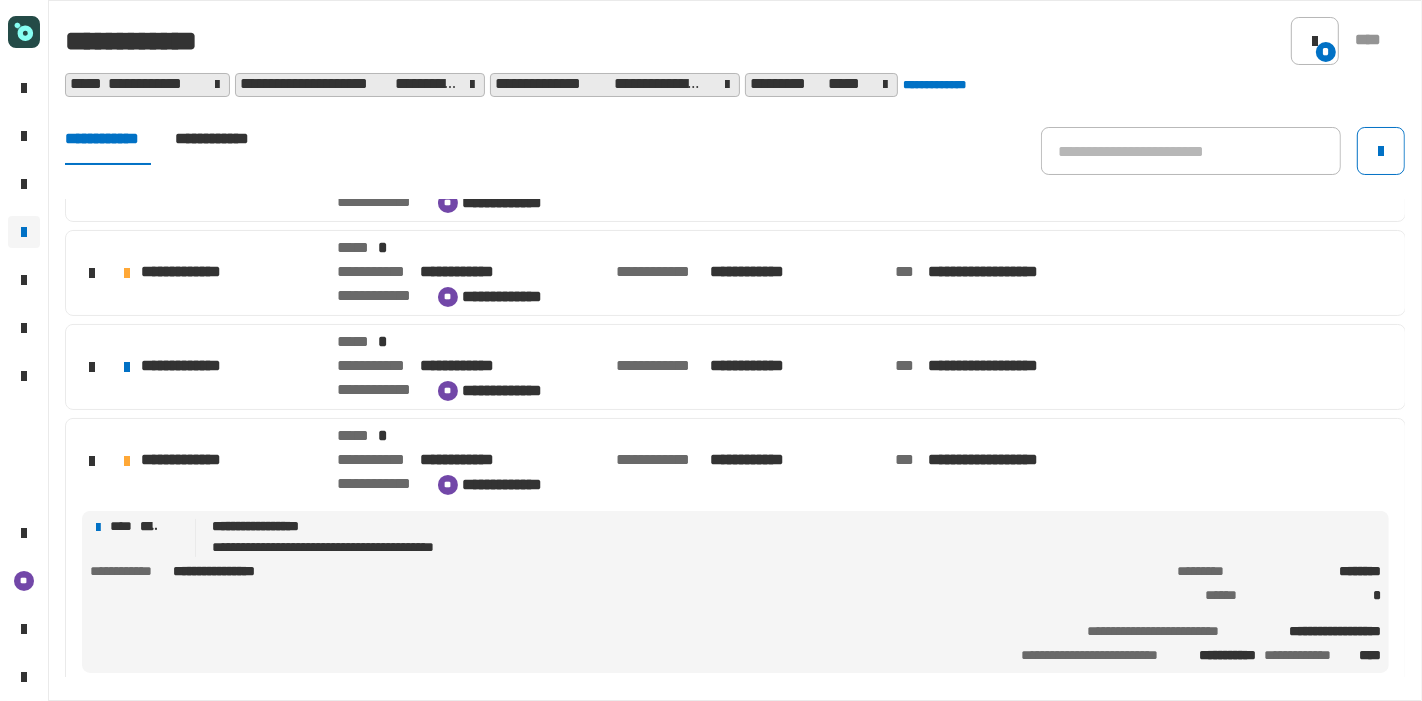 click on "**********" 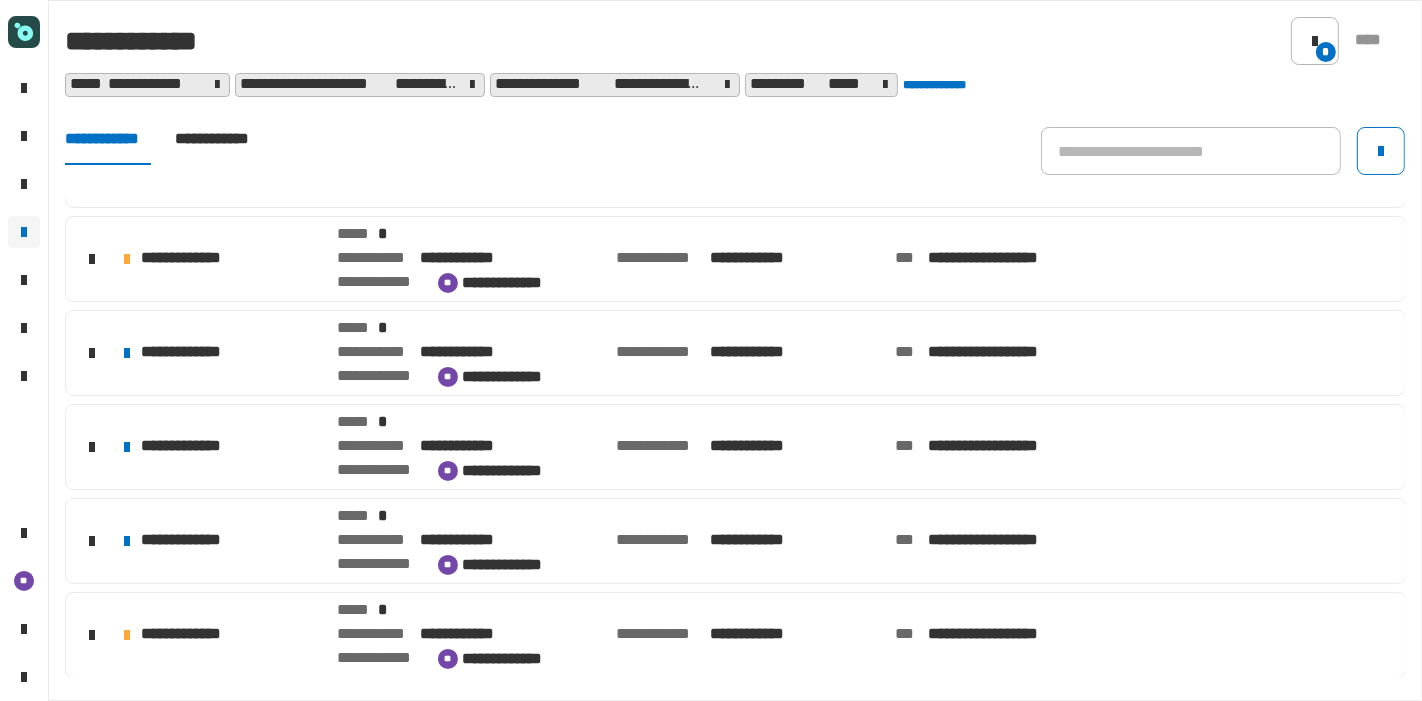 scroll, scrollTop: 448, scrollLeft: 0, axis: vertical 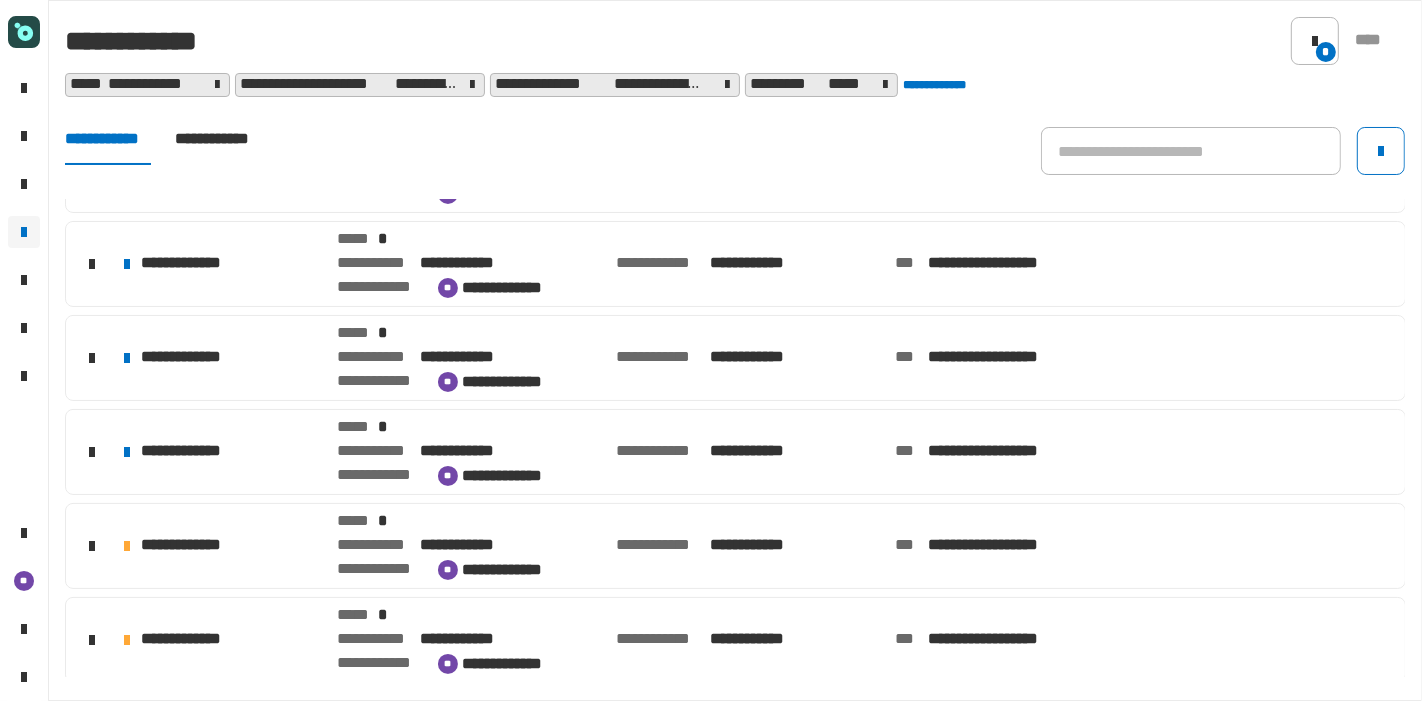 click on "**********" 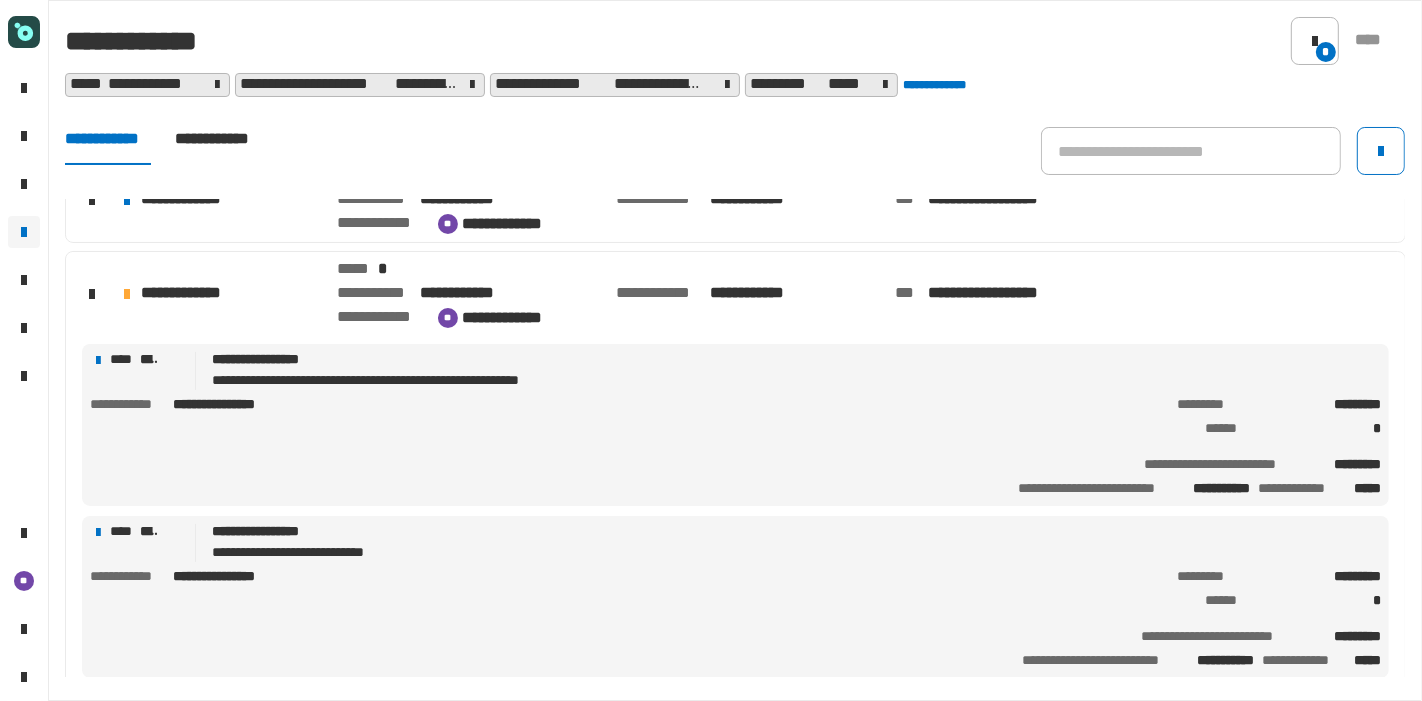 scroll, scrollTop: 698, scrollLeft: 0, axis: vertical 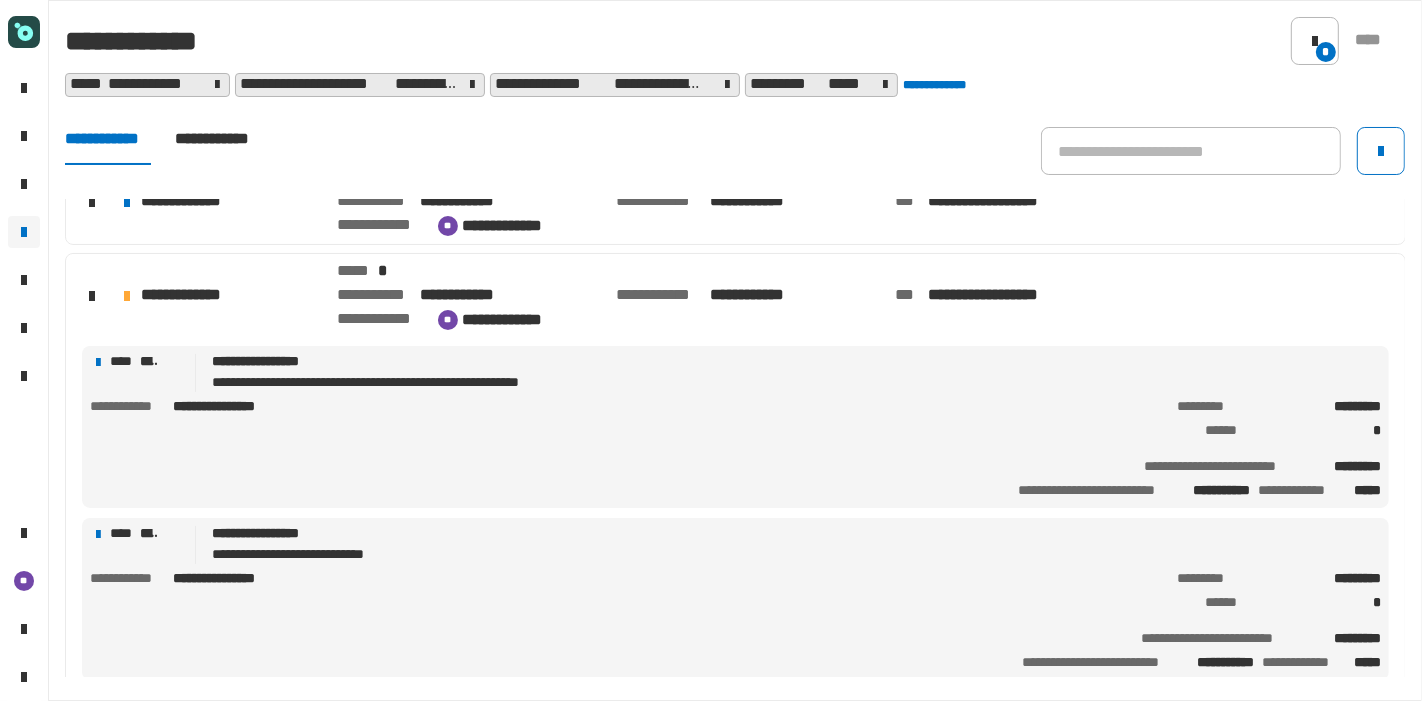 click on "**********" 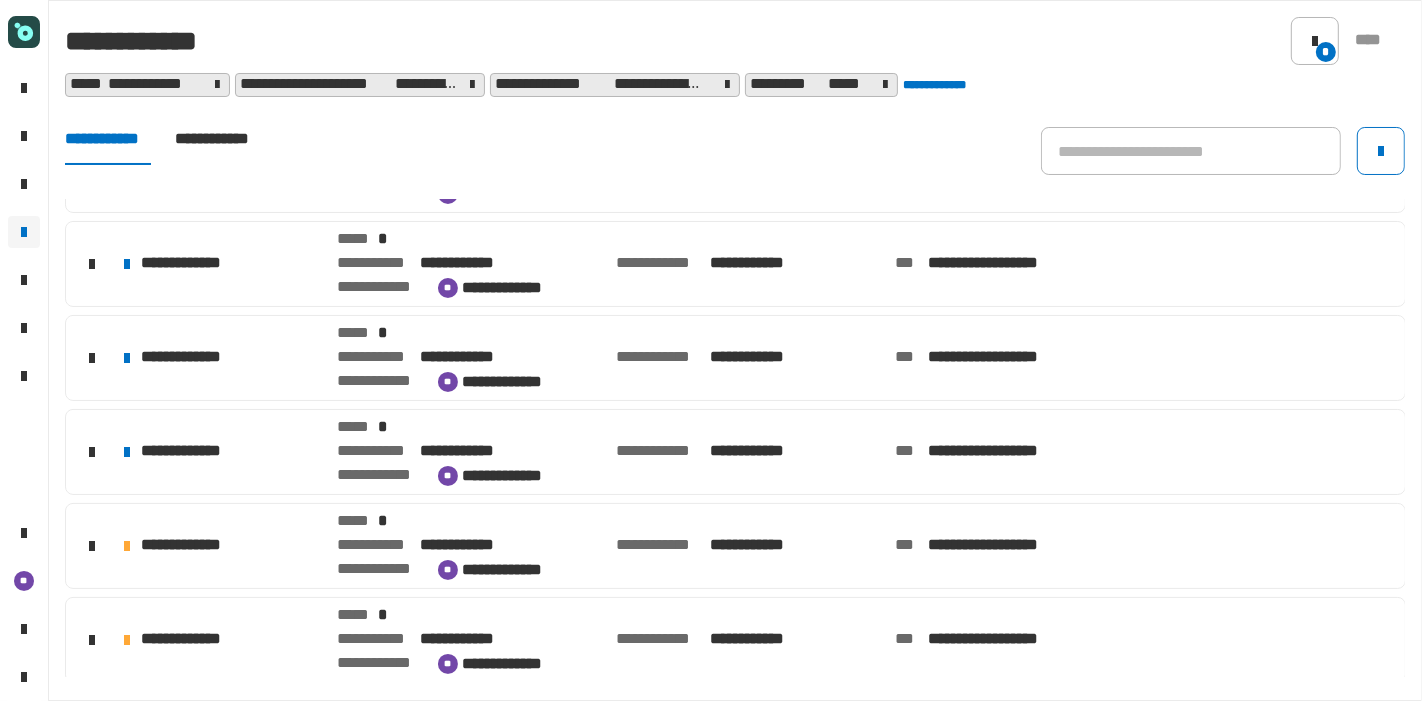 click on "**********" 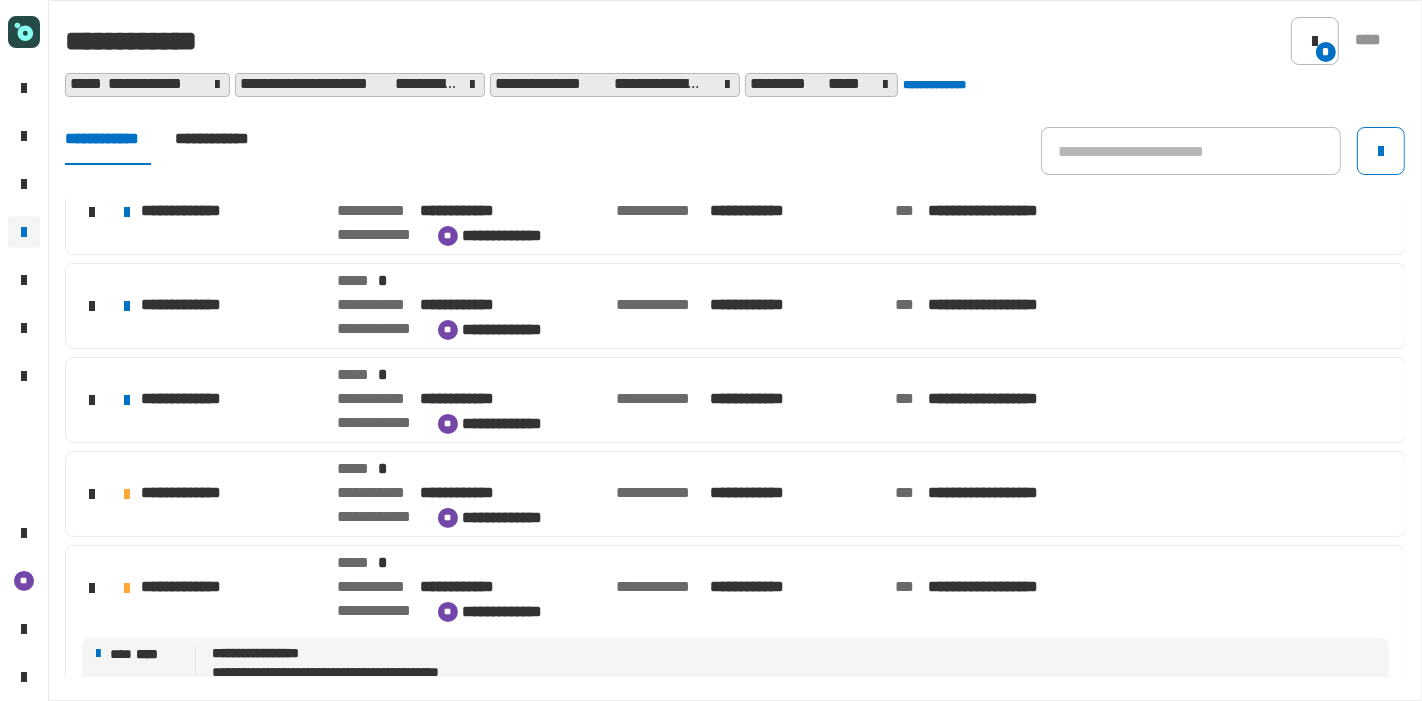 scroll, scrollTop: 698, scrollLeft: 0, axis: vertical 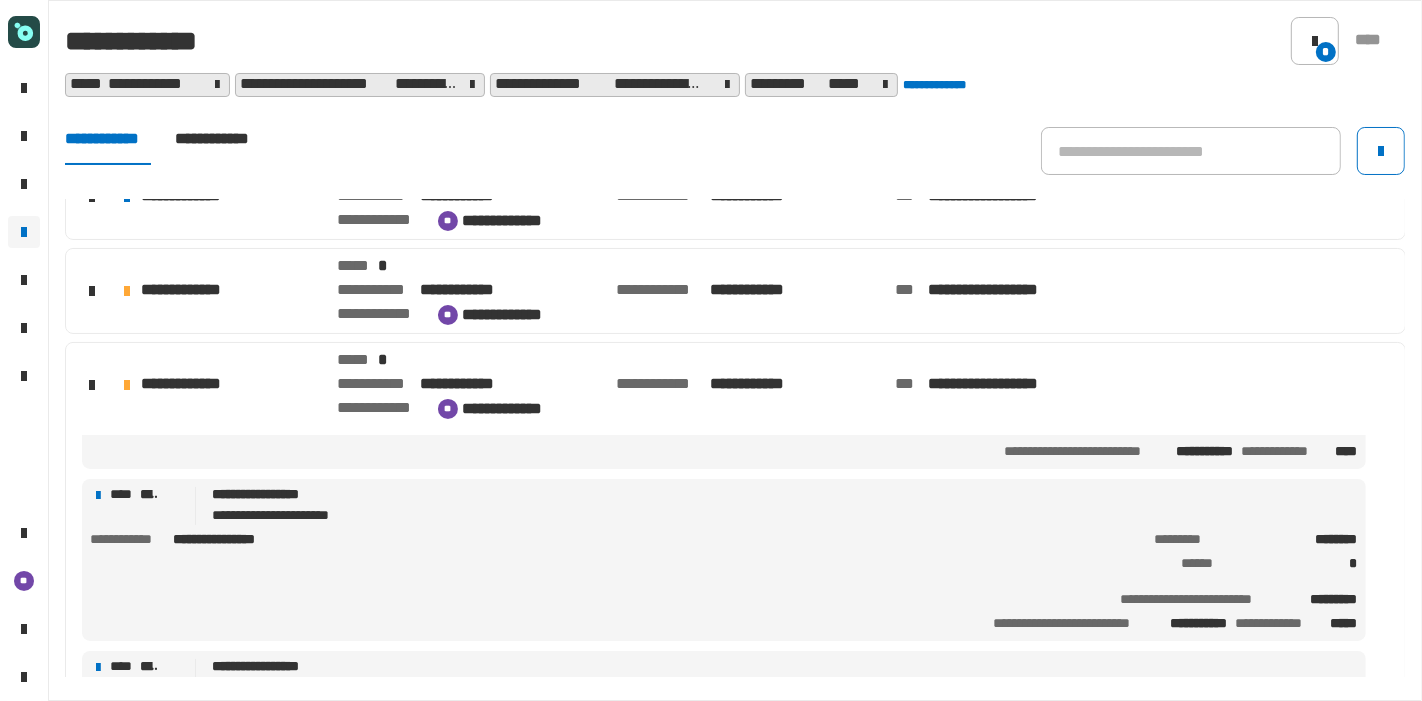 click on "**********" 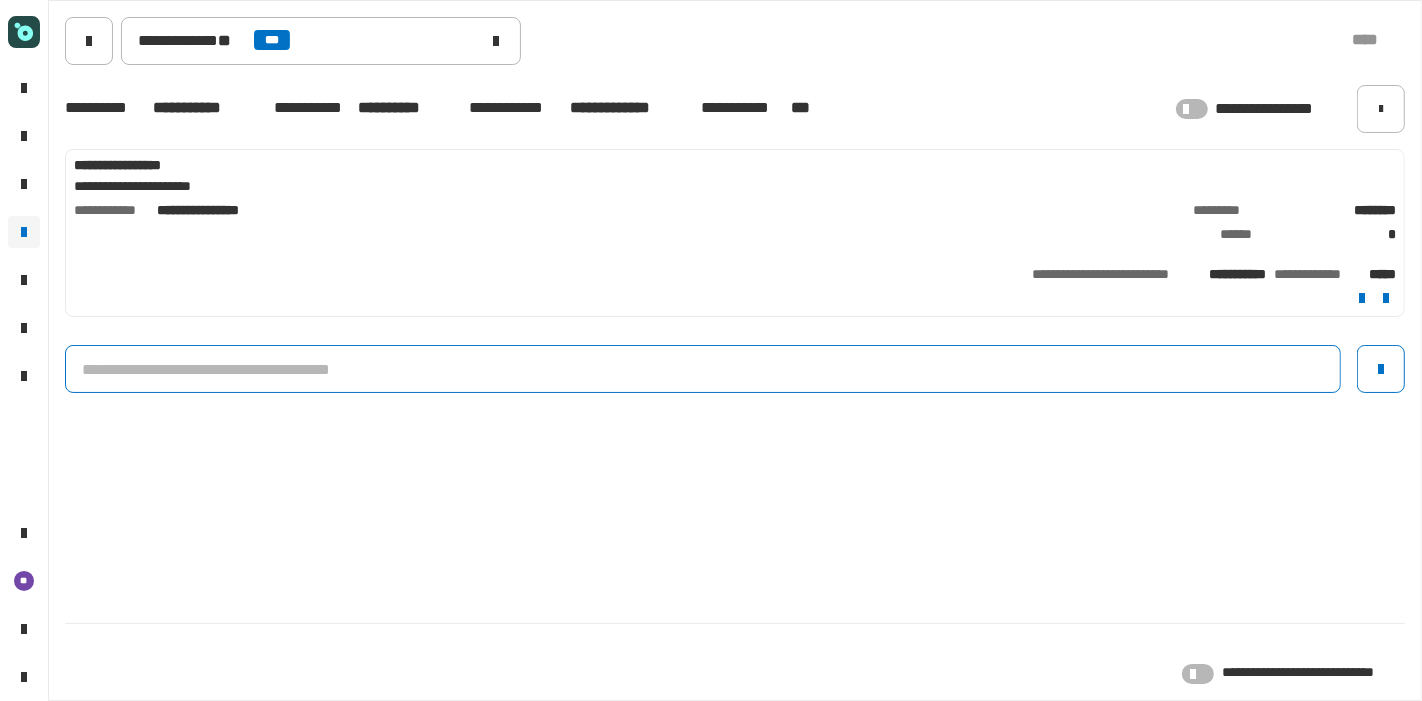 click 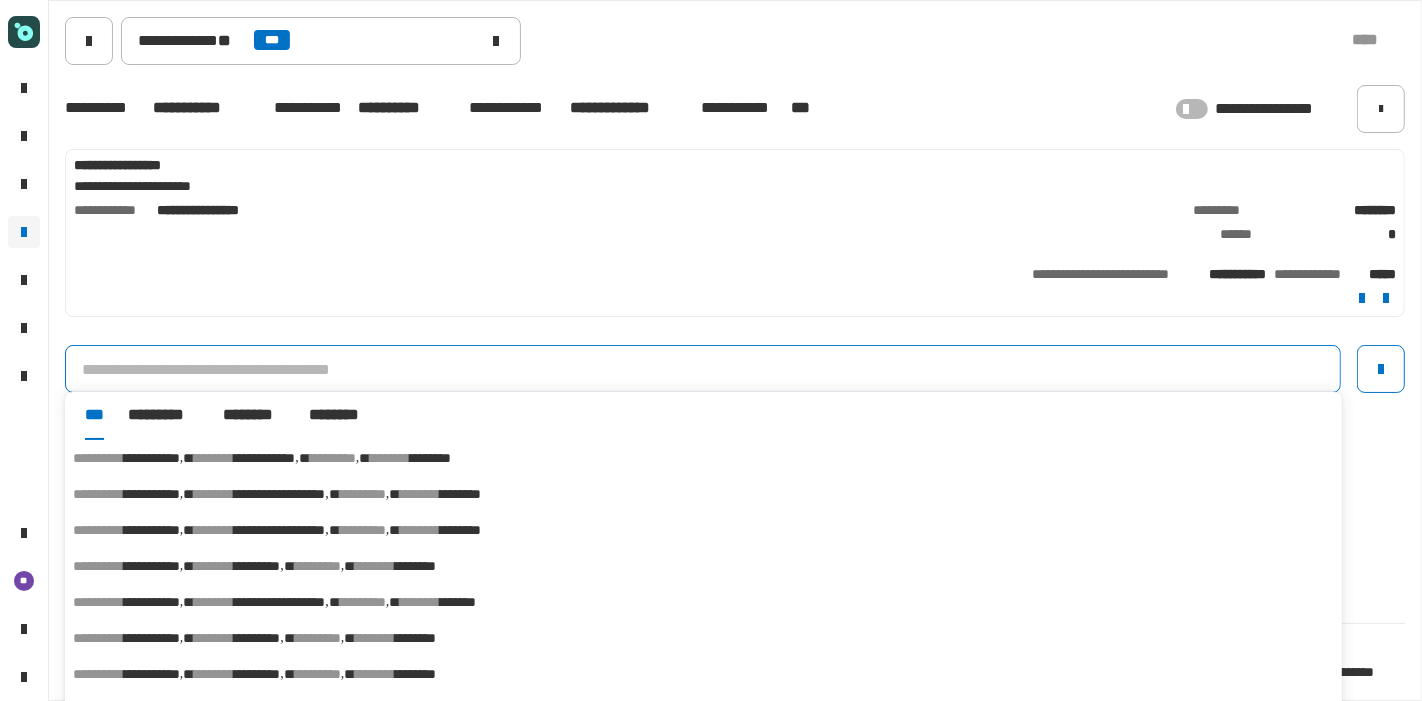 scroll, scrollTop: 23, scrollLeft: 0, axis: vertical 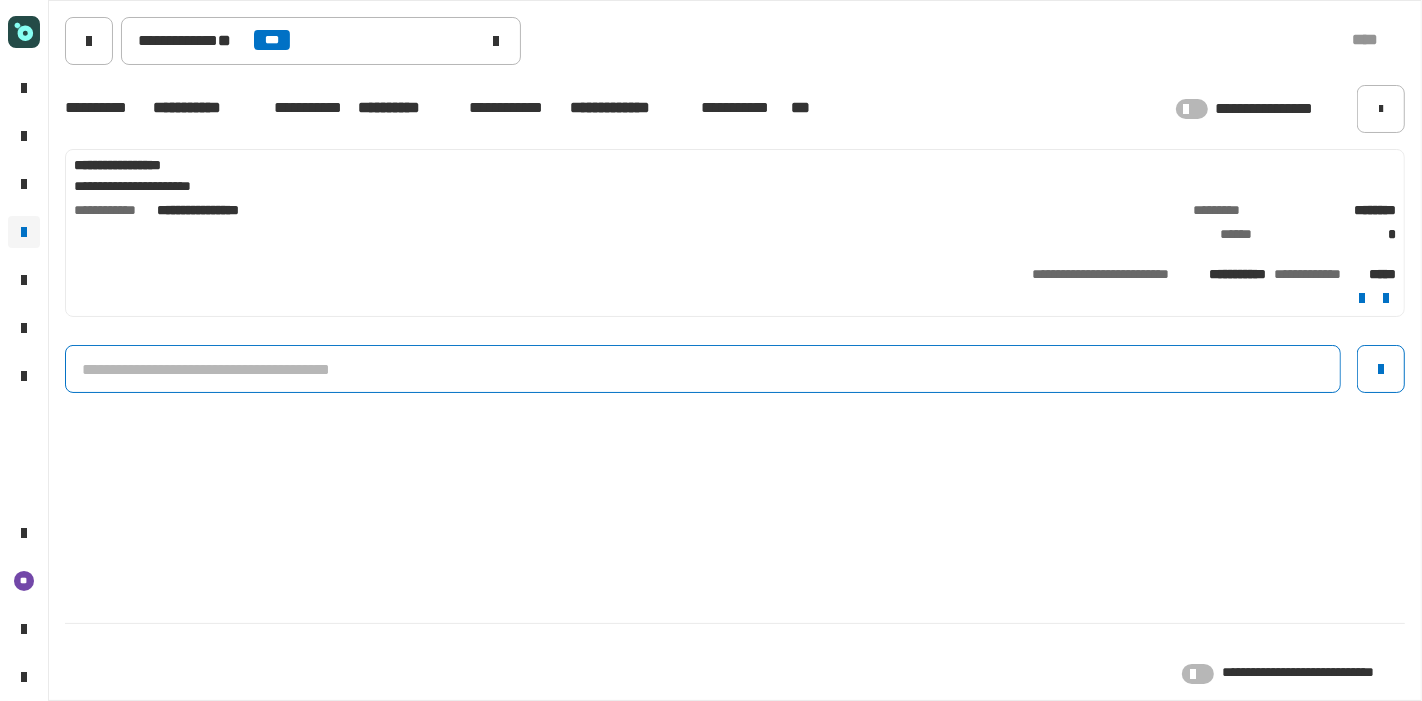 click 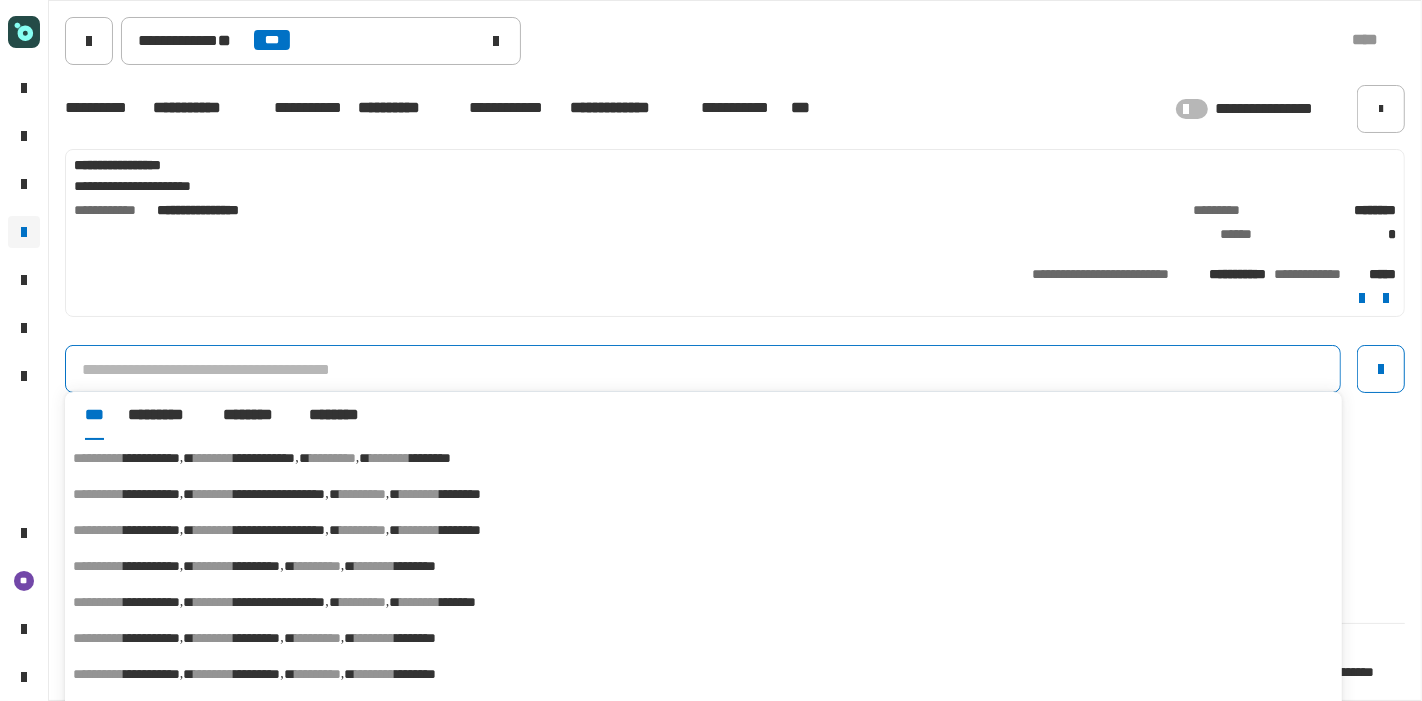 scroll, scrollTop: 23, scrollLeft: 0, axis: vertical 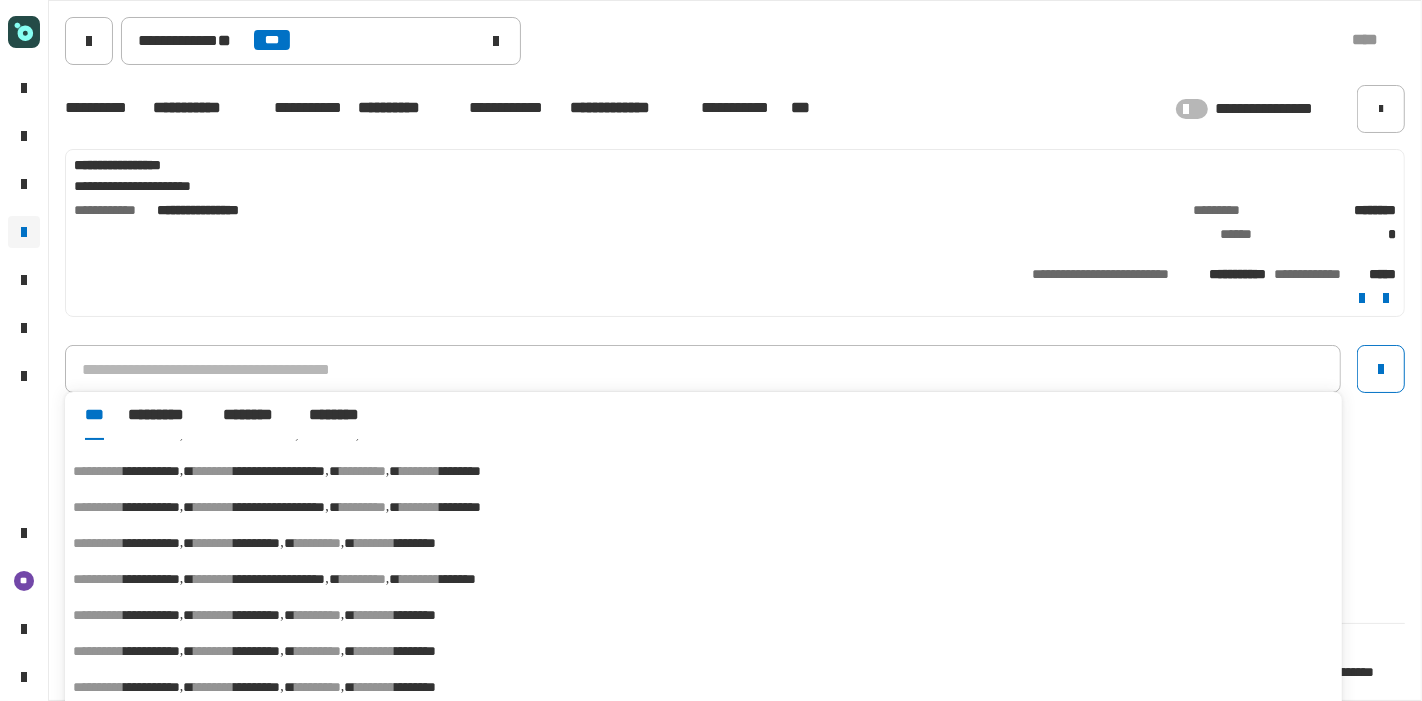 click on "********" at bounding box center [318, 651] 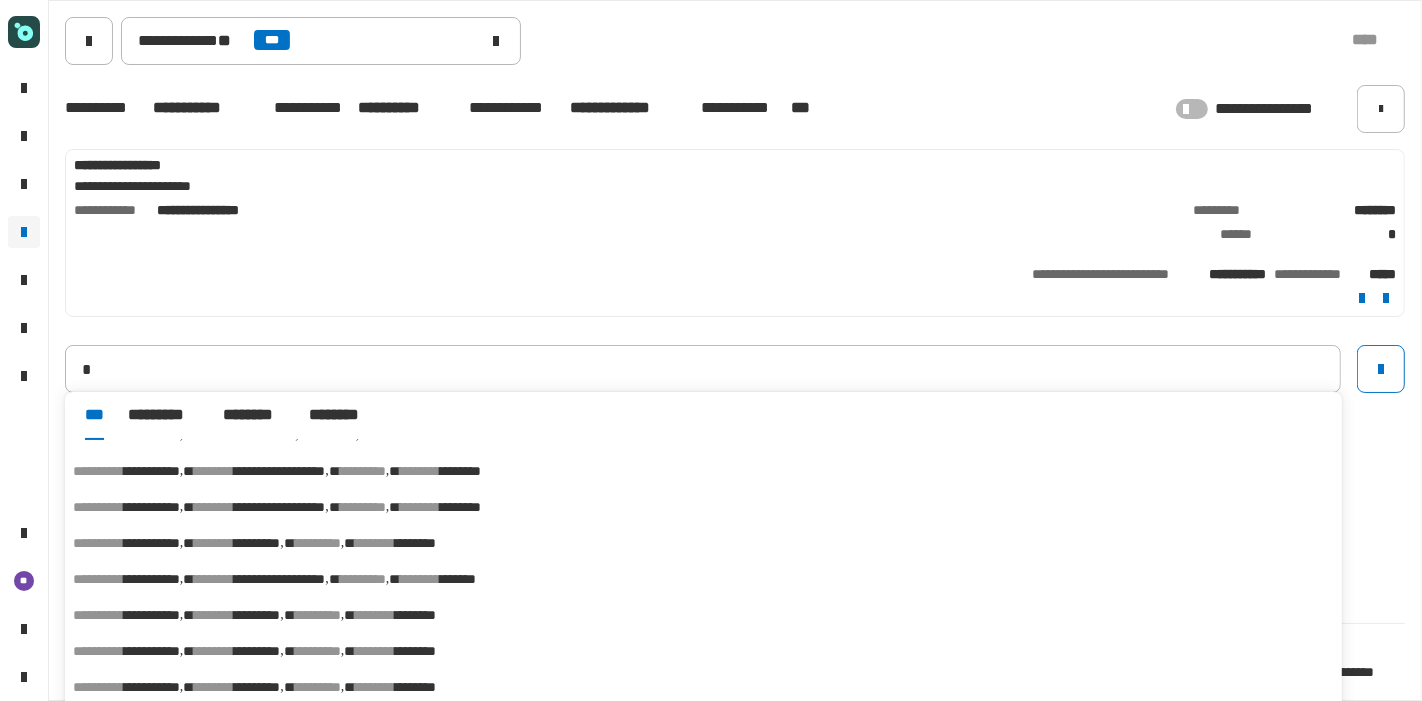 type on "**********" 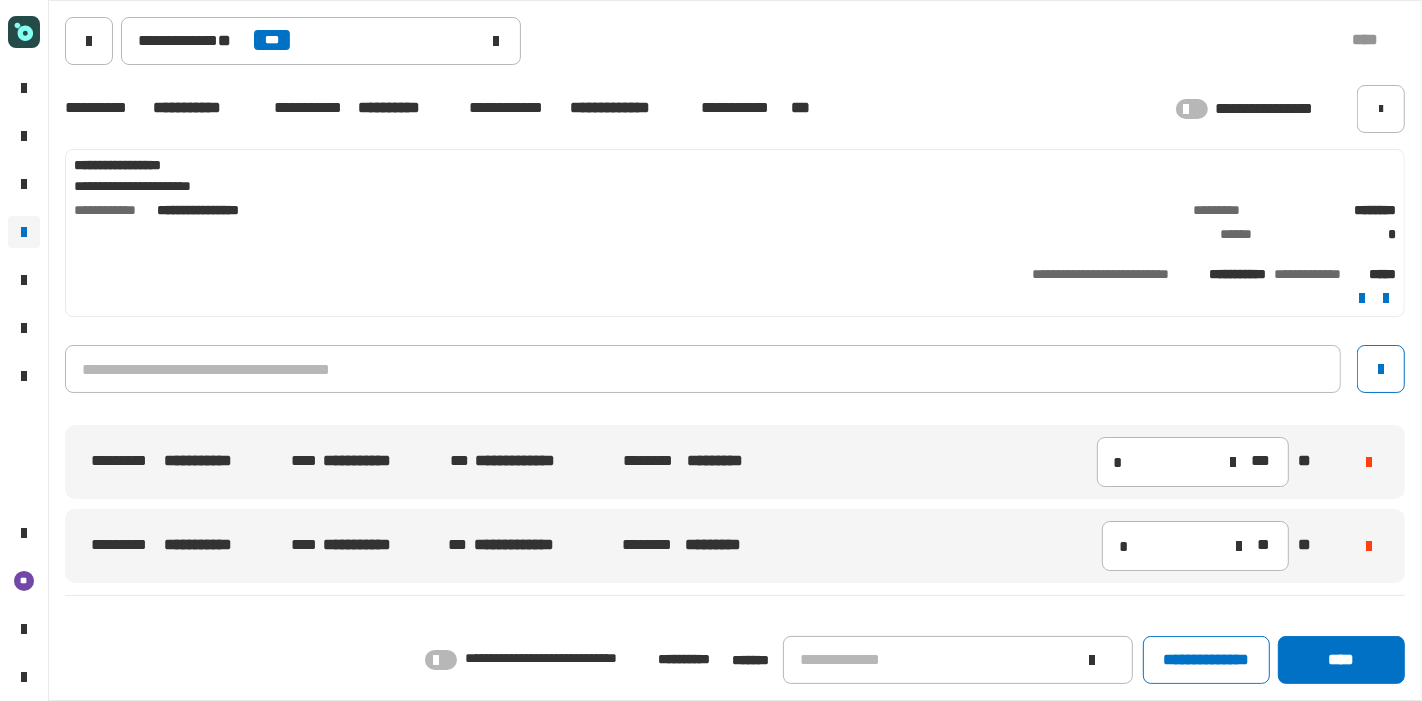 click on "**********" 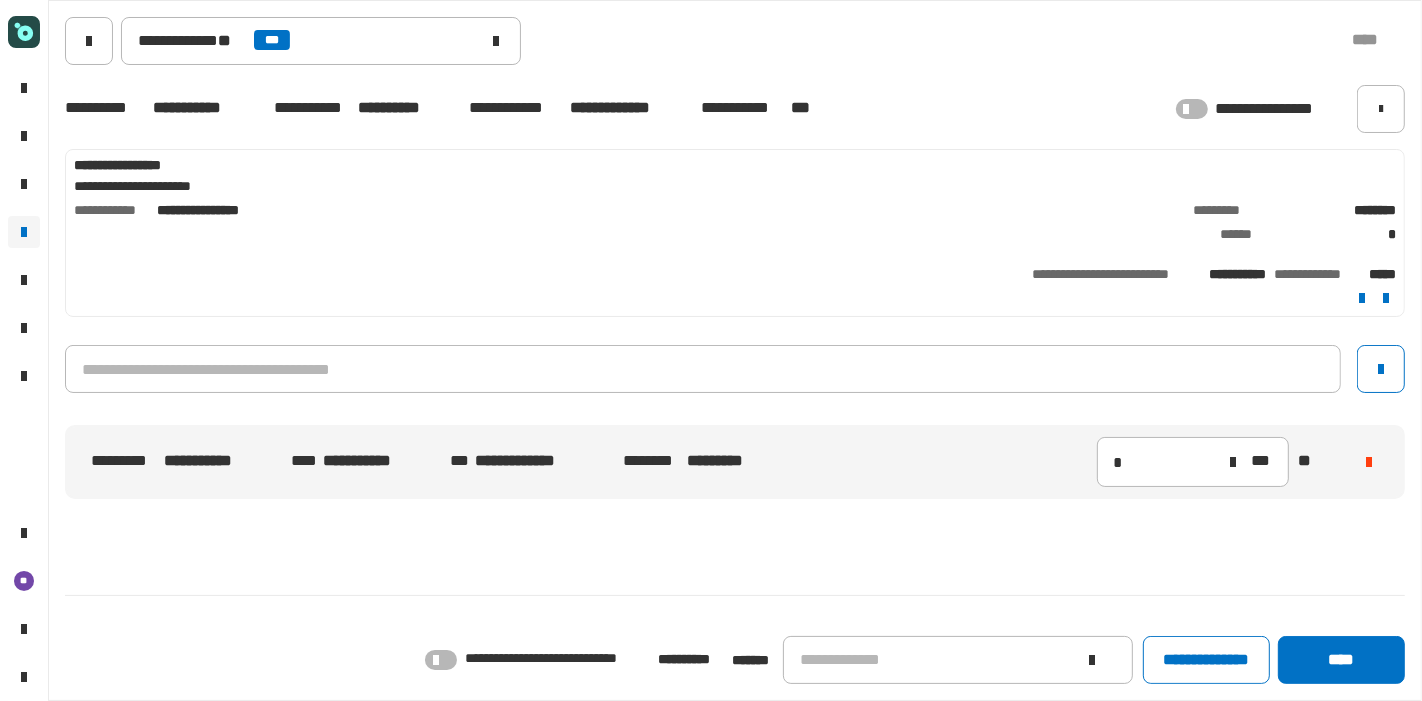 click on "**********" 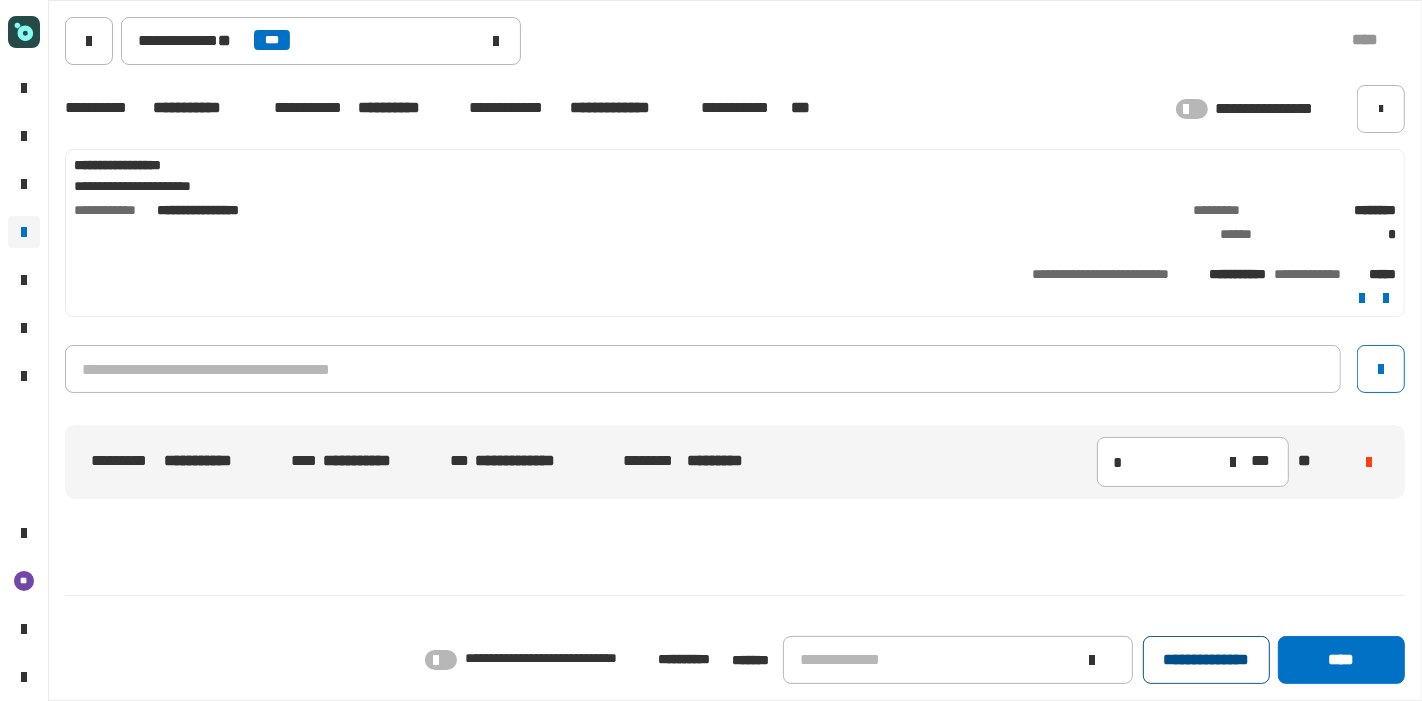 click on "**********" 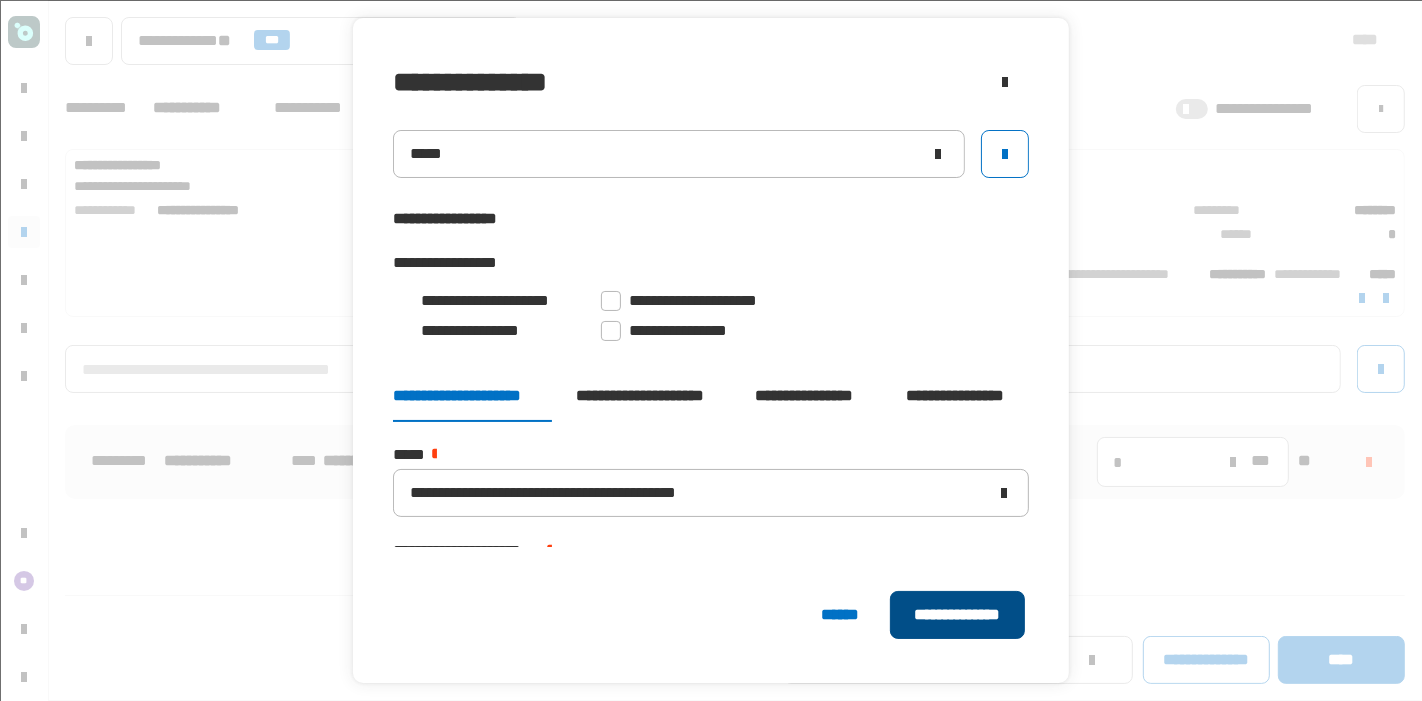 click on "**********" 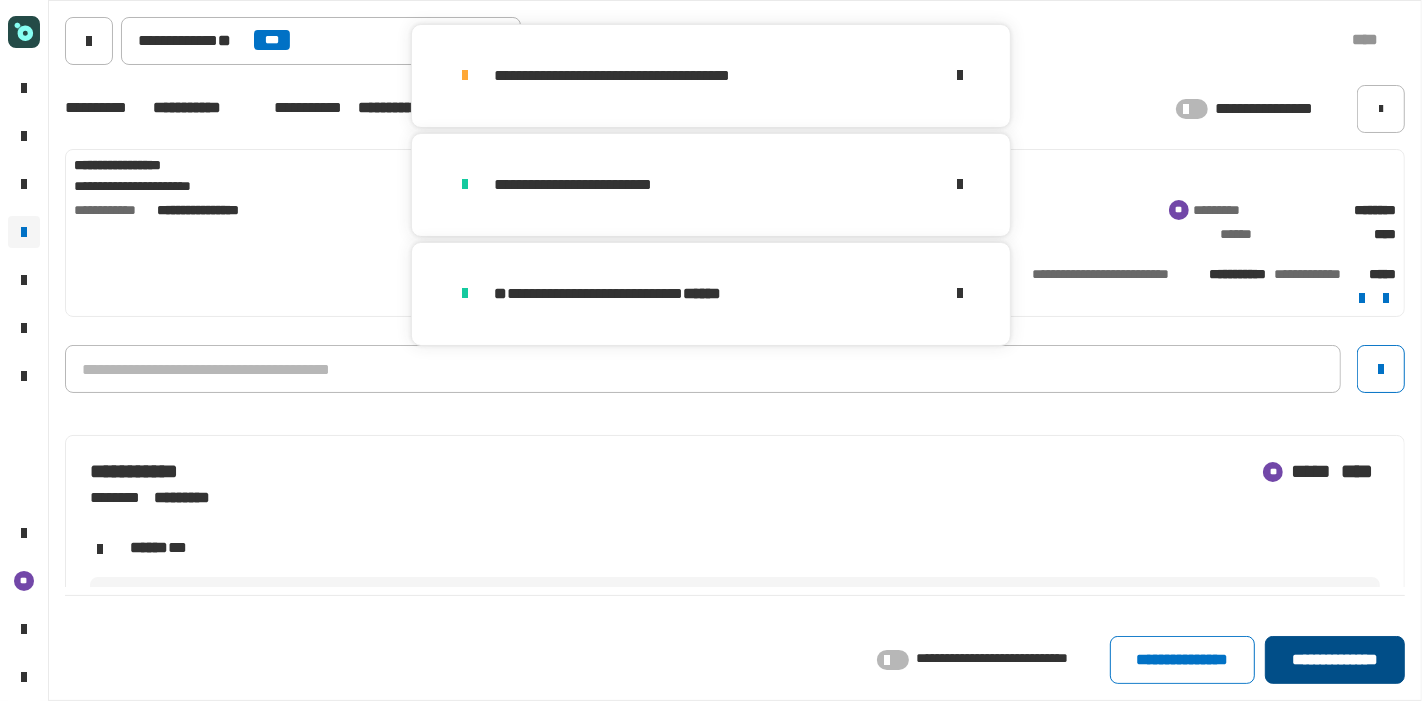 click on "**********" 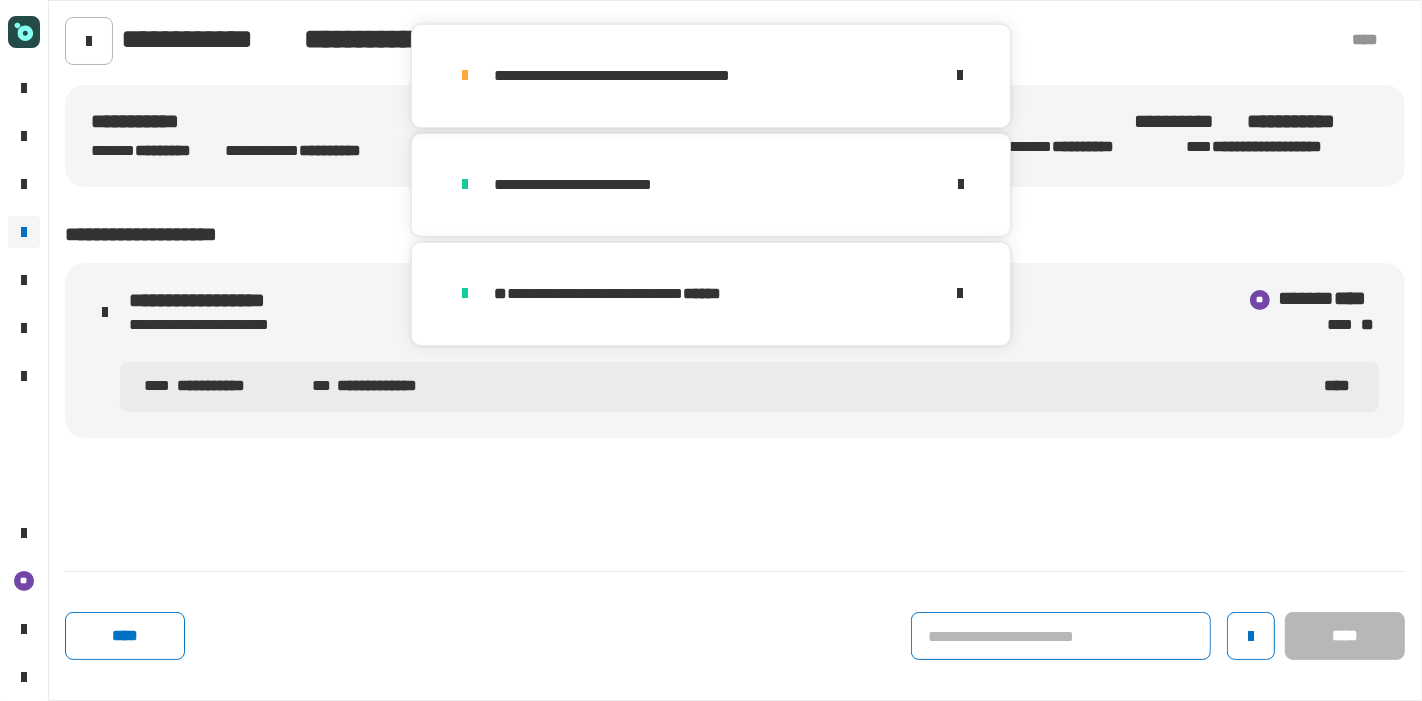 click 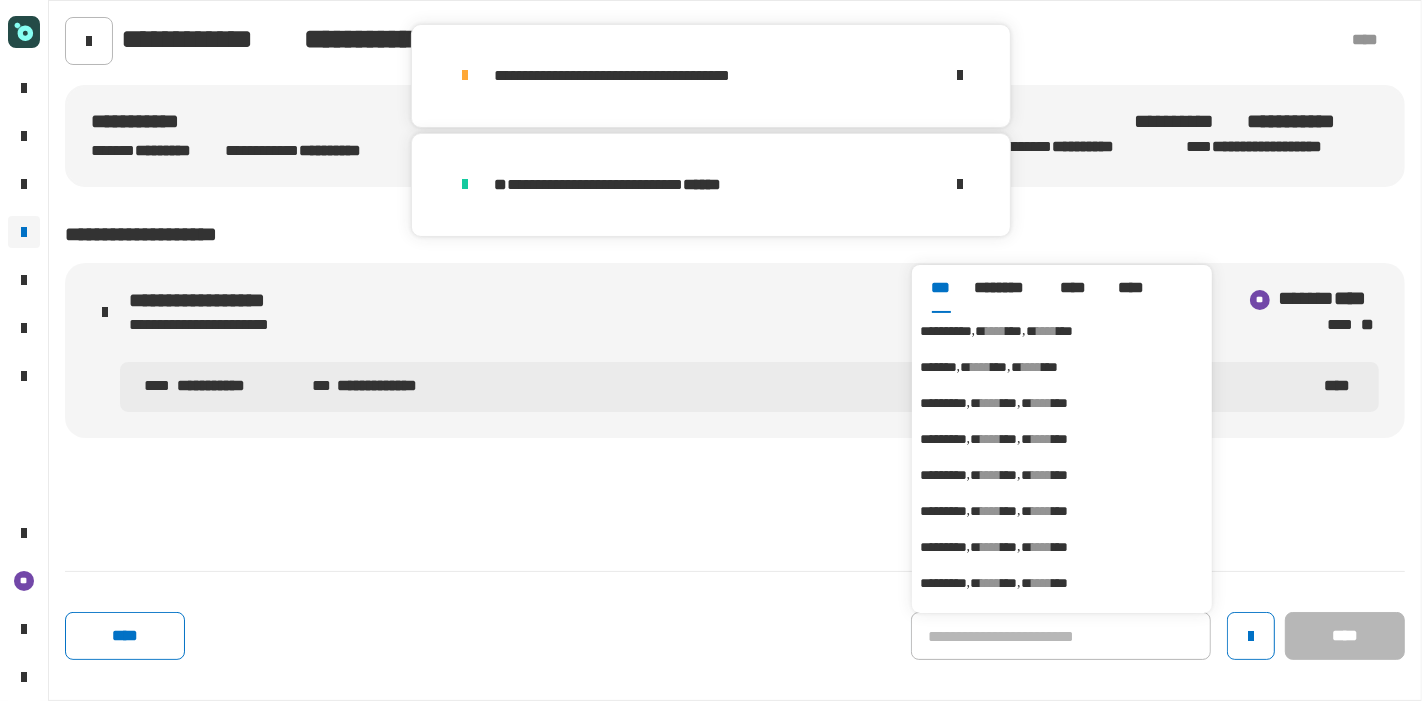 click on "**********" at bounding box center (1062, 331) 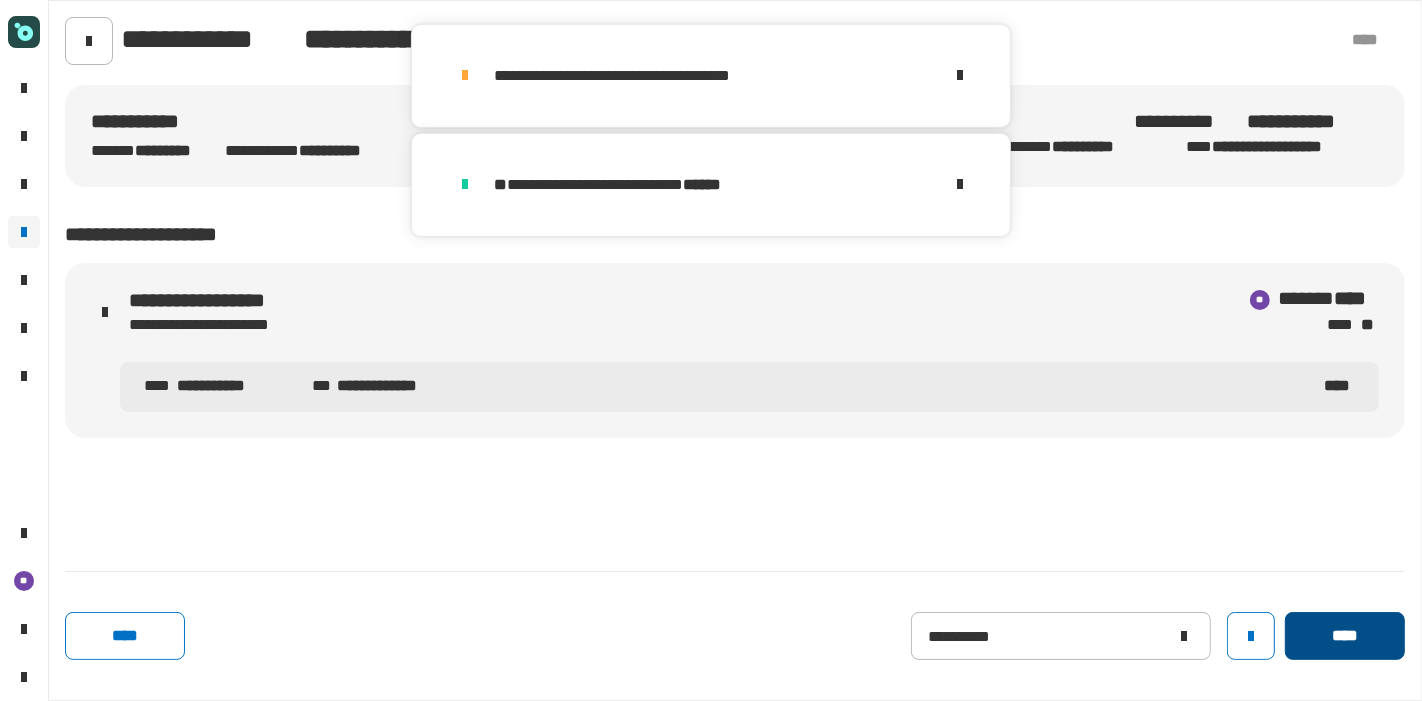 click on "****" 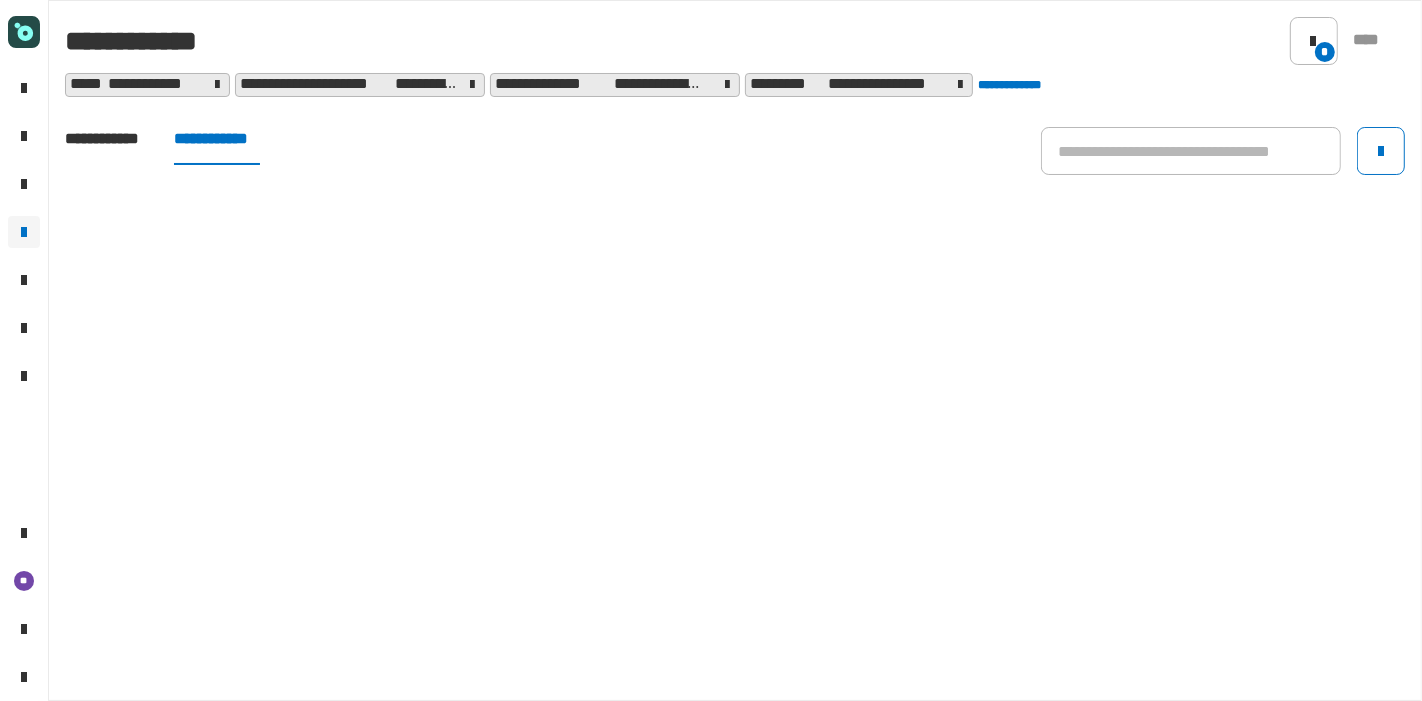 click on "**********" 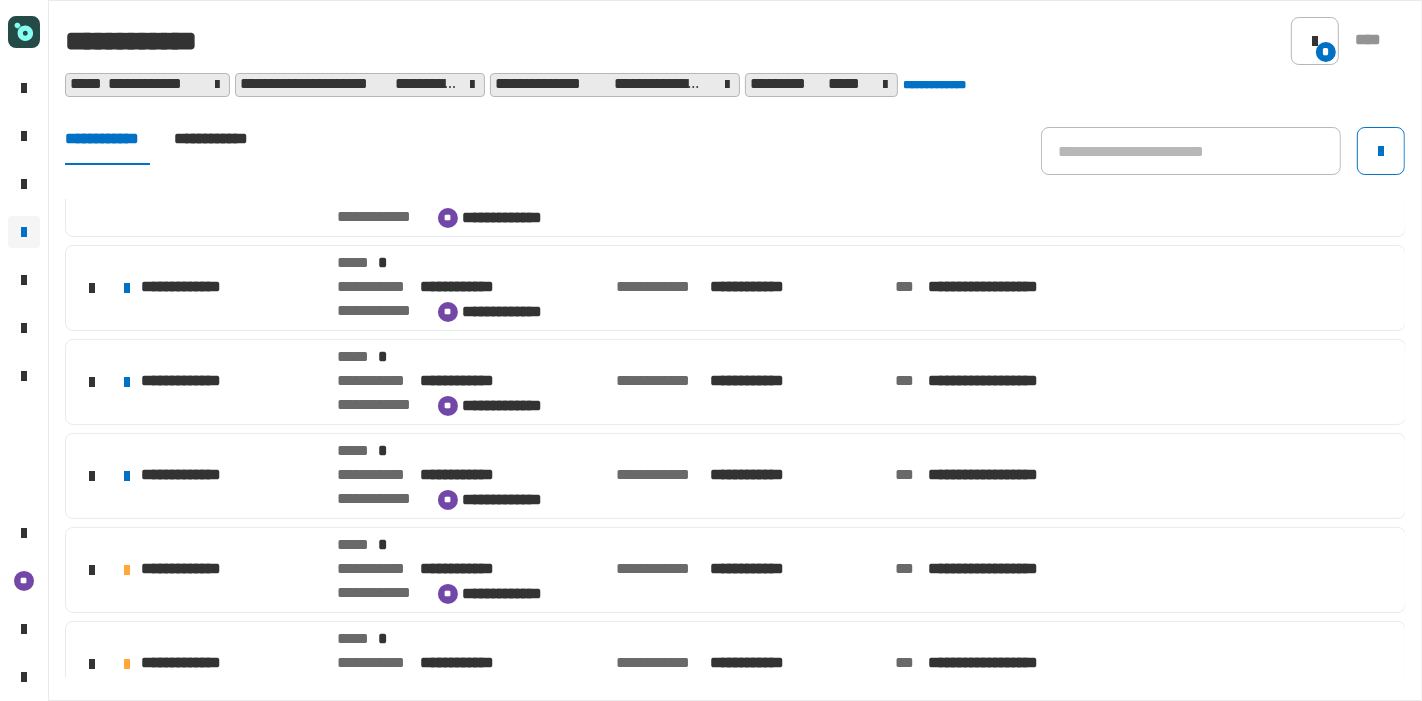 scroll, scrollTop: 448, scrollLeft: 0, axis: vertical 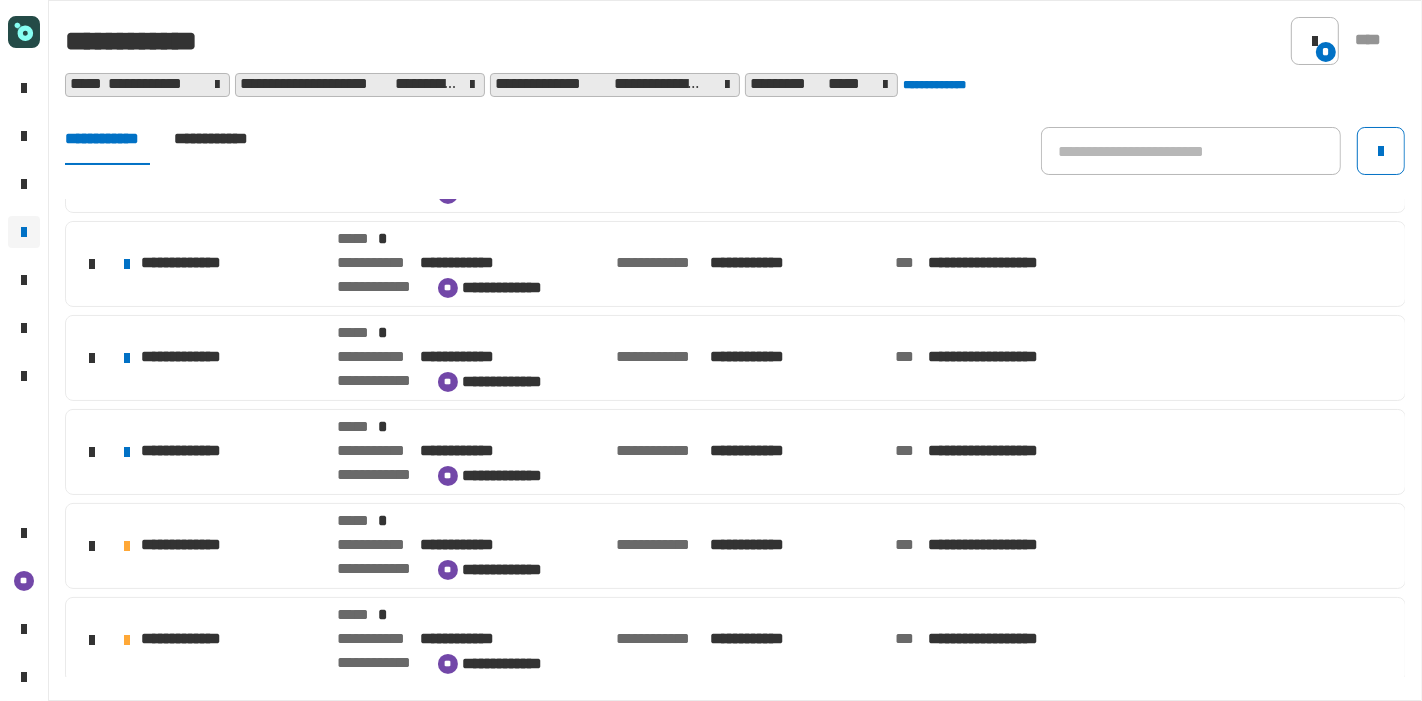 click on "**********" 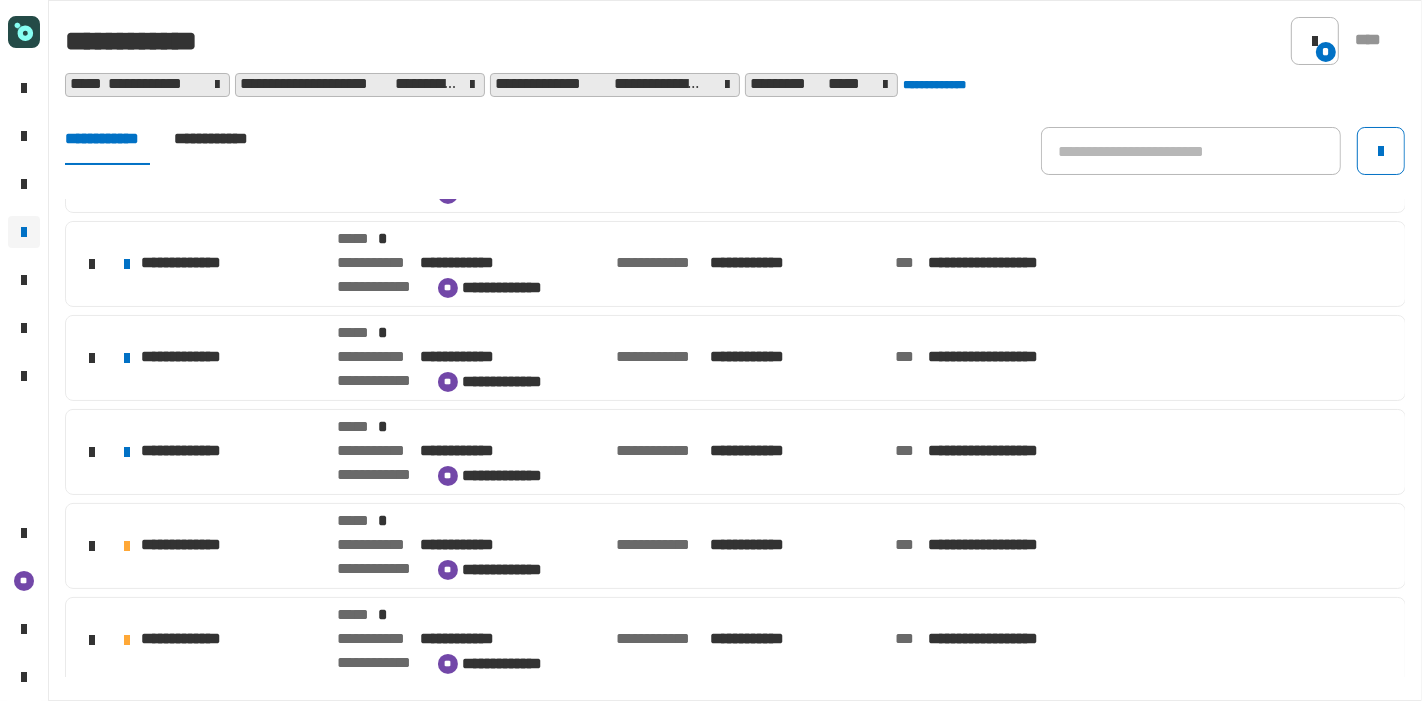 scroll, scrollTop: 472, scrollLeft: 0, axis: vertical 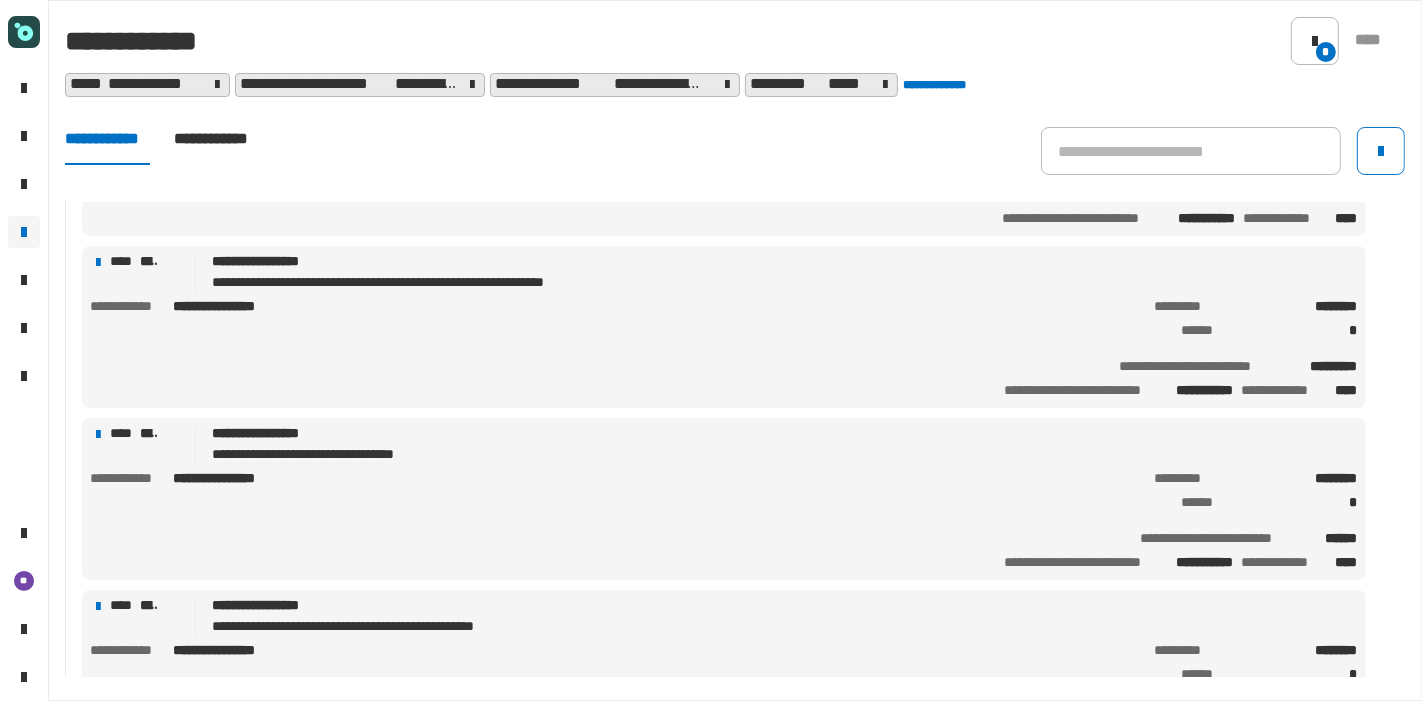 click on "**********" 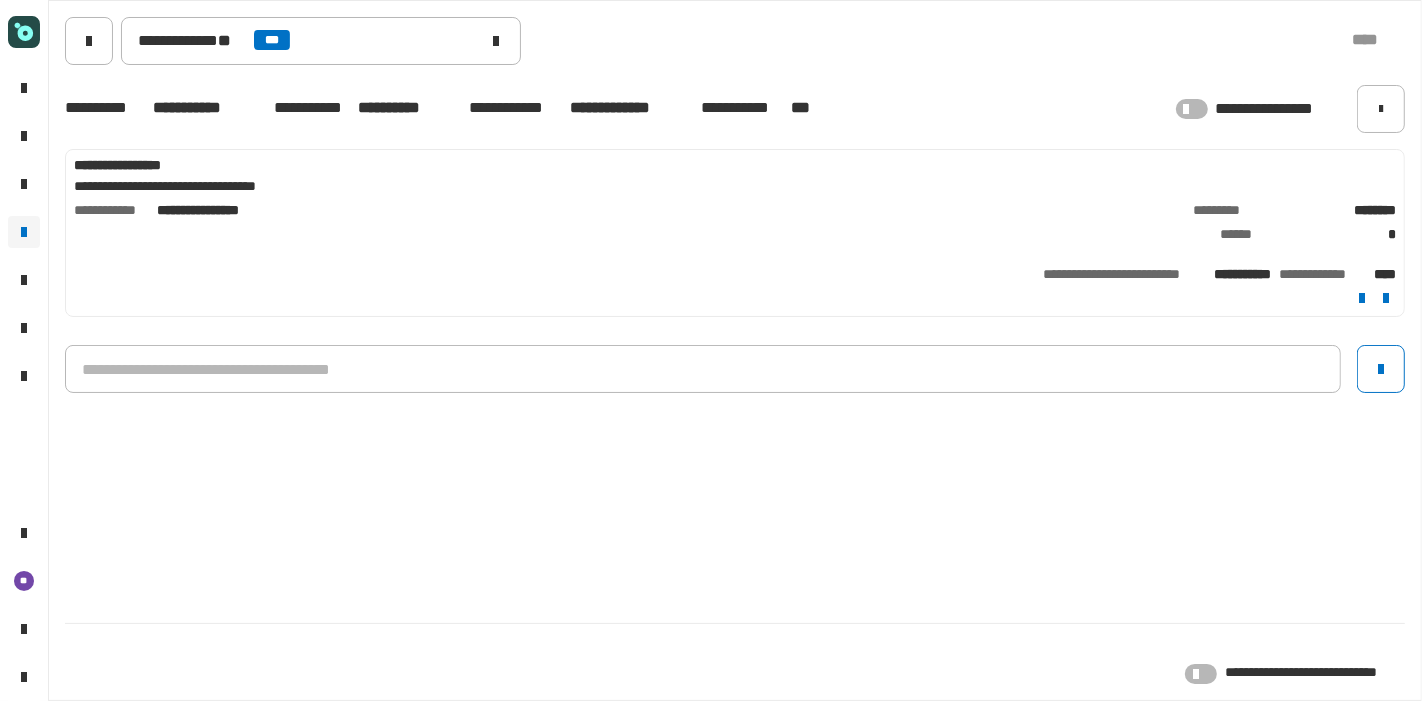 click 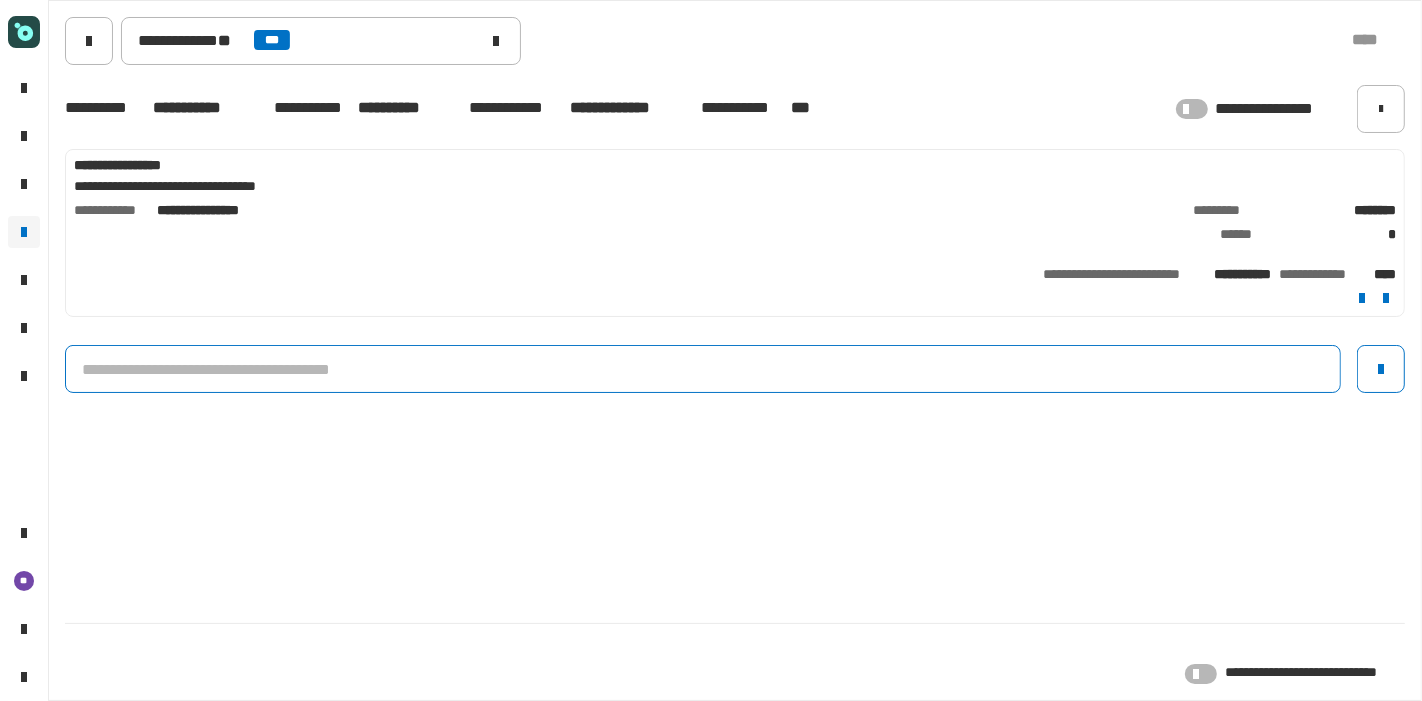 click 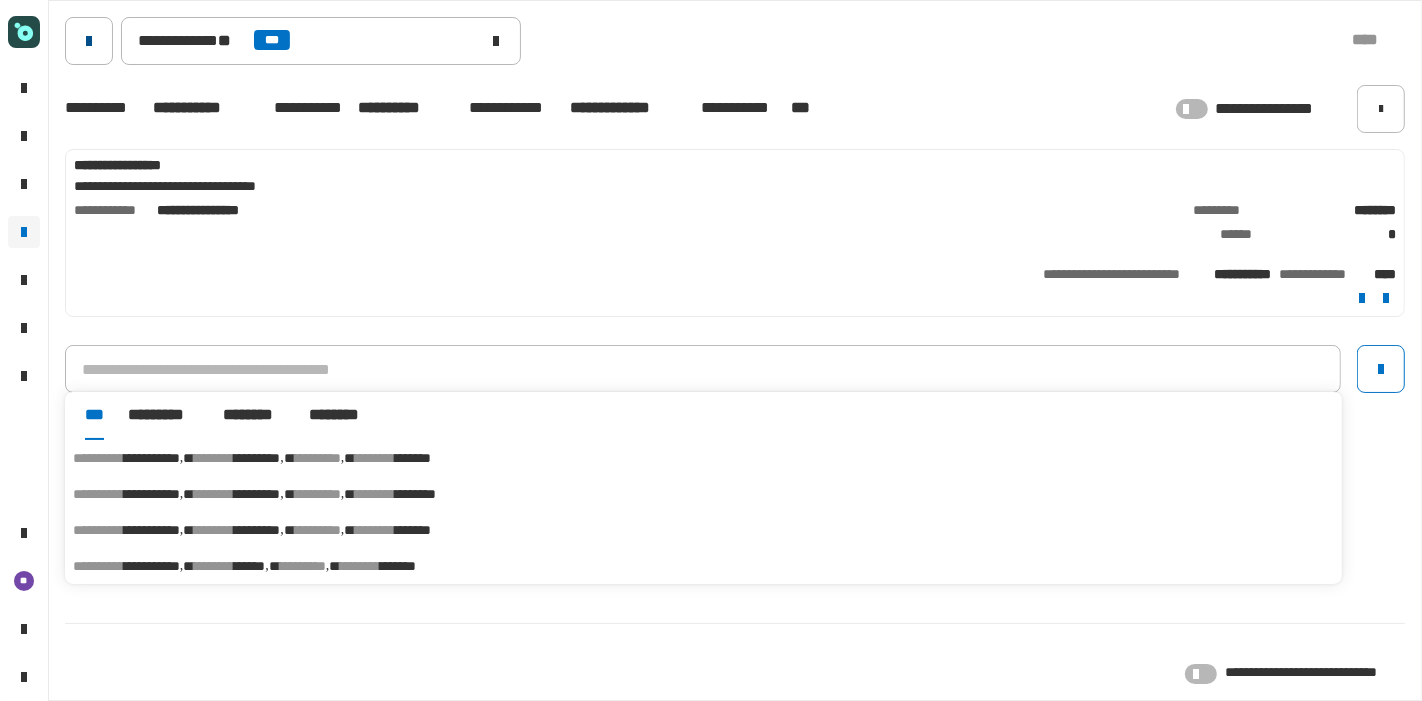 click 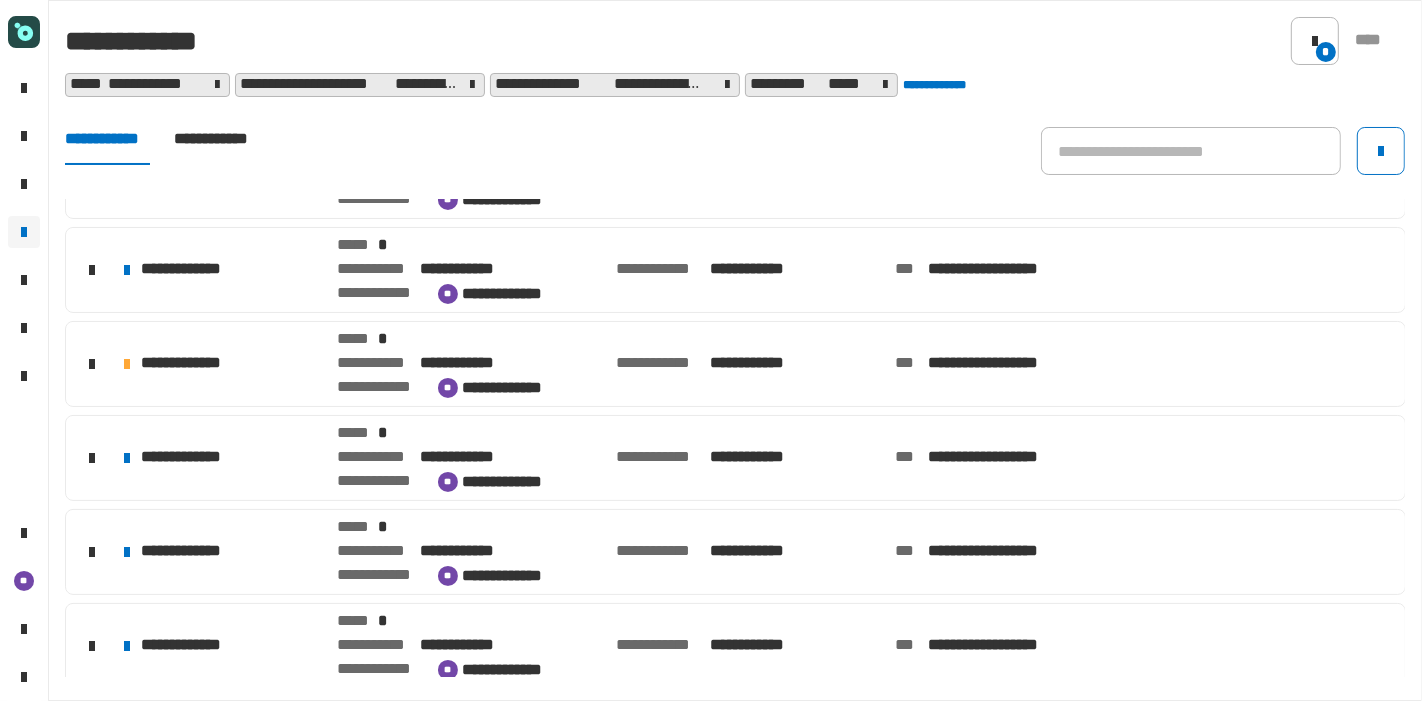 scroll, scrollTop: 448, scrollLeft: 0, axis: vertical 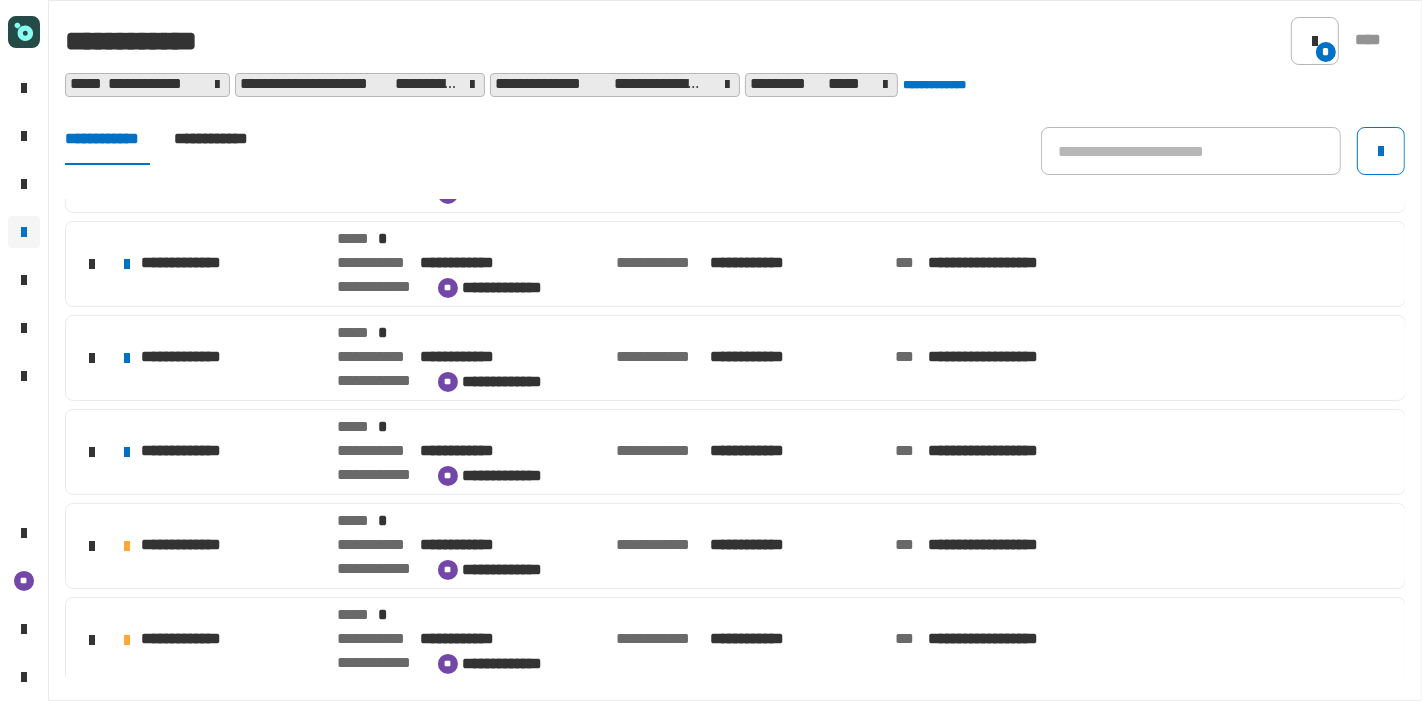 click on "**********" 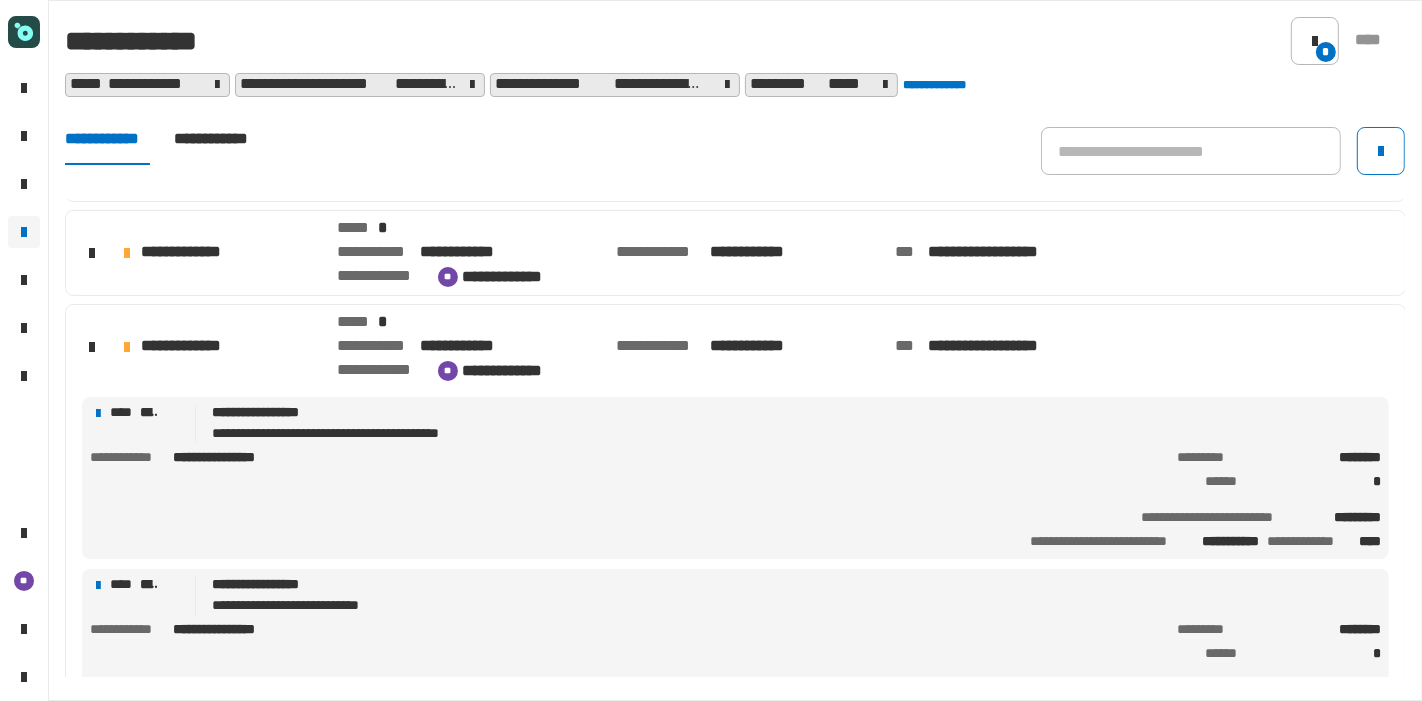 scroll, scrollTop: 757, scrollLeft: 0, axis: vertical 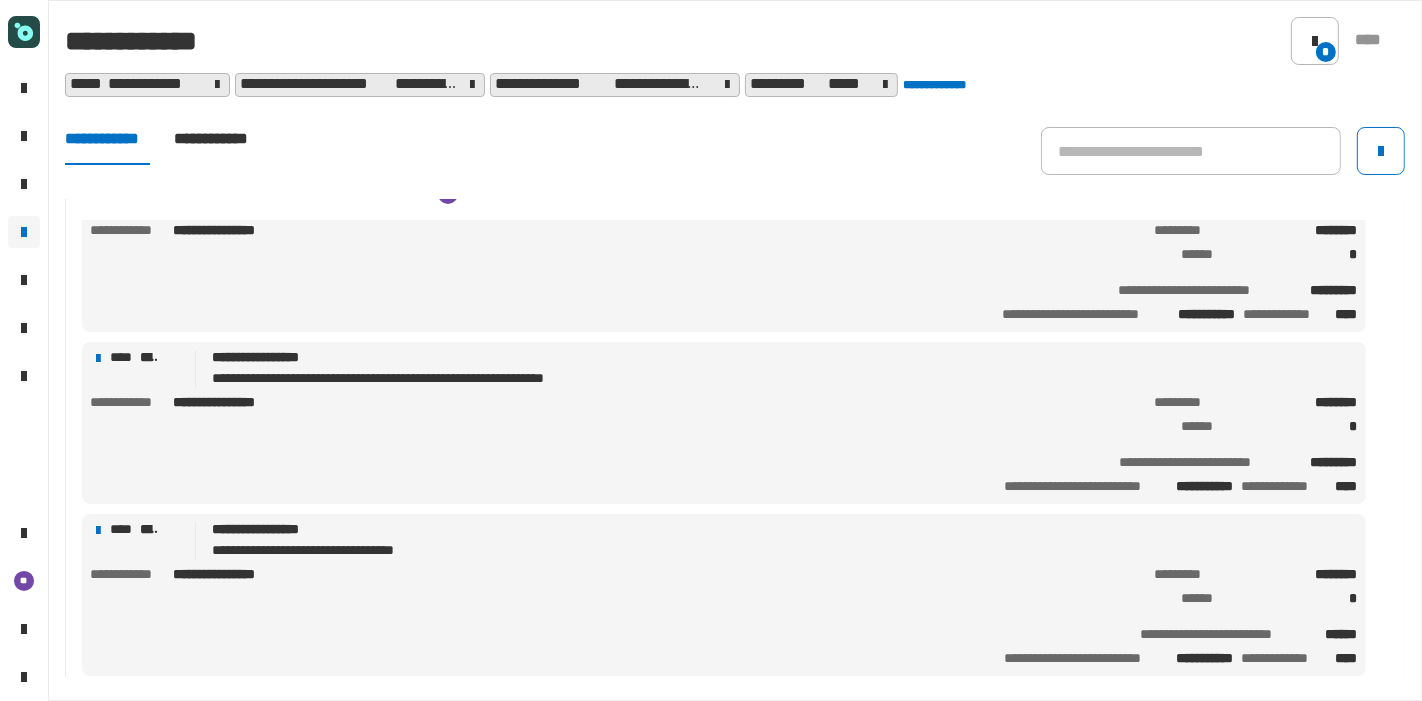 click on "**********" 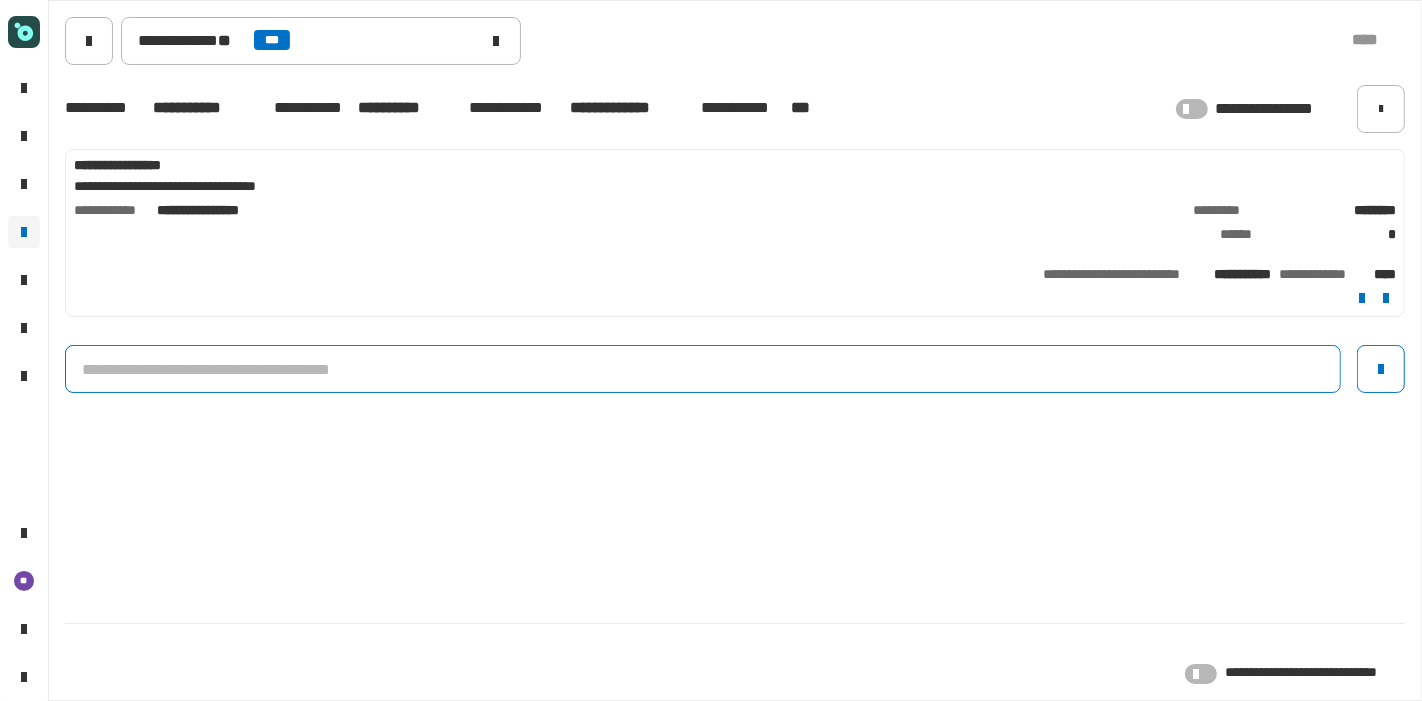 click 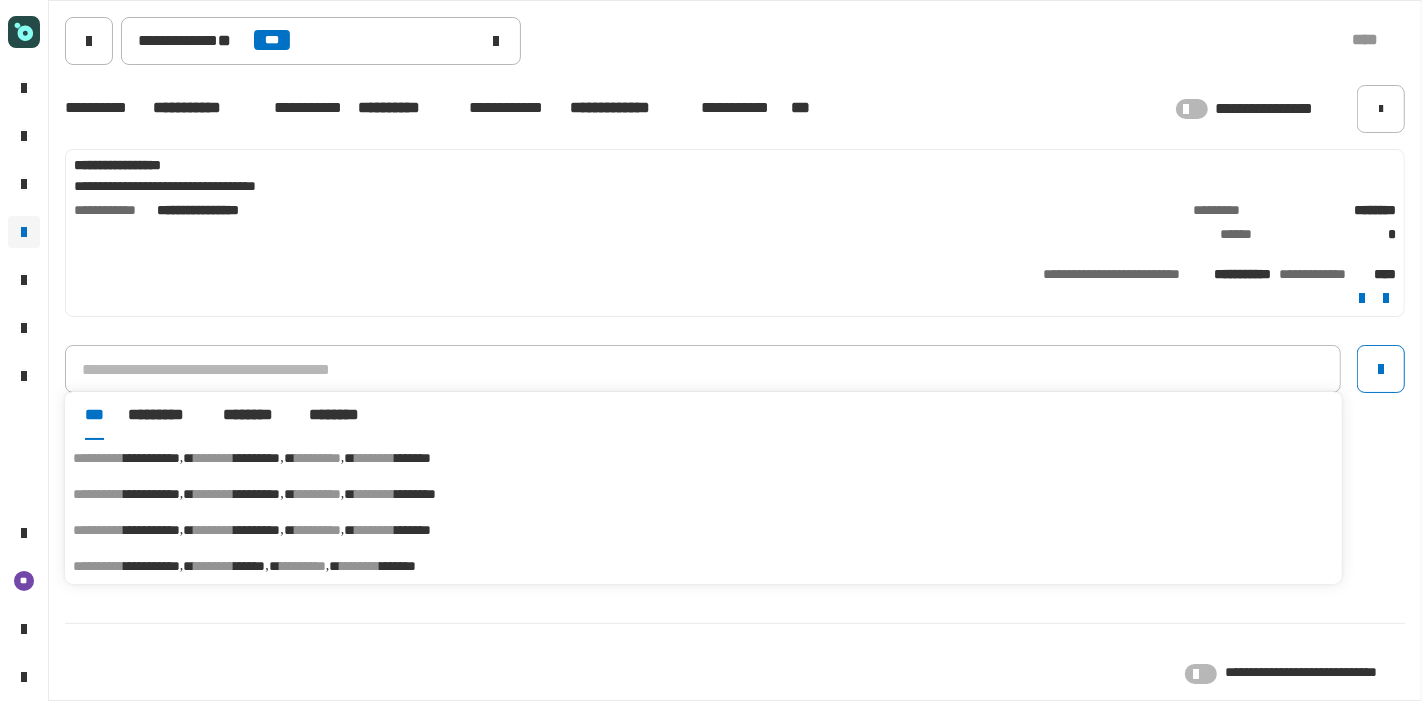 click on "********" at bounding box center (375, 458) 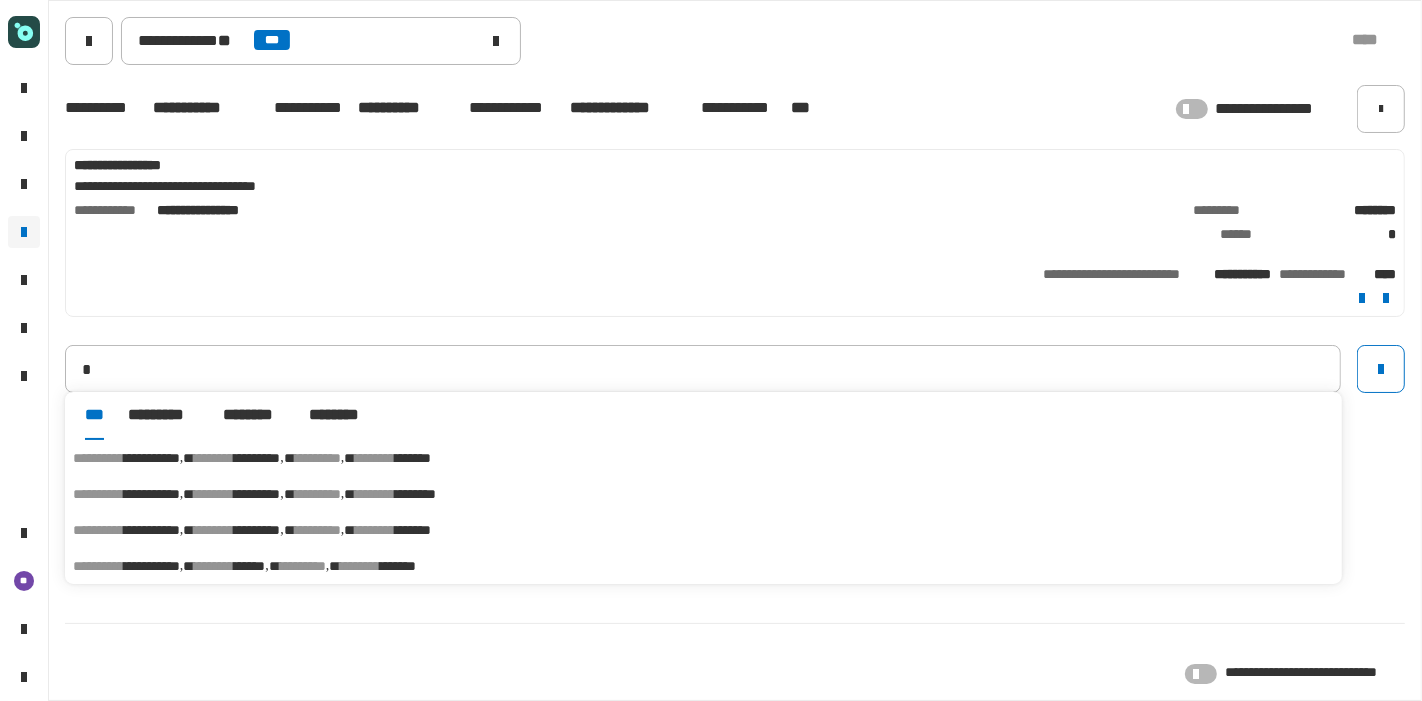type on "**********" 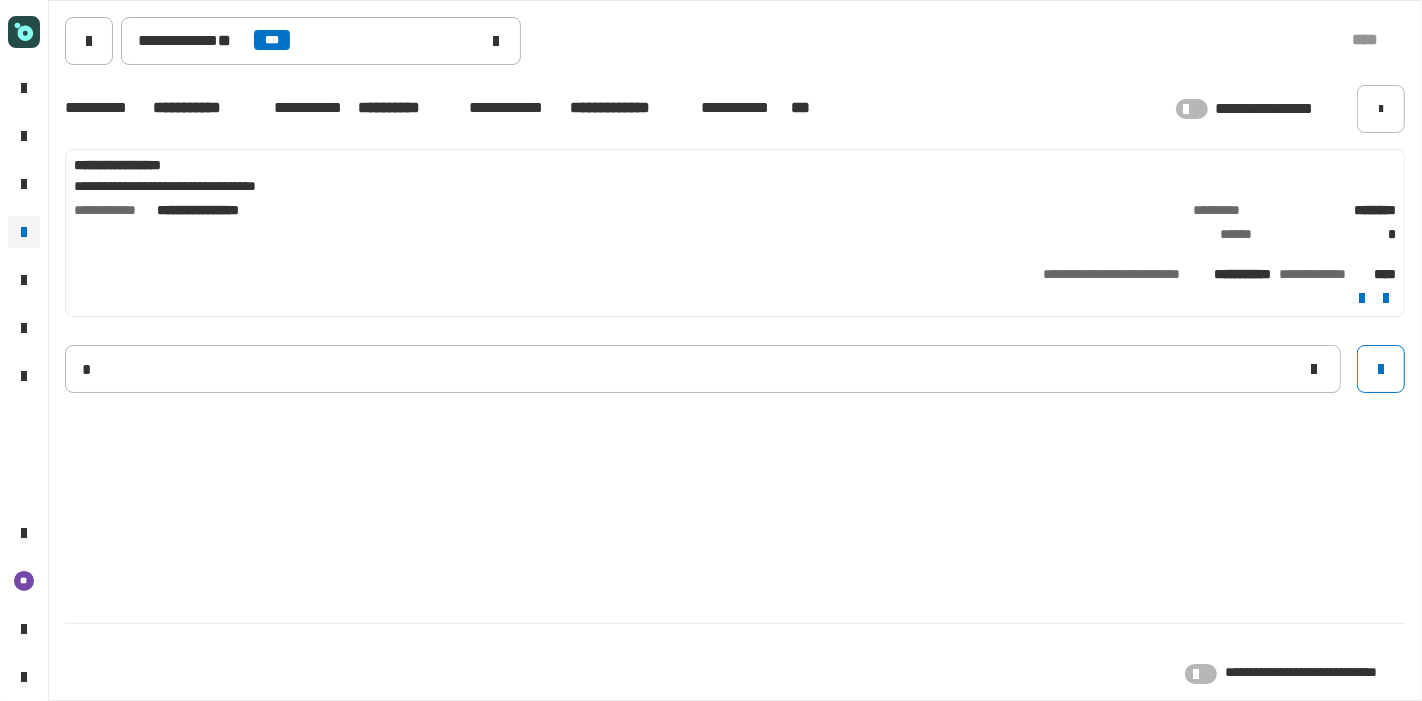 type 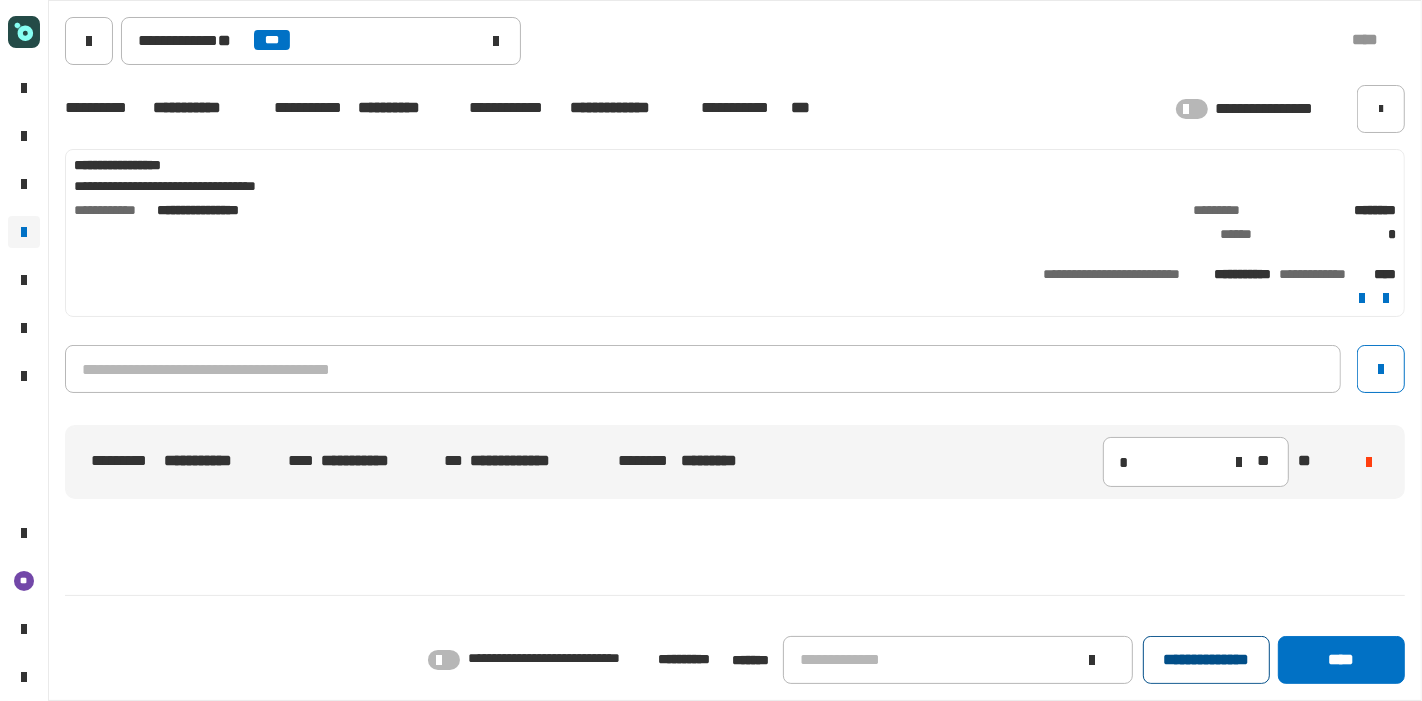click on "**********" 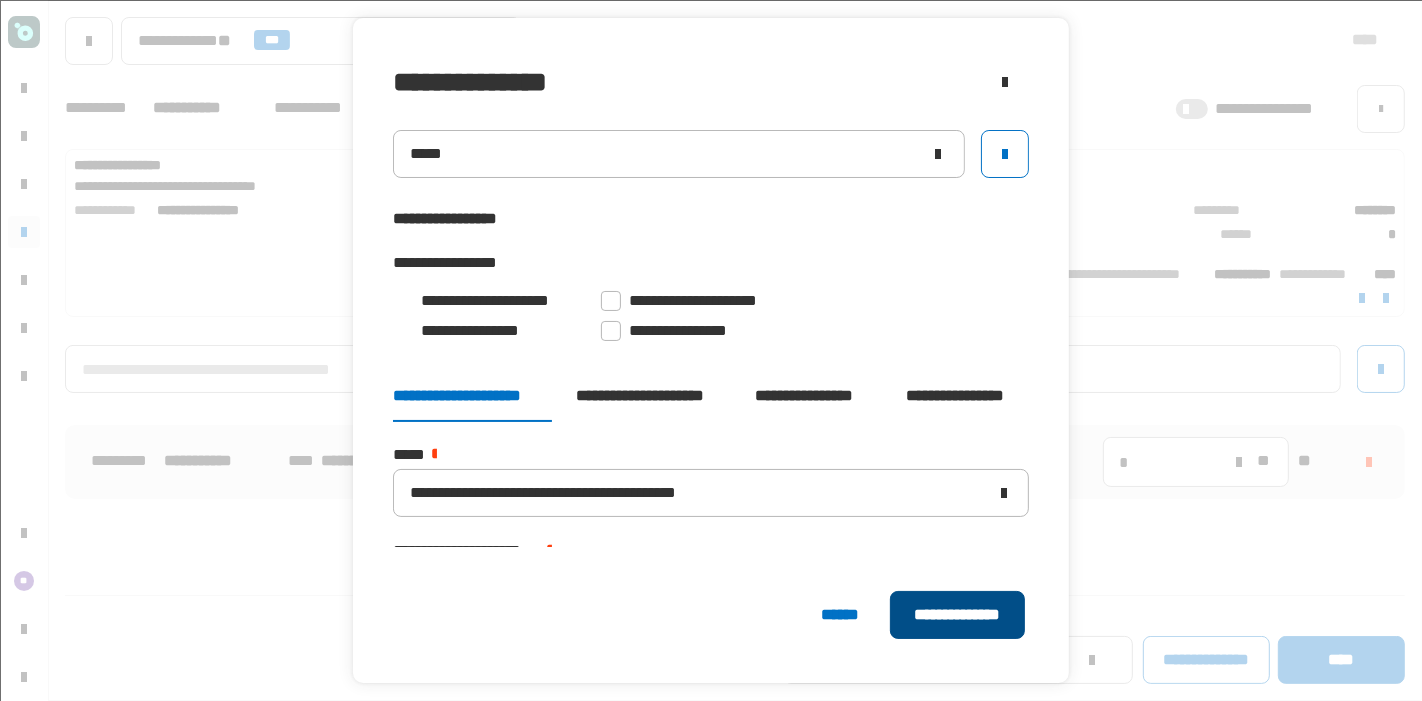 click on "**********" 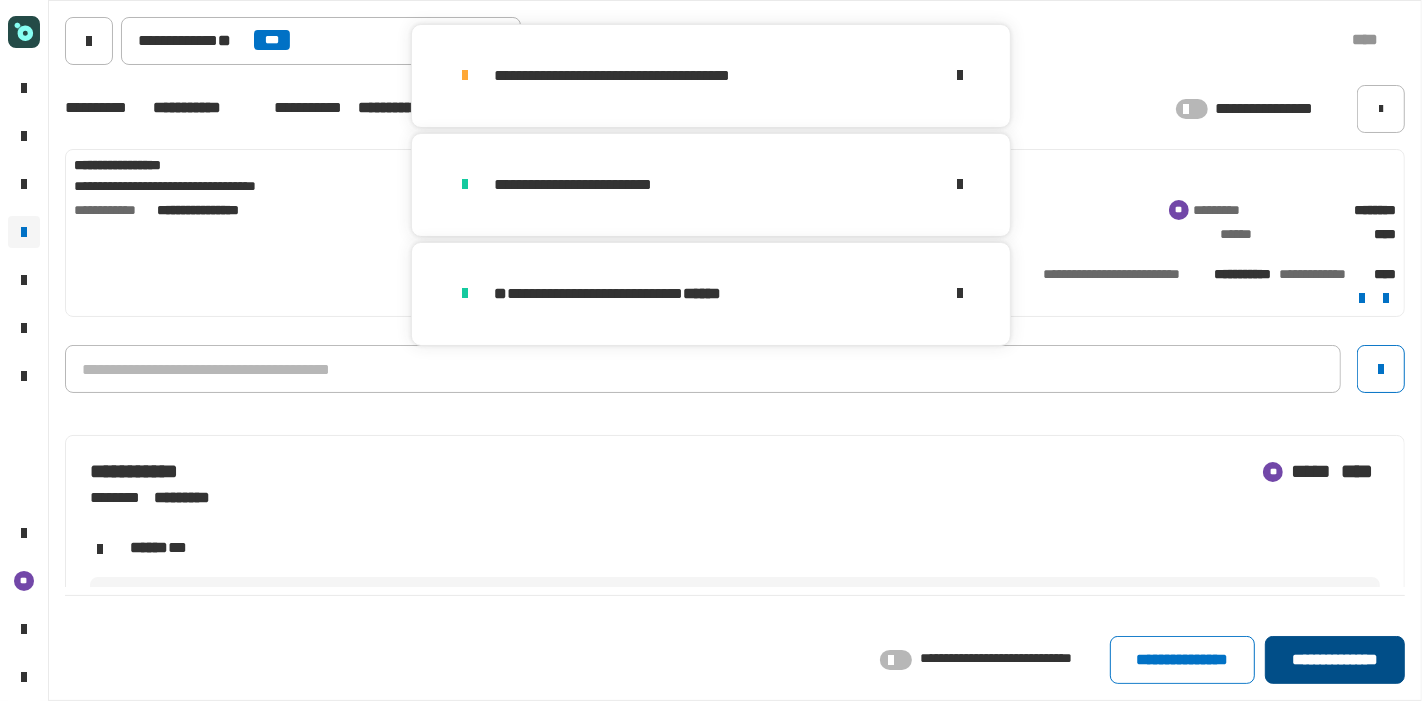 click on "**********" 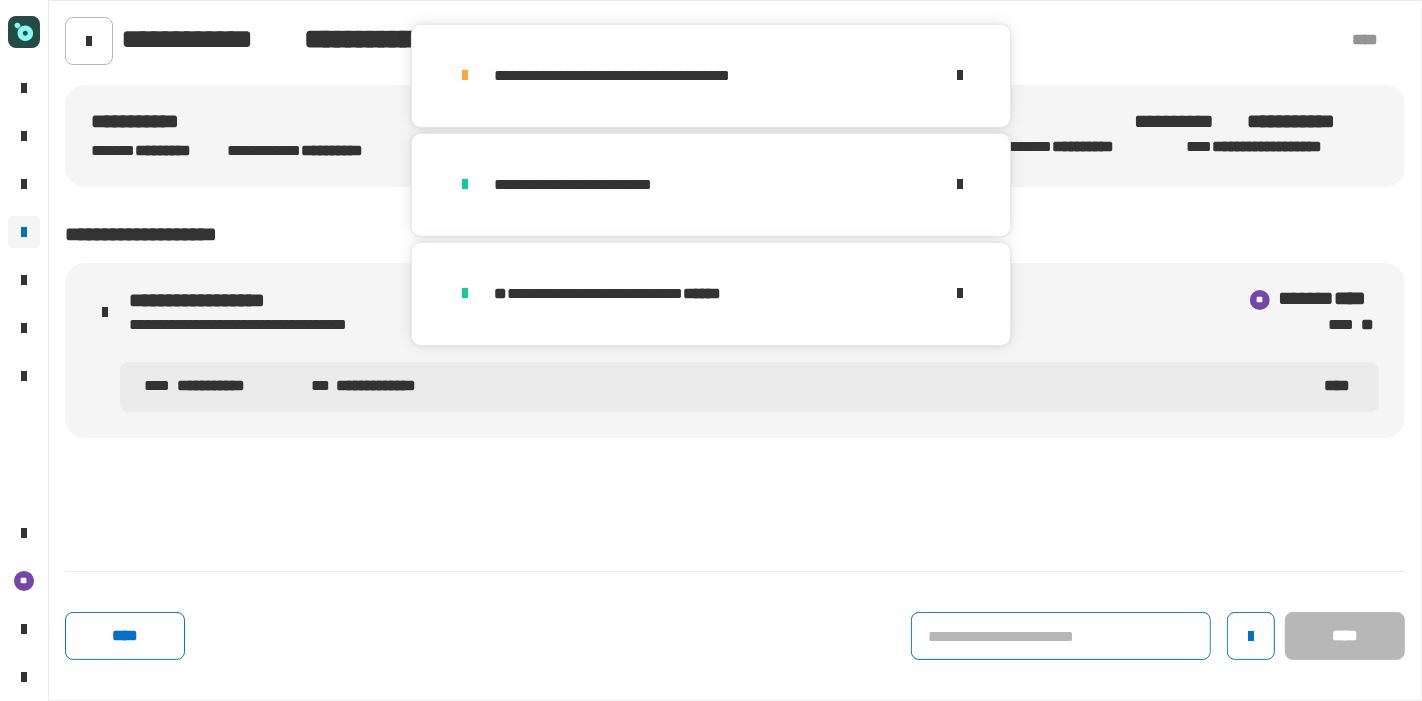 click 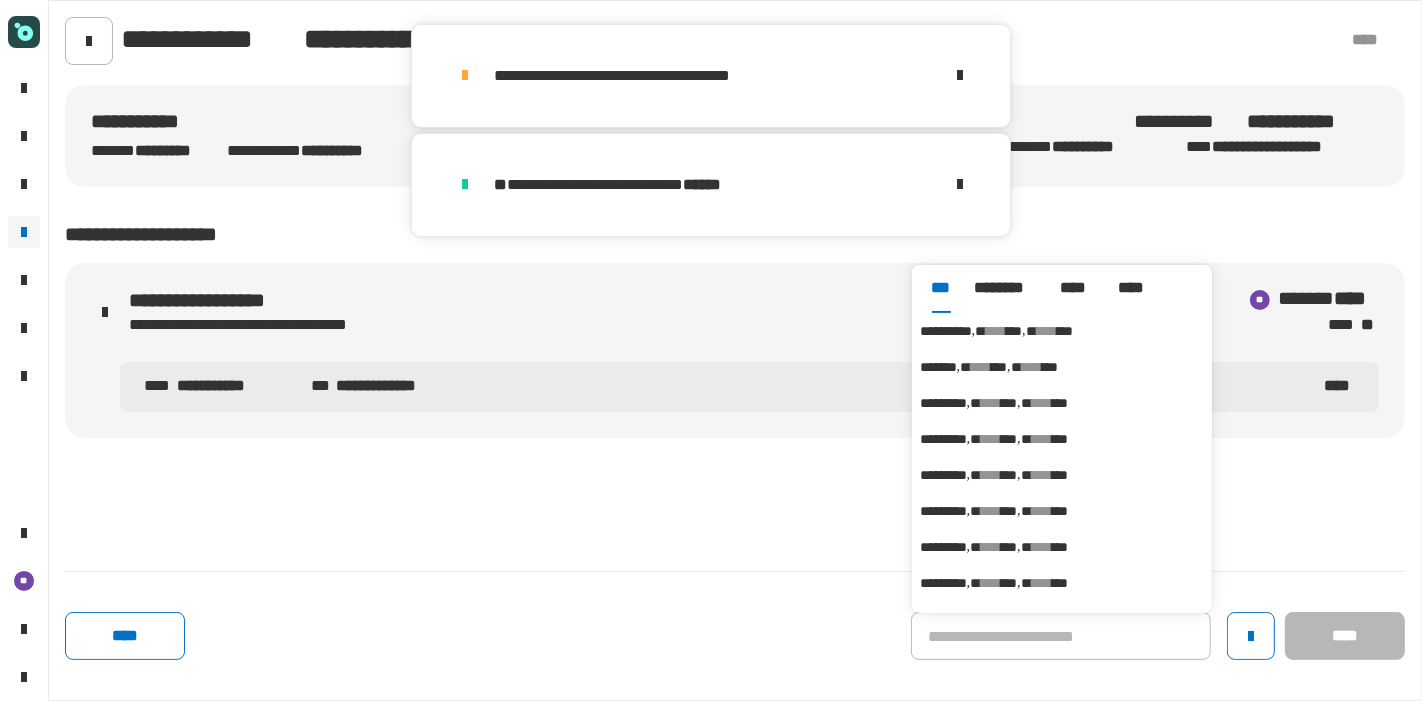 click on "****" at bounding box center (996, 331) 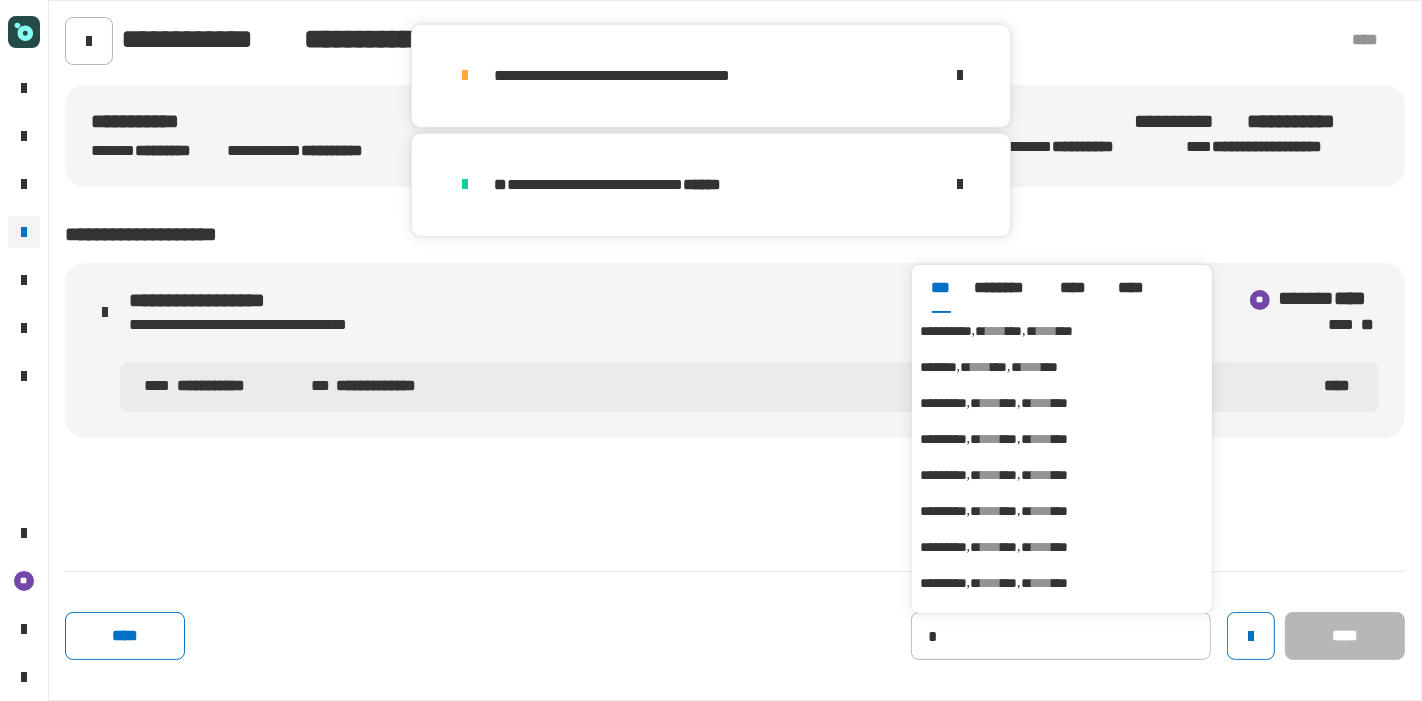 type on "**********" 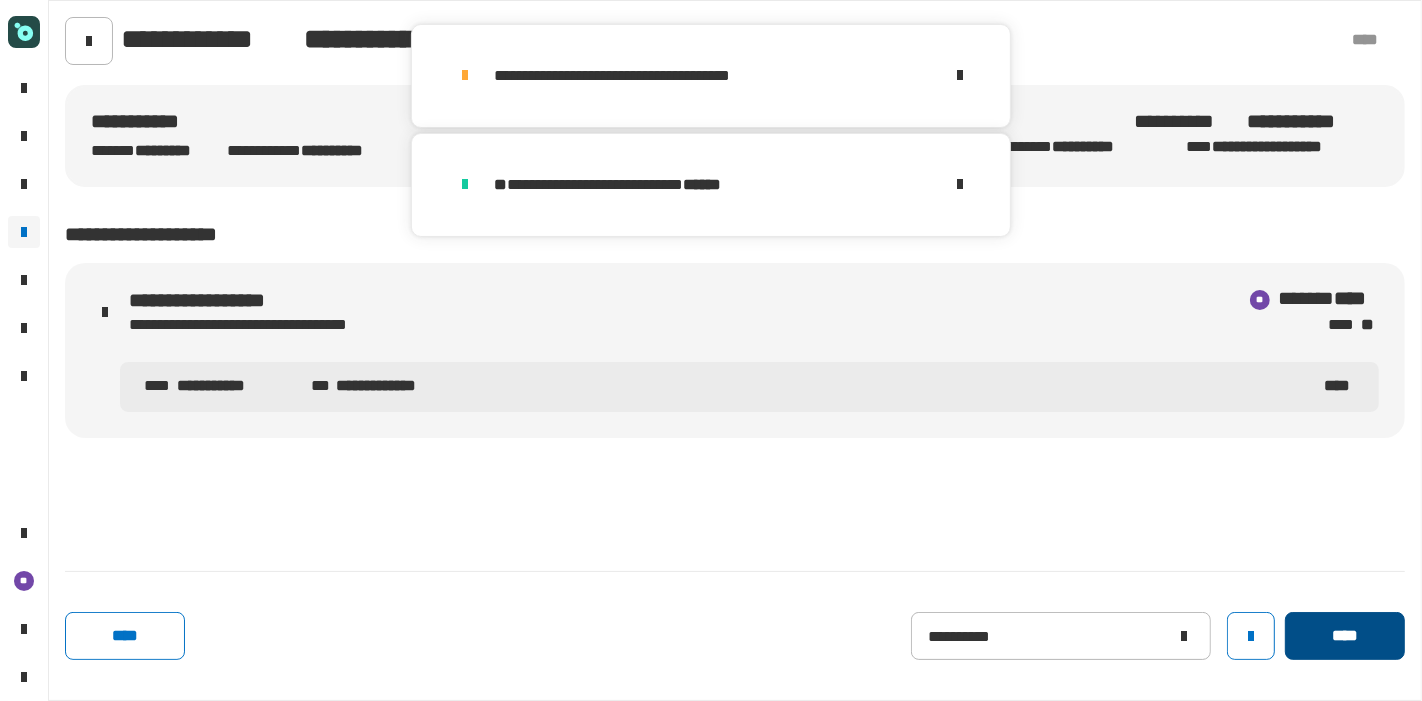 click on "****" 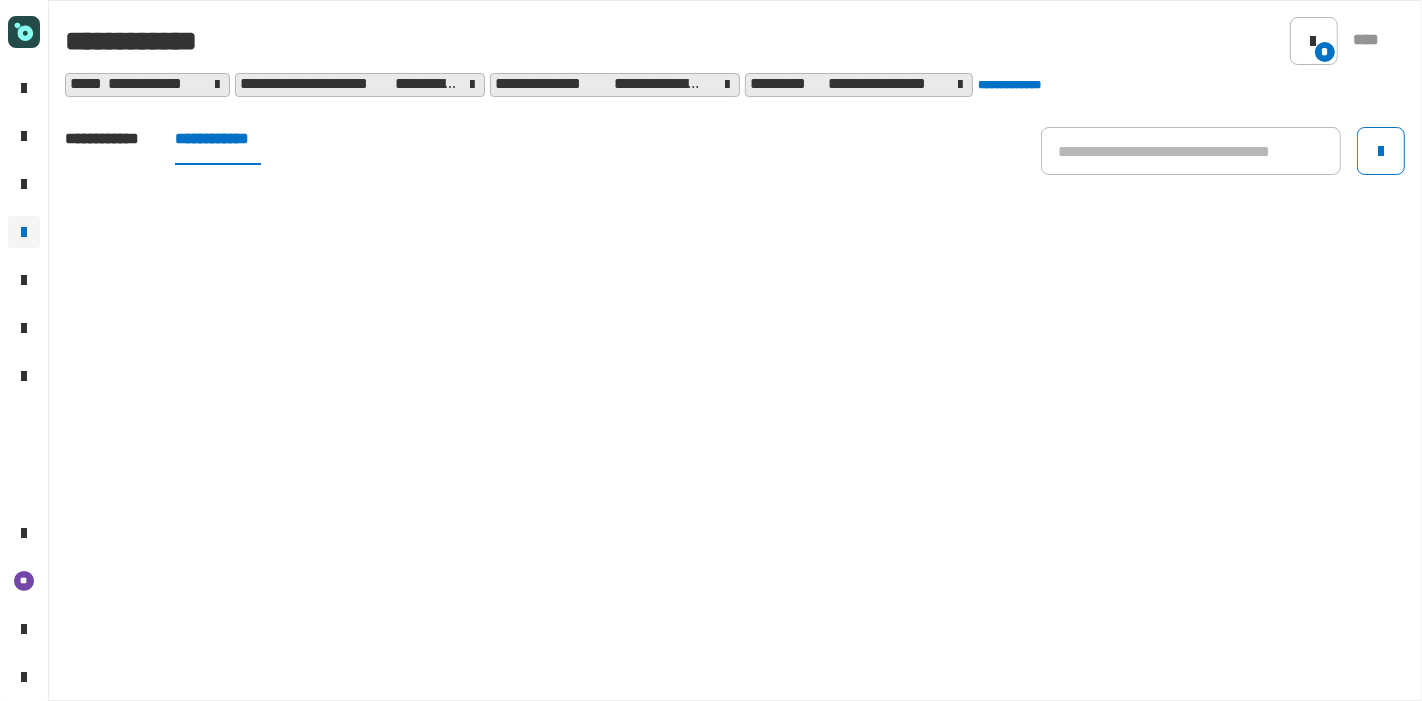 click on "**********" 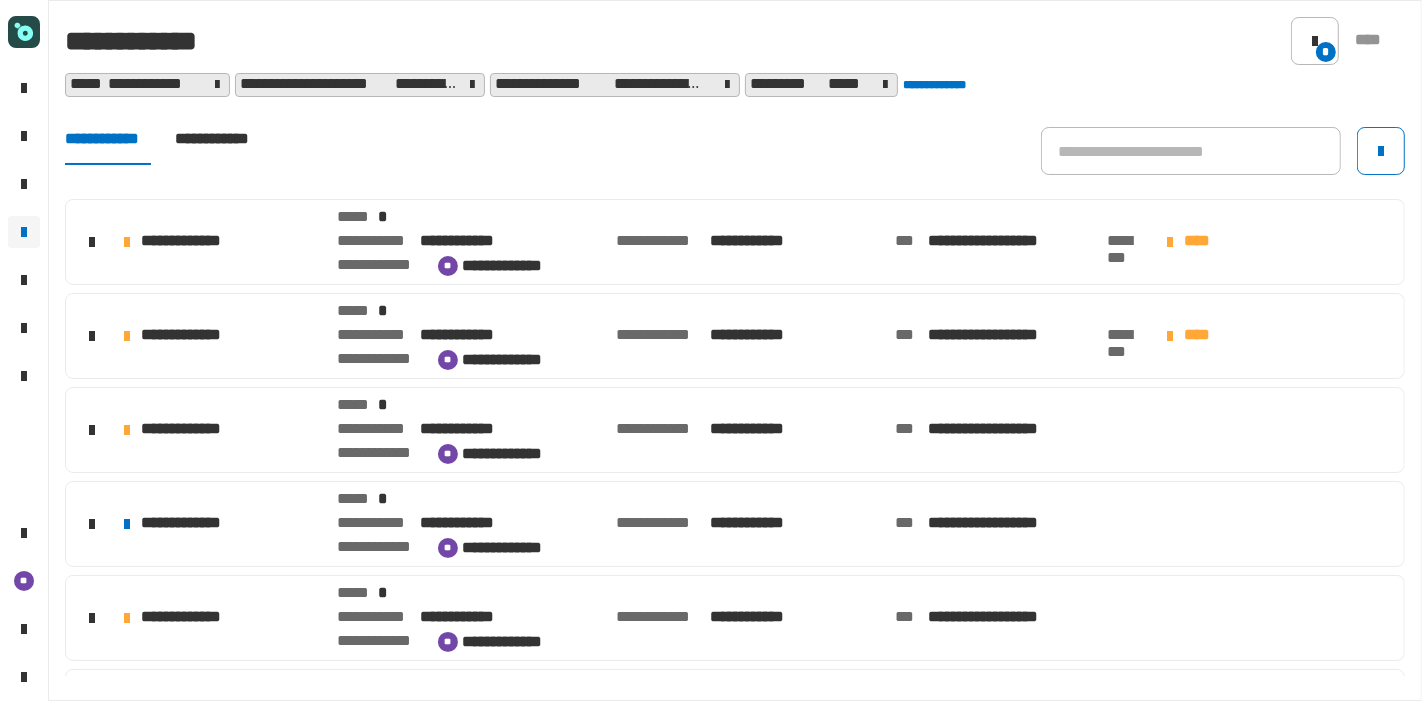 scroll, scrollTop: 448, scrollLeft: 0, axis: vertical 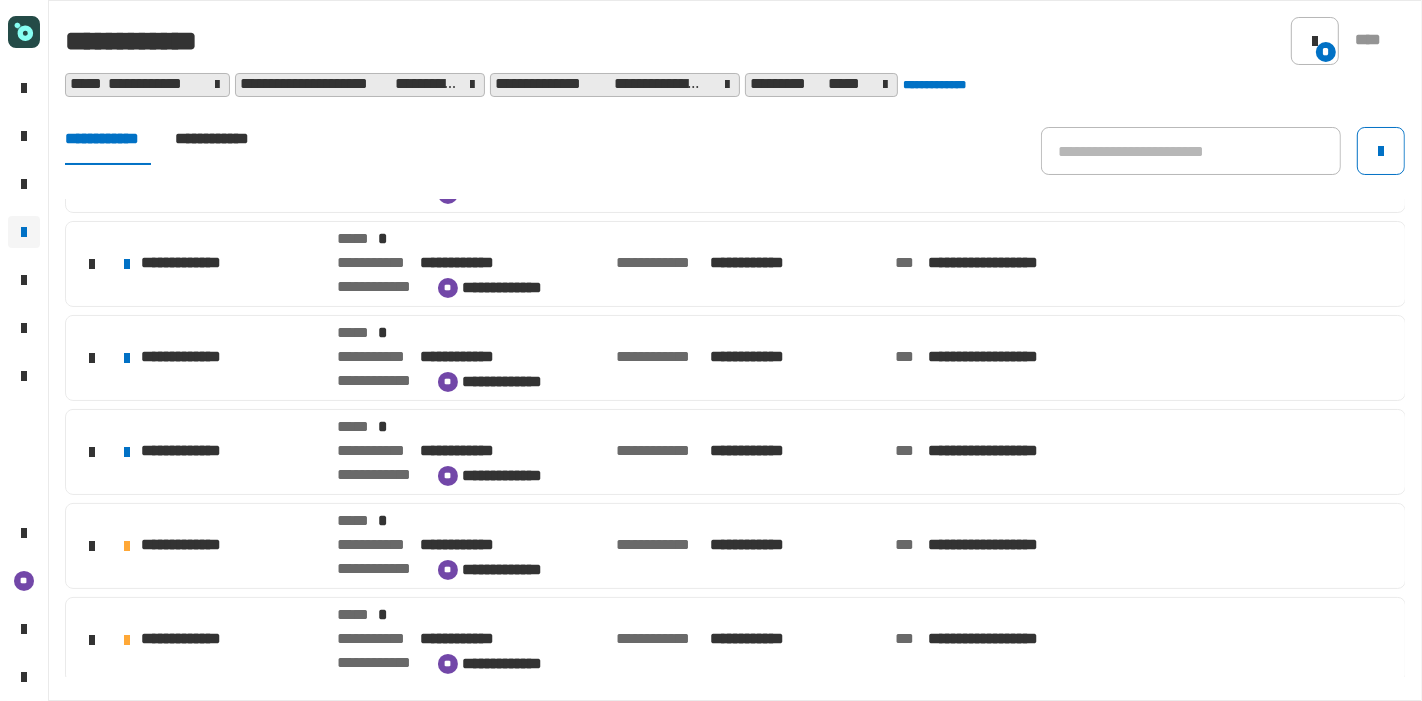 click on "**********" 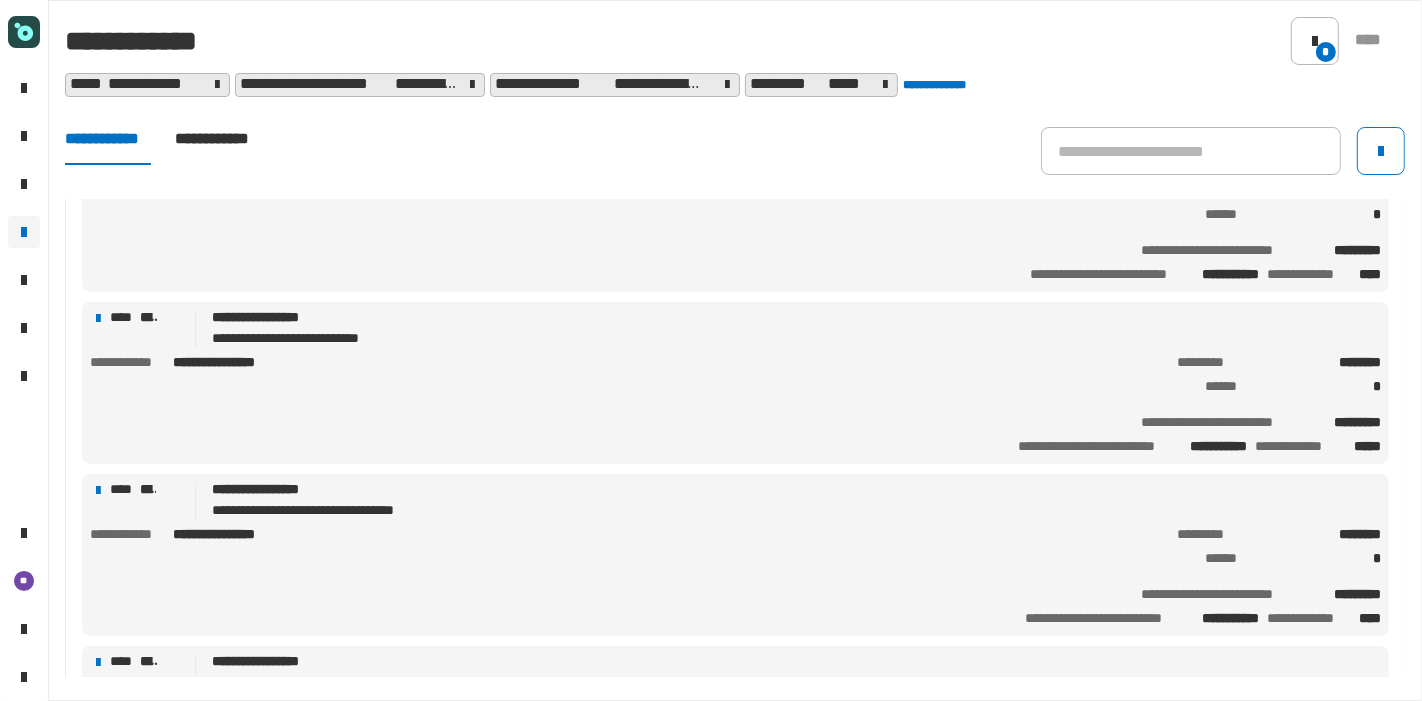 scroll, scrollTop: 1022, scrollLeft: 0, axis: vertical 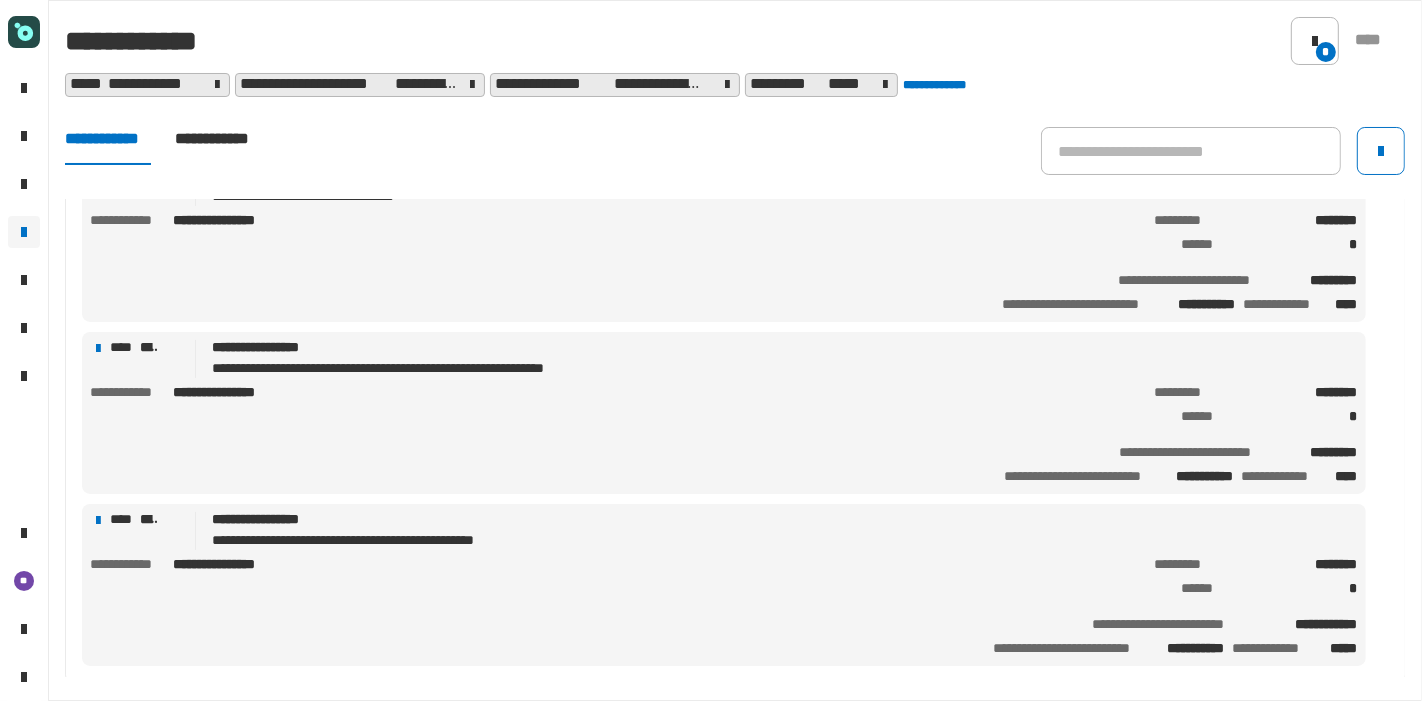 click on "**********" 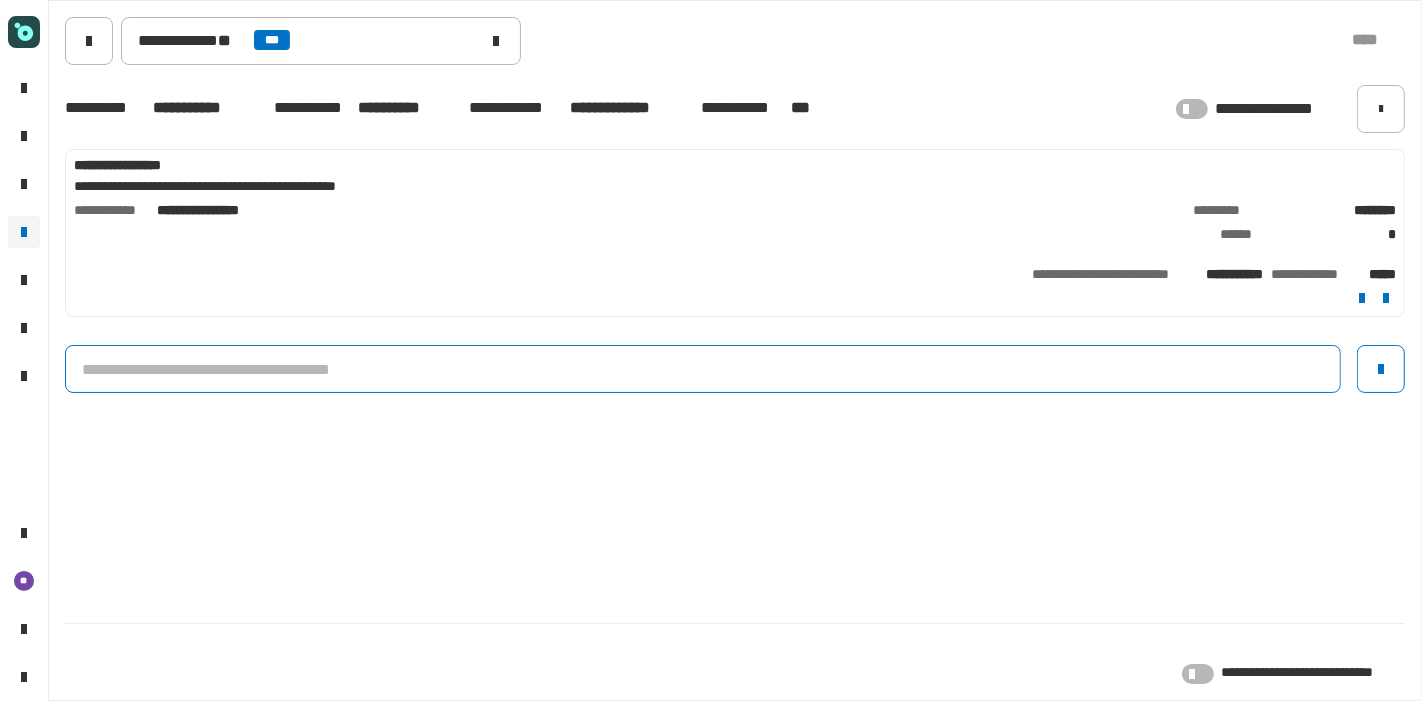 click 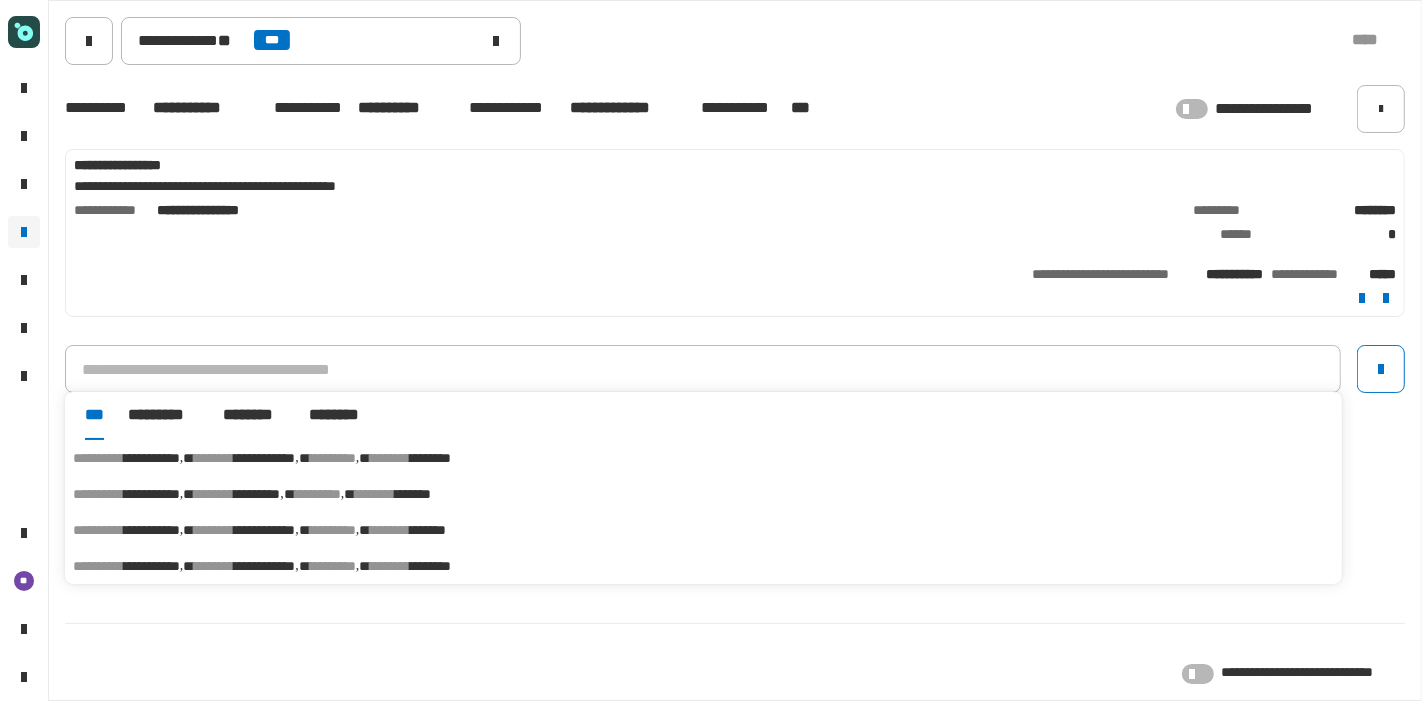 click on "********" at bounding box center [318, 494] 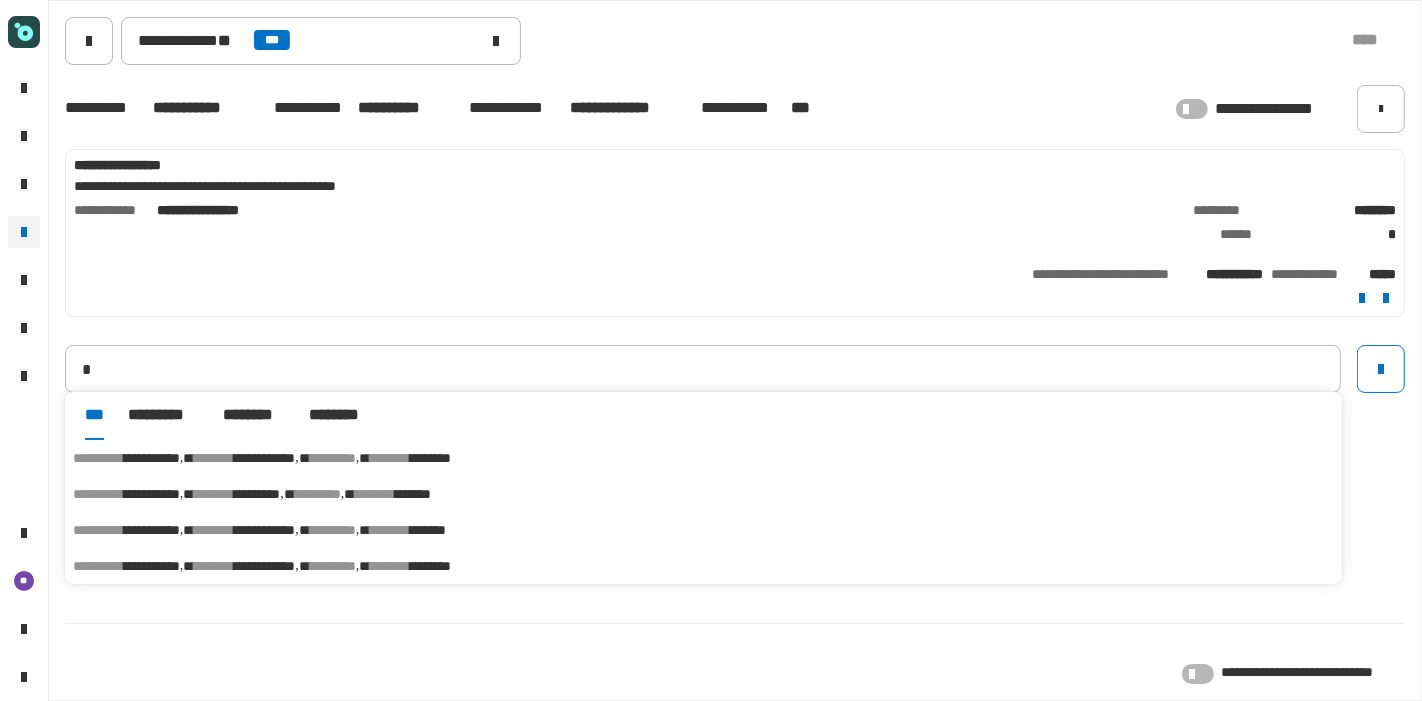 type on "**********" 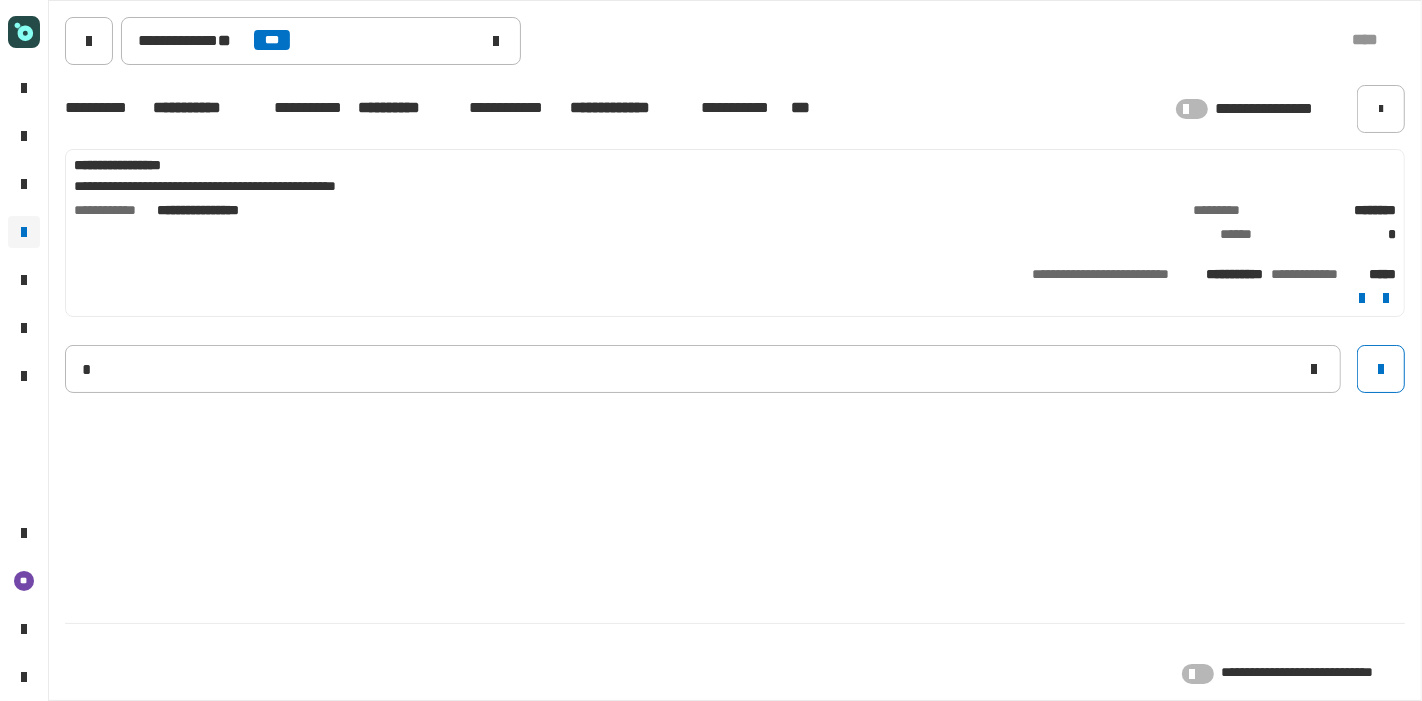 type 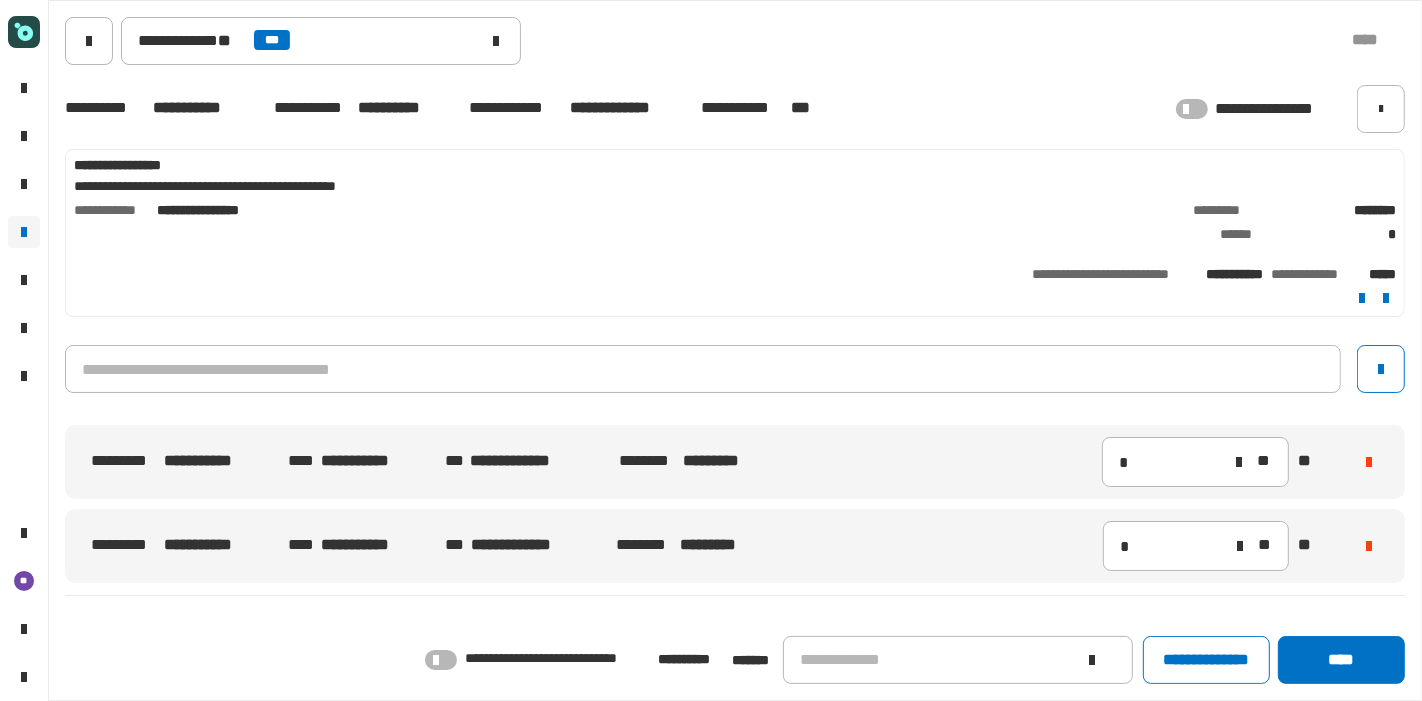 click on "**********" 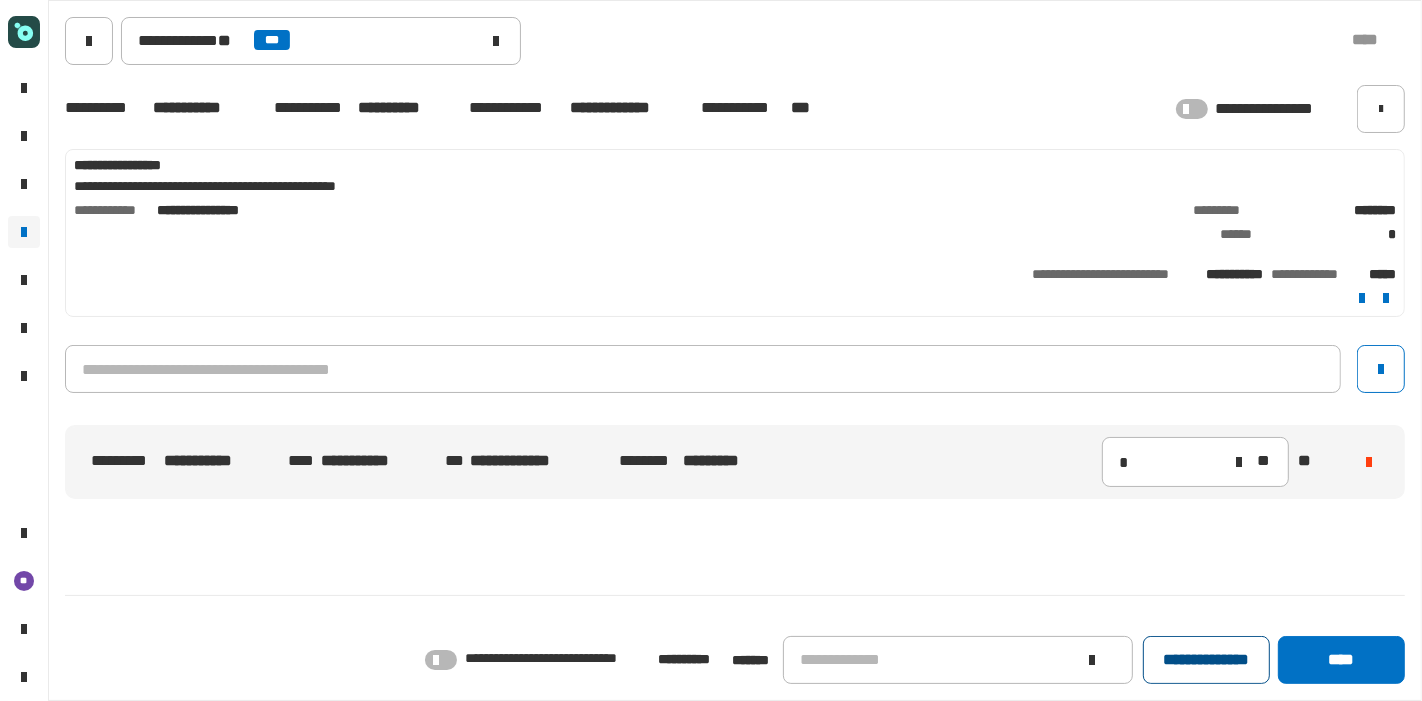 click on "**********" 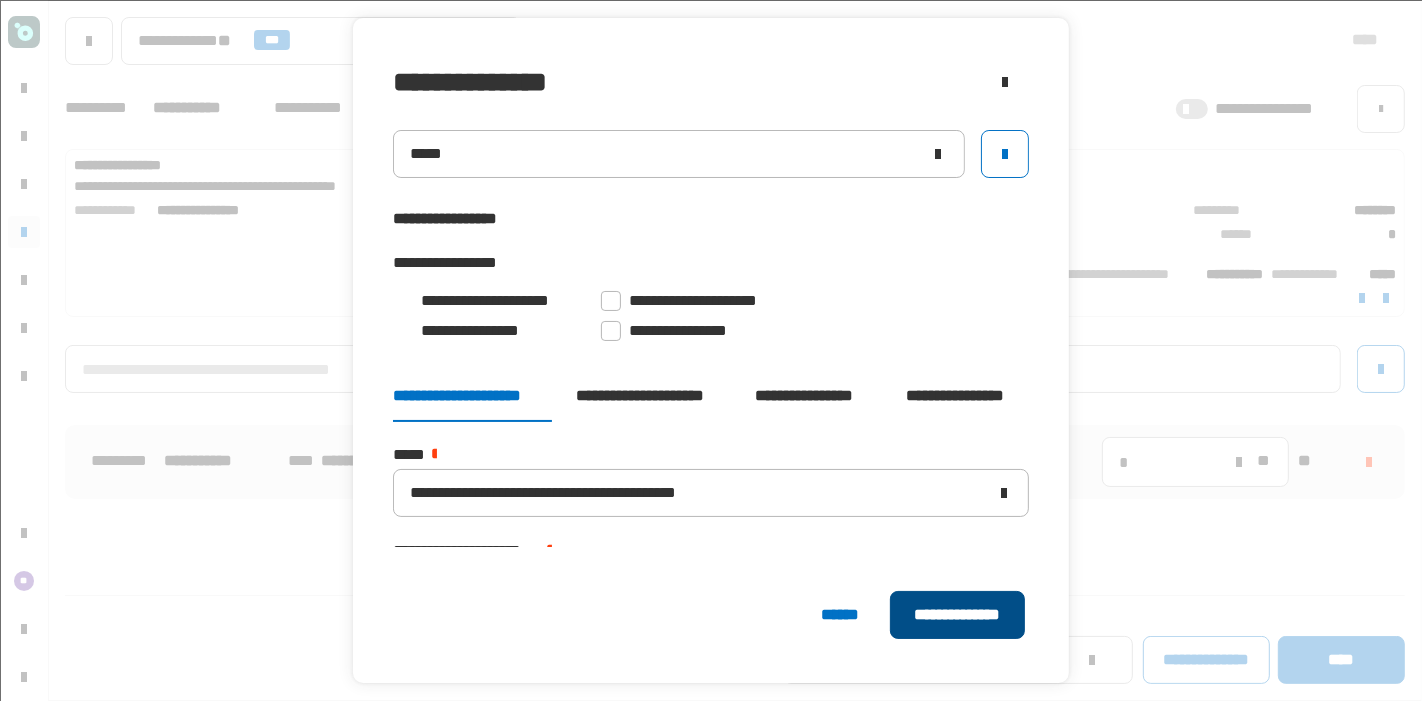 click on "**********" 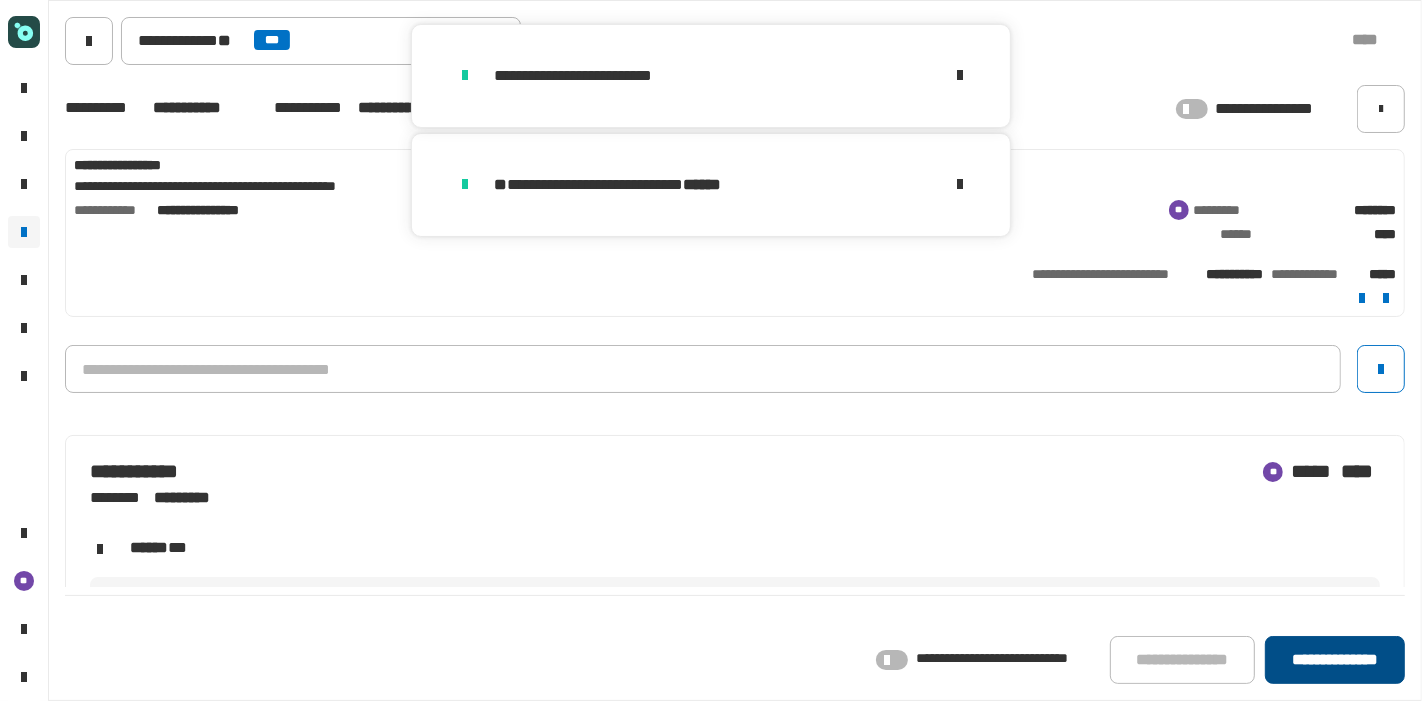 click on "**********" 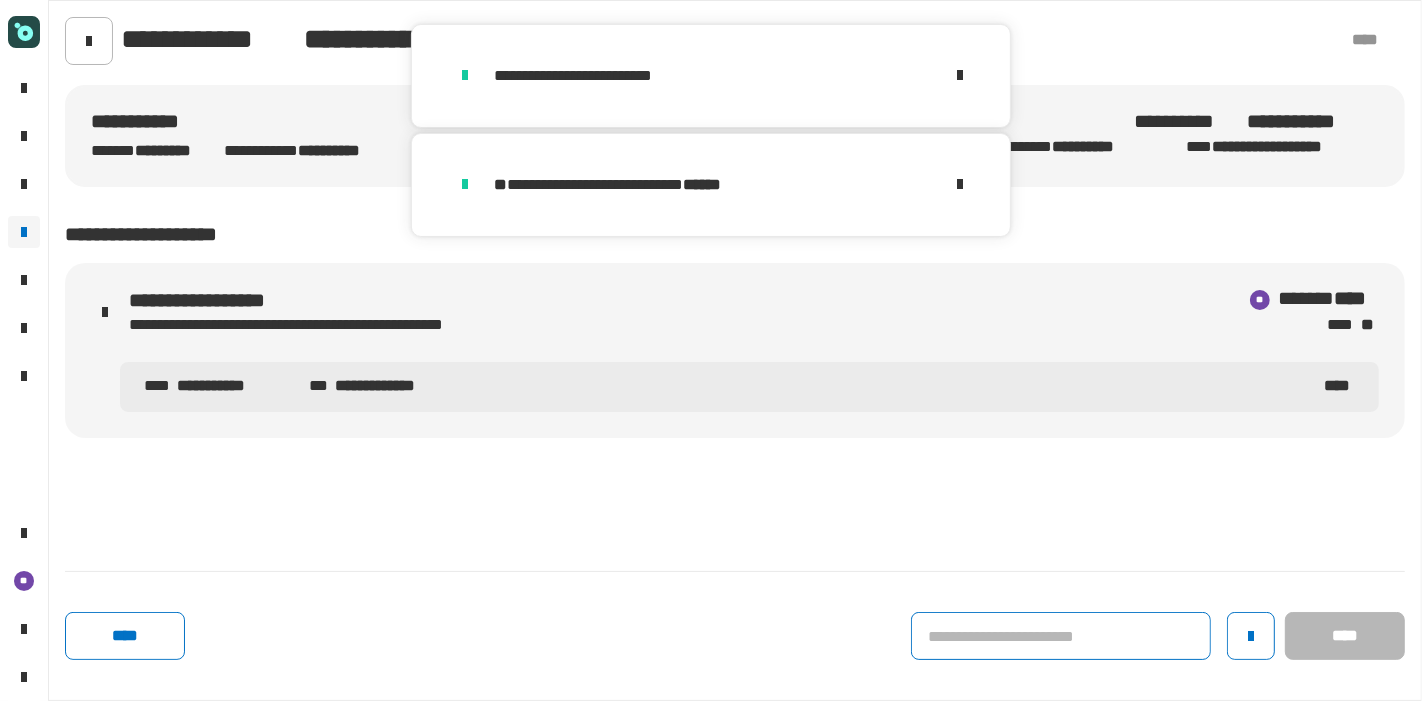 click 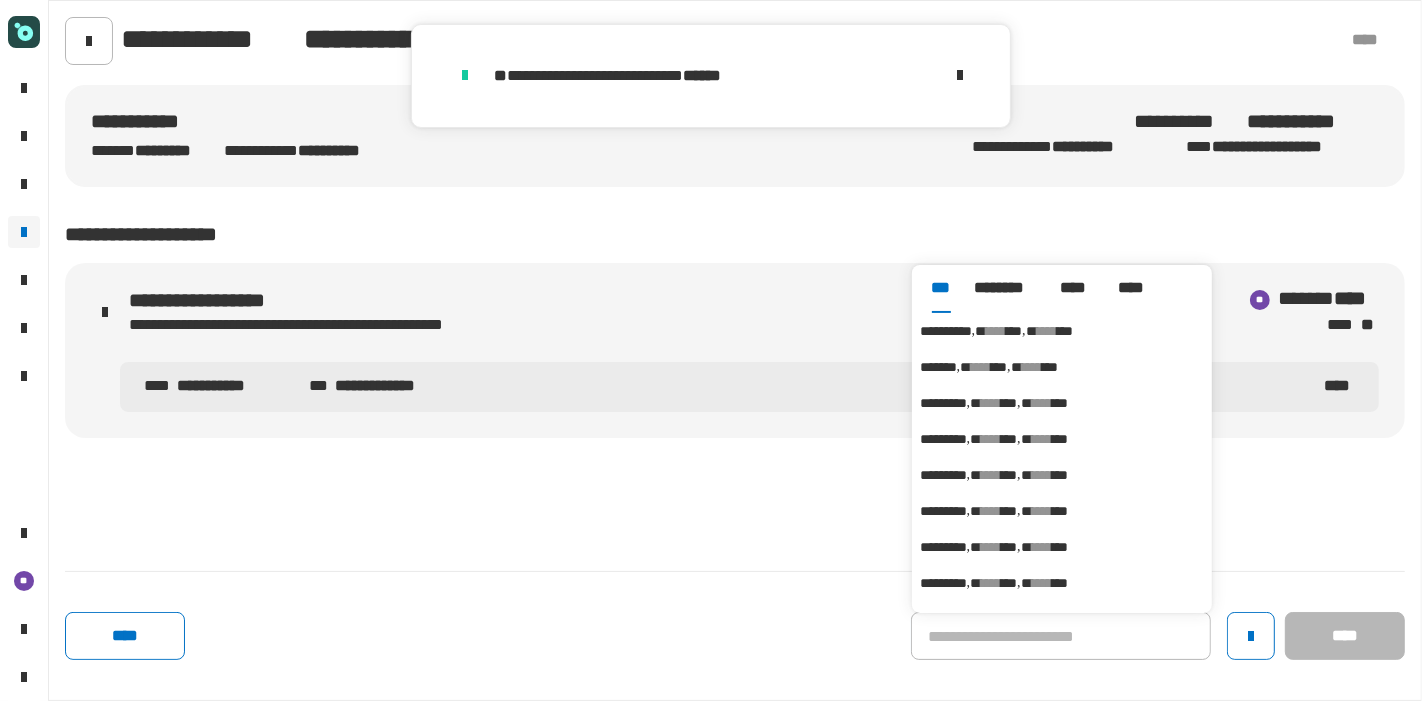 click on "**********" at bounding box center [1062, 331] 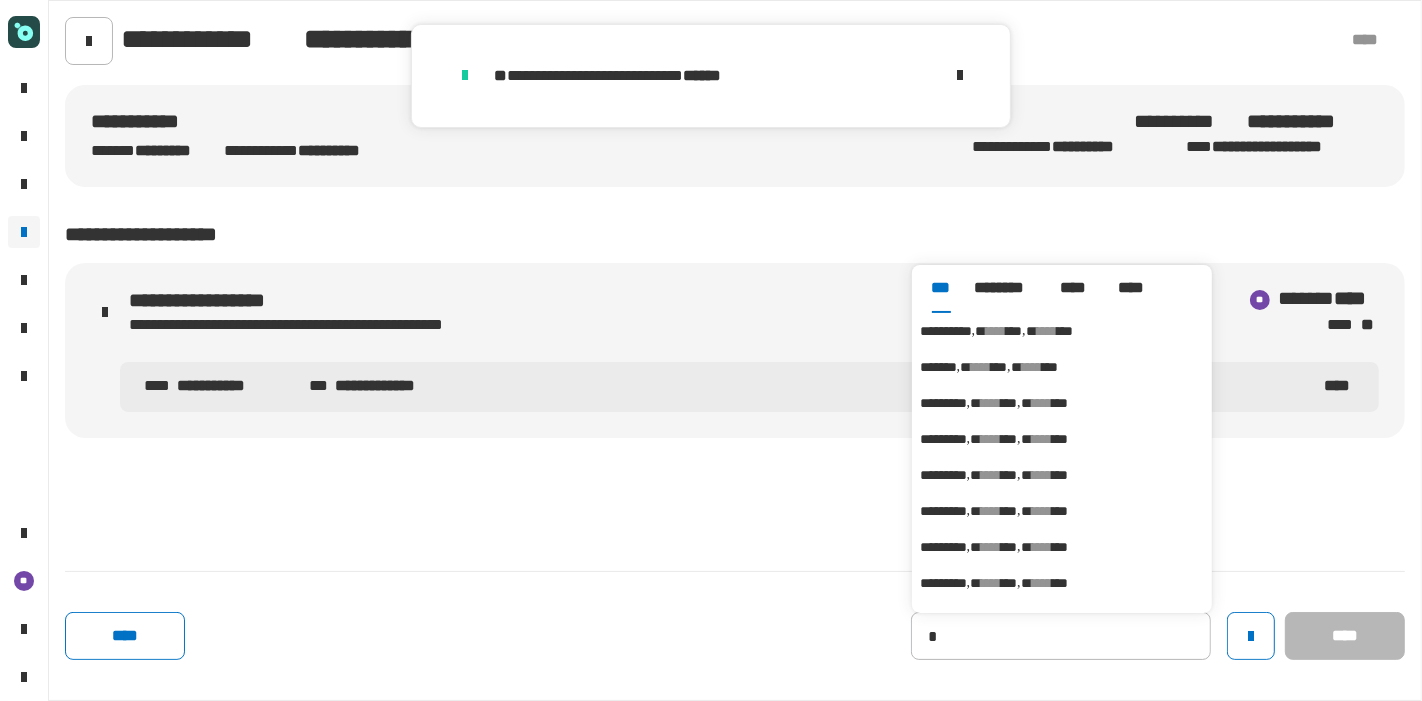 type on "**********" 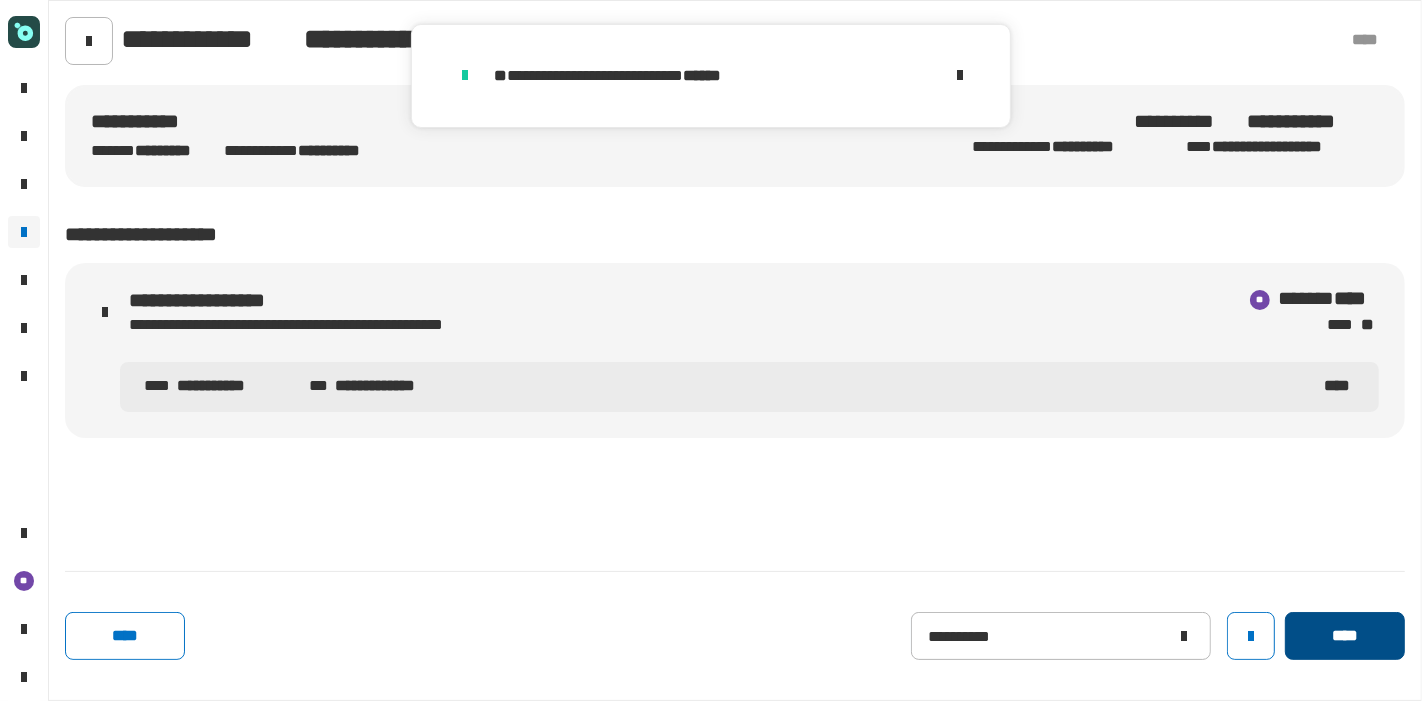 click on "****" 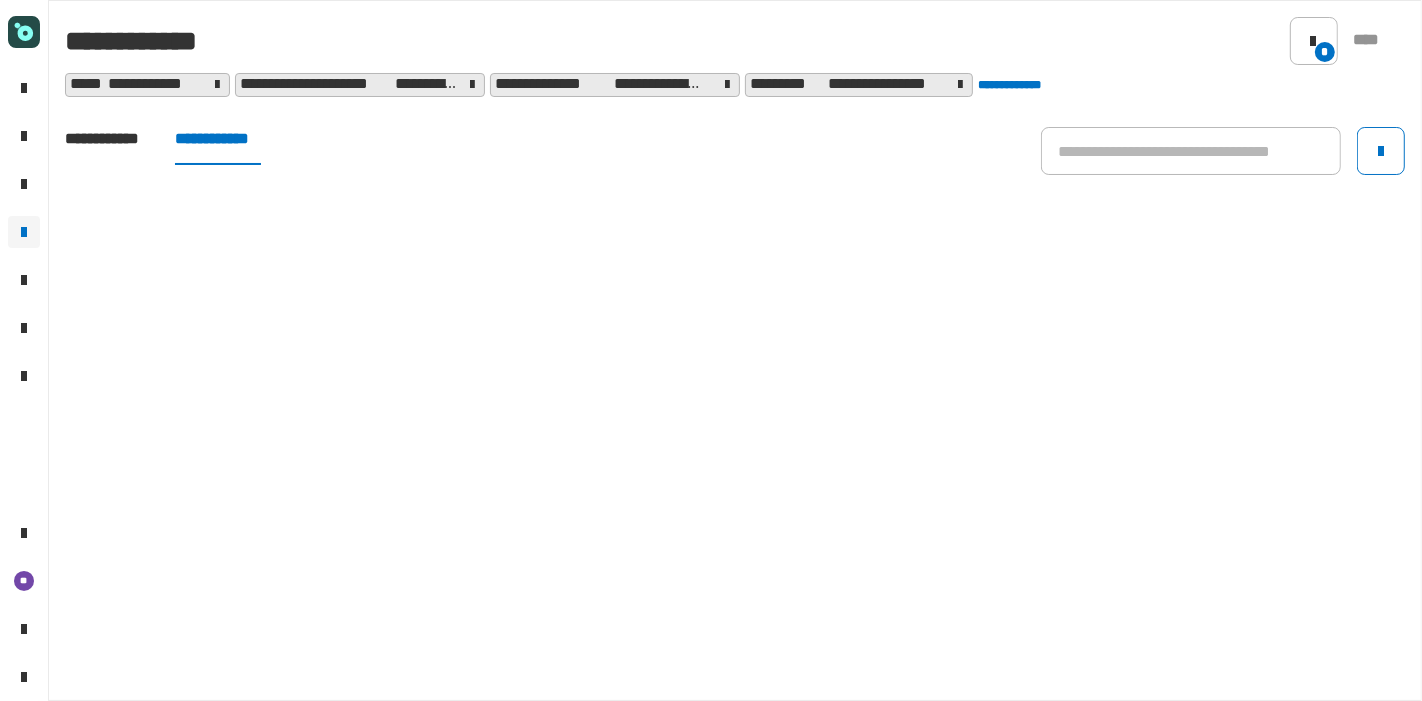 click on "**********" 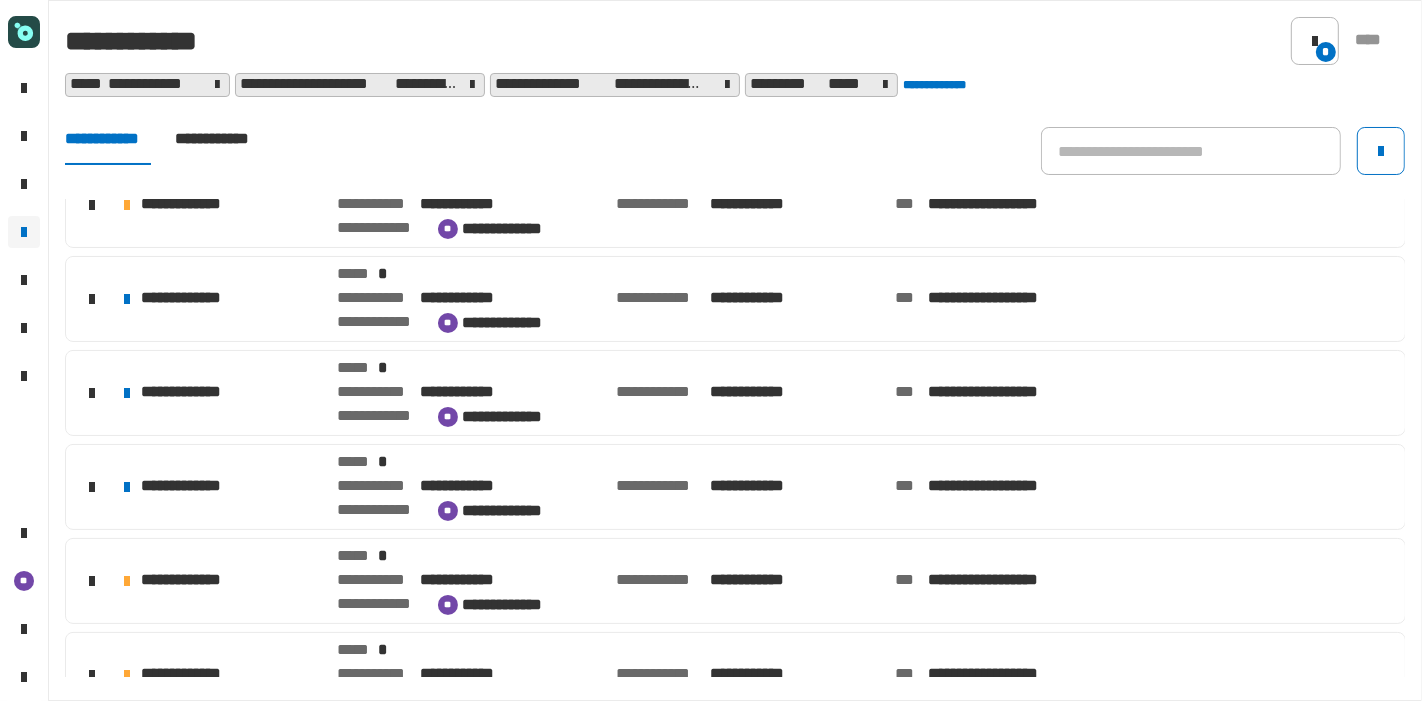scroll, scrollTop: 448, scrollLeft: 0, axis: vertical 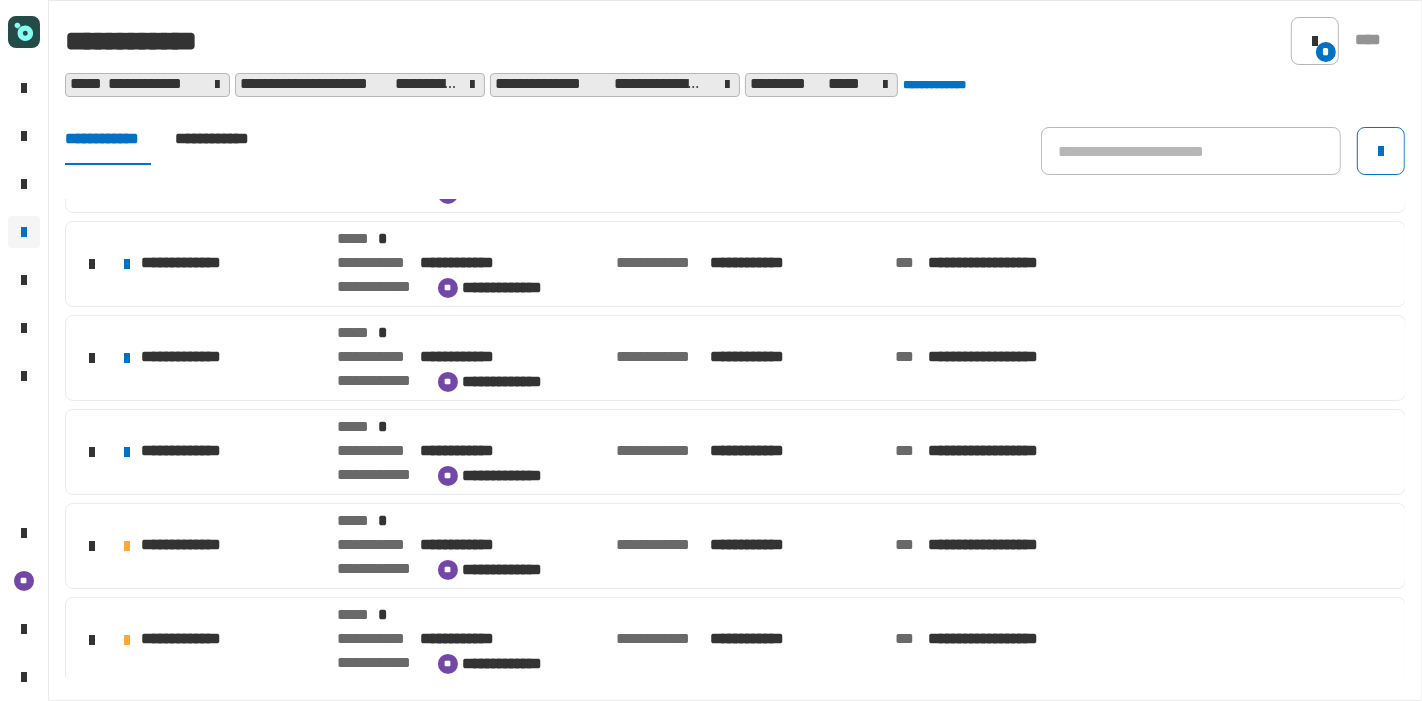 click on "***** *" 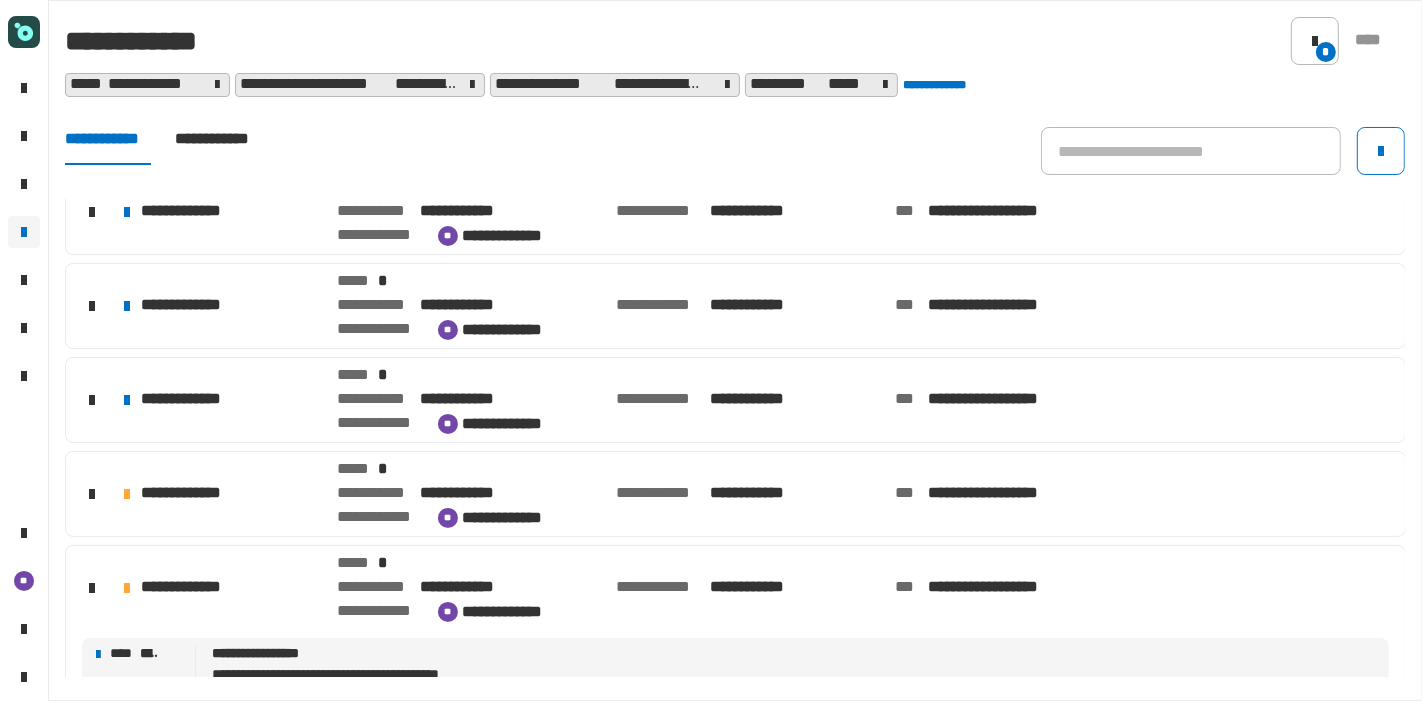 scroll, scrollTop: 508, scrollLeft: 0, axis: vertical 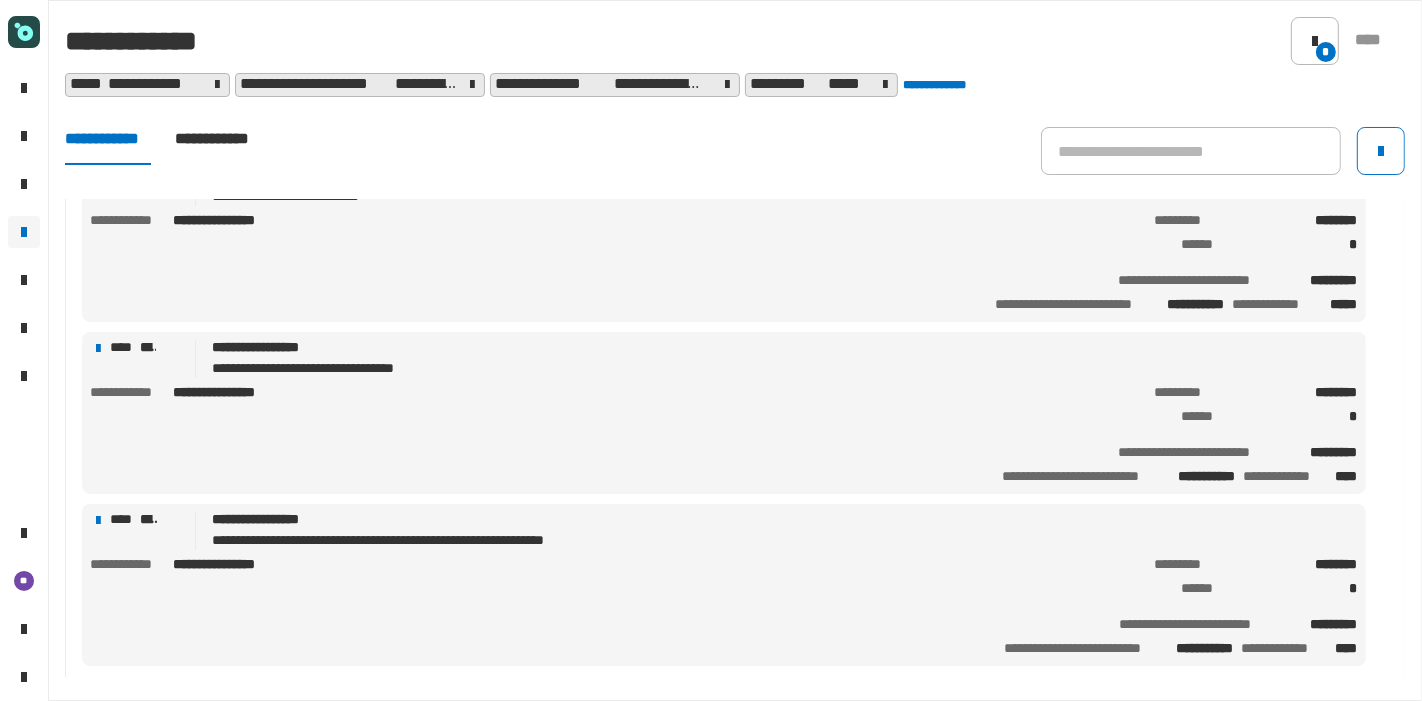 click on "**********" 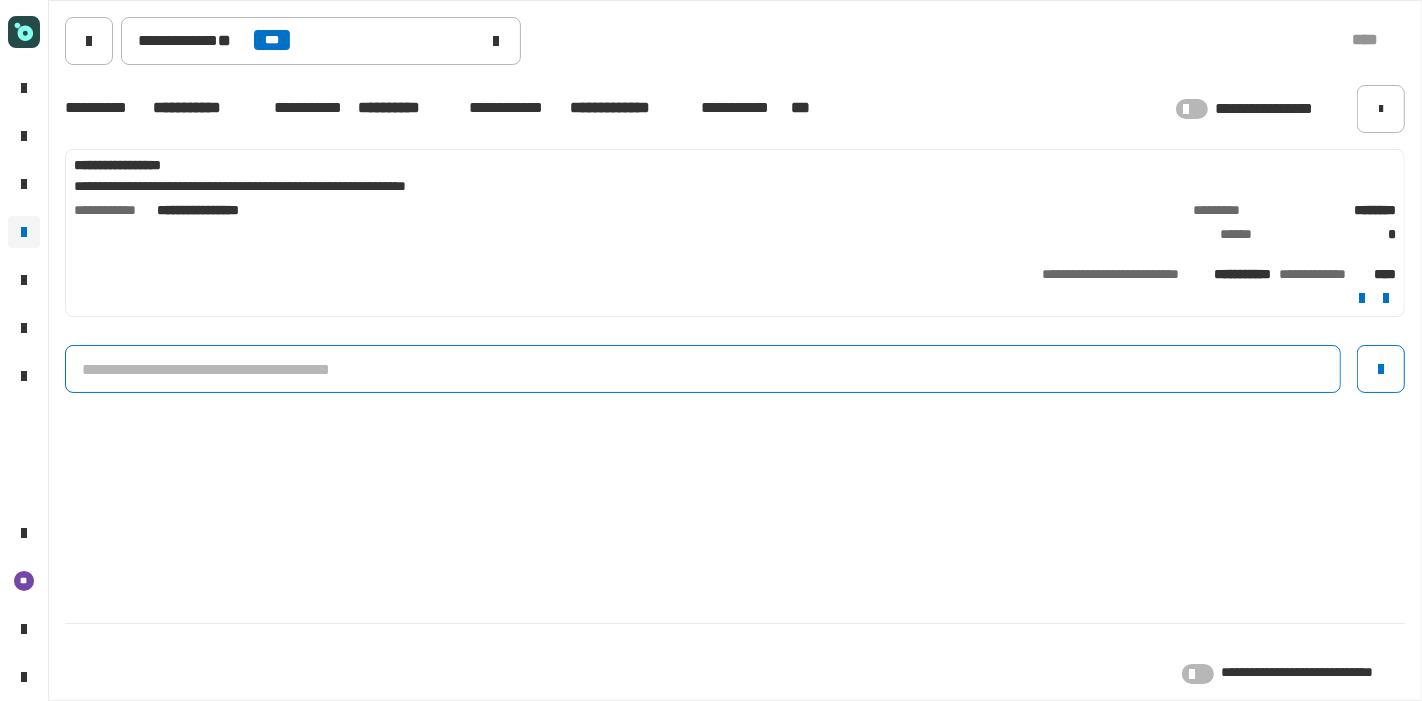 click 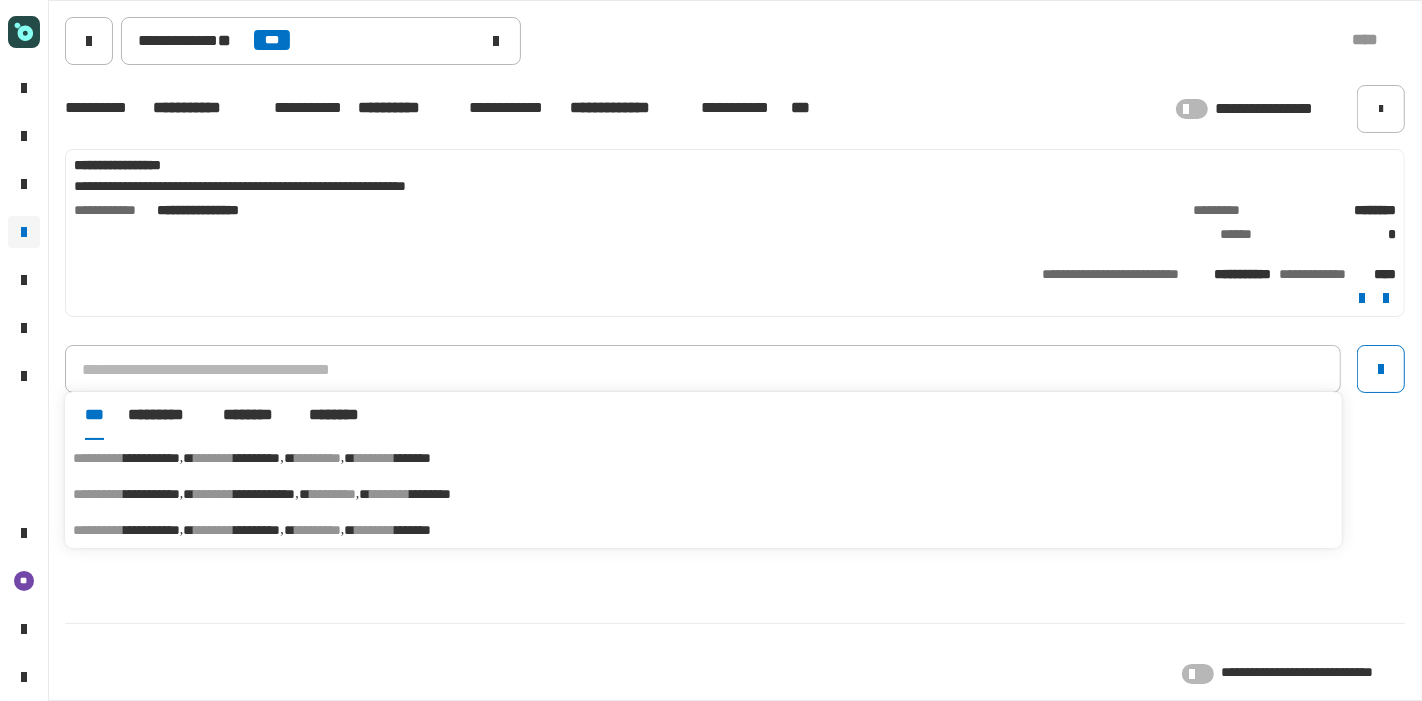 click on "********" at bounding box center (375, 530) 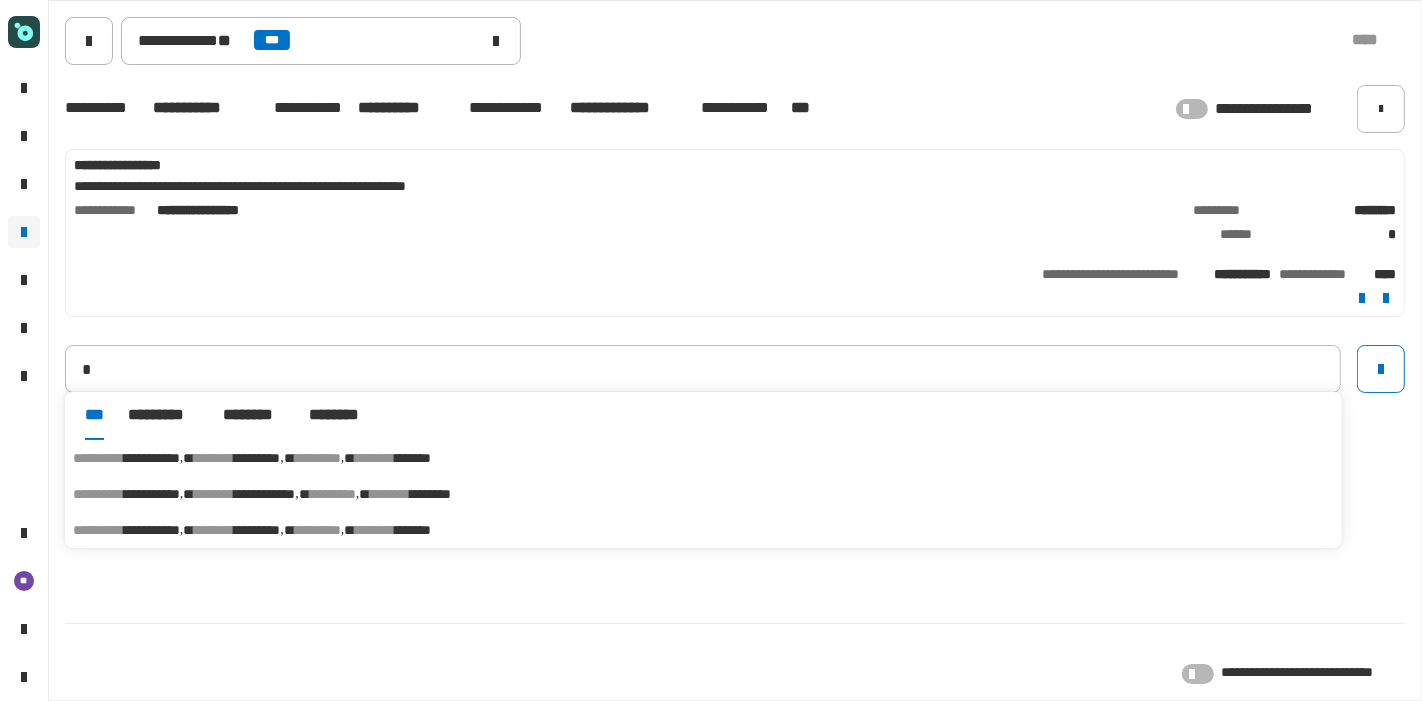 type on "**********" 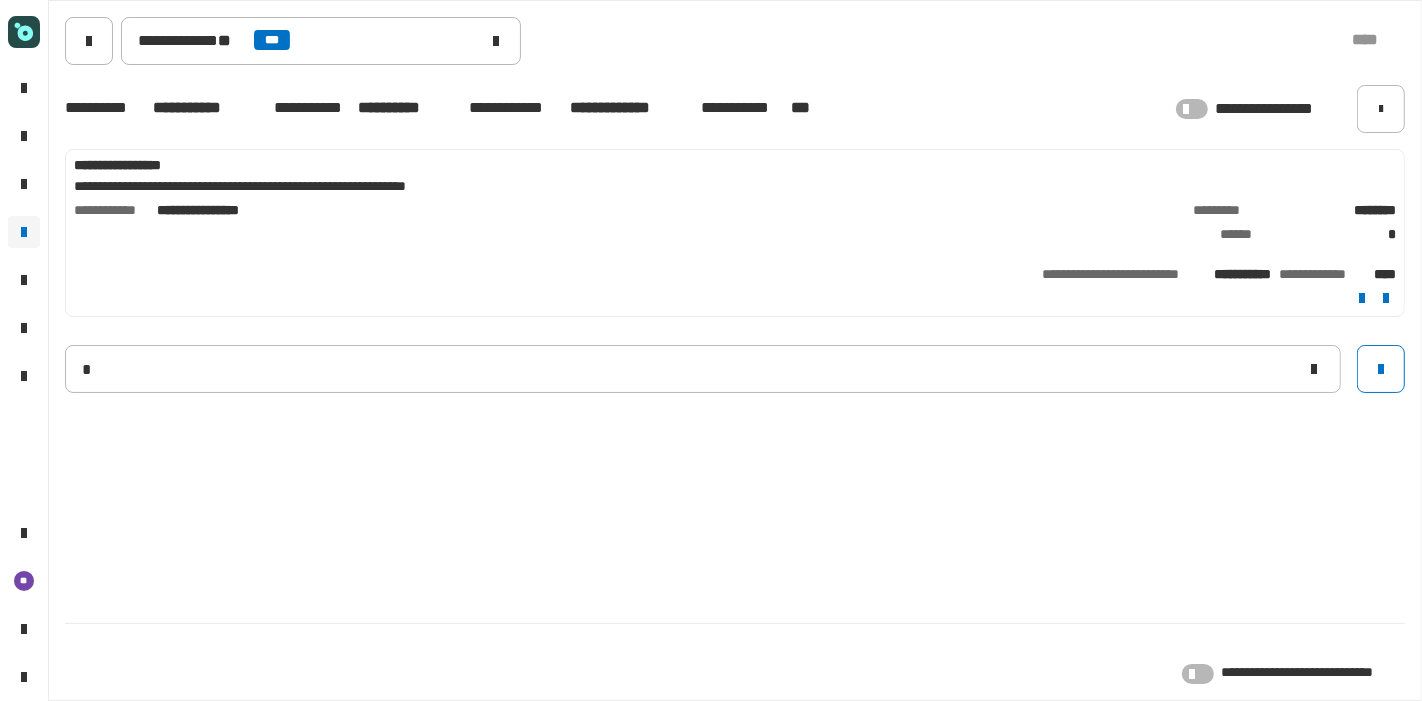 type 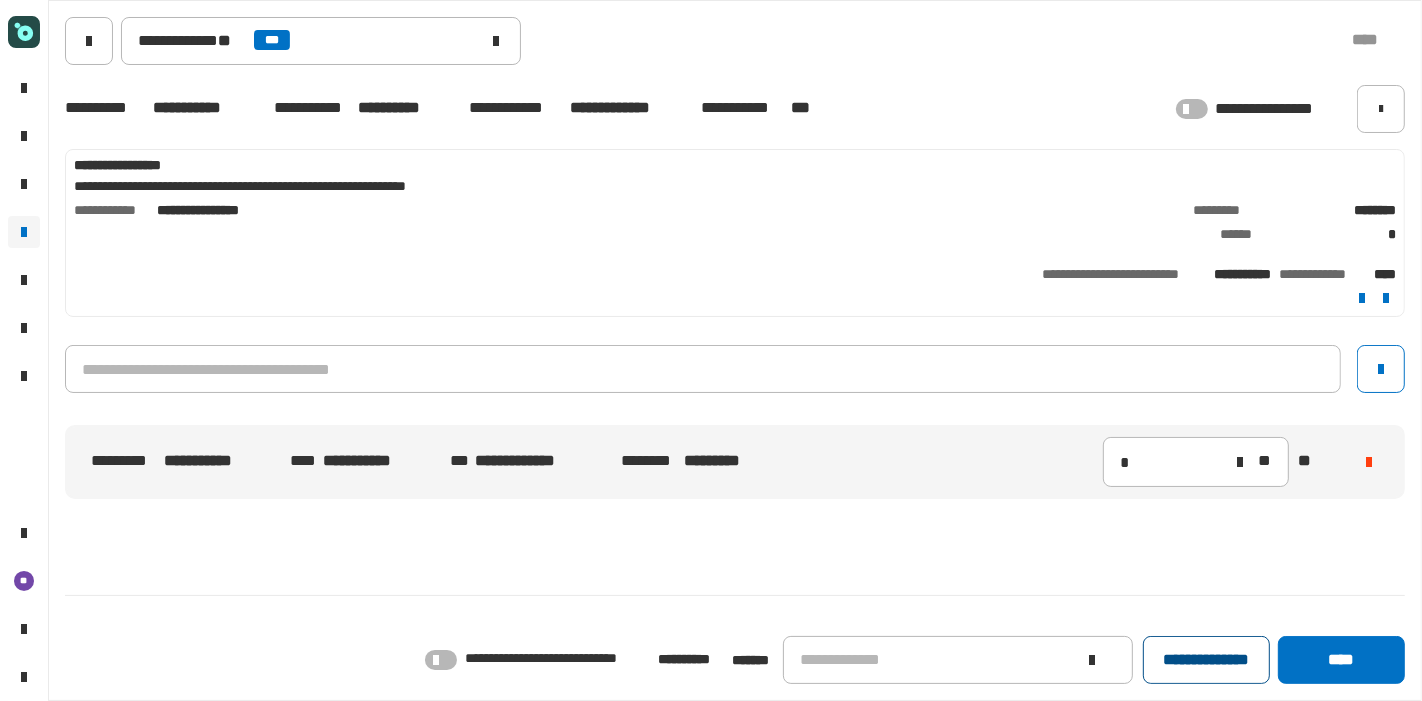 click on "**********" 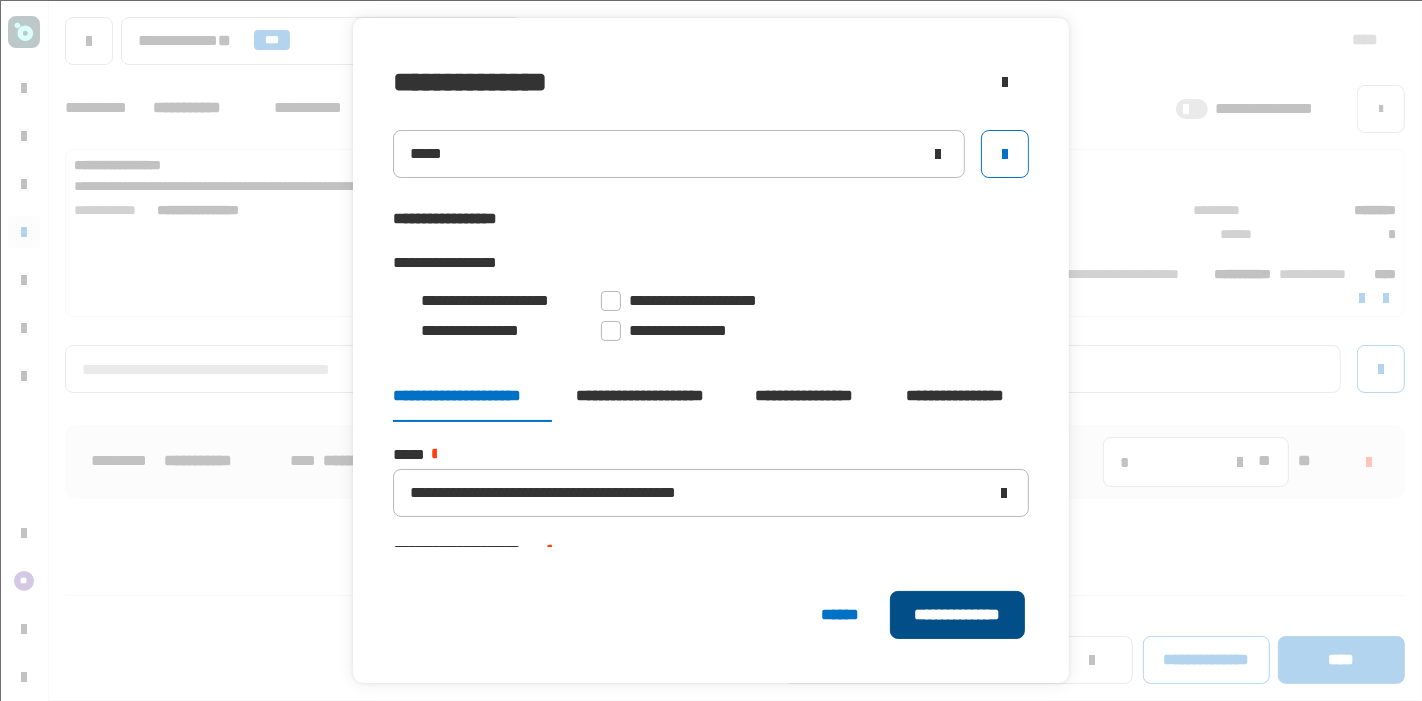 click on "**********" 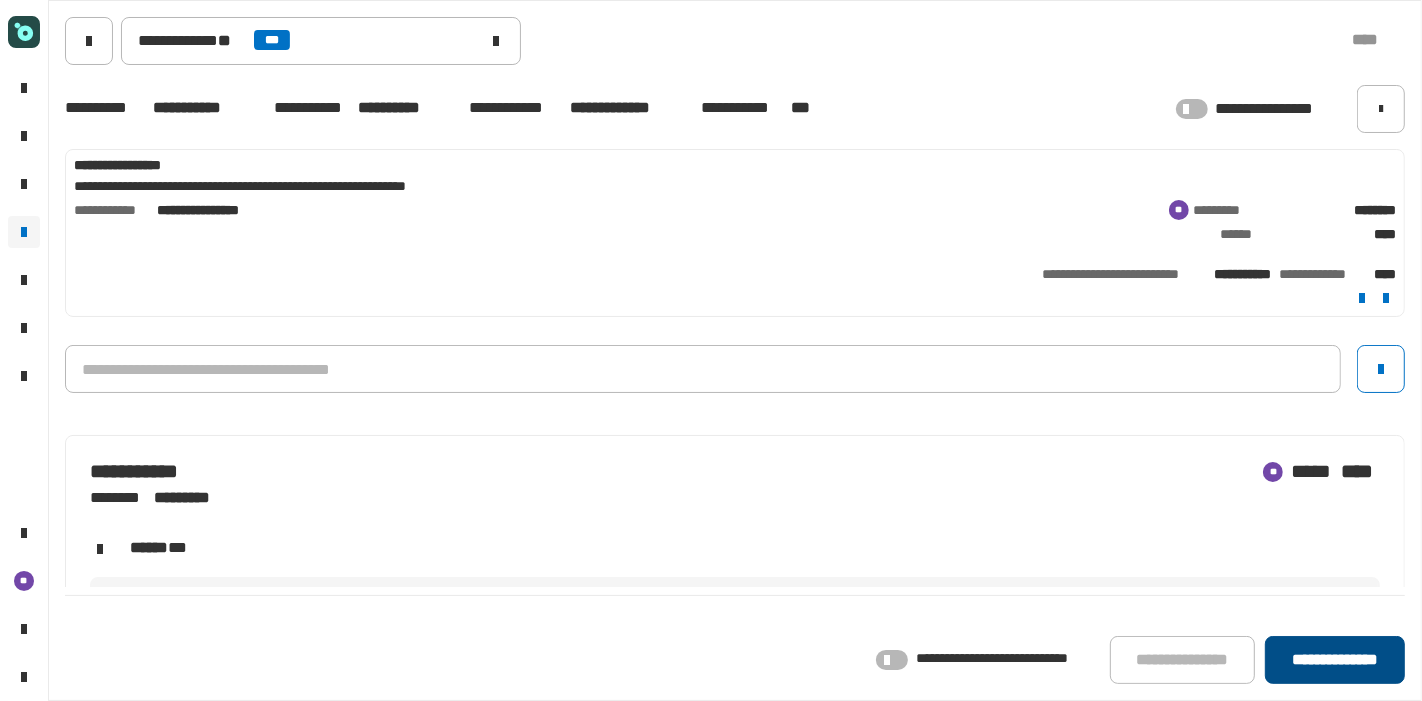 click on "**********" 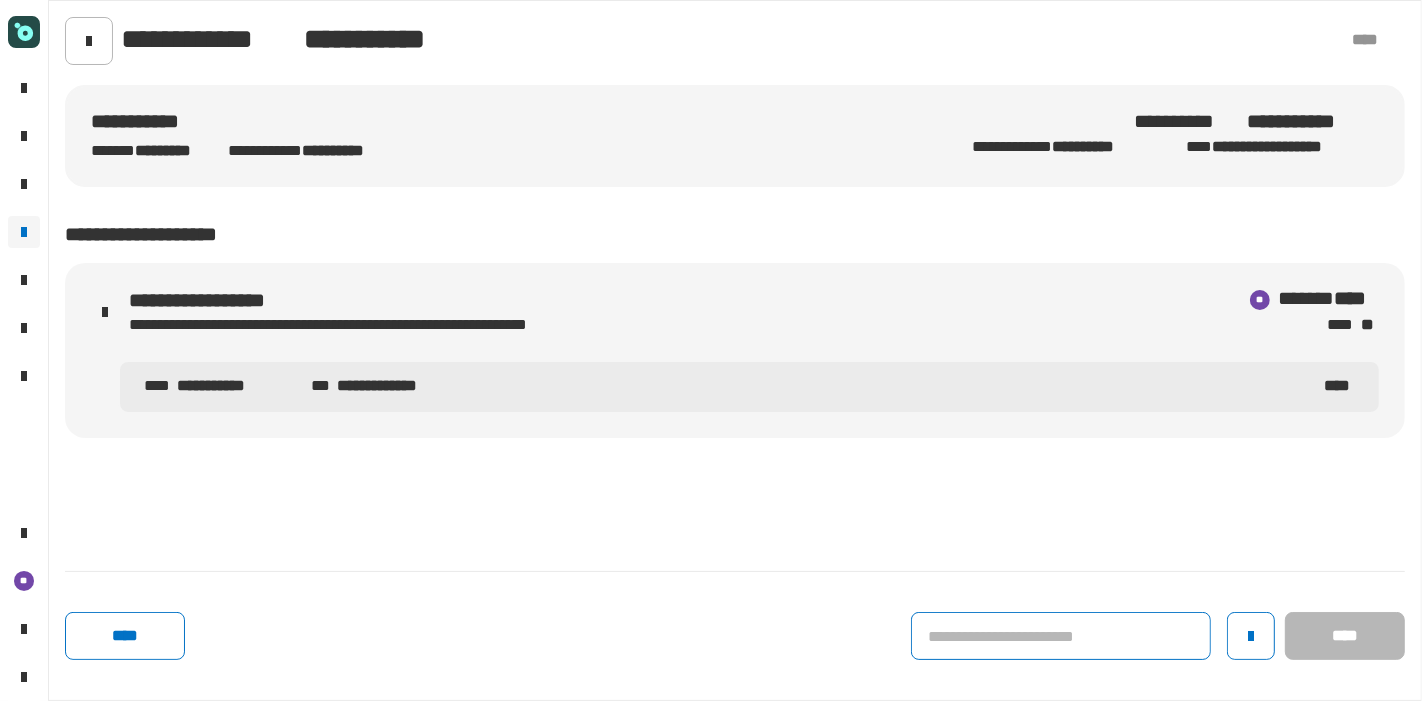 click 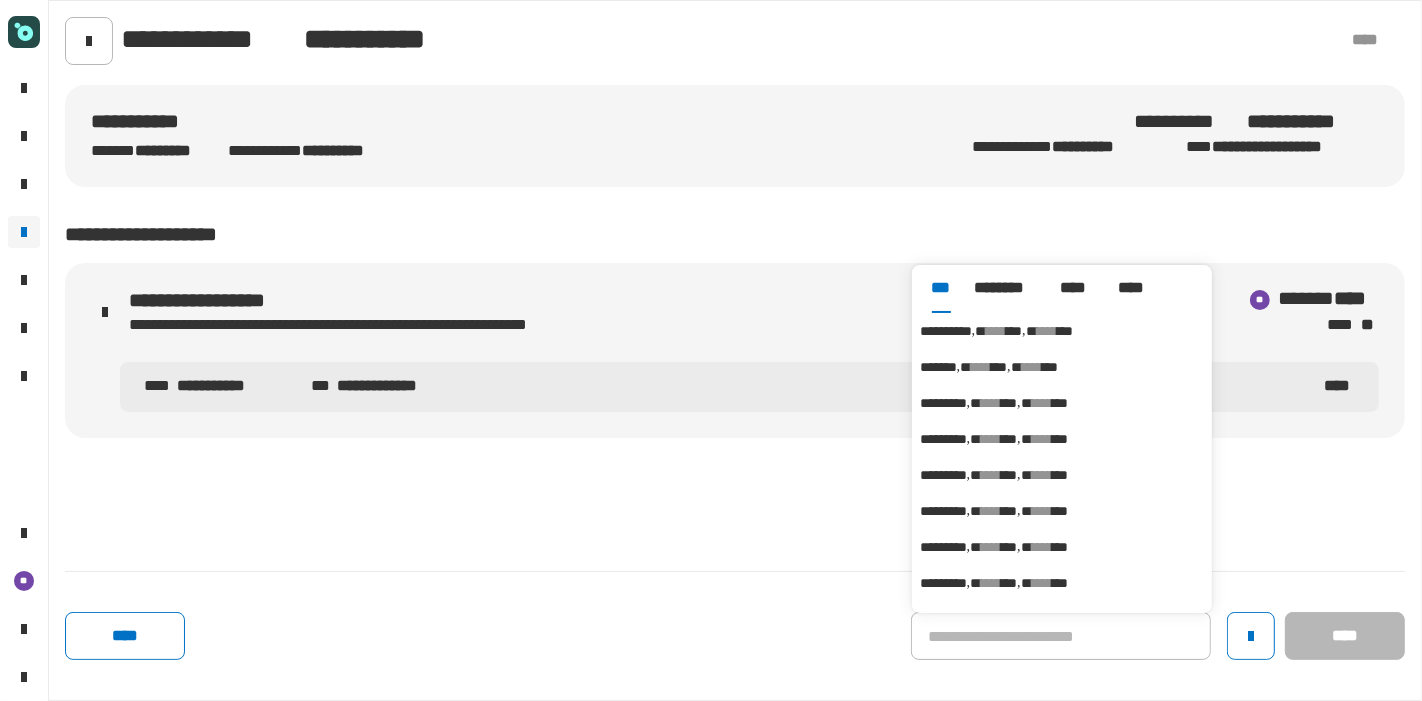 click on "****" at bounding box center (996, 331) 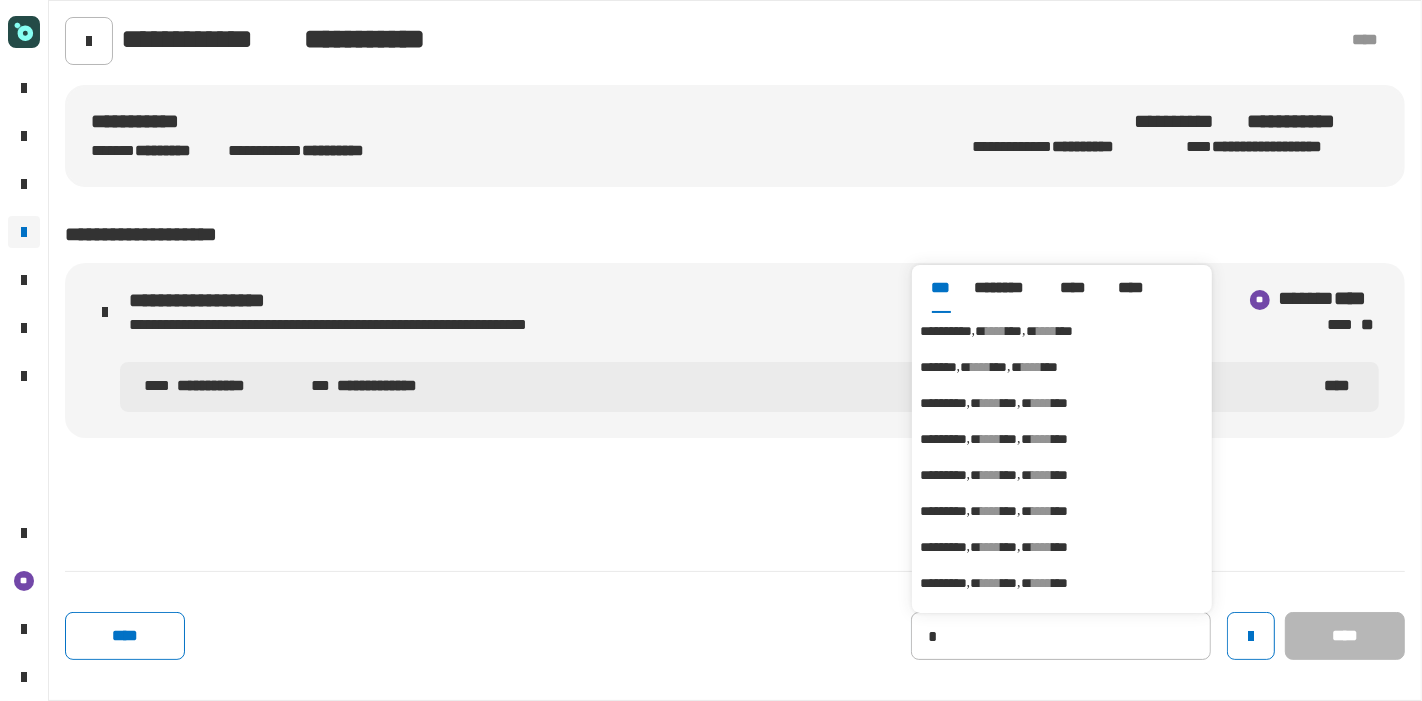 type on "**********" 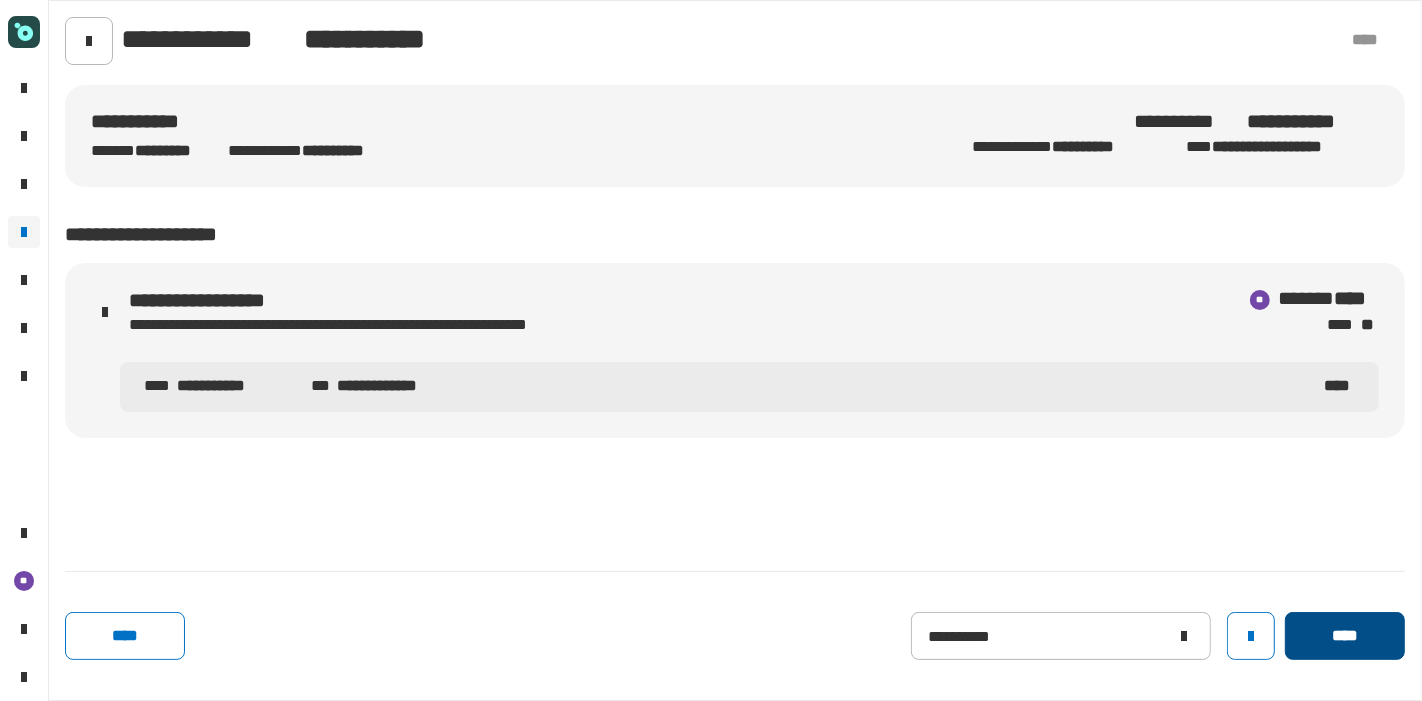 click on "****" 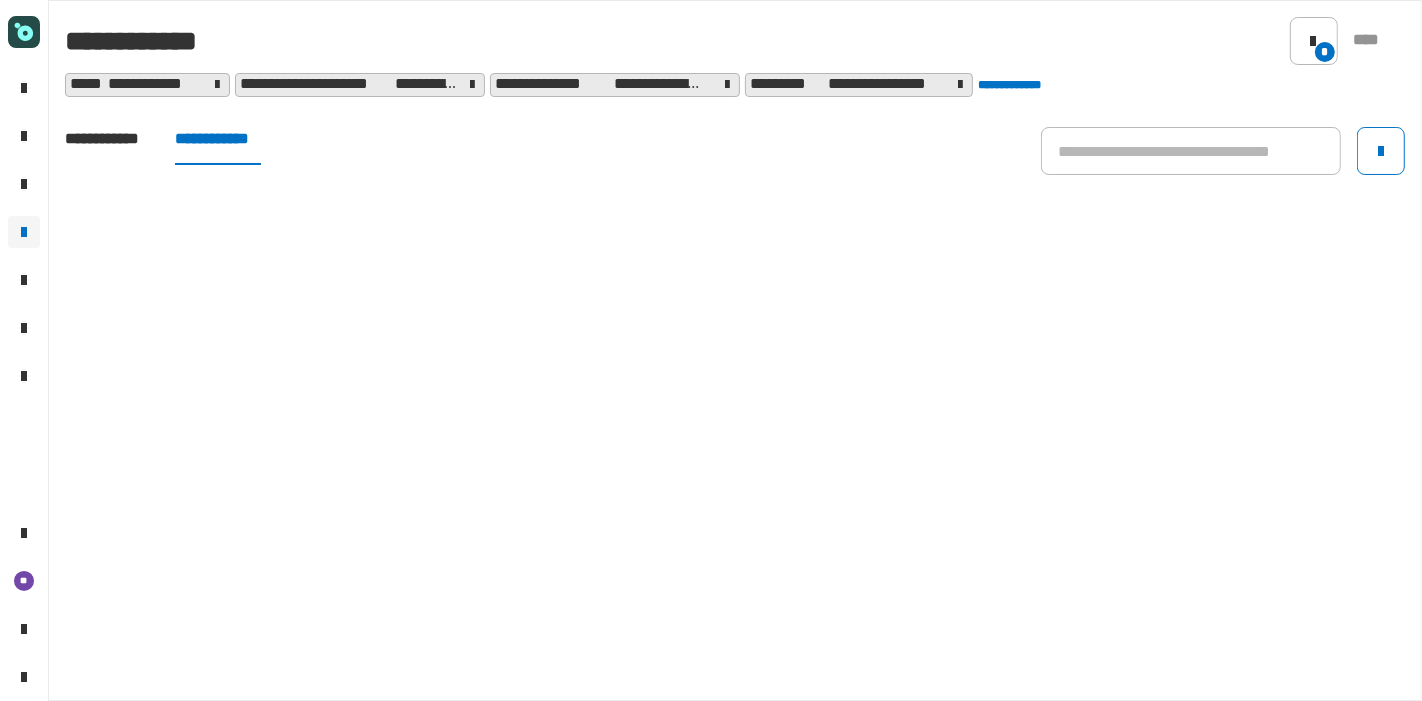 click on "**********" 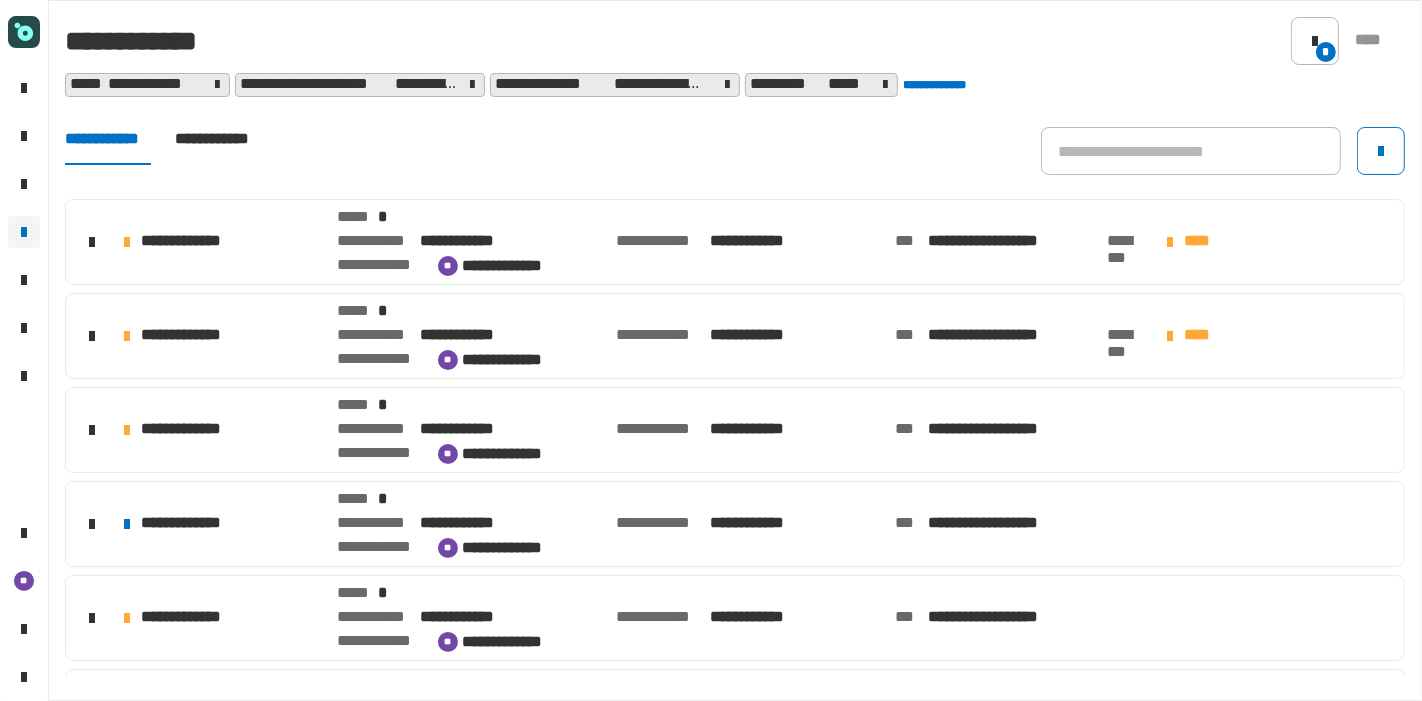 scroll, scrollTop: 448, scrollLeft: 0, axis: vertical 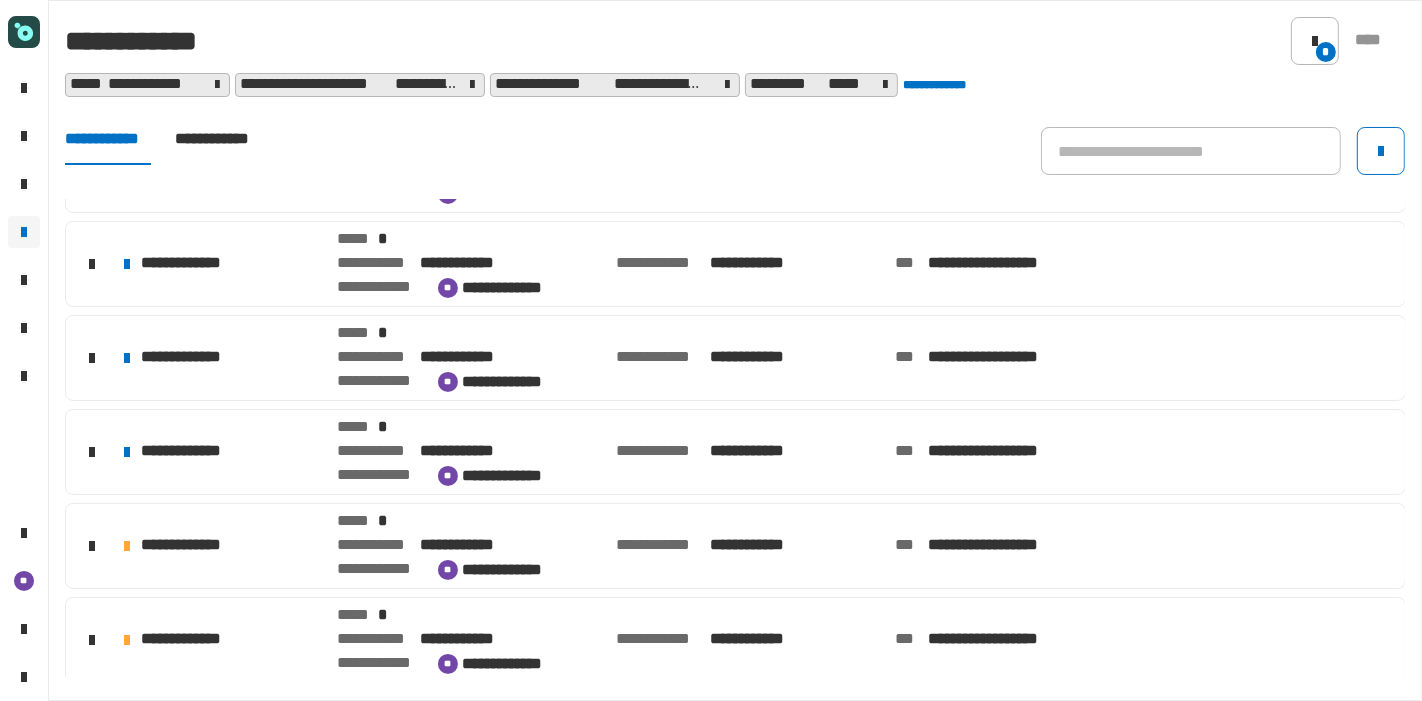 click on "**********" 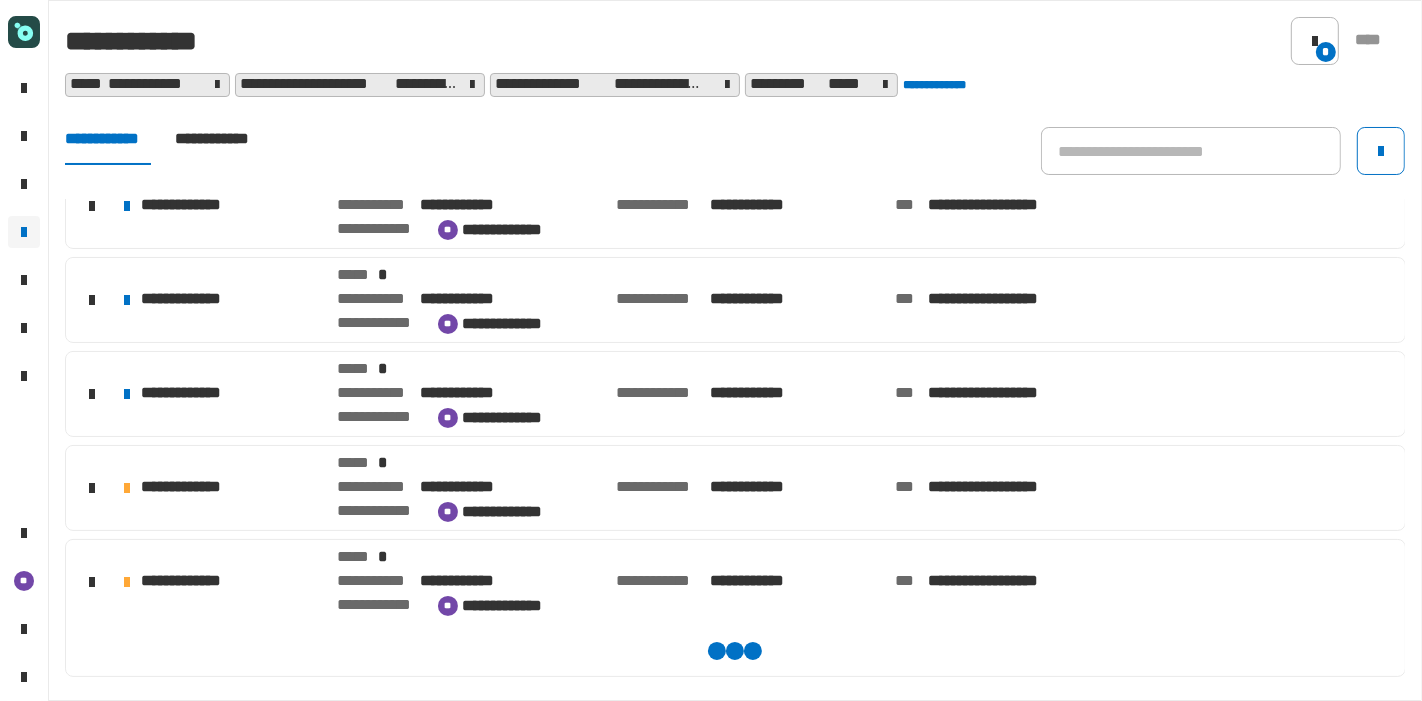 scroll, scrollTop: 520, scrollLeft: 0, axis: vertical 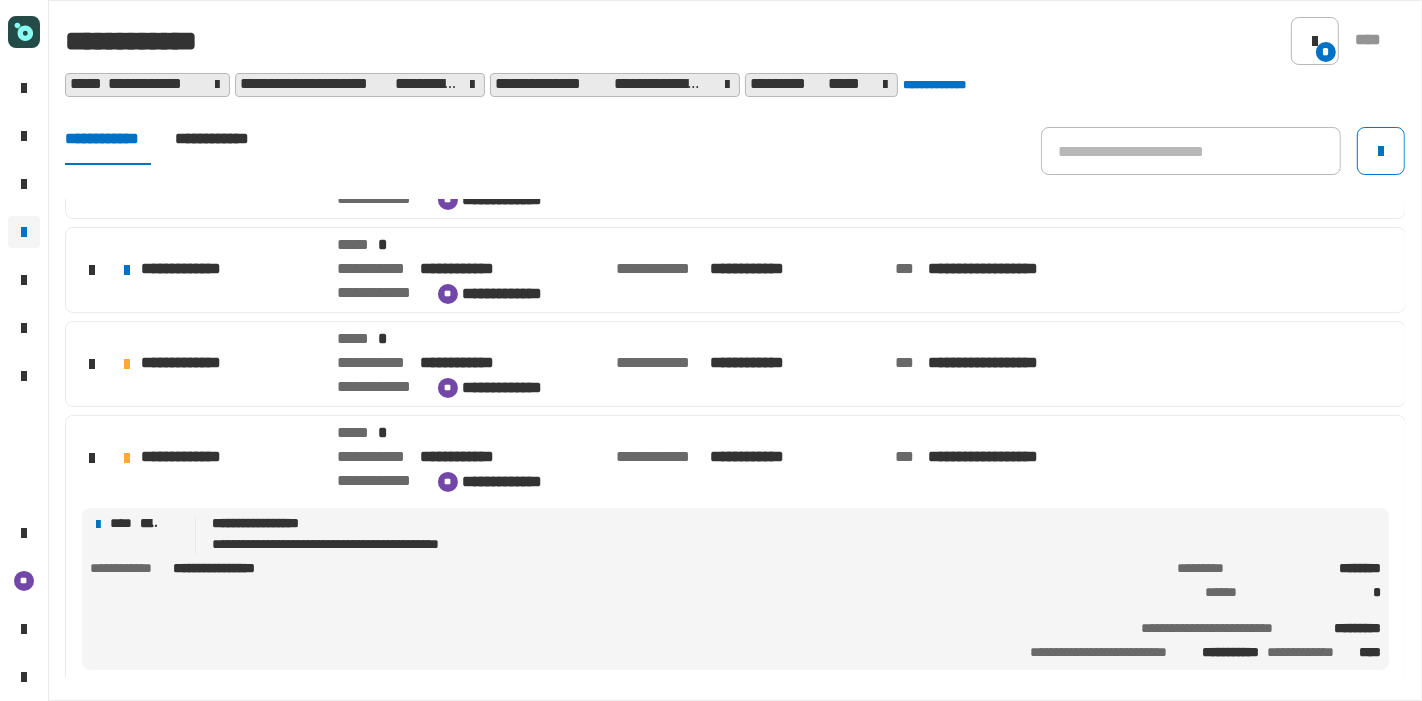 click on "**********" 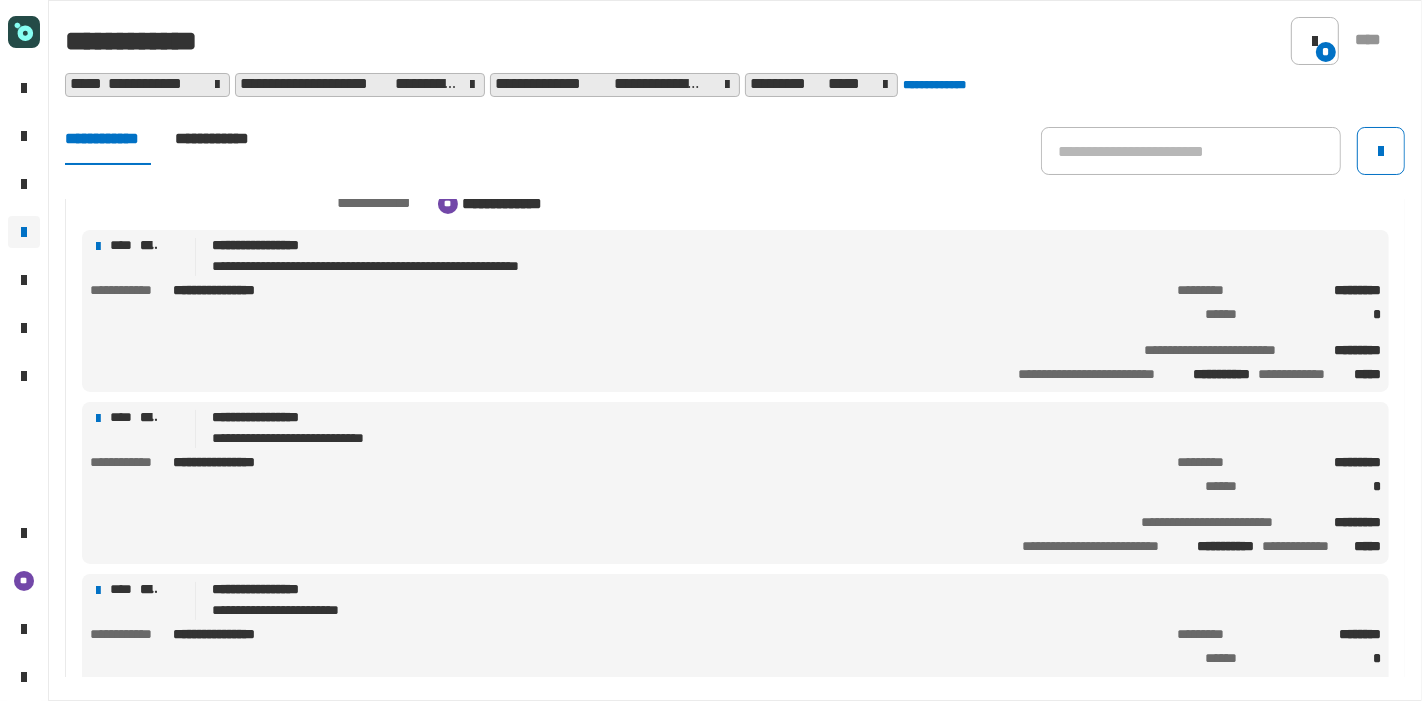 scroll, scrollTop: 814, scrollLeft: 0, axis: vertical 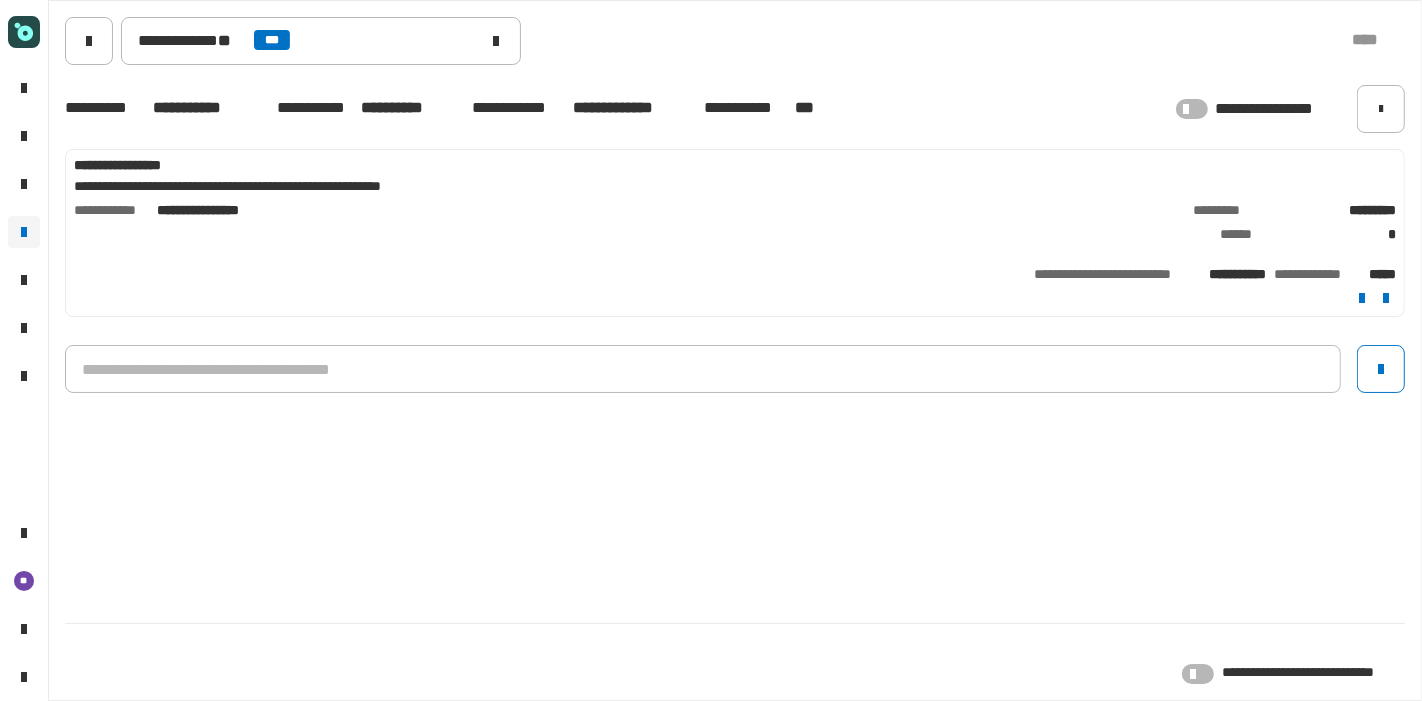 click 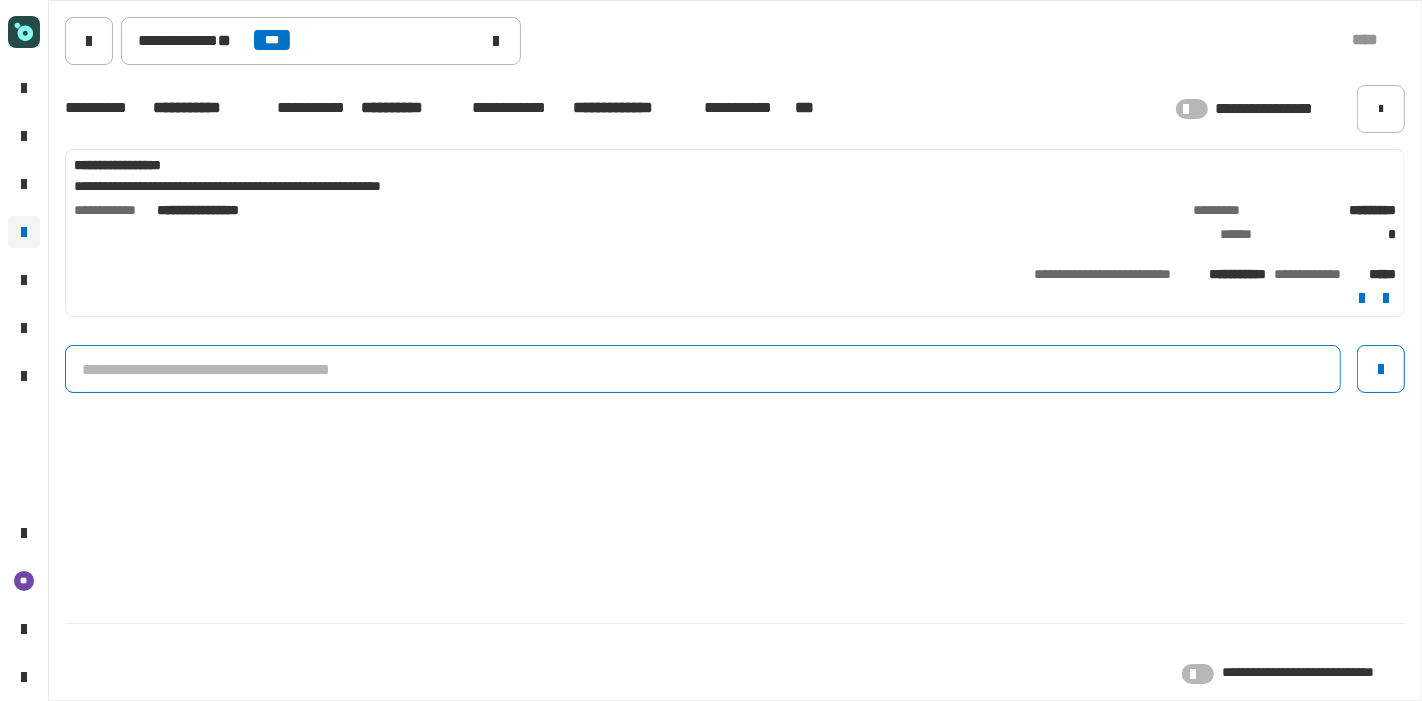 click 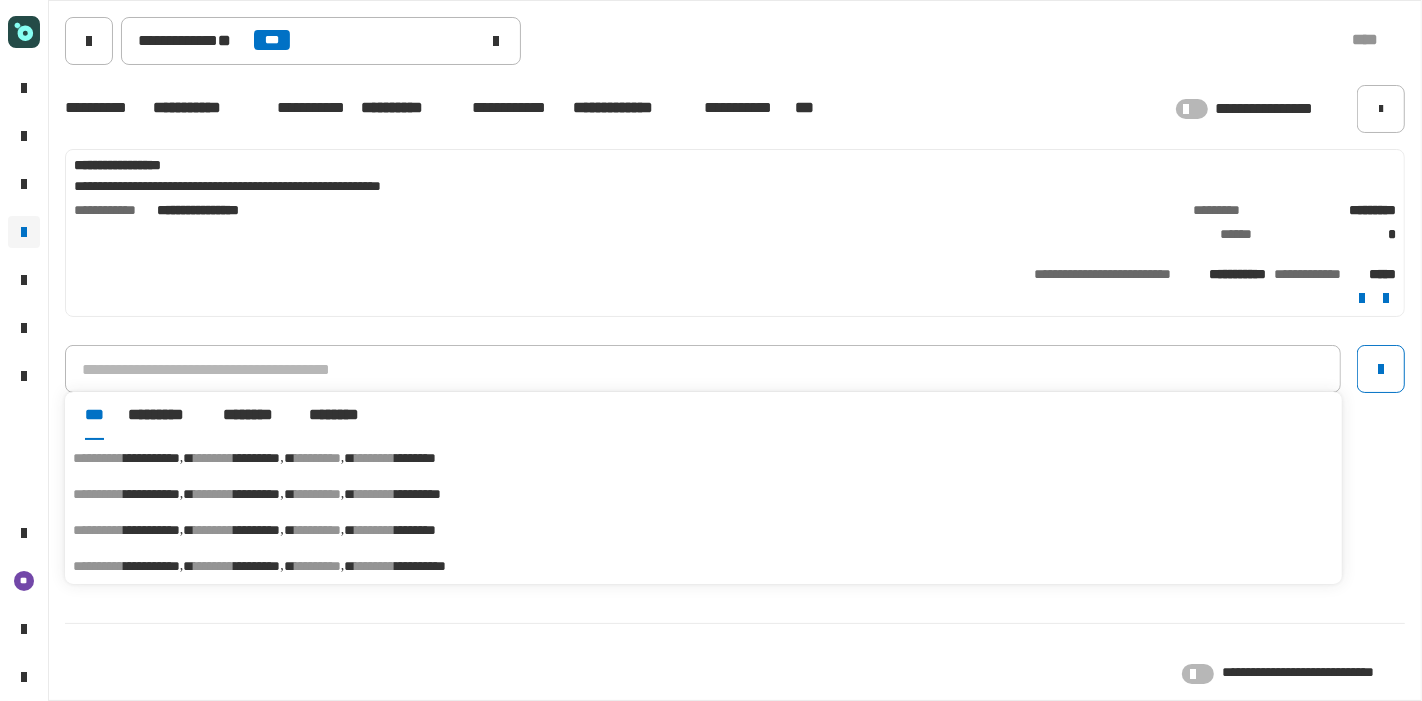click on "*********" at bounding box center [418, 494] 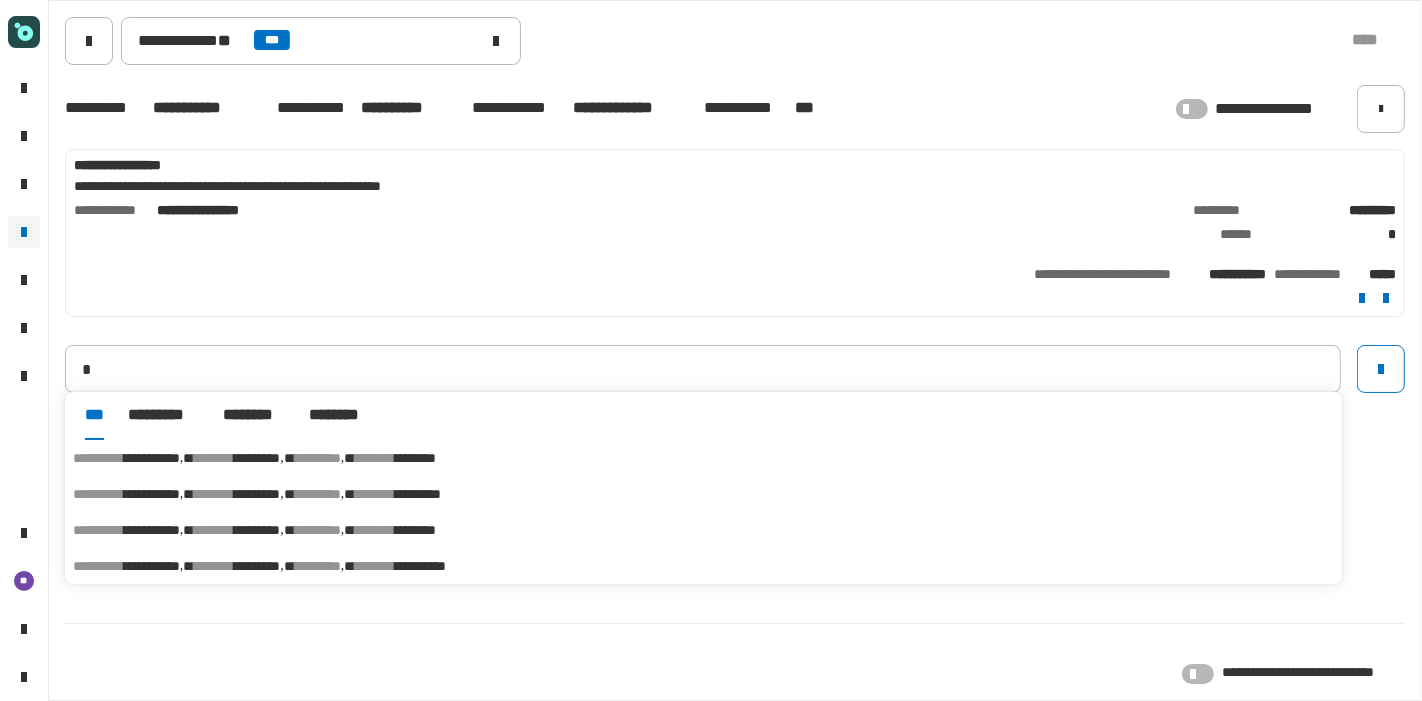type on "**********" 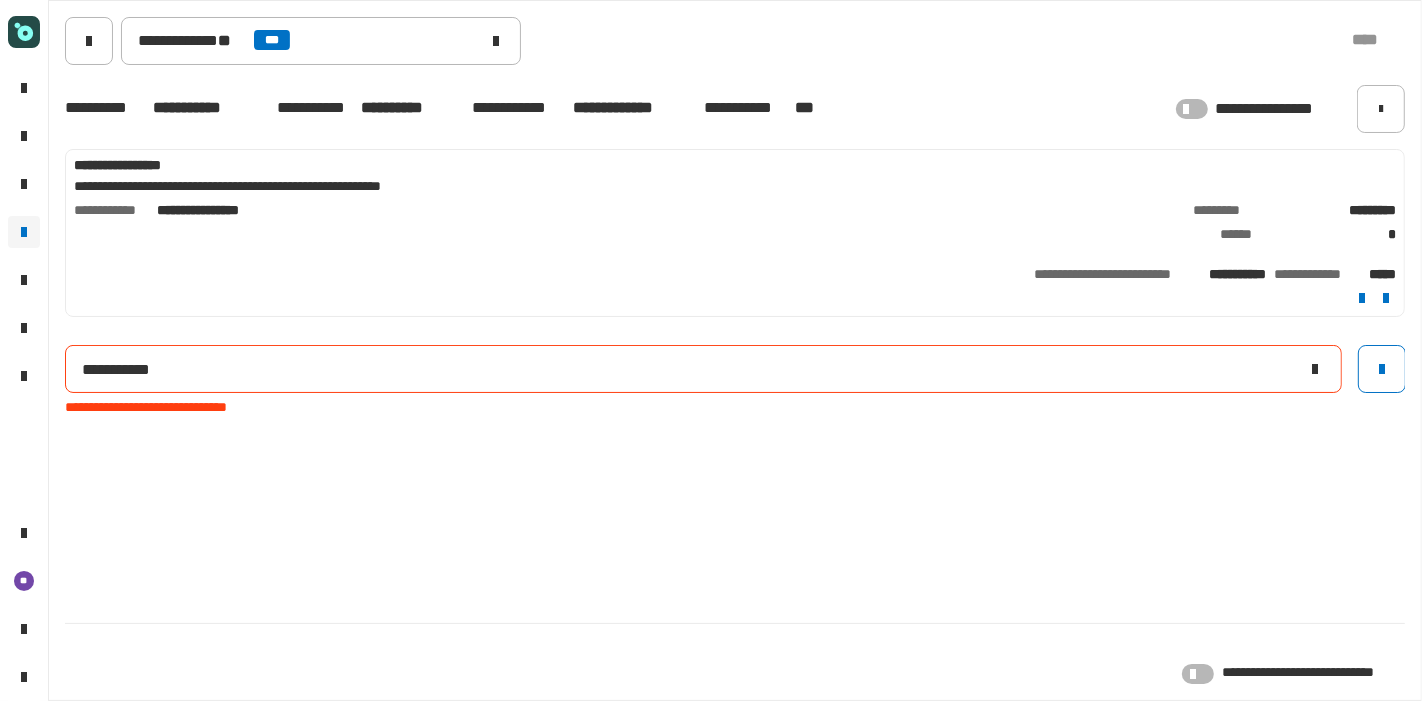 click on "**********" 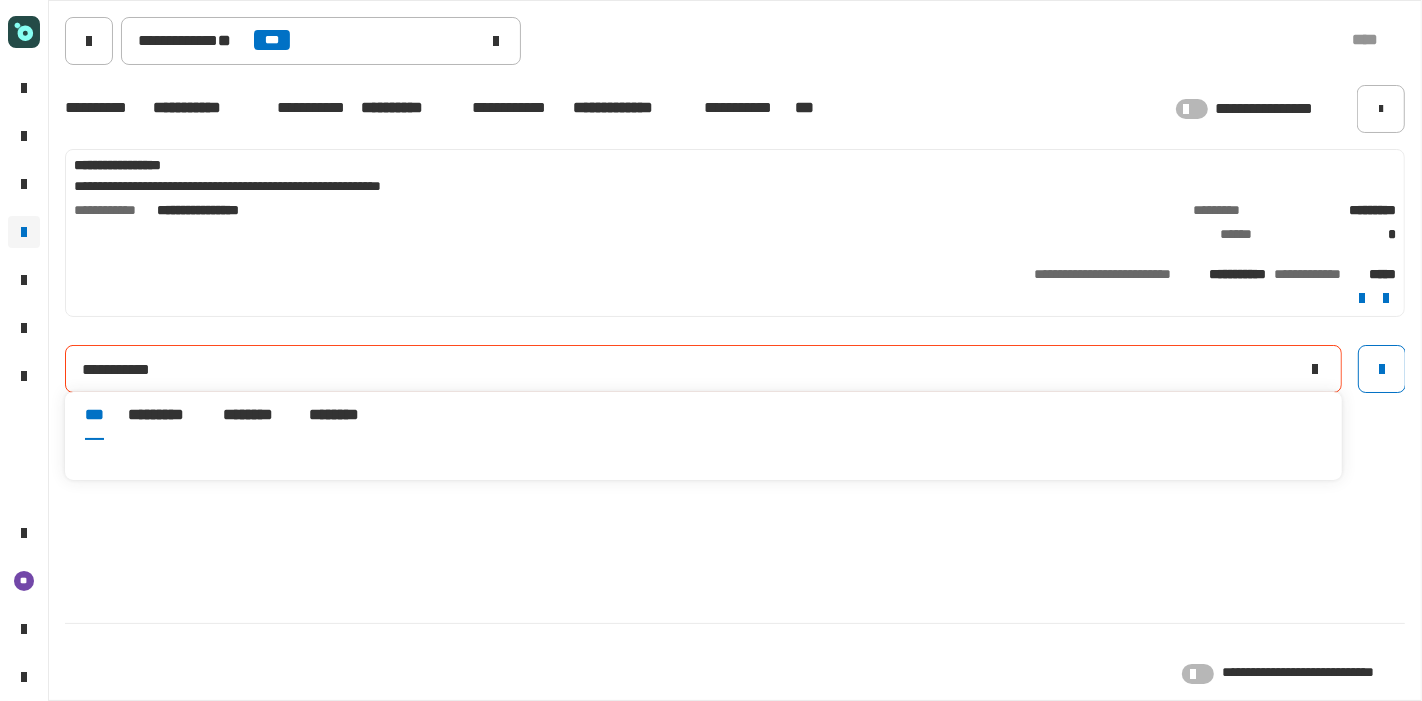 click 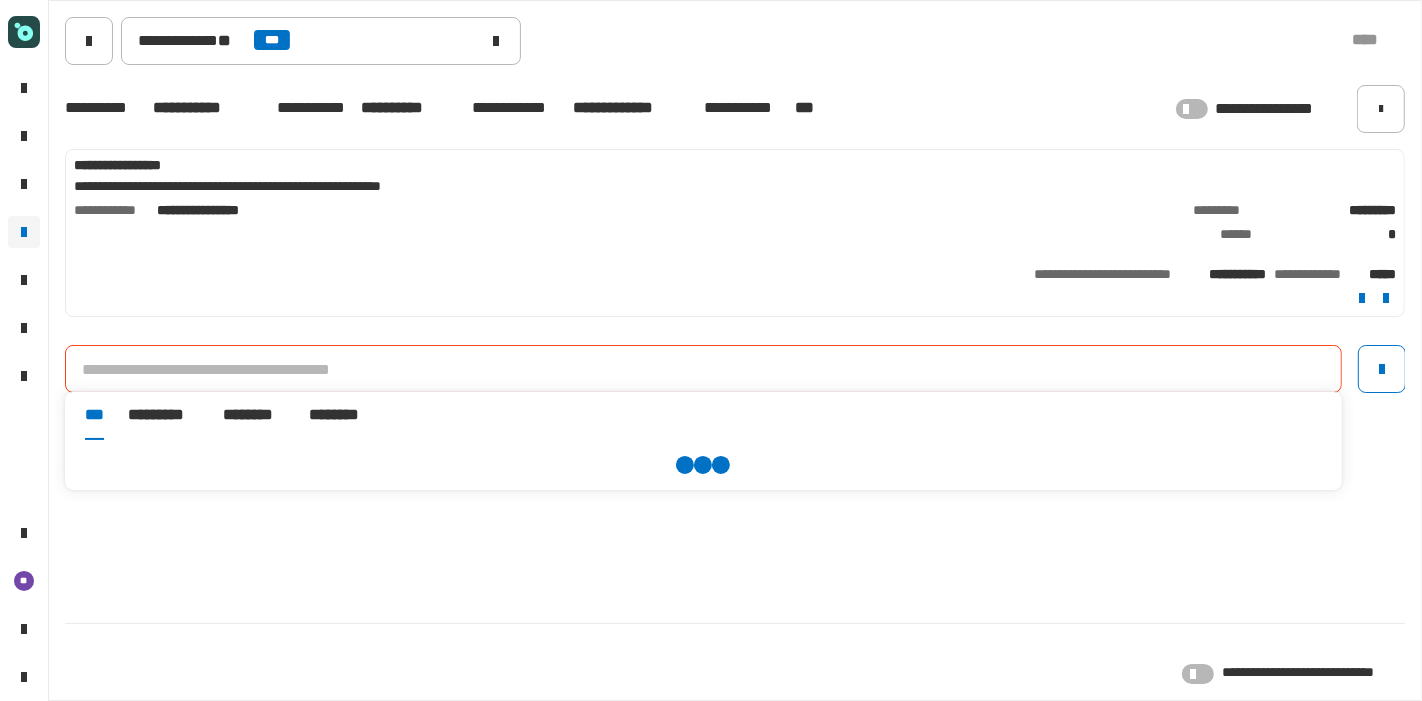 click 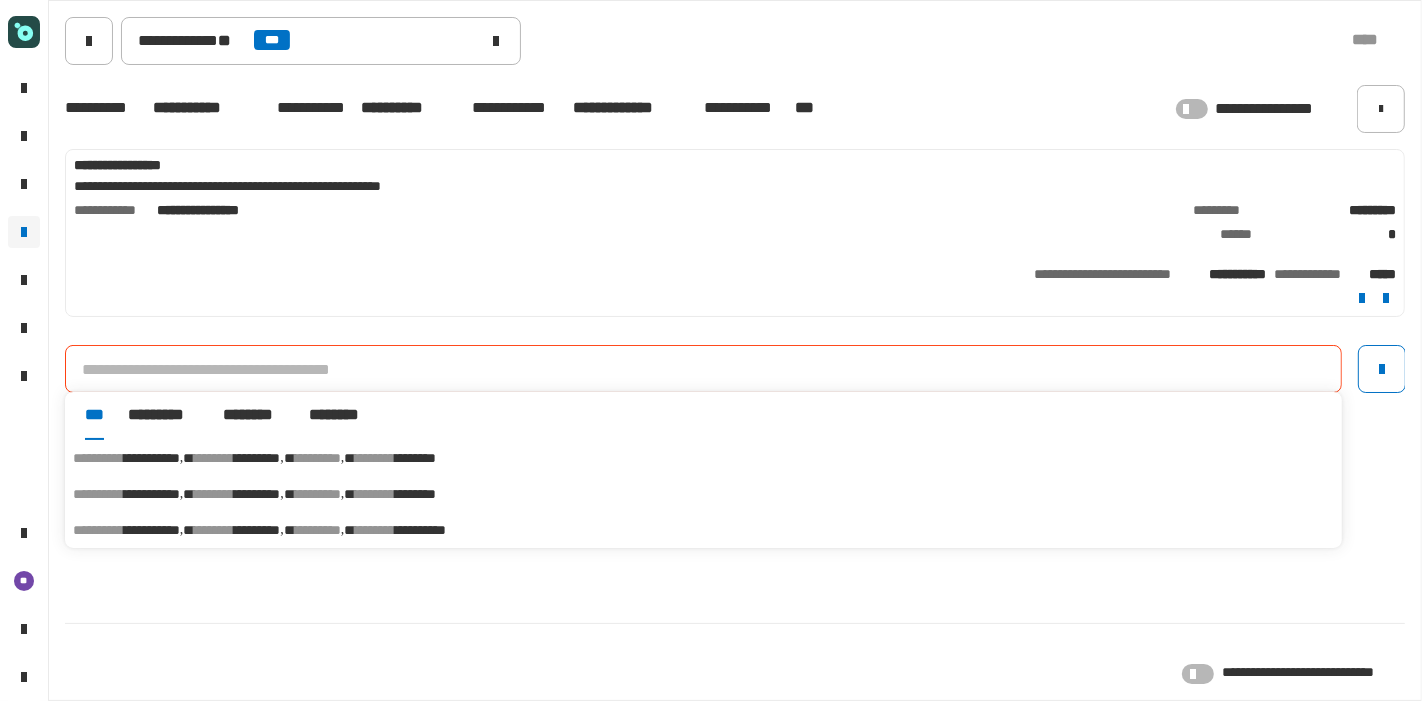 click on "********" at bounding box center [318, 530] 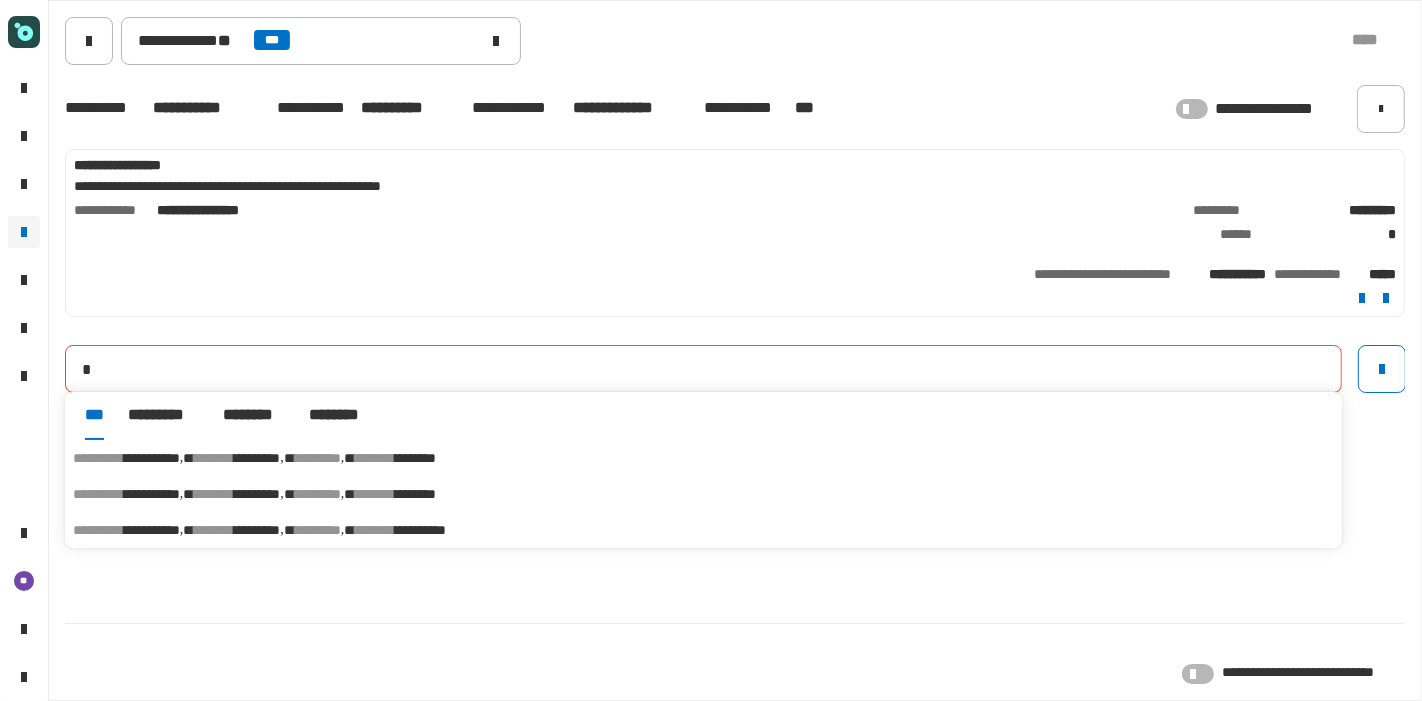 type on "**********" 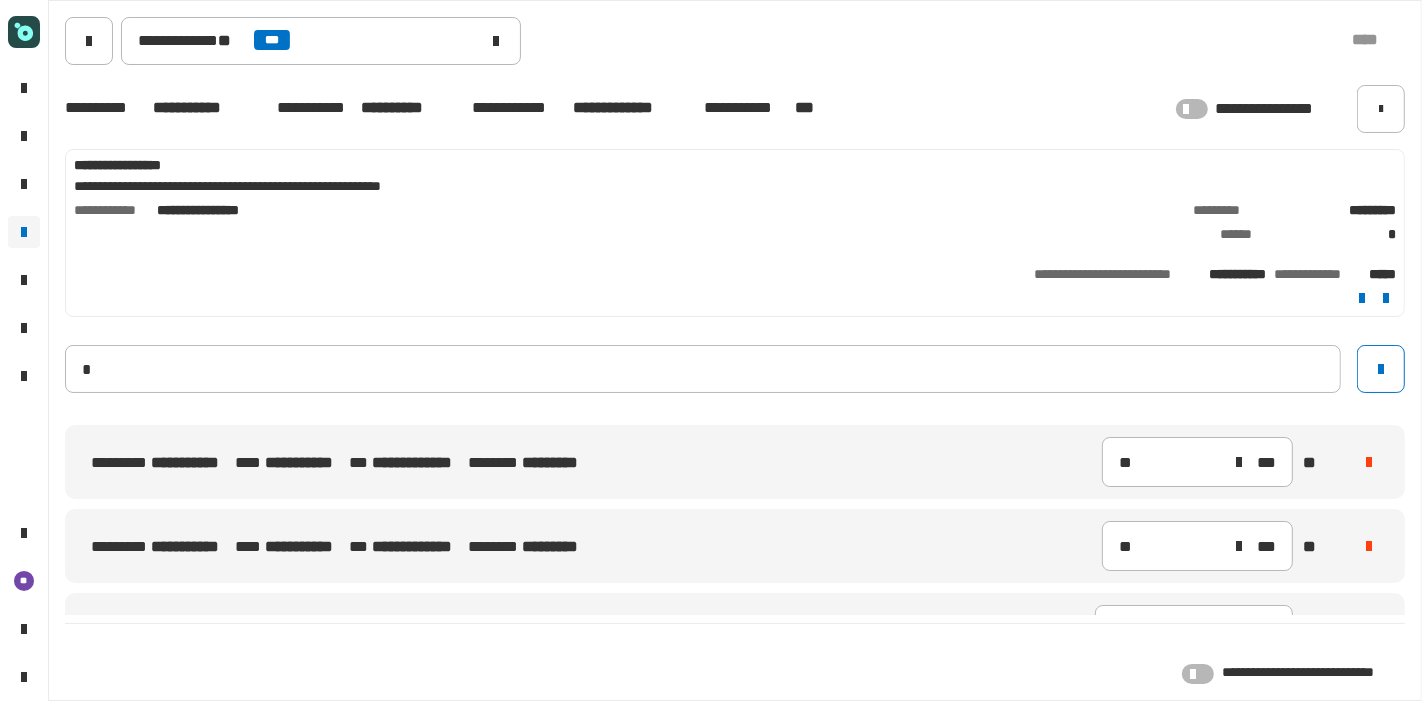 type 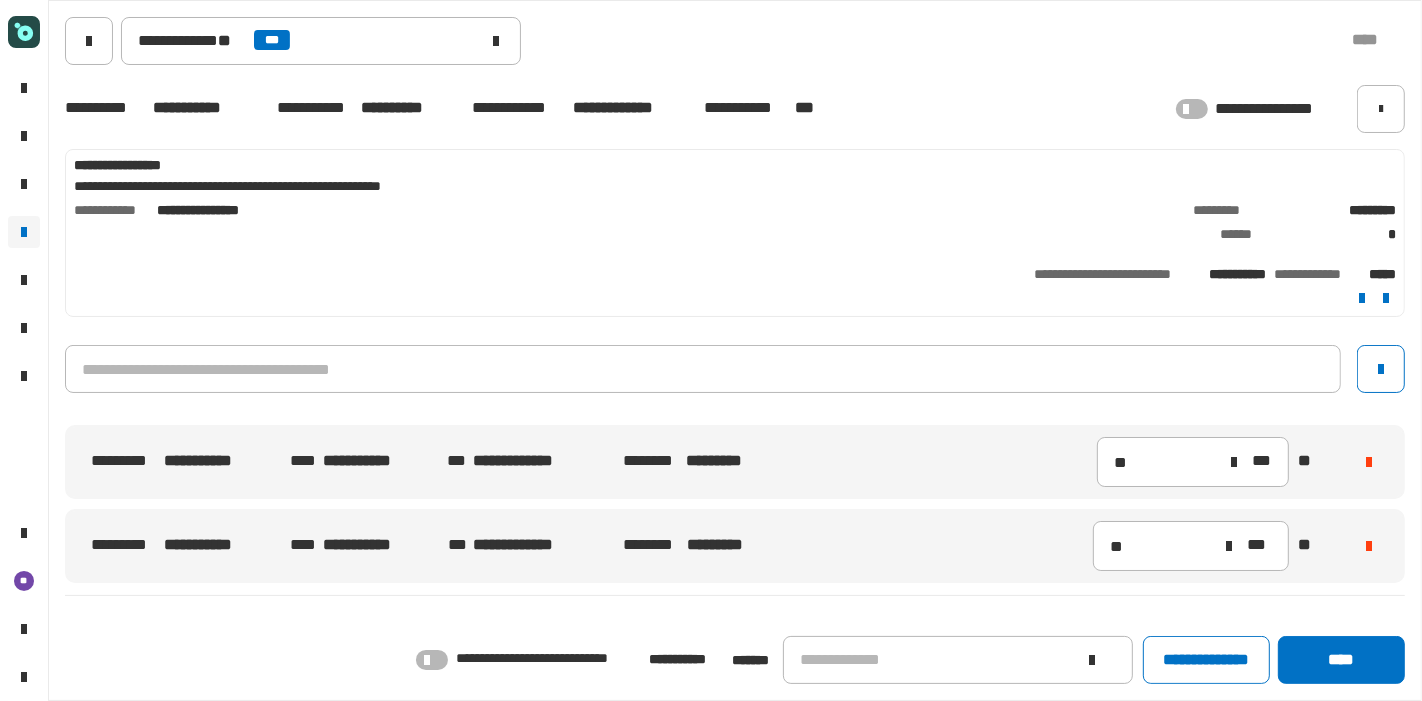 click on "**********" 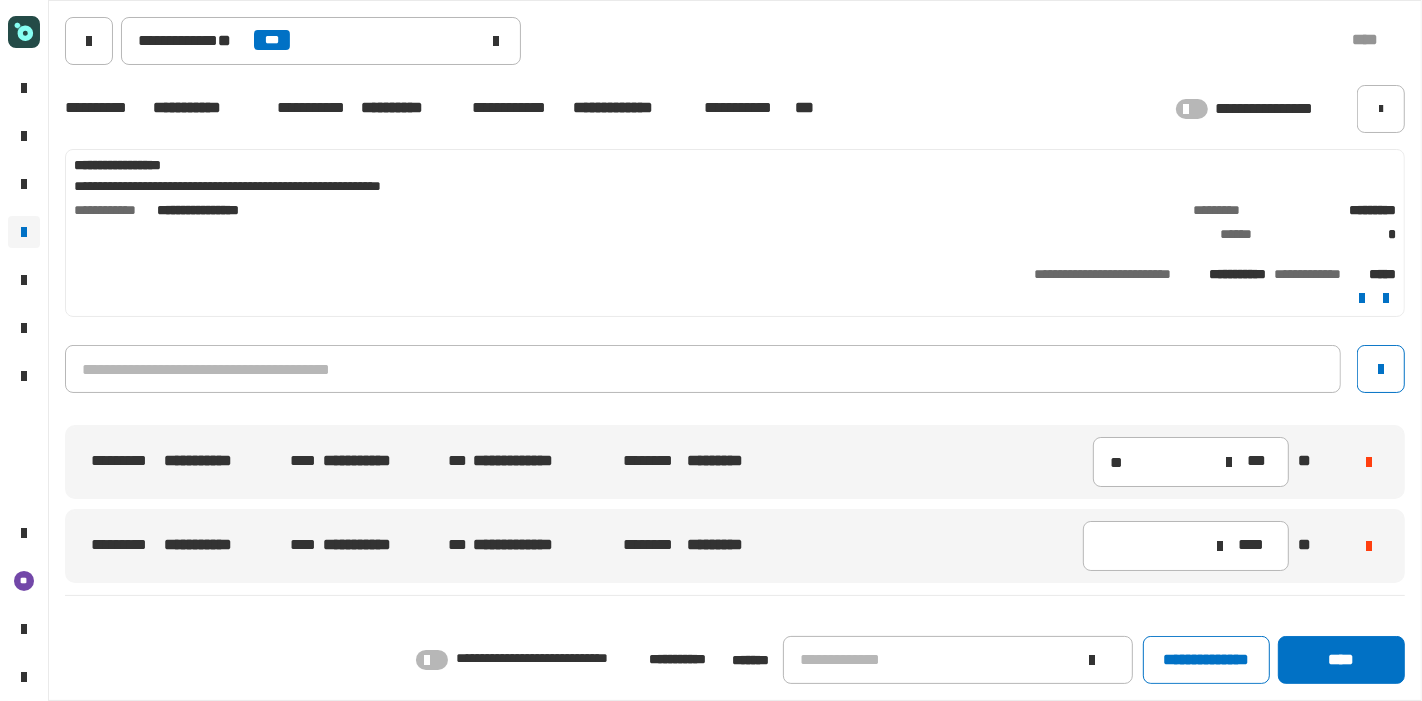 type on "**" 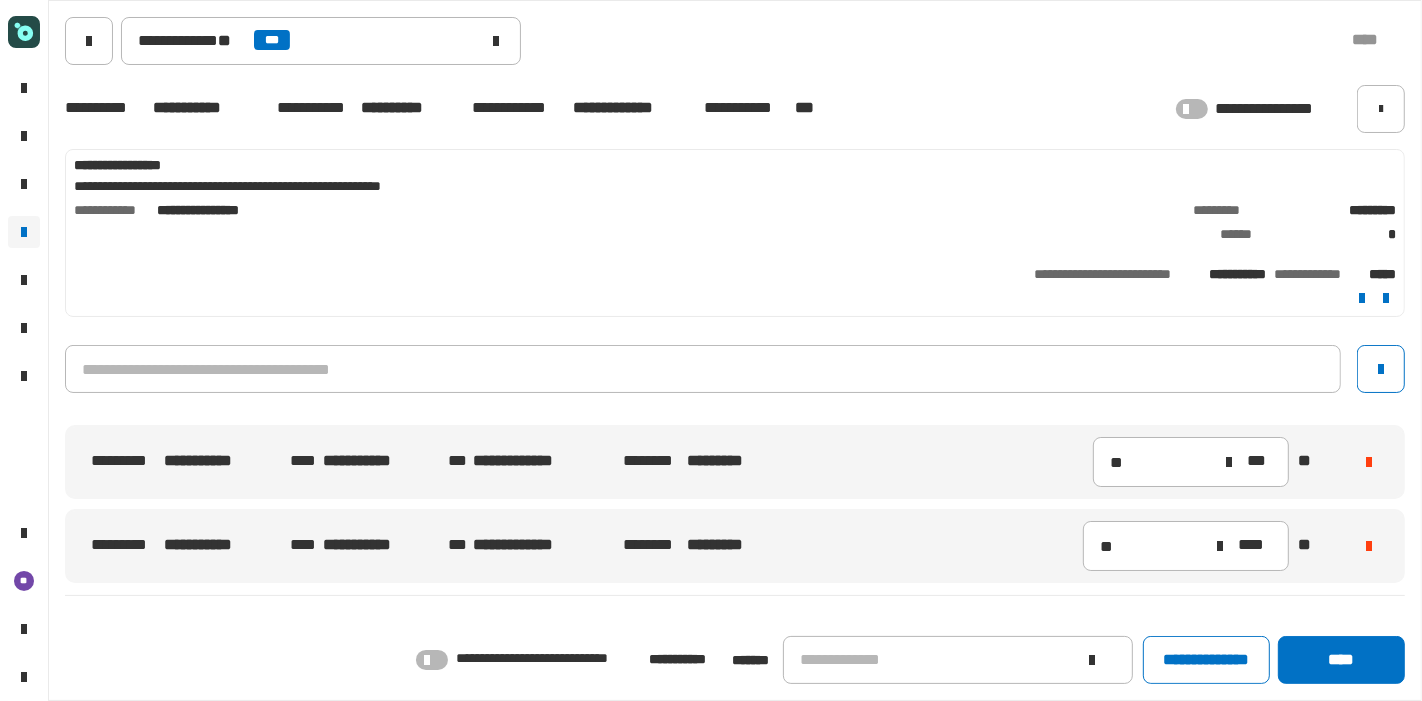 click 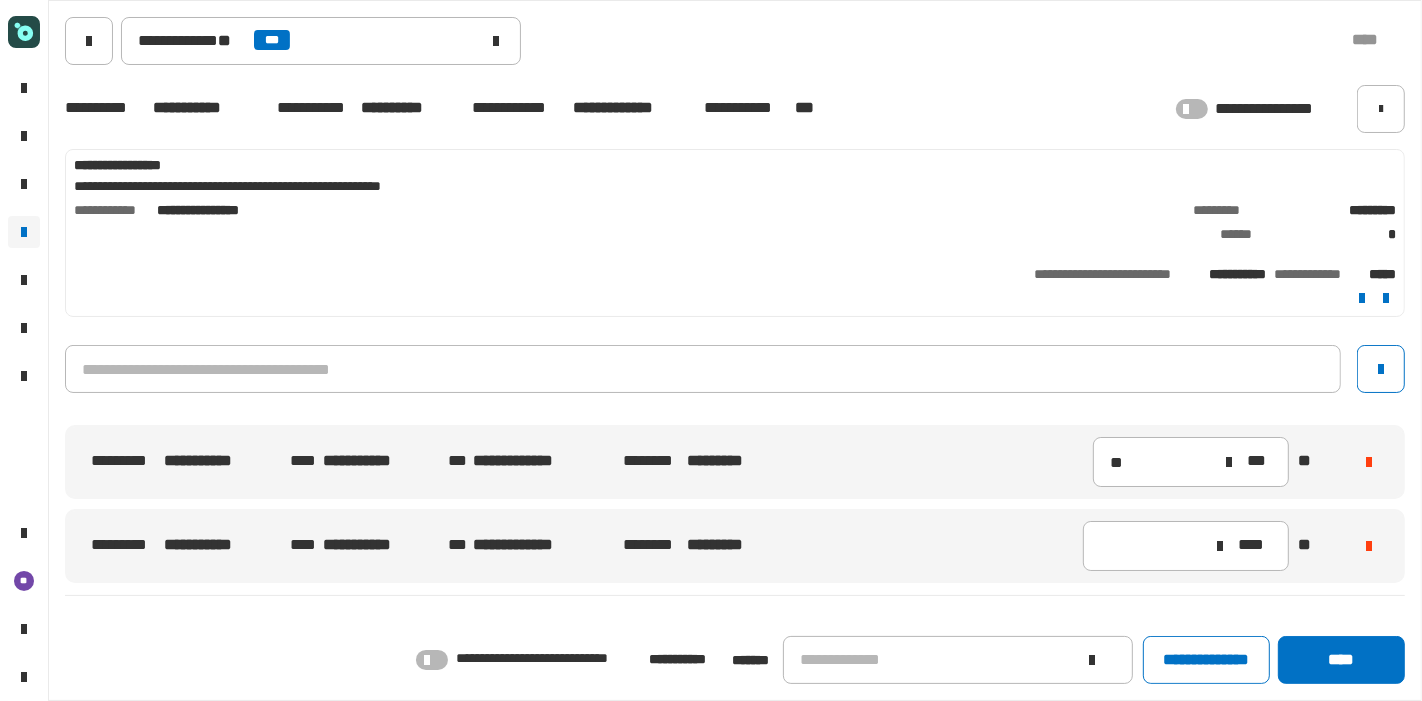 type on "**" 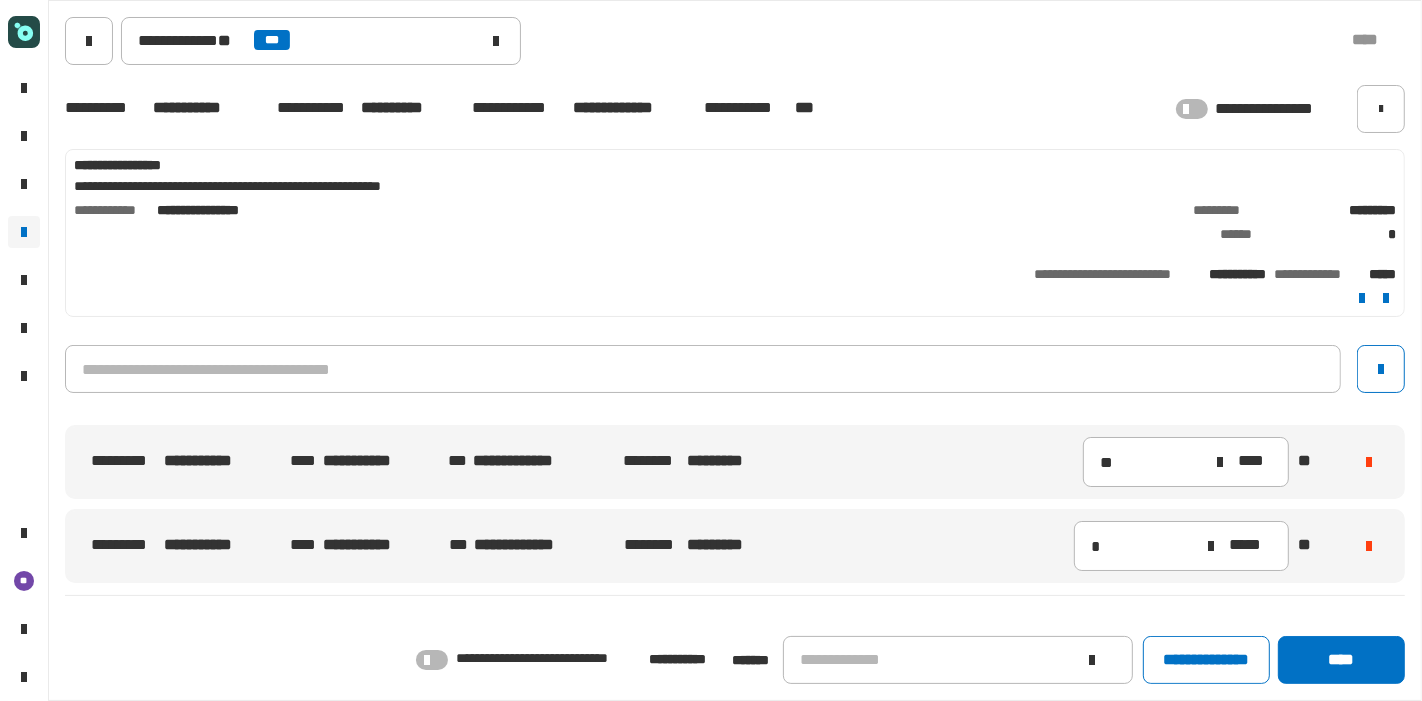 click 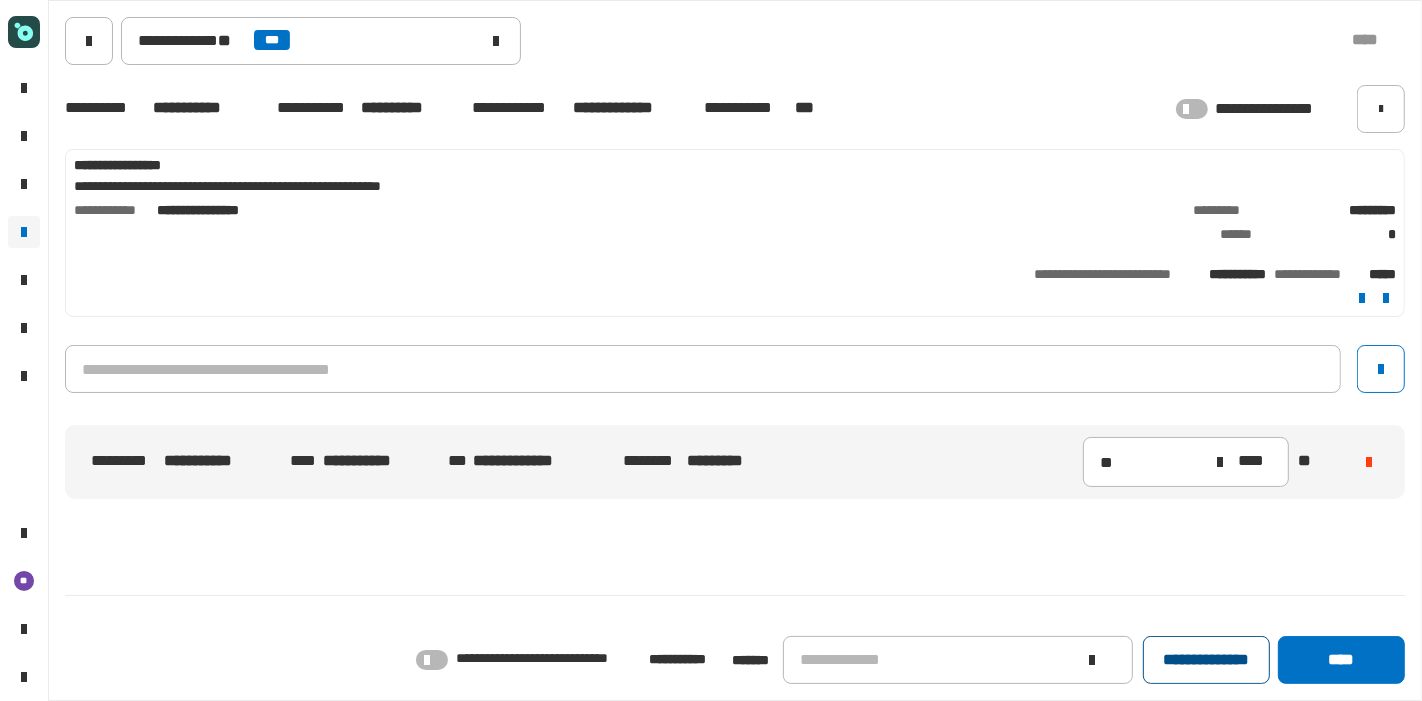 click on "**********" 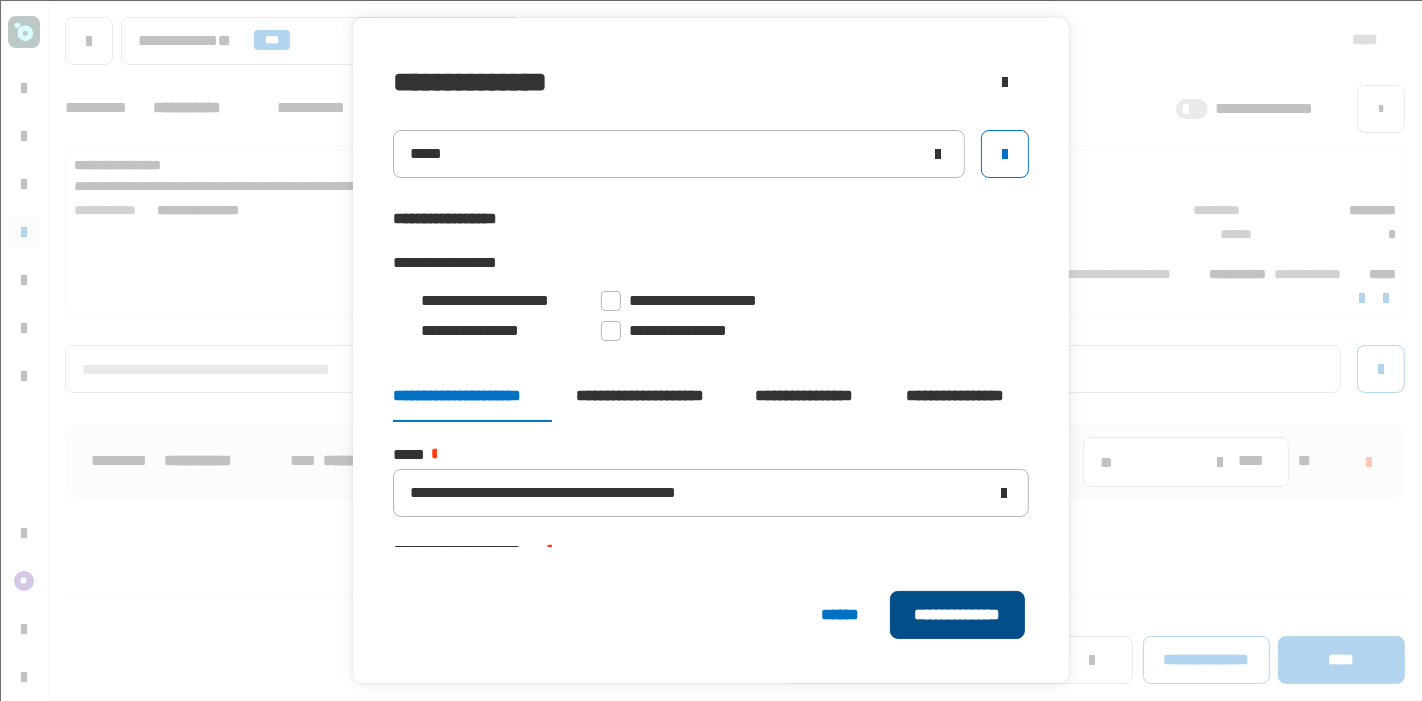 click on "**********" 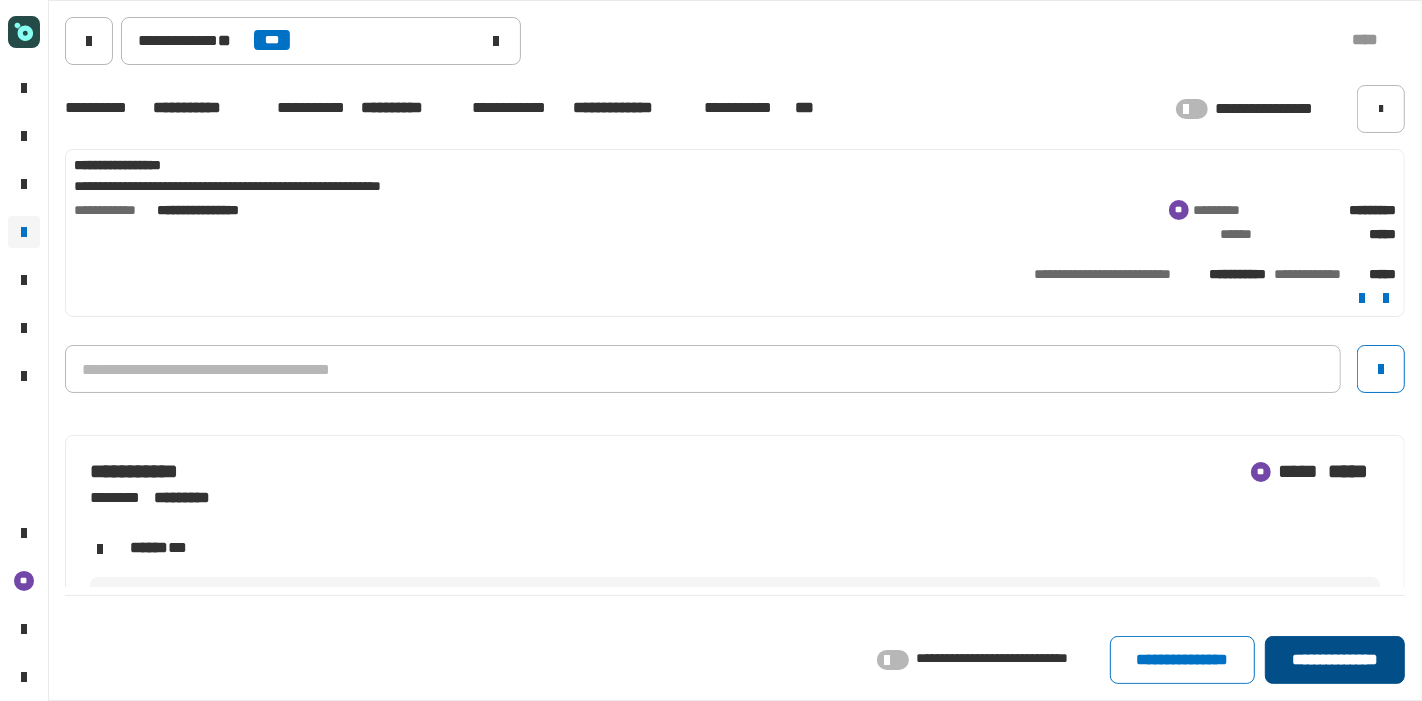click on "**********" 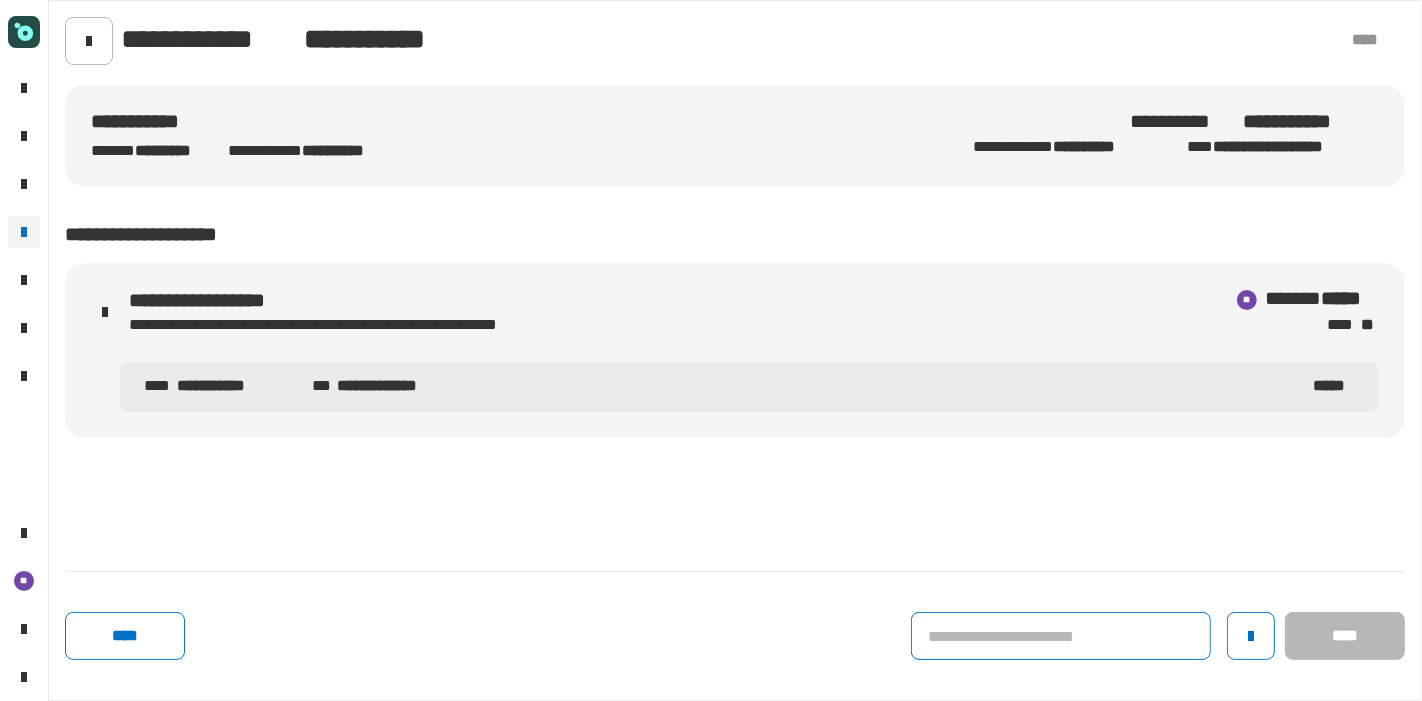 click 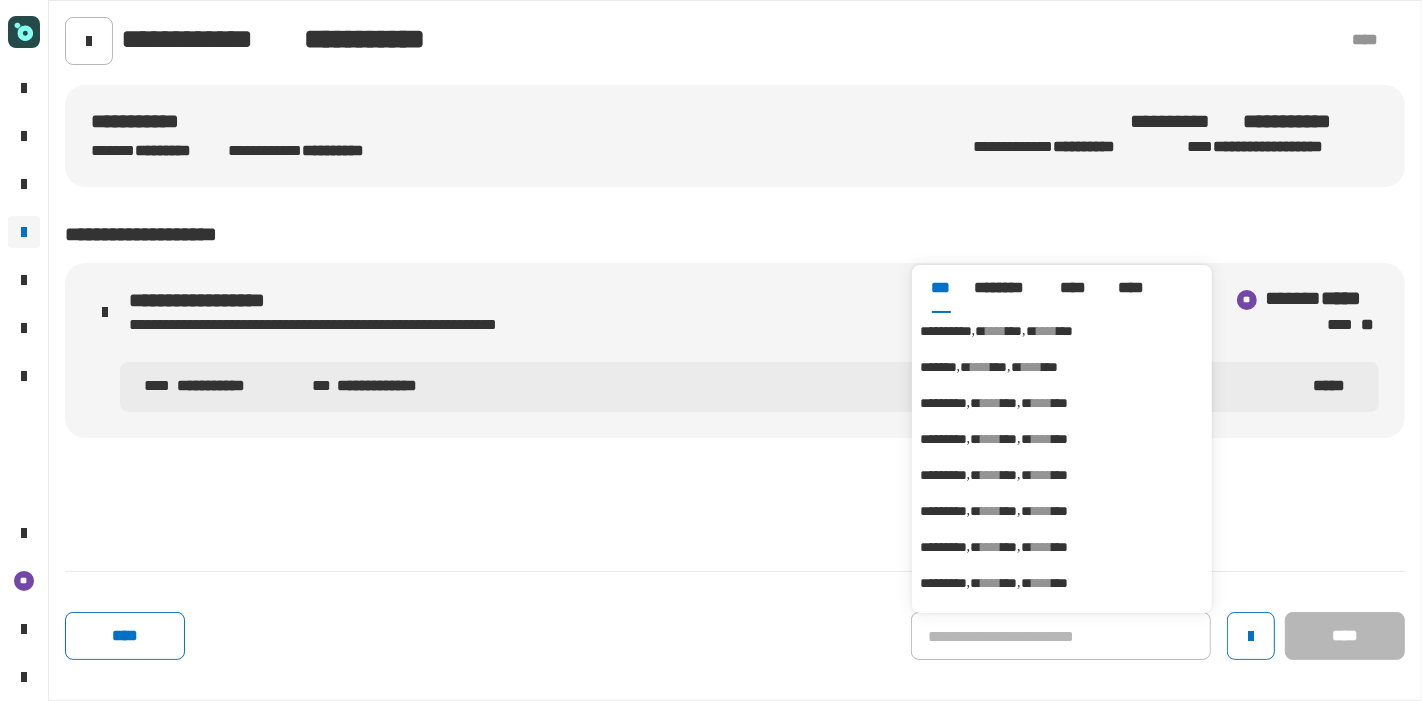 click on "**********" at bounding box center [946, 331] 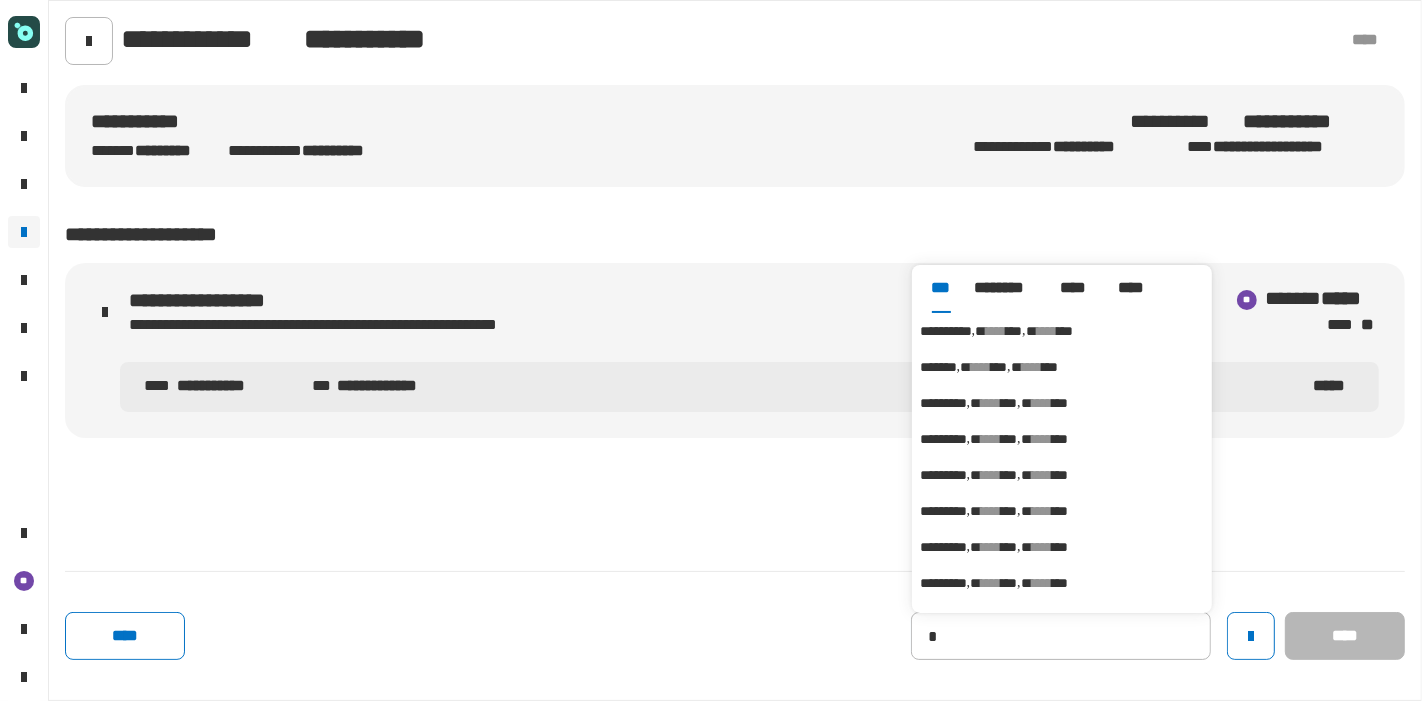 type on "**********" 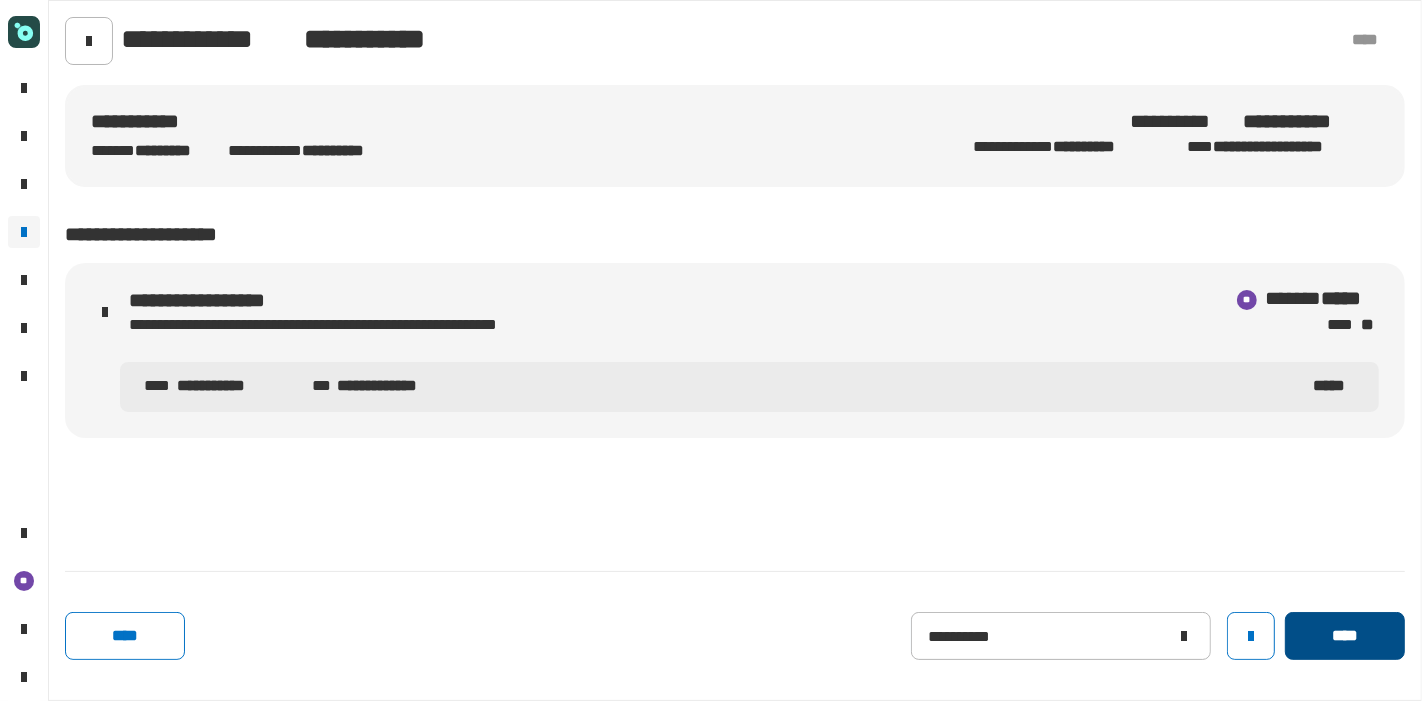 click on "****" 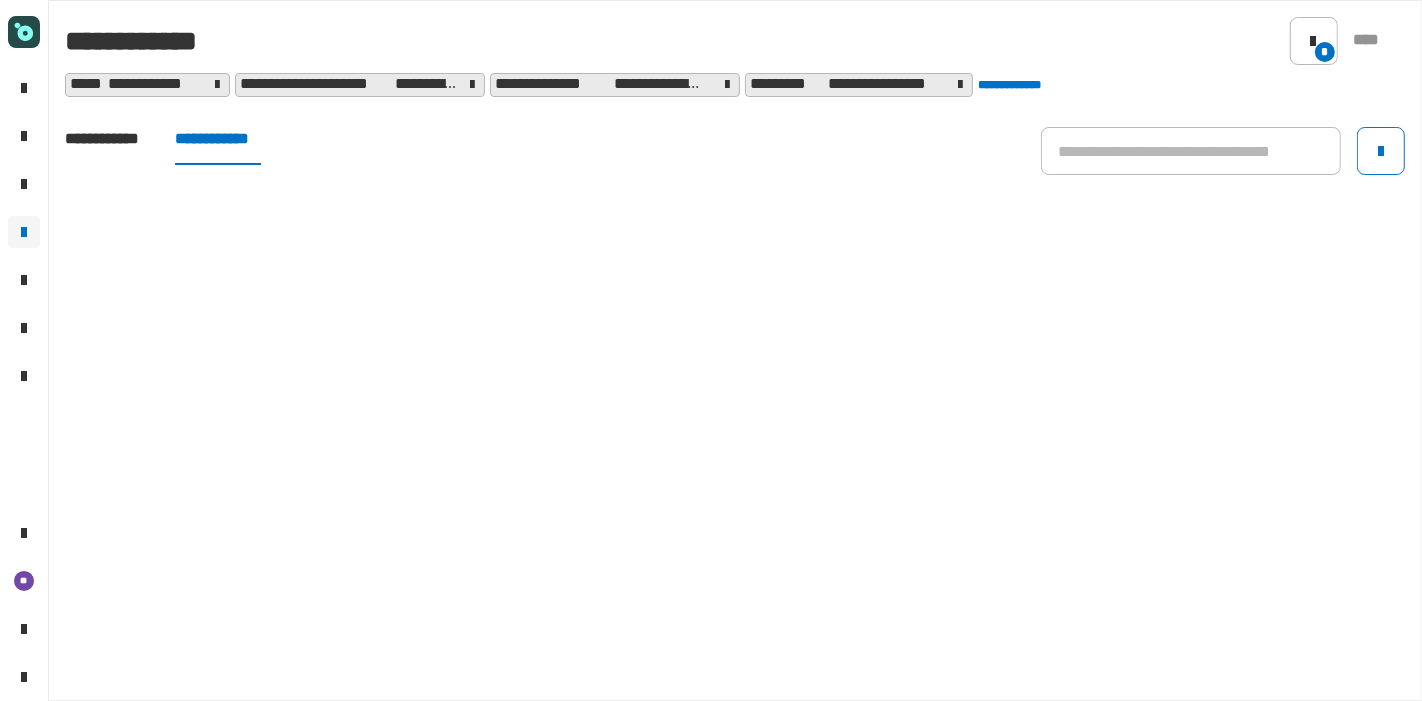 click on "**********" 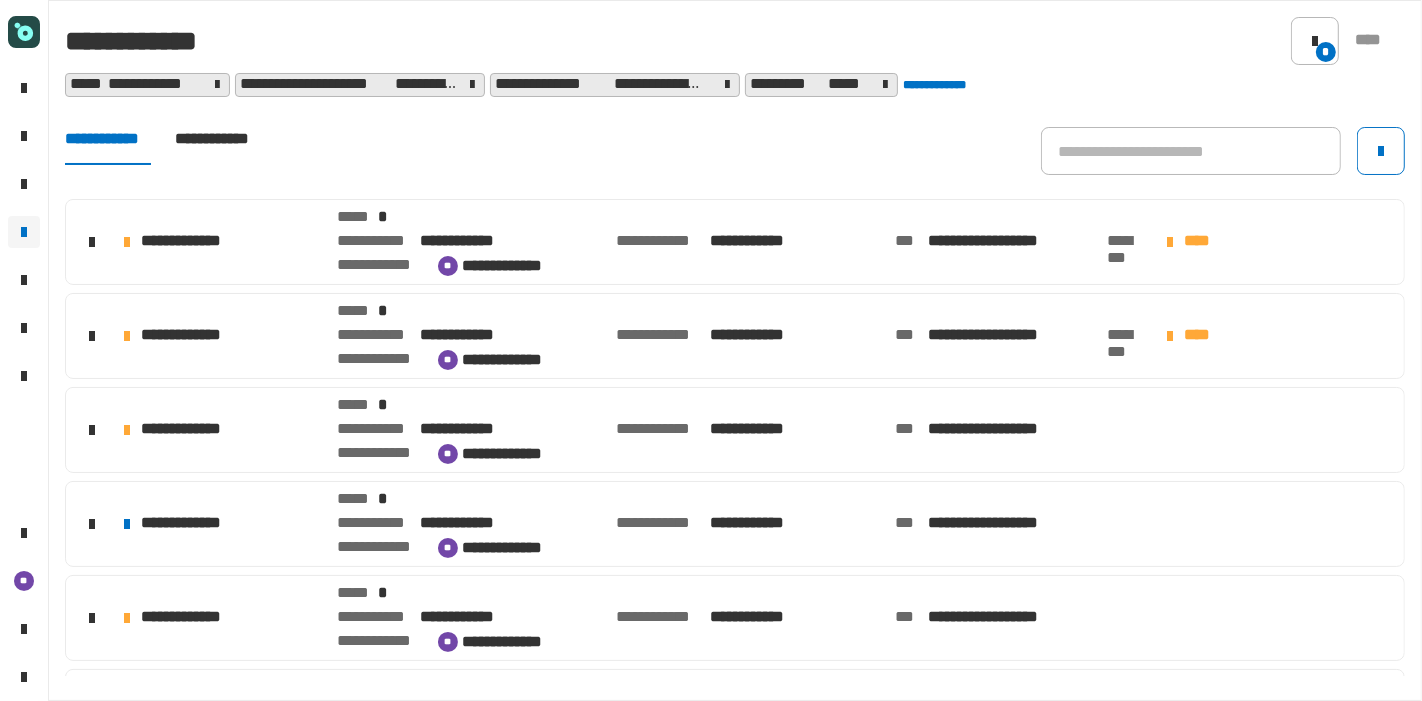 scroll, scrollTop: 448, scrollLeft: 0, axis: vertical 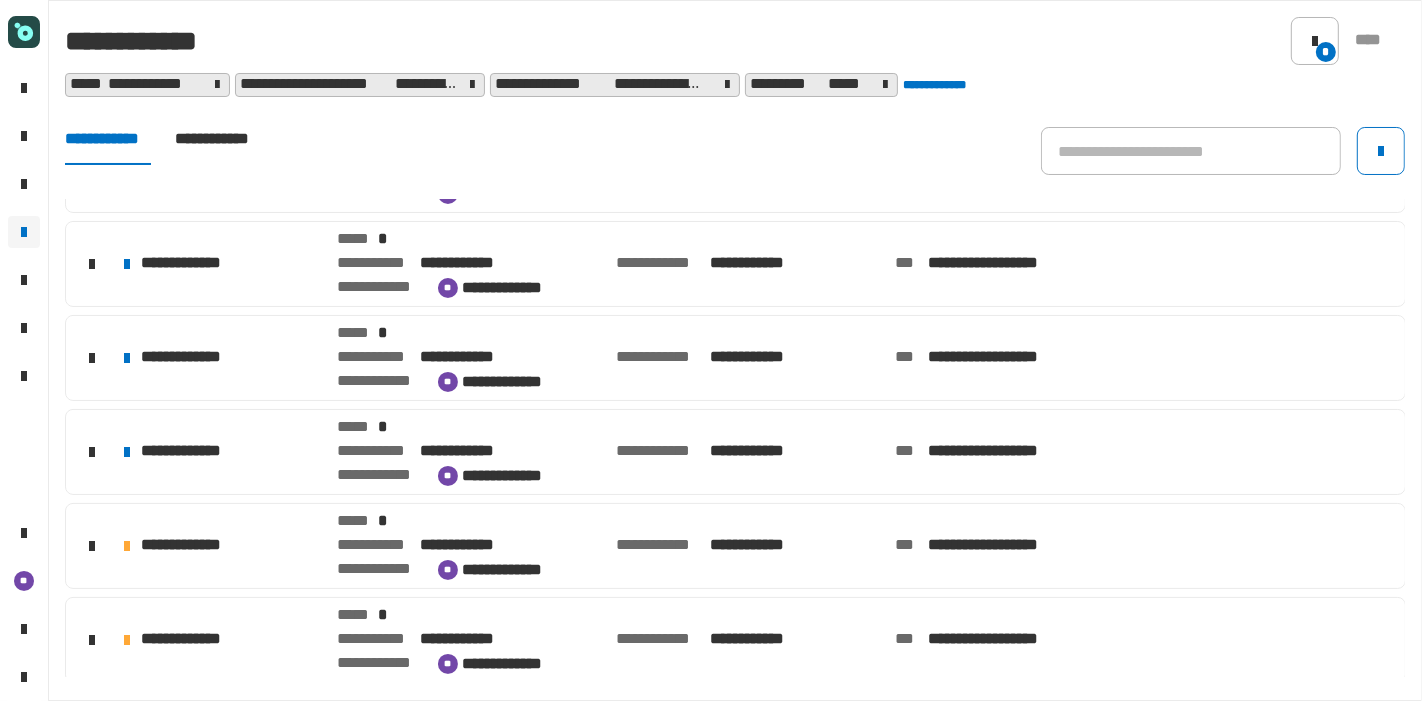 click on "**********" 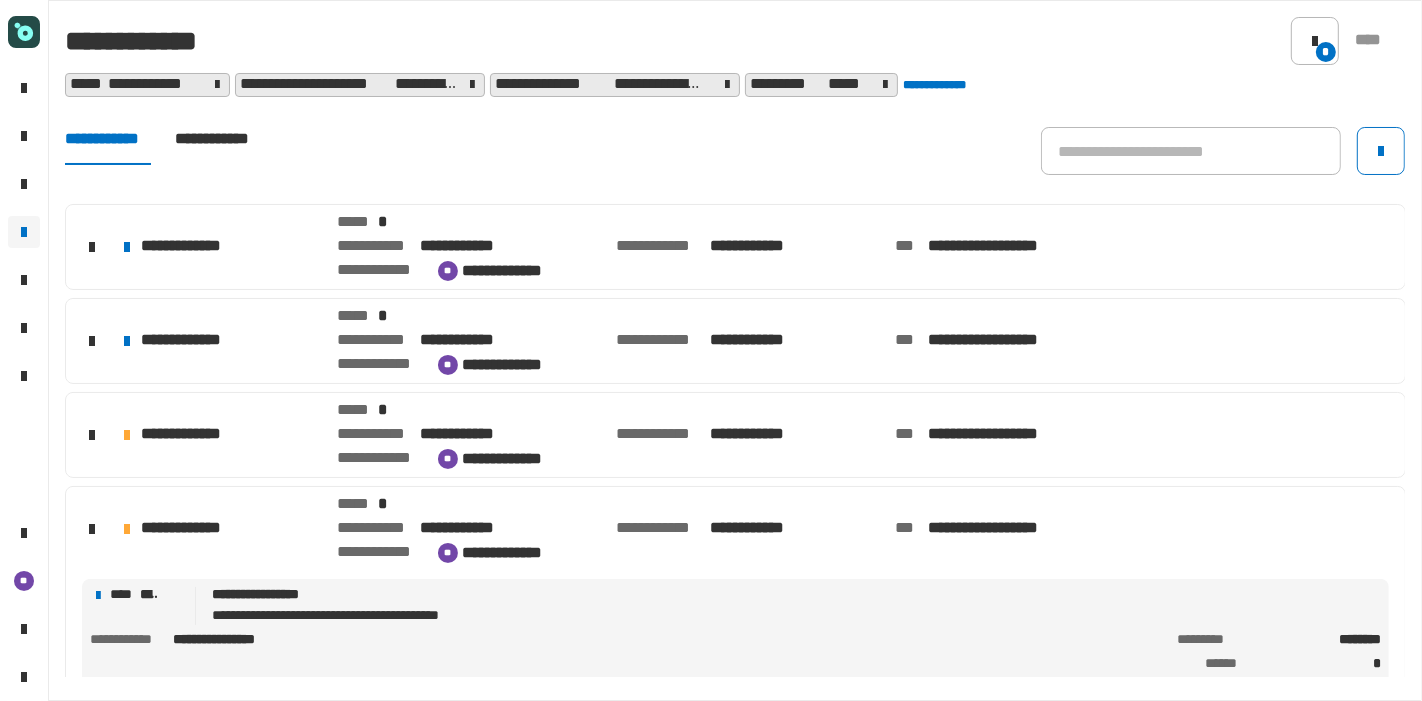 click on "**********" 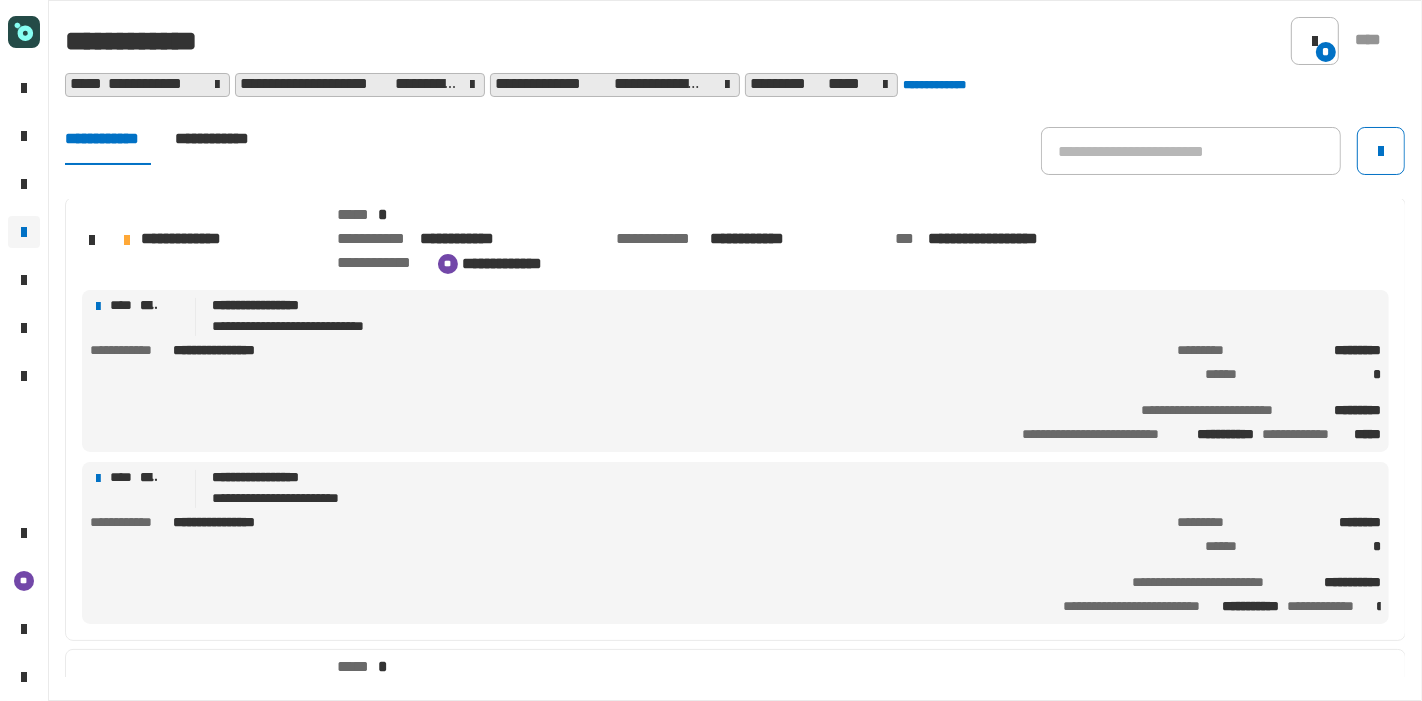 scroll, scrollTop: 754, scrollLeft: 0, axis: vertical 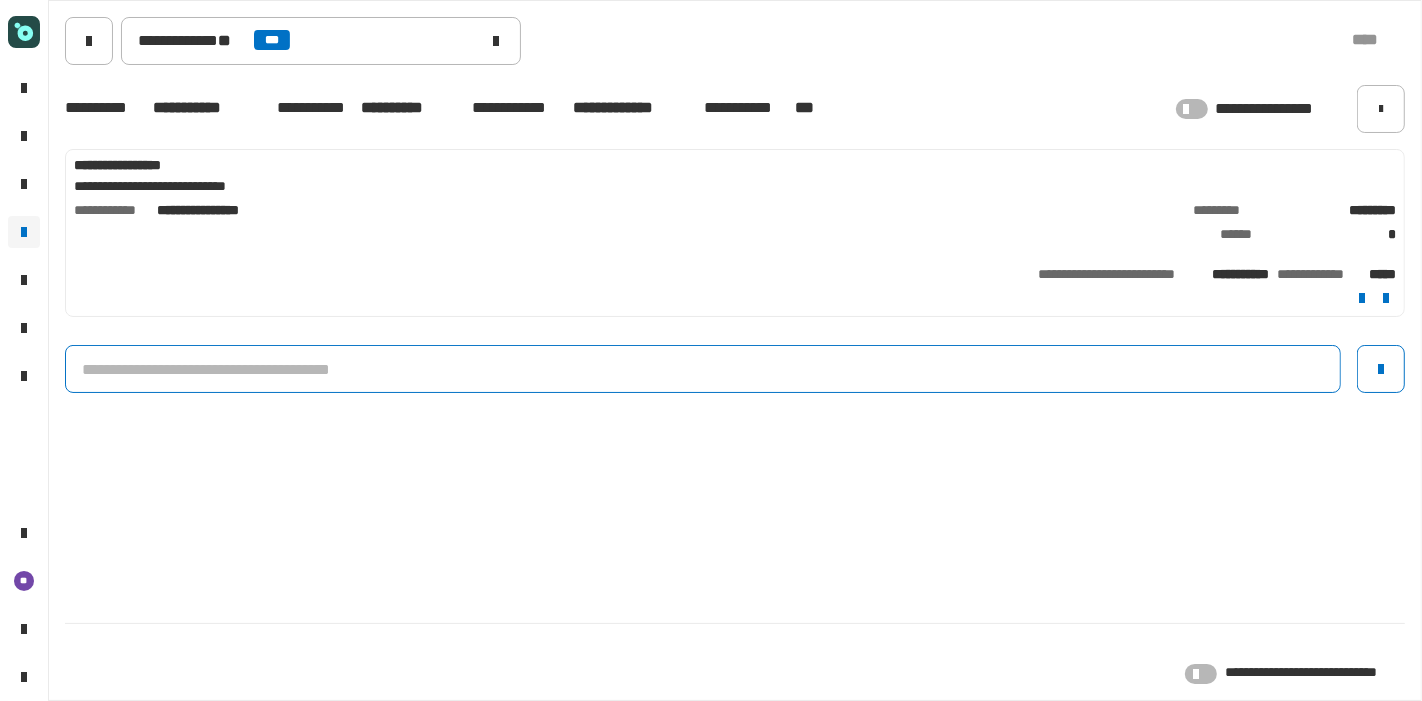 click 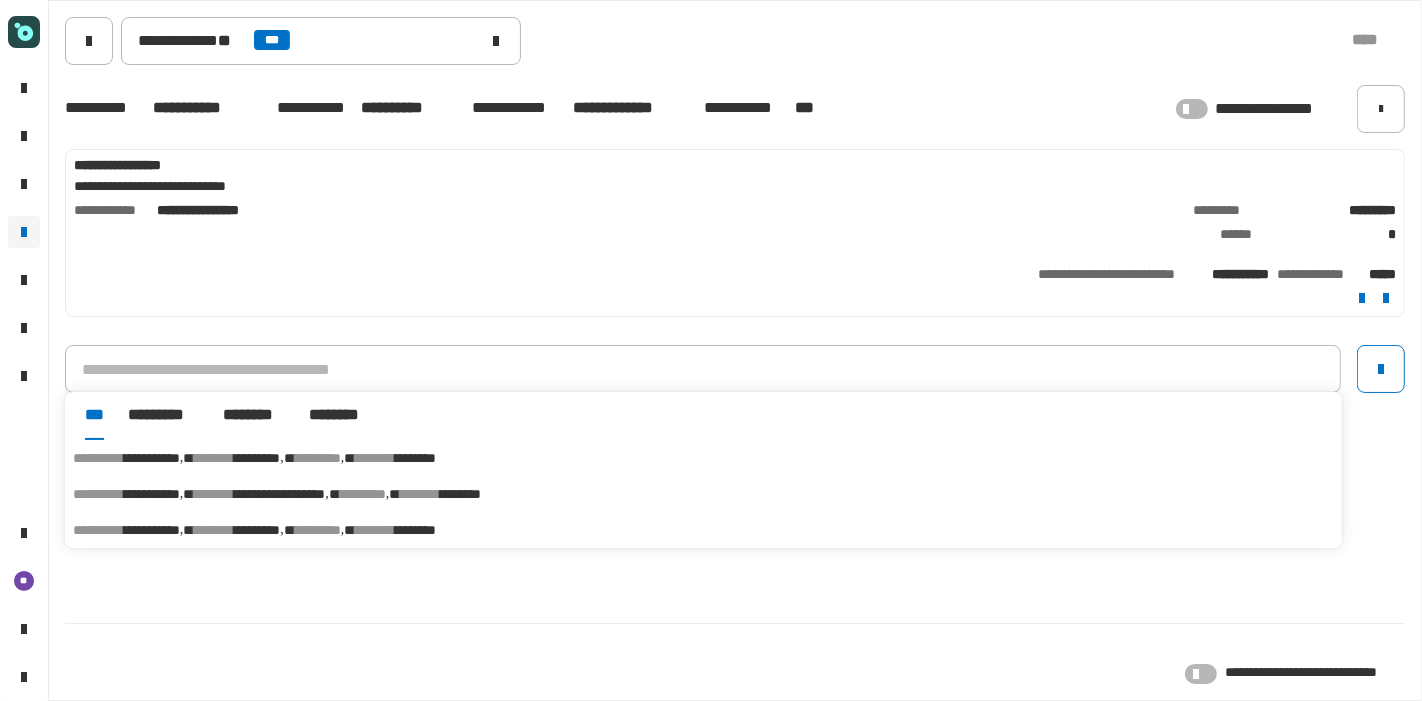 click on "********" at bounding box center [415, 458] 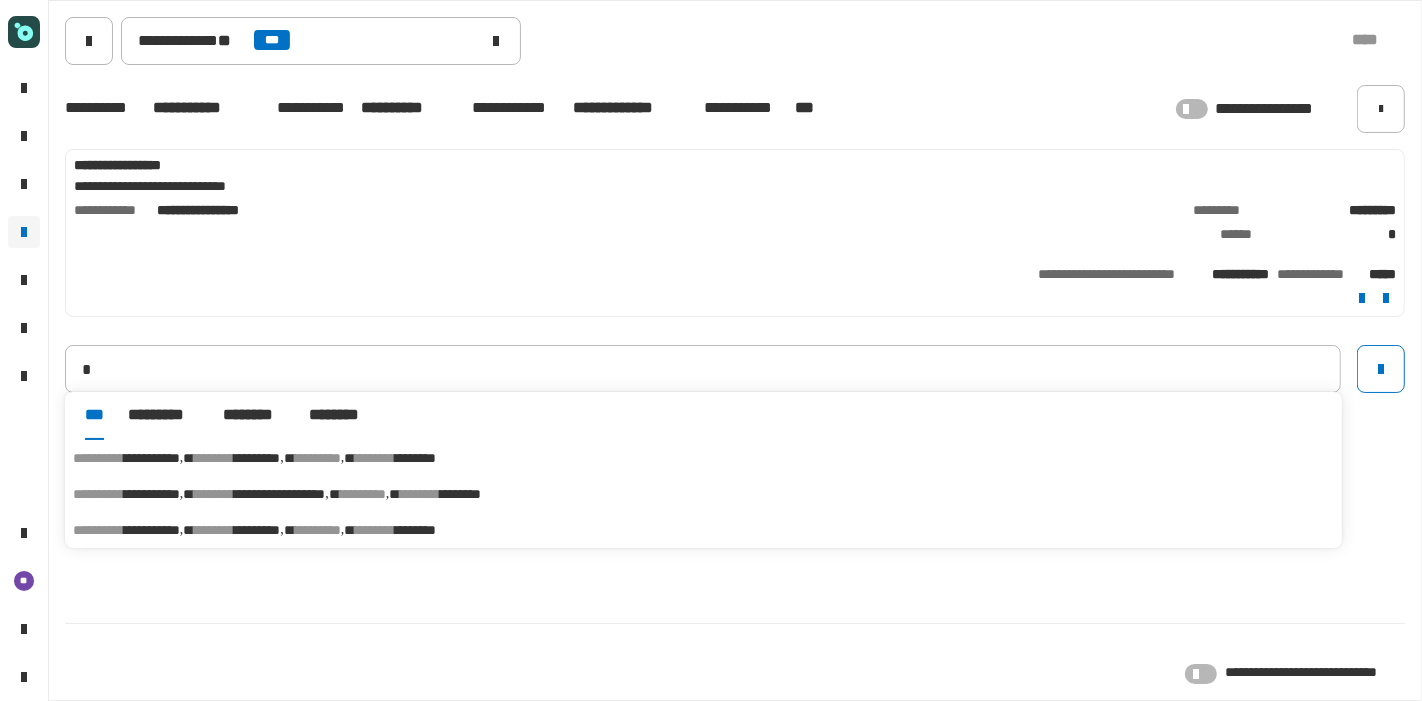 type on "**********" 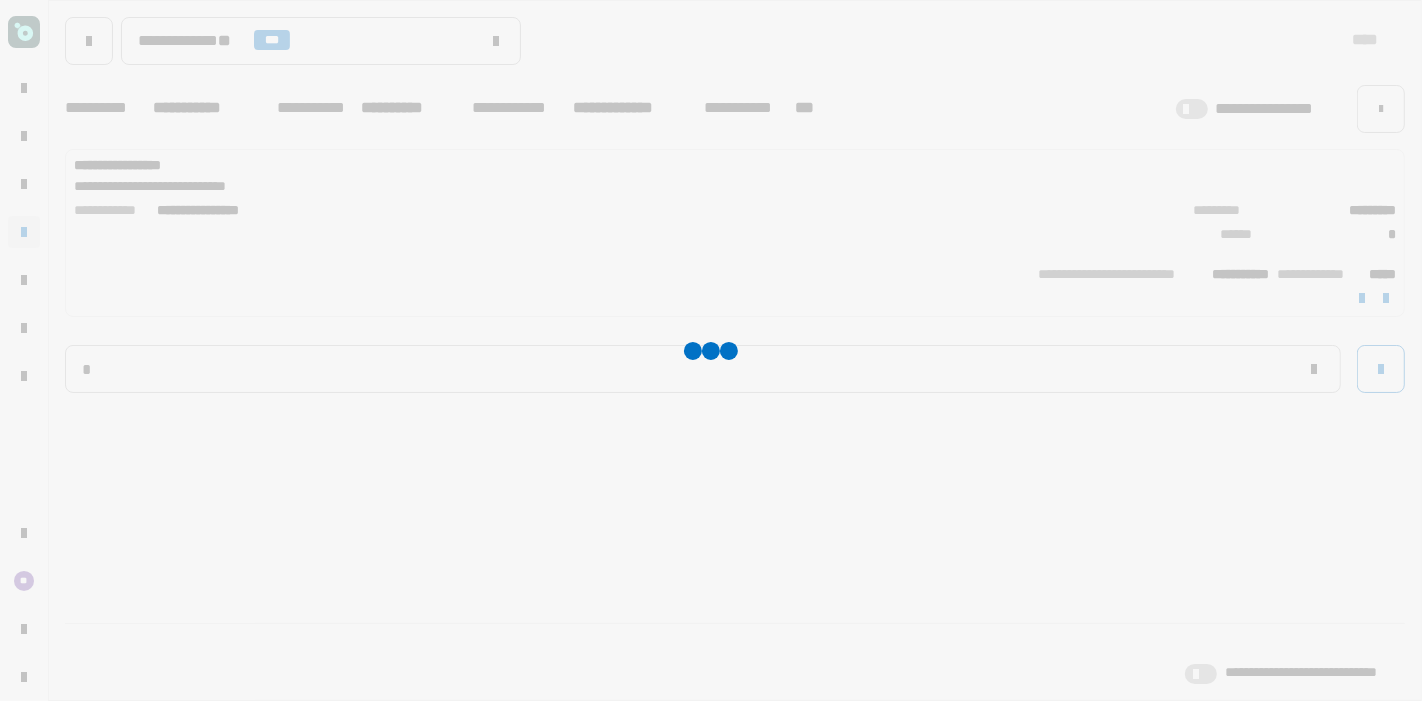 type 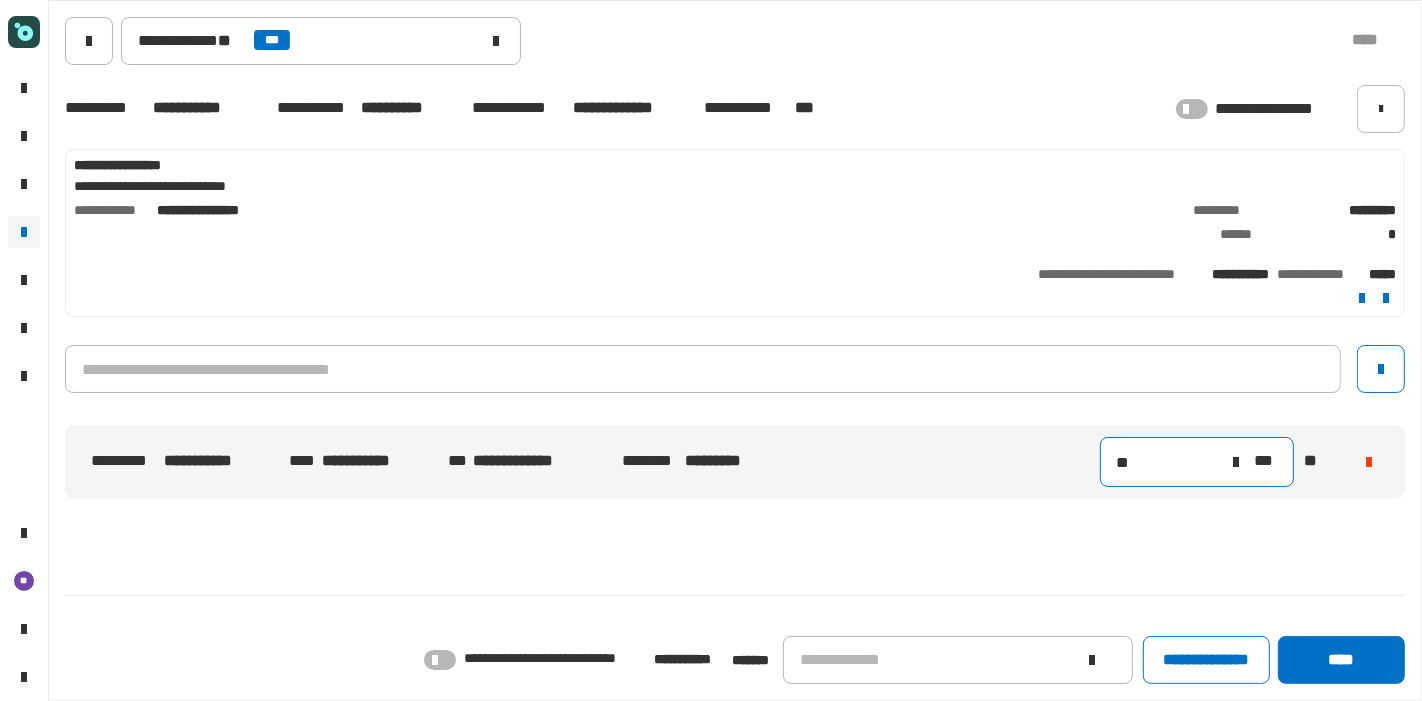 click on "**" 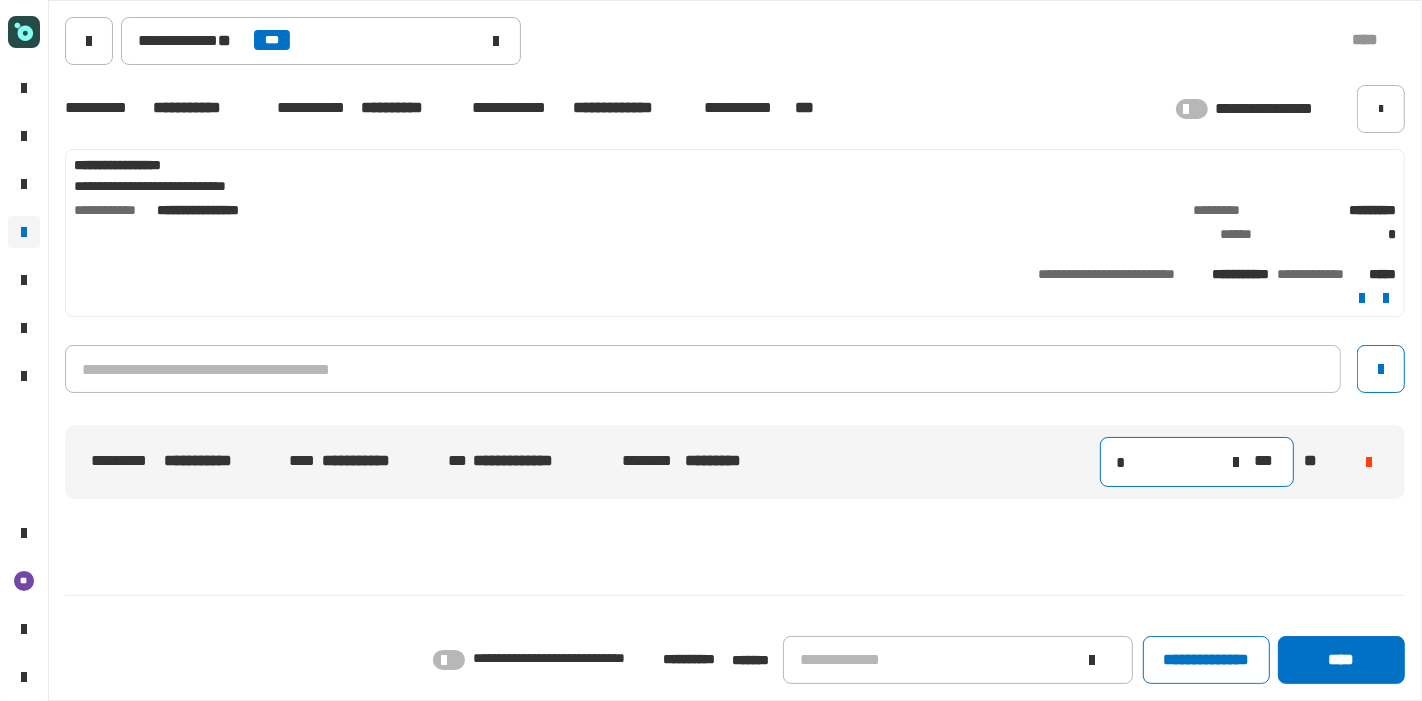 type on "**" 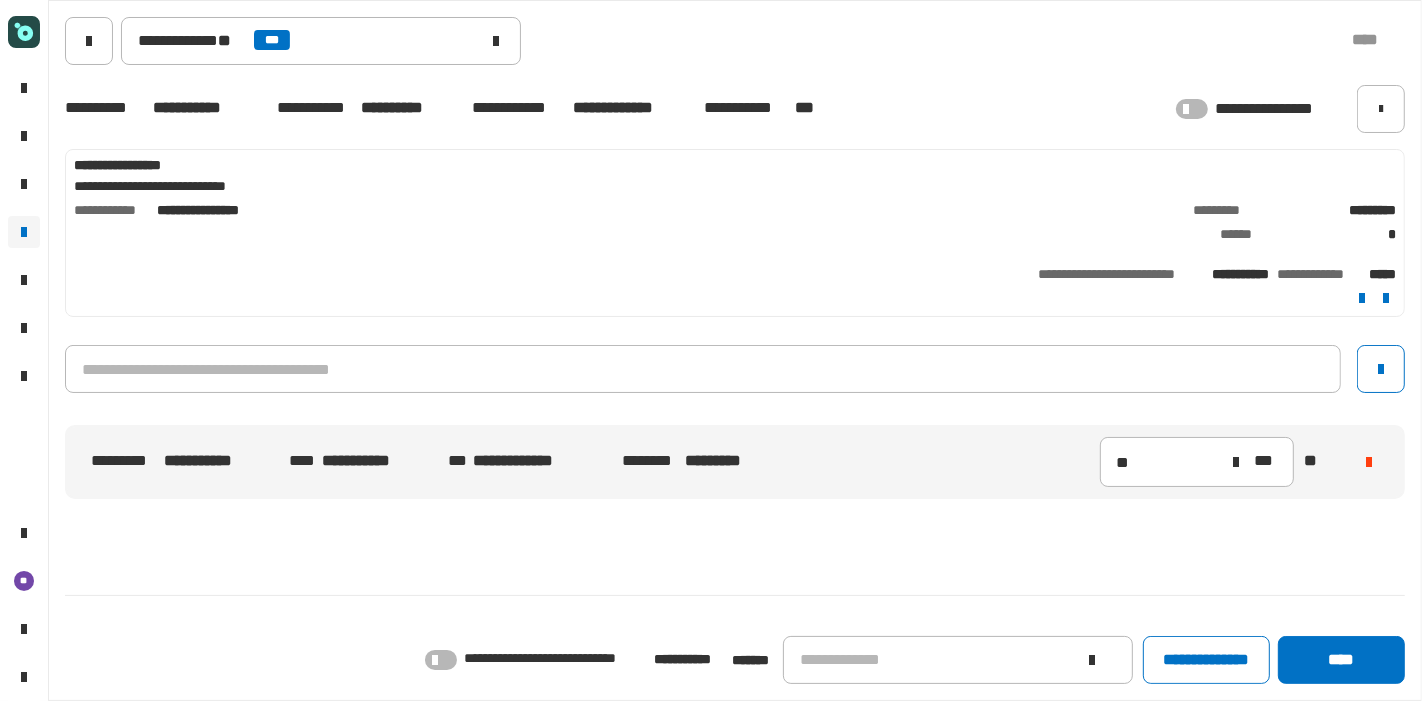 click on "**********" 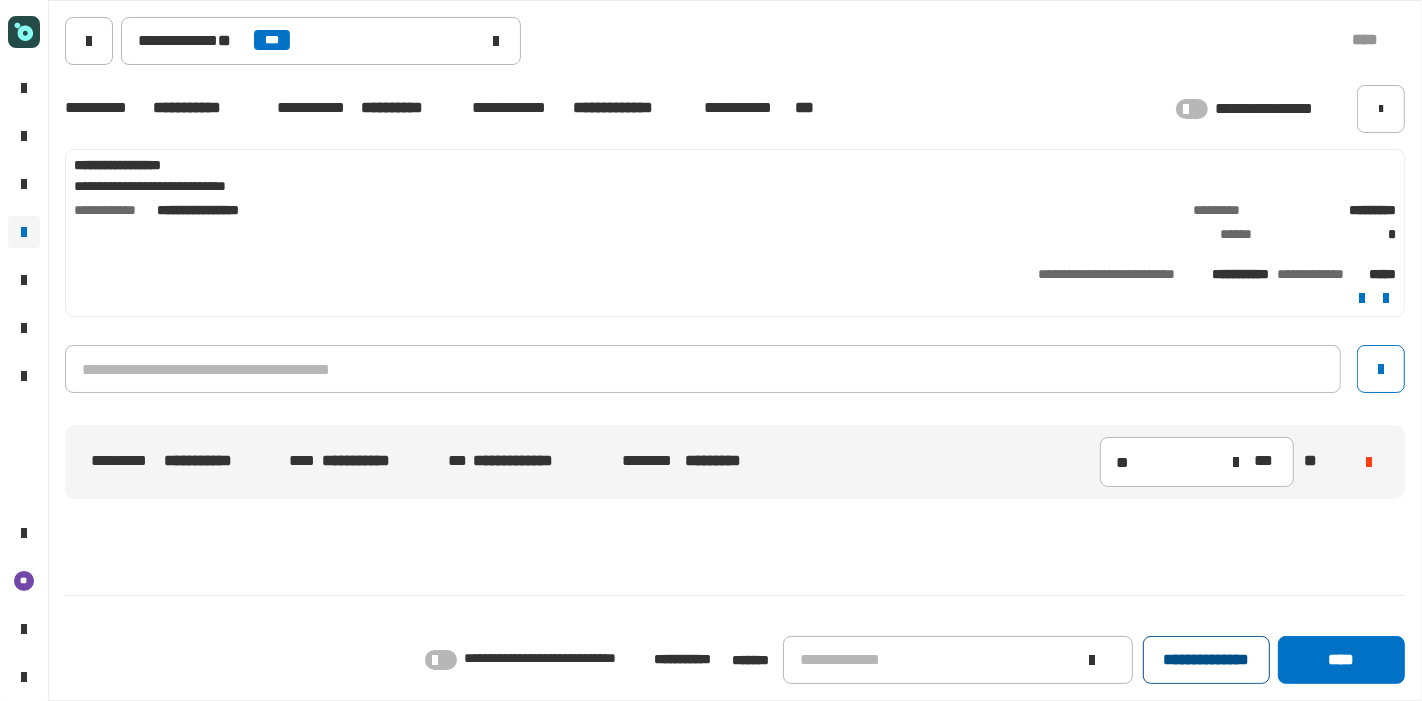 click on "**********" 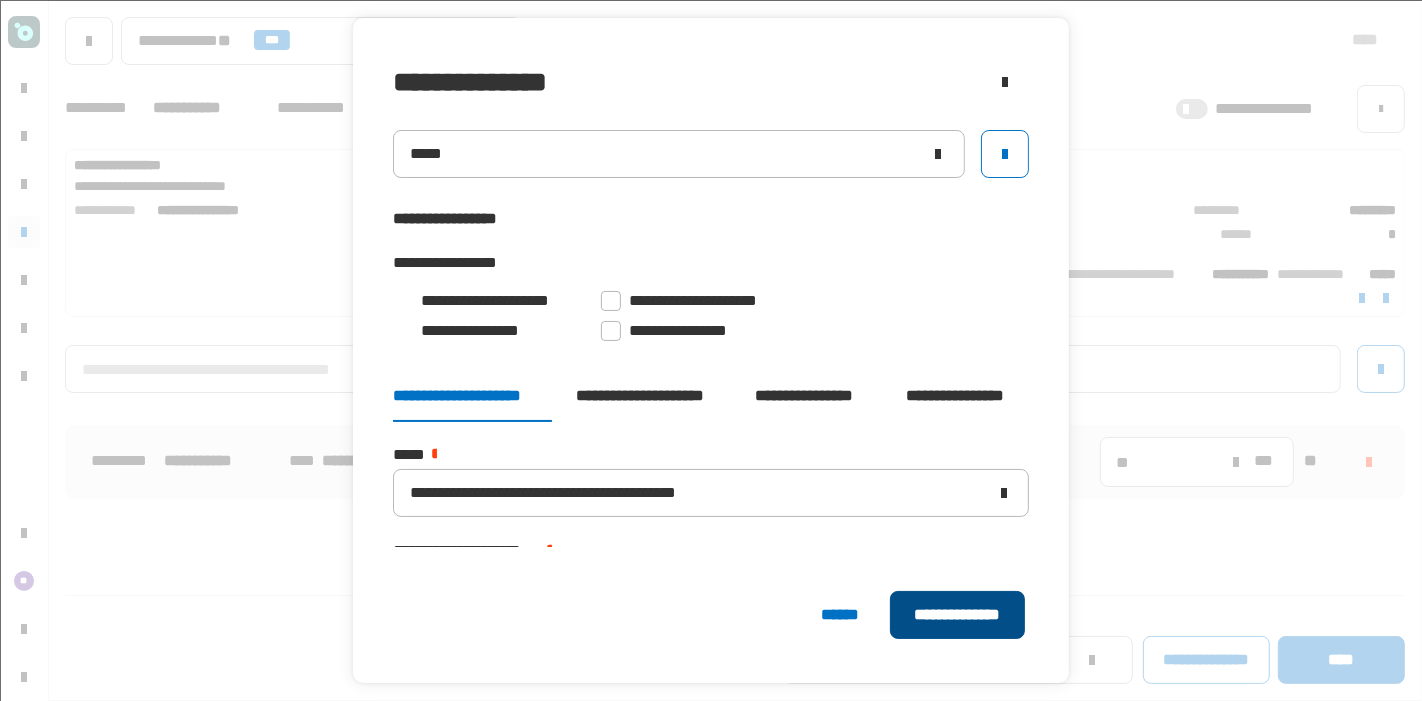 click on "**********" 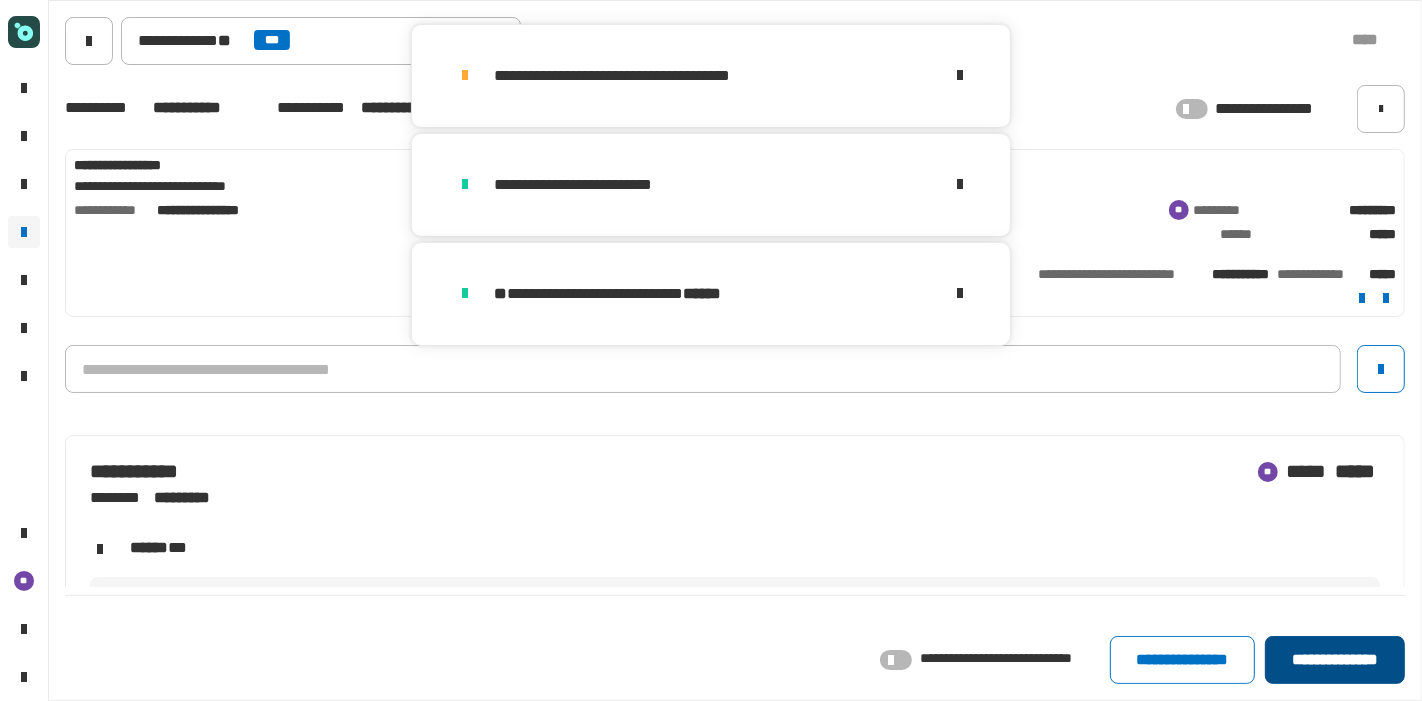 click on "**********" 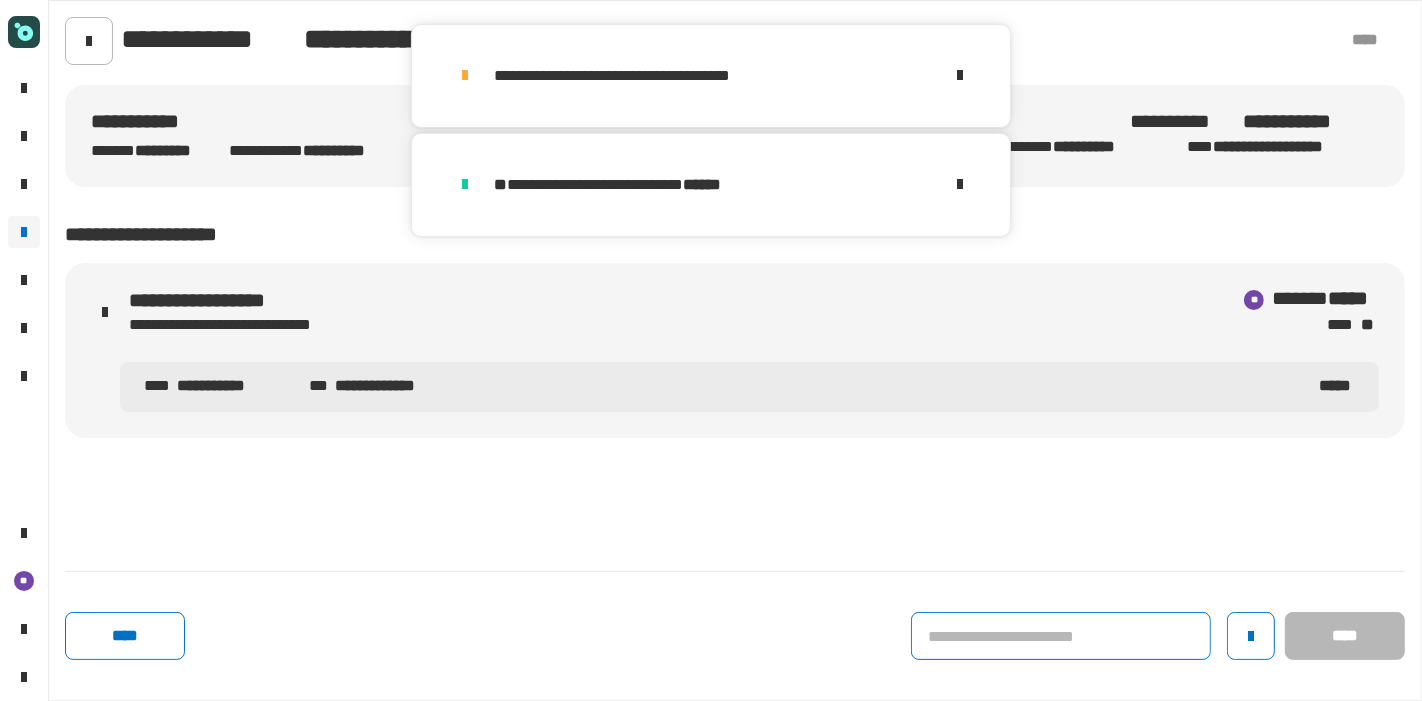 click 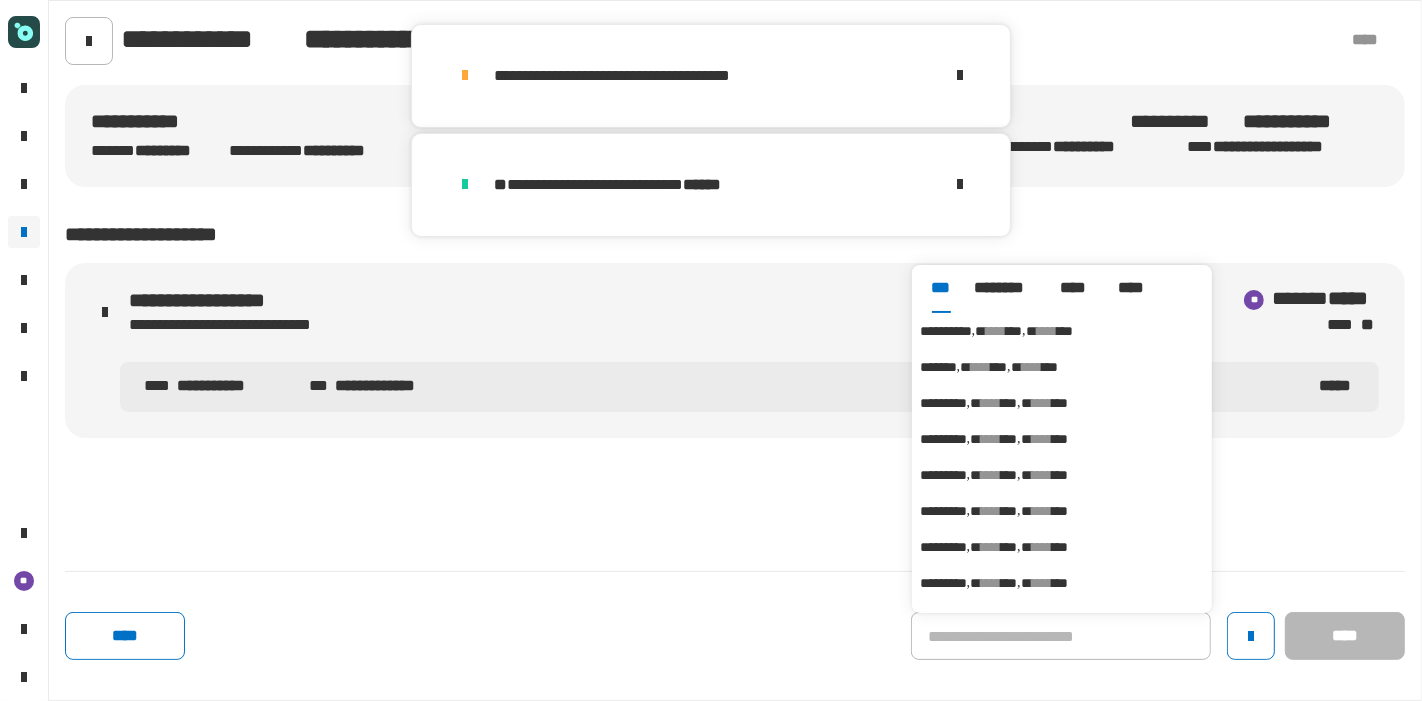 click on "**********" at bounding box center (953, 331) 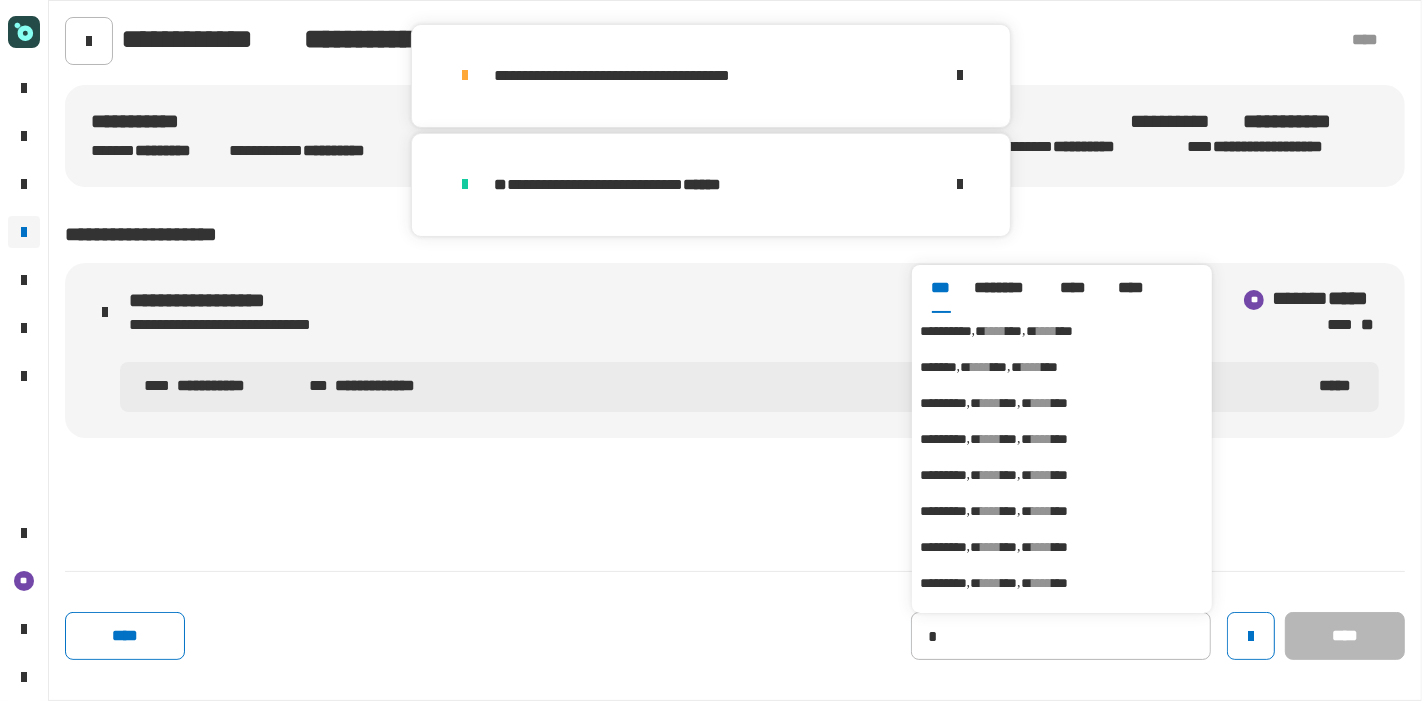 type on "**********" 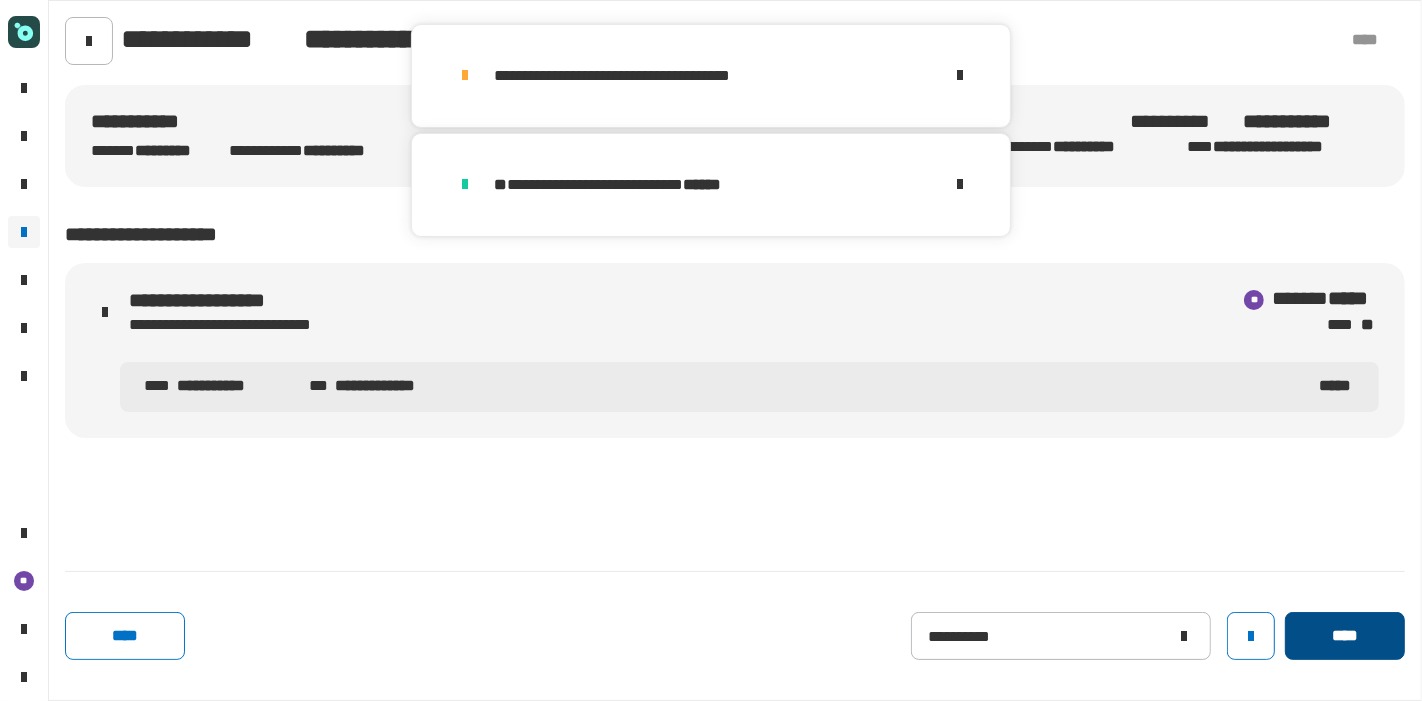 click on "****" 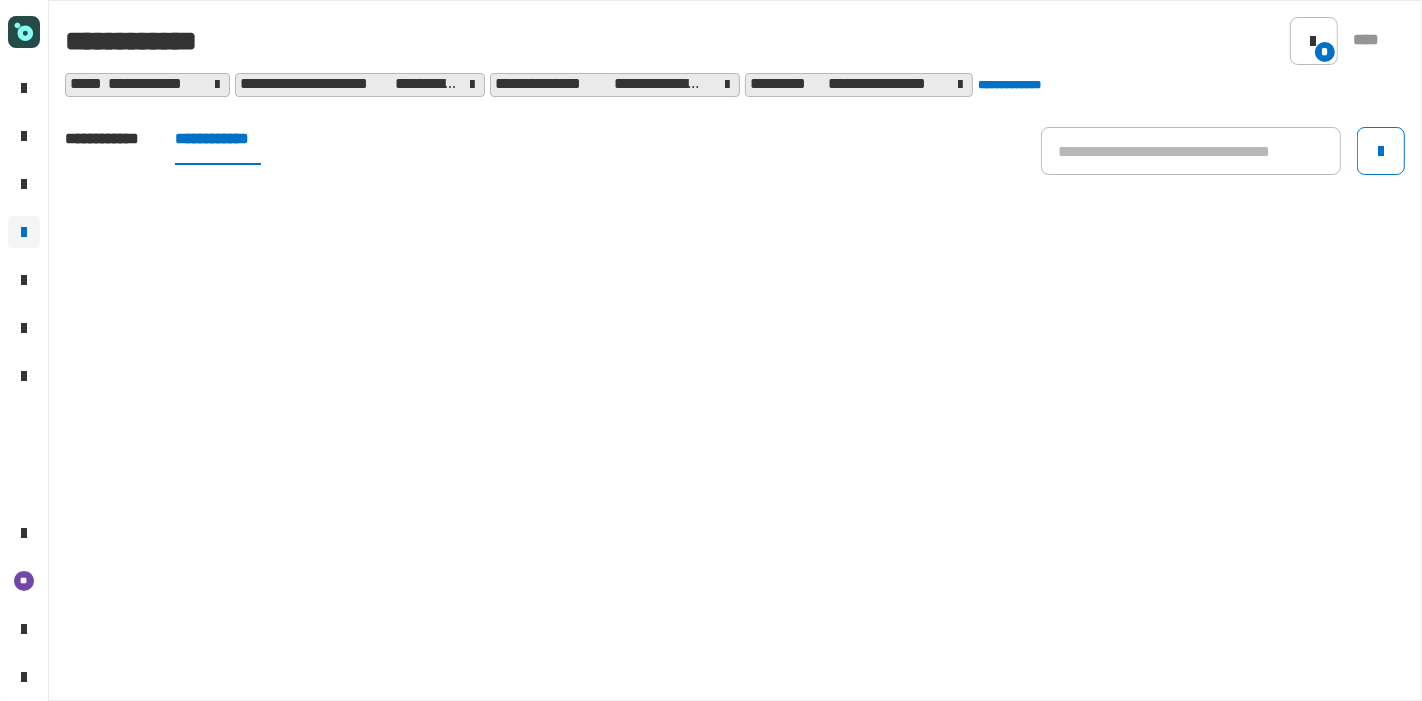 click on "**********" 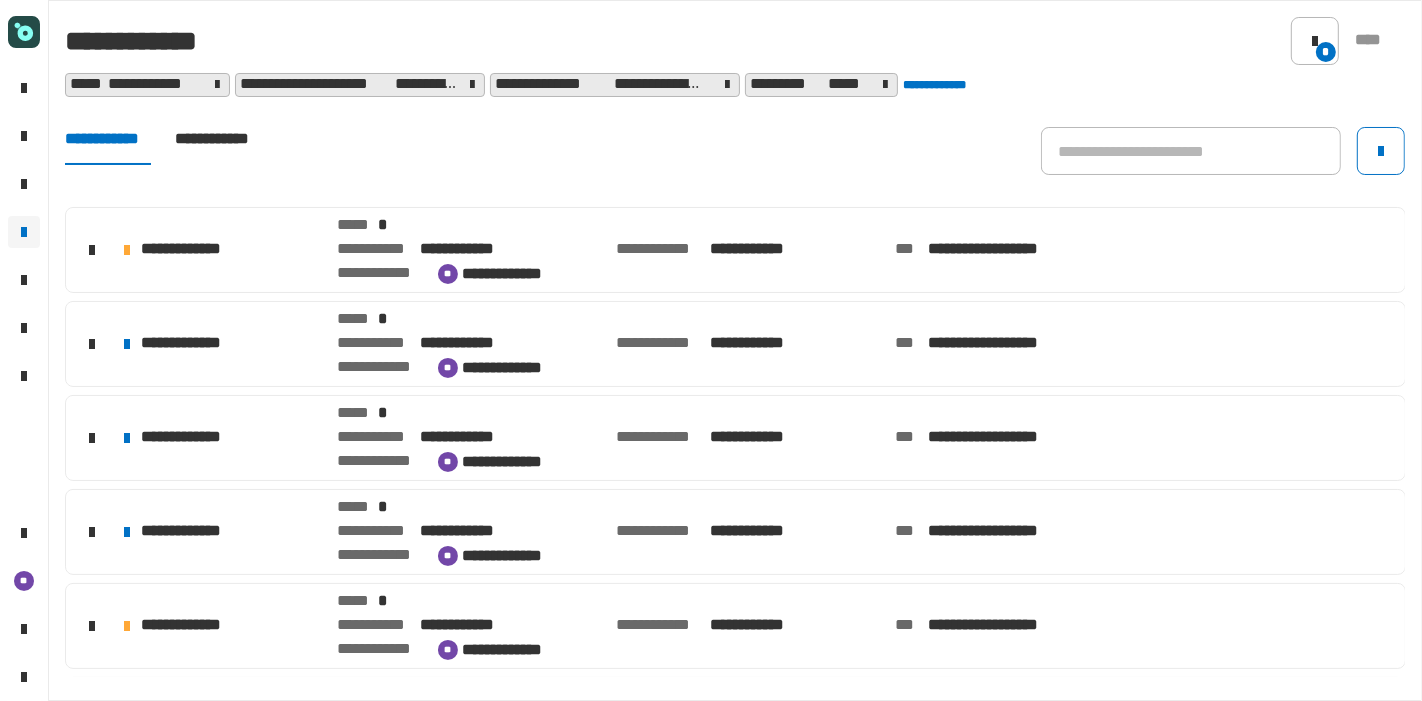 scroll, scrollTop: 448, scrollLeft: 0, axis: vertical 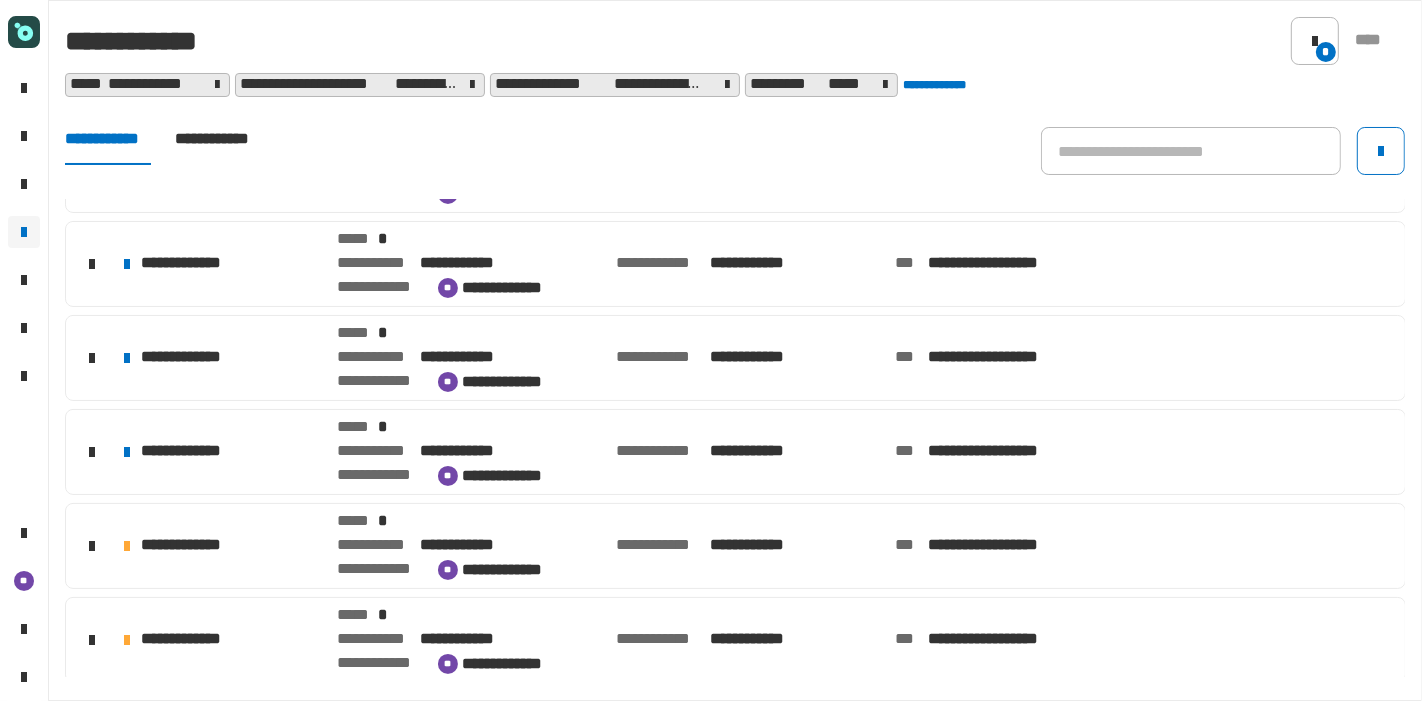 click on "**********" 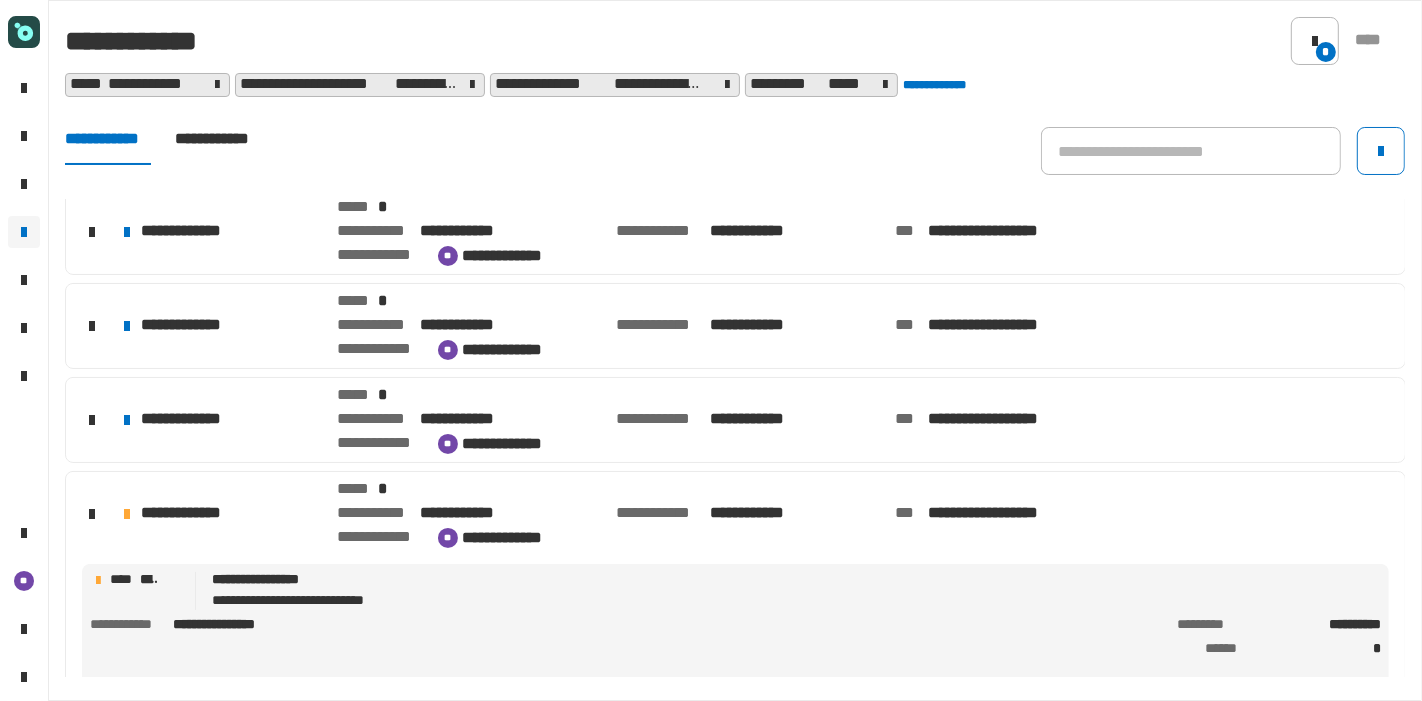 scroll, scrollTop: 723, scrollLeft: 0, axis: vertical 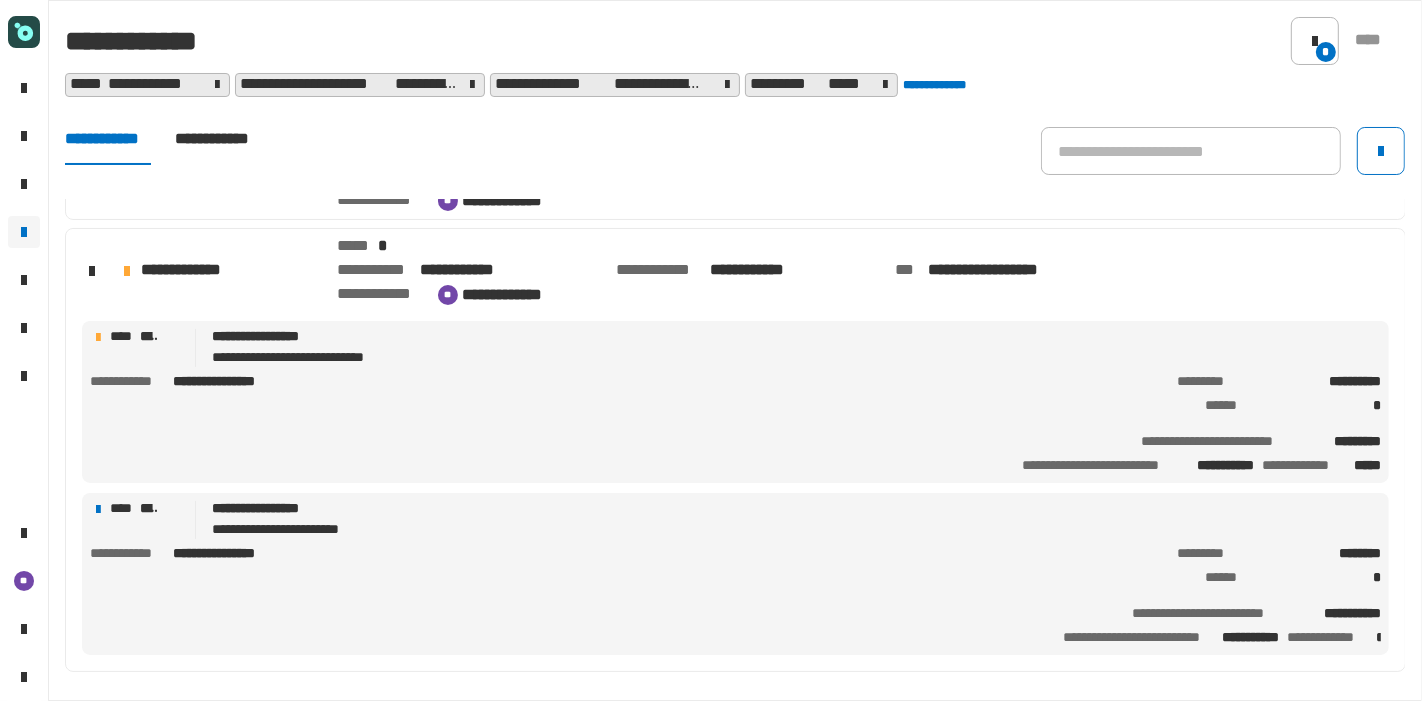 click on "**********" 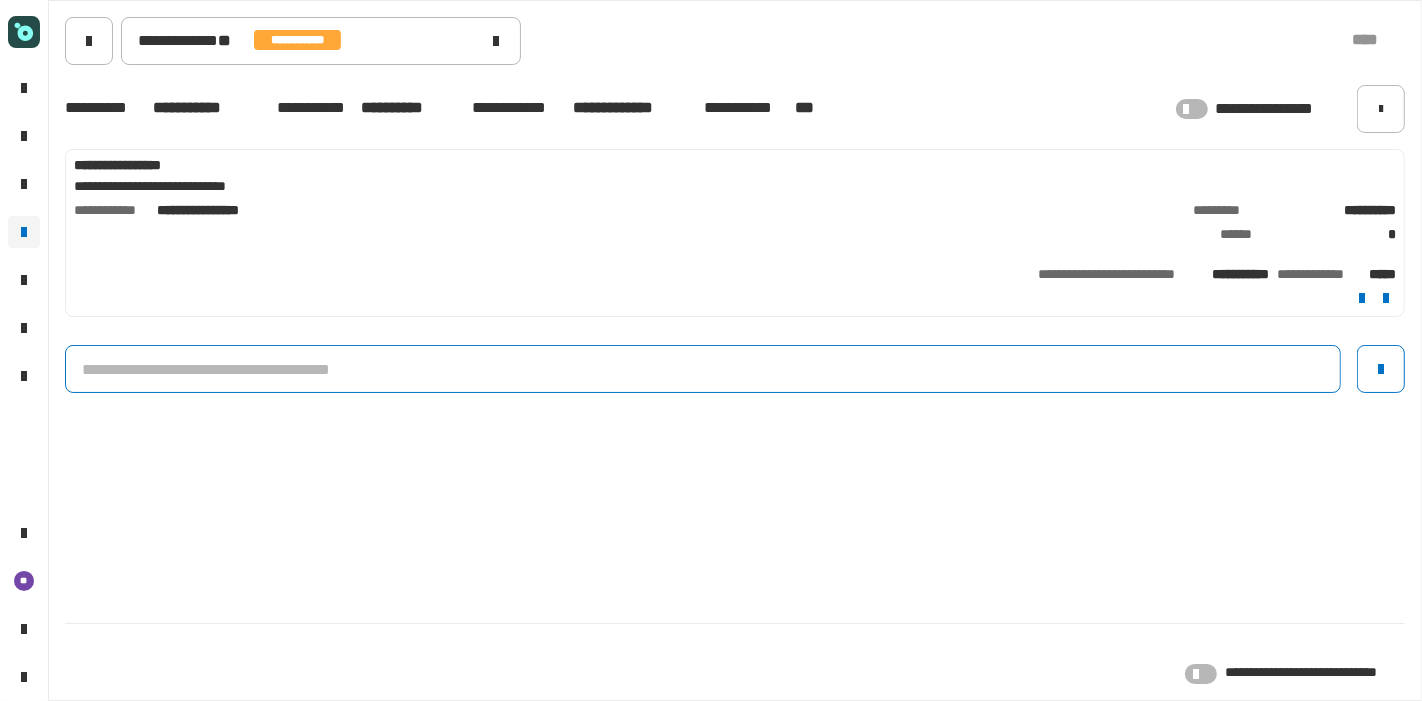 click 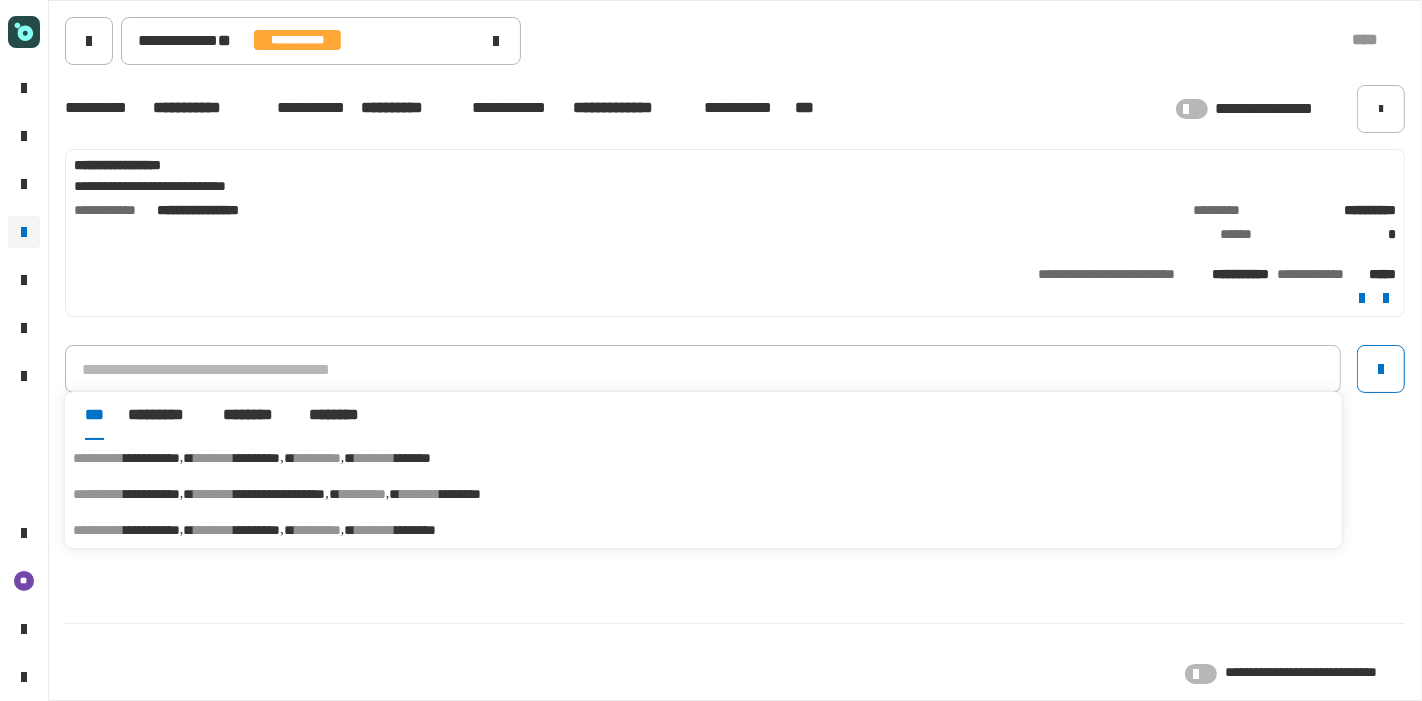 click on "********" at bounding box center (420, 494) 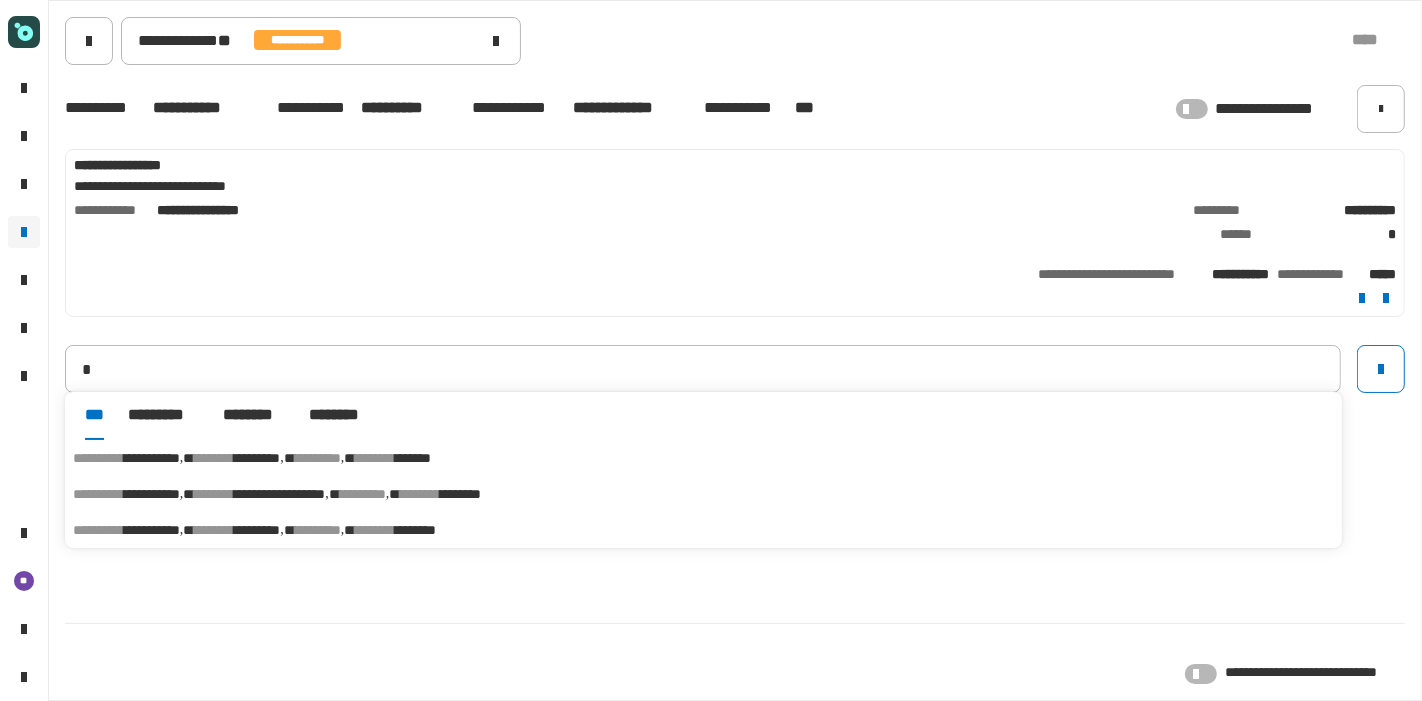 type on "**********" 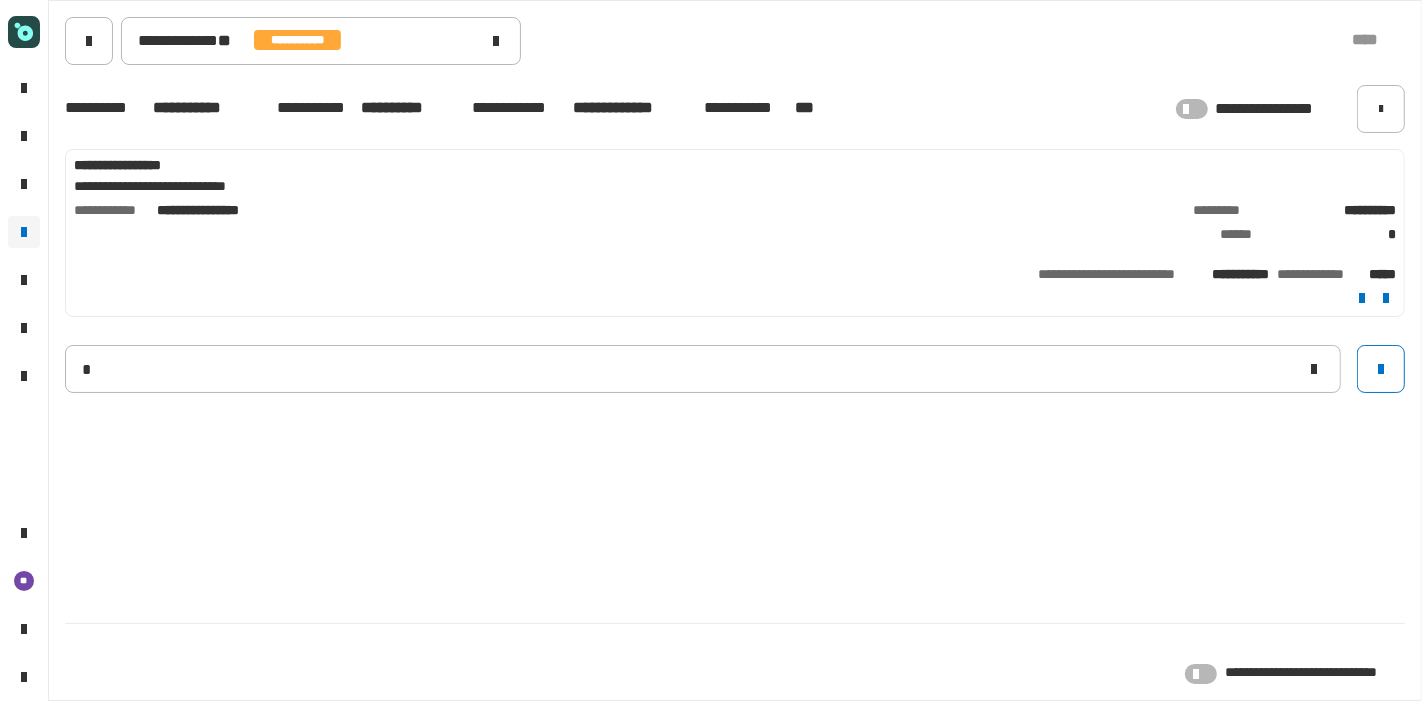 type 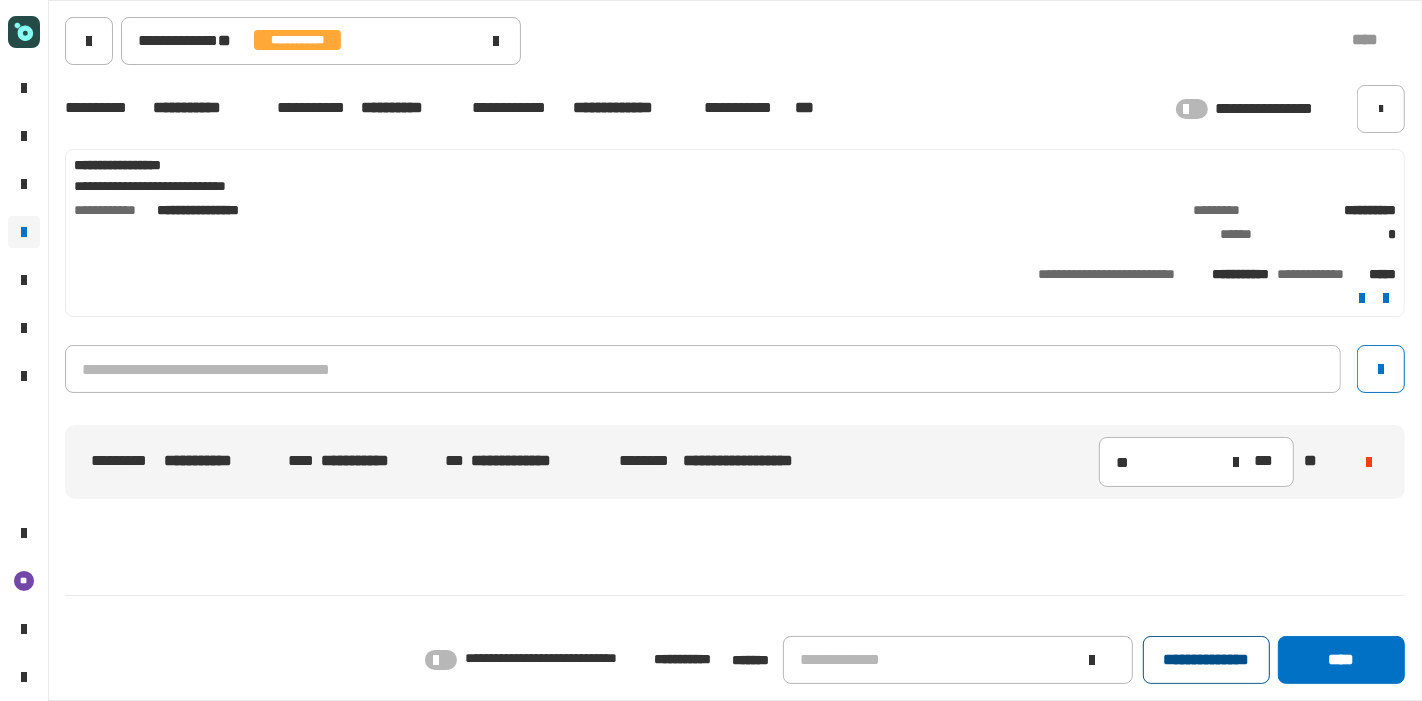 click on "**********" 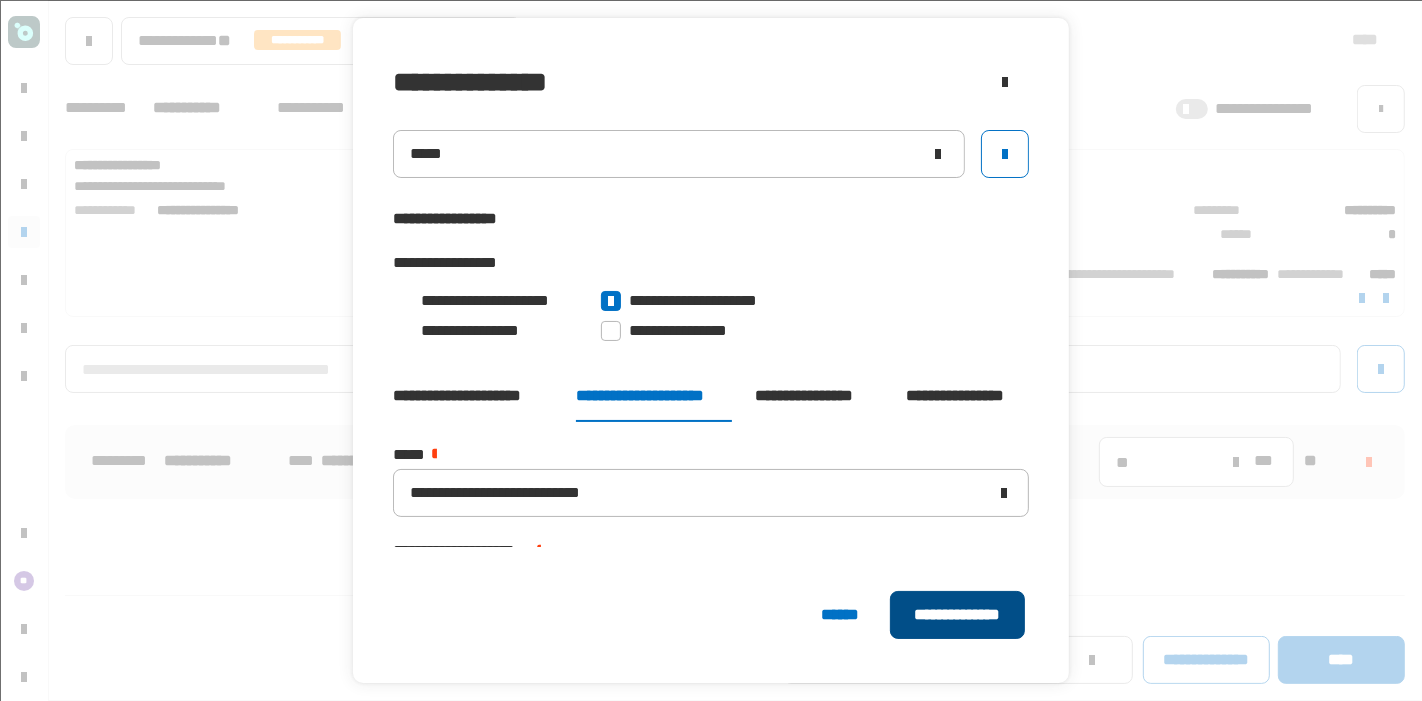 click on "**********" 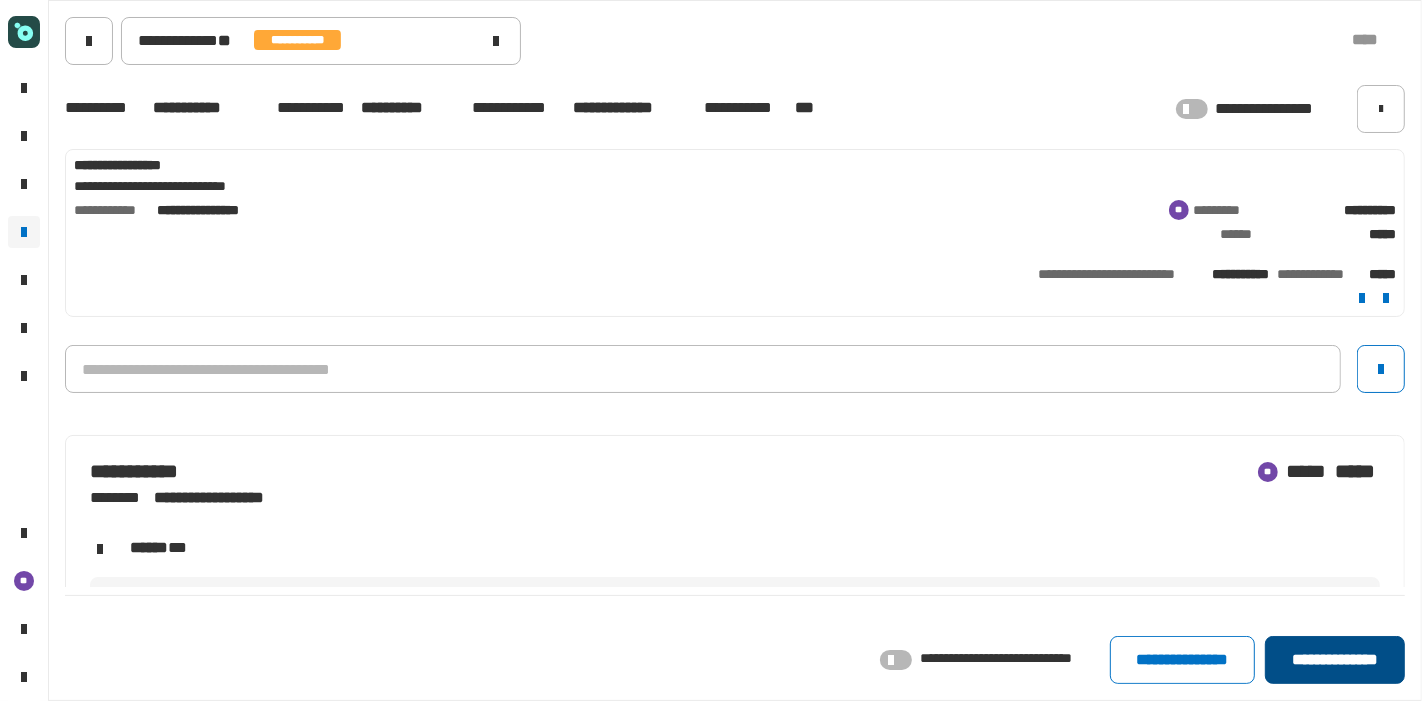 click on "**********" 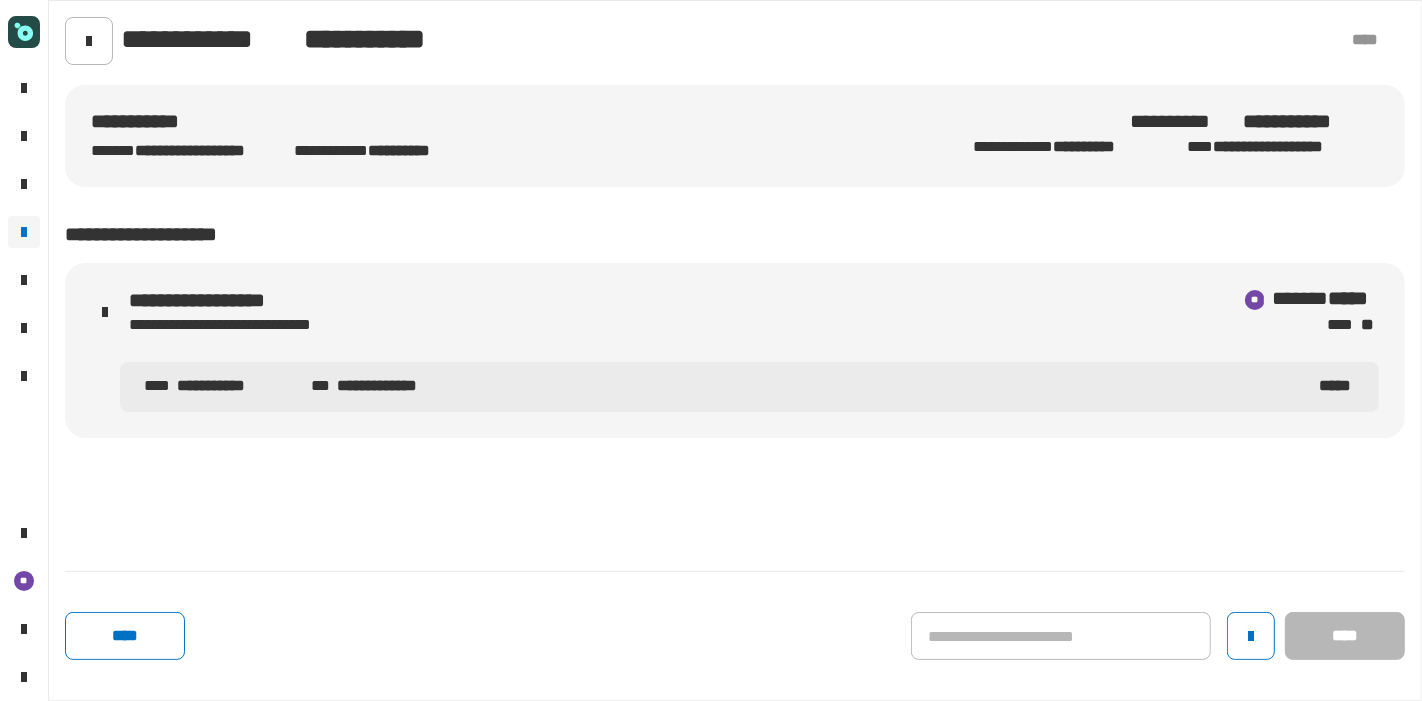 click on "**** ****" 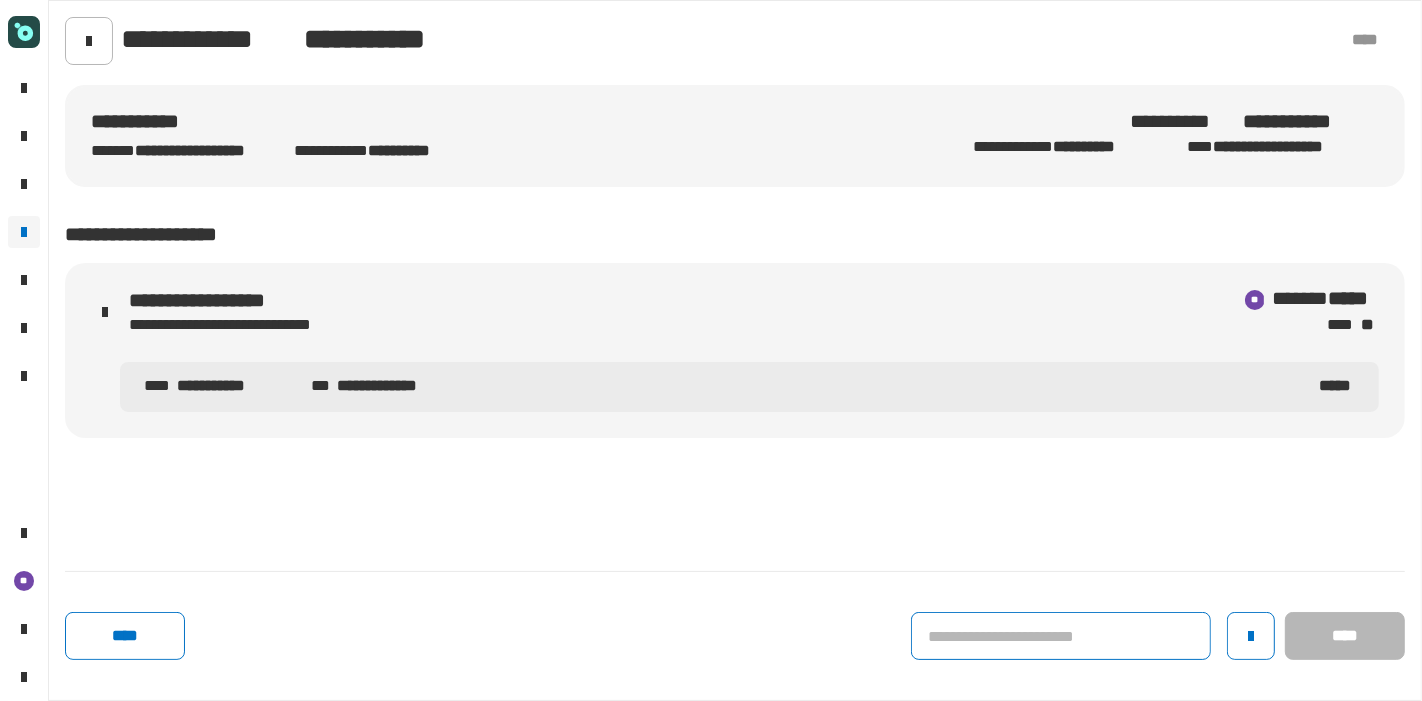 click 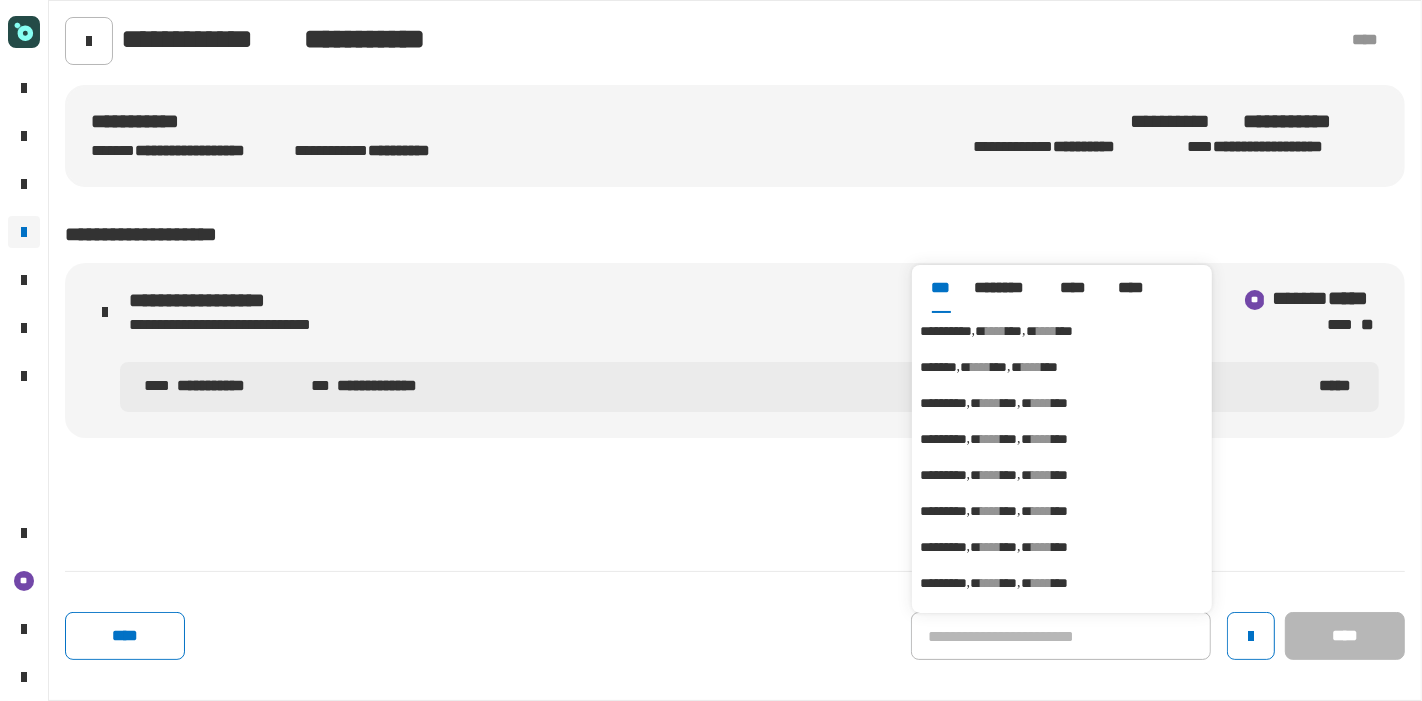 click on "***" at bounding box center (1014, 331) 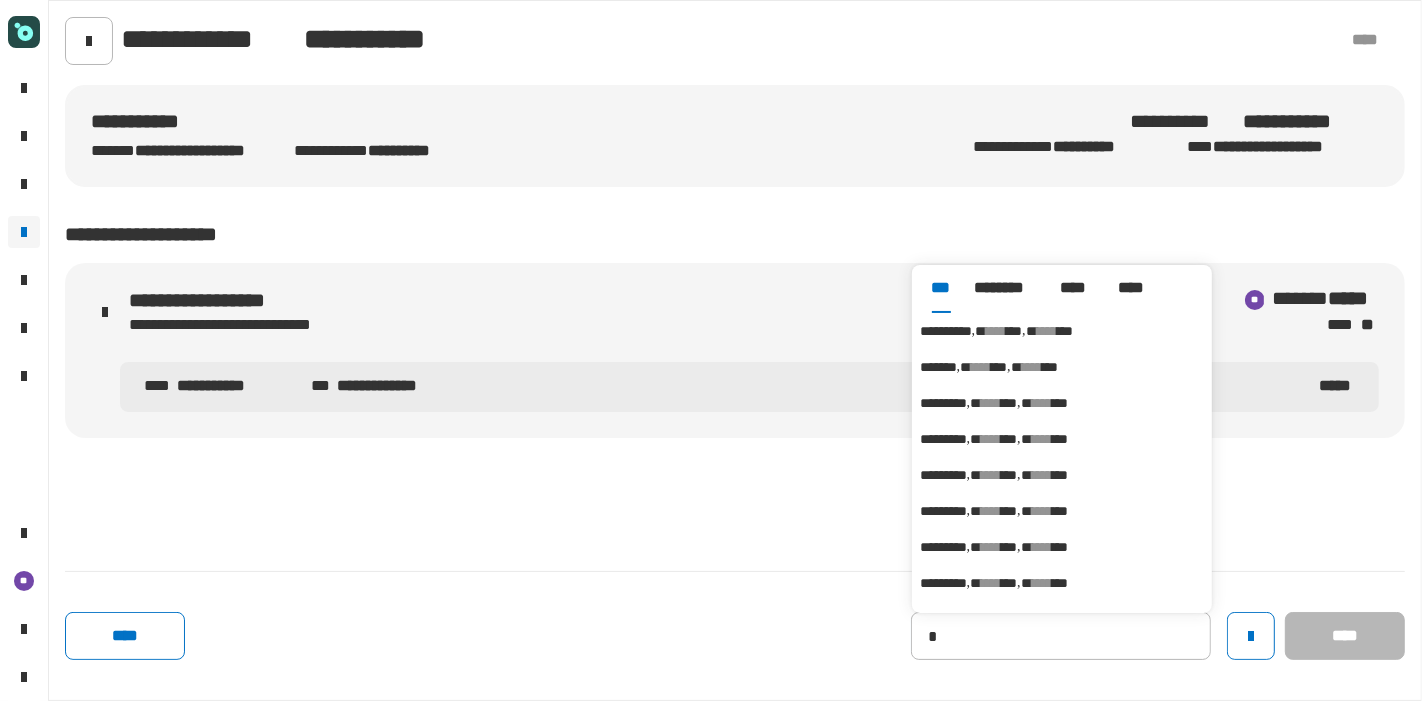type on "**********" 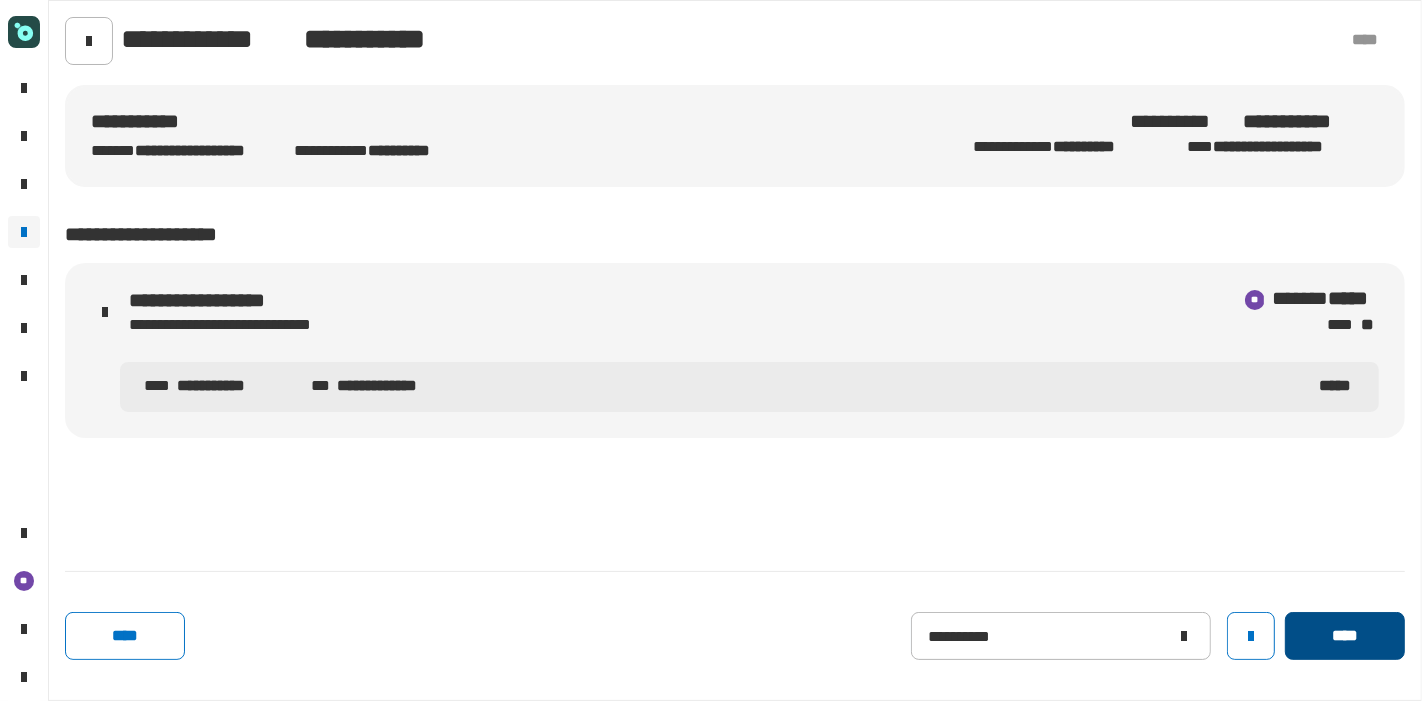 click on "****" 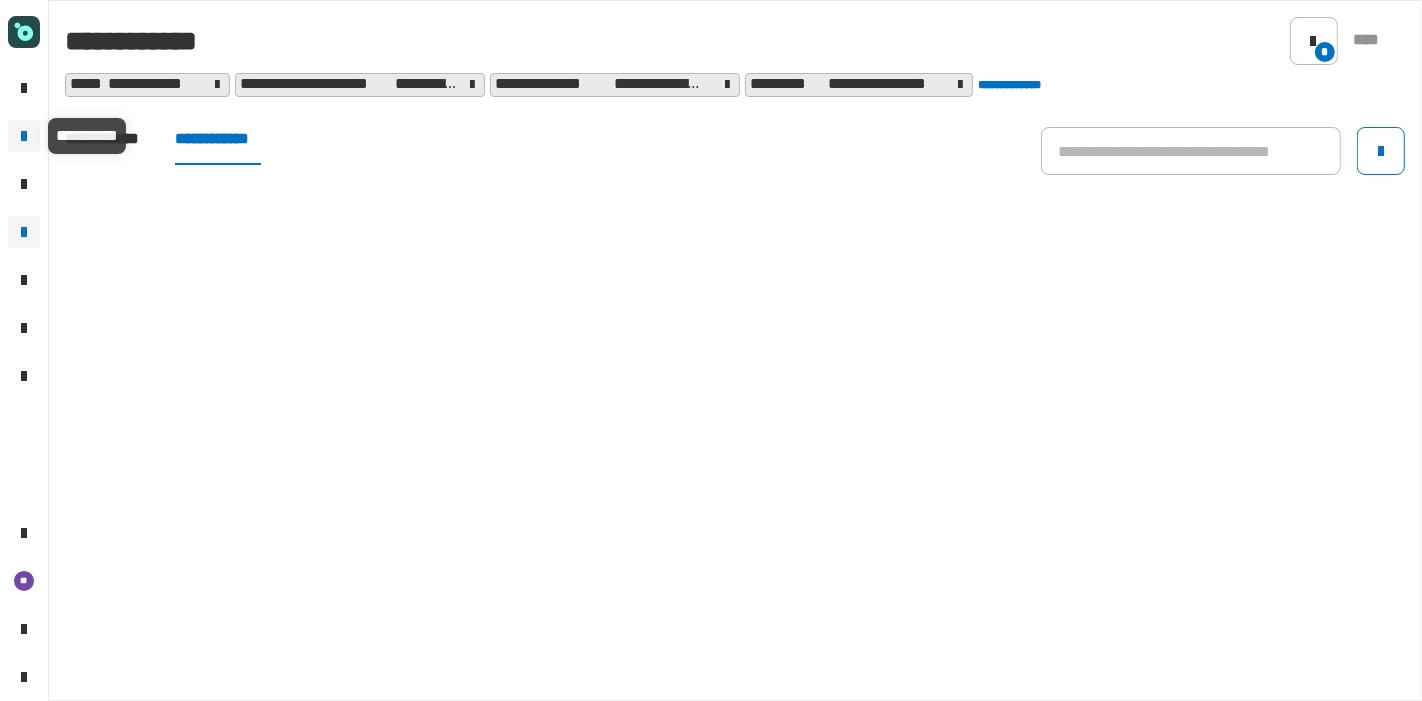 click on "**********" 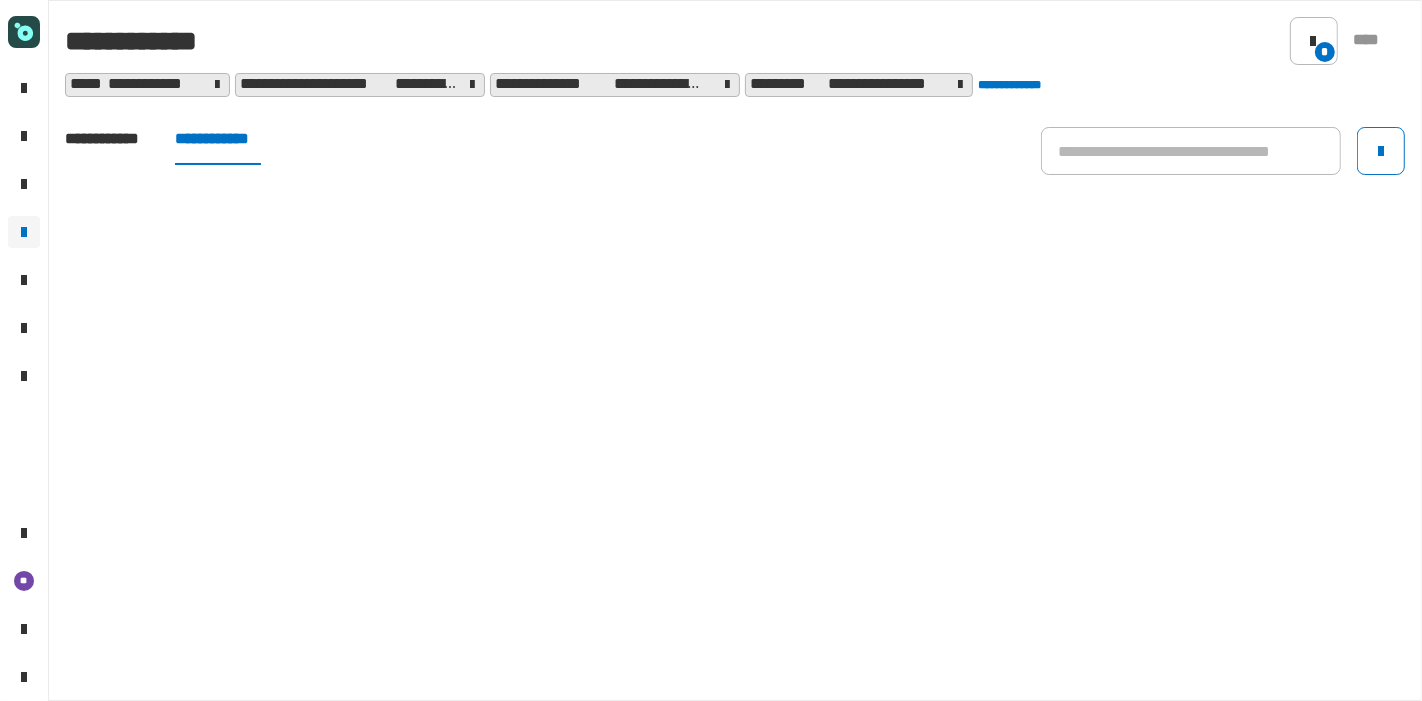 click on "**********" 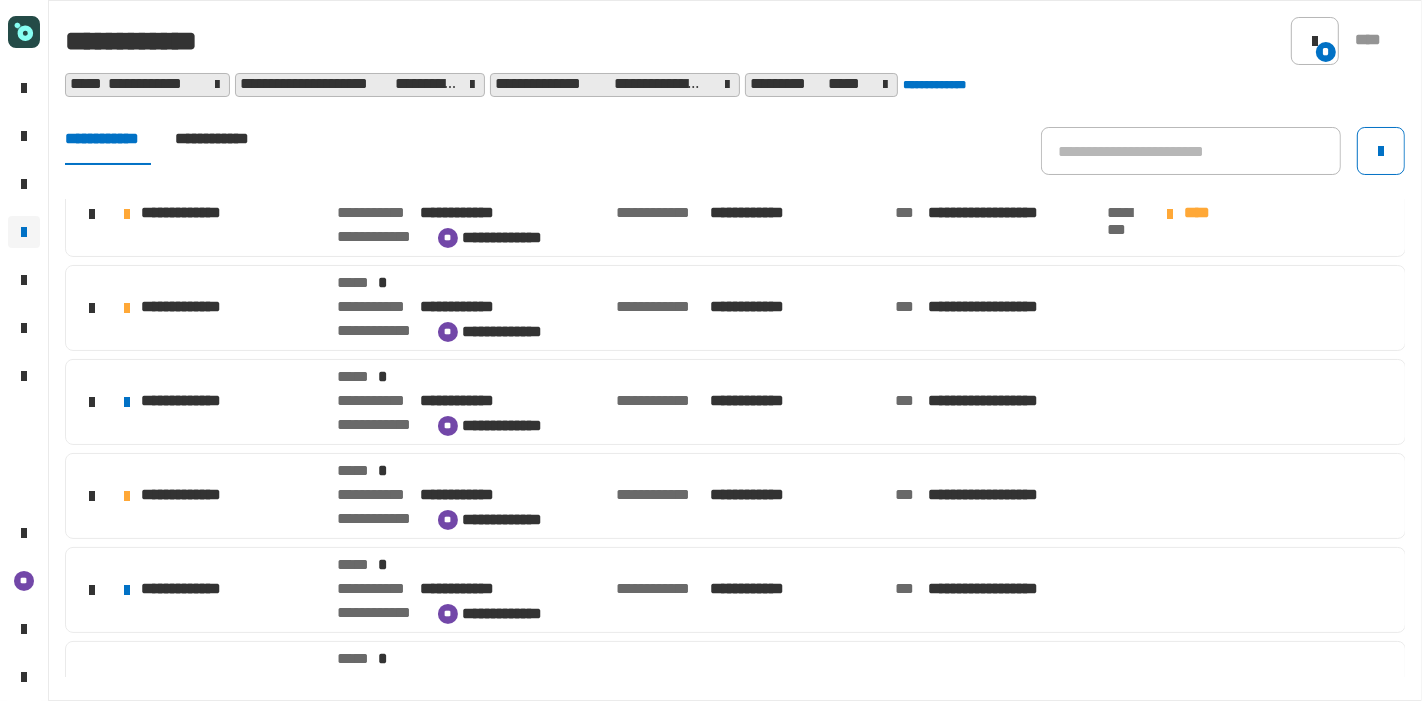 scroll, scrollTop: 448, scrollLeft: 0, axis: vertical 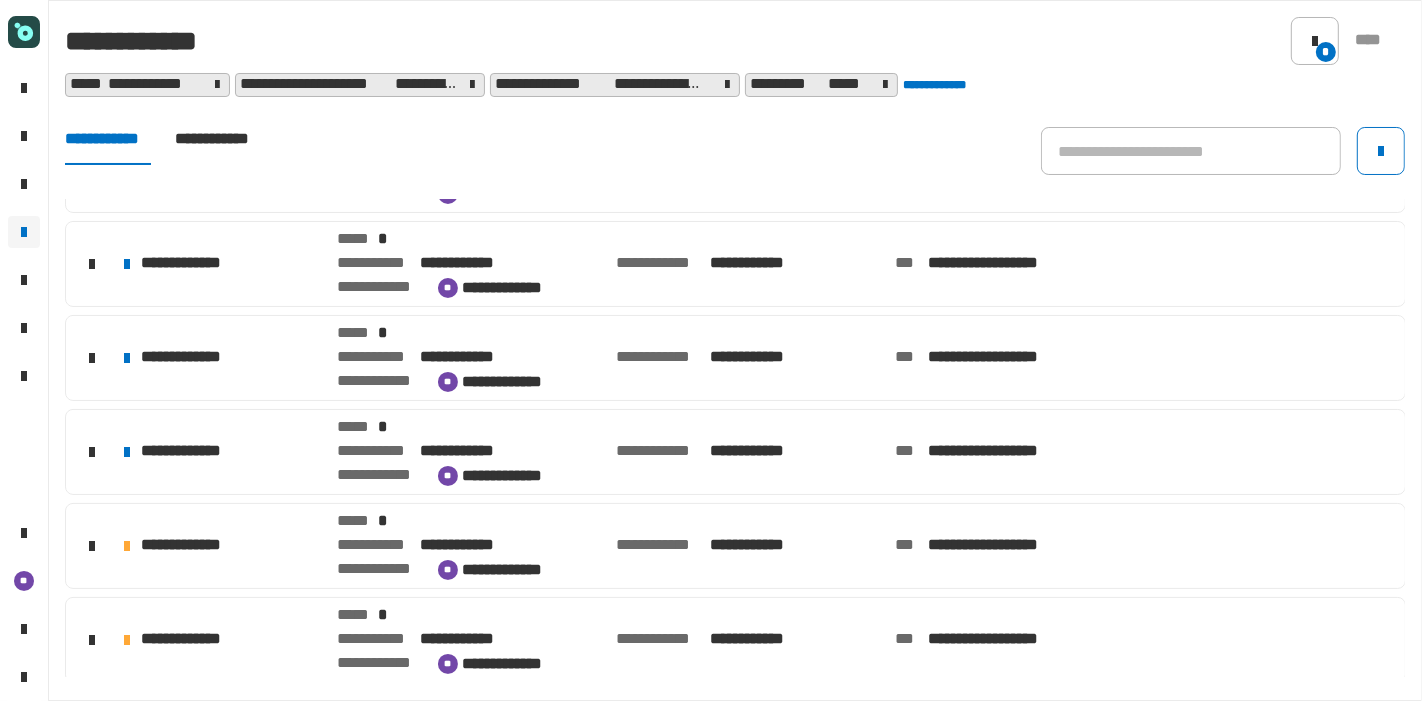 click on "**********" 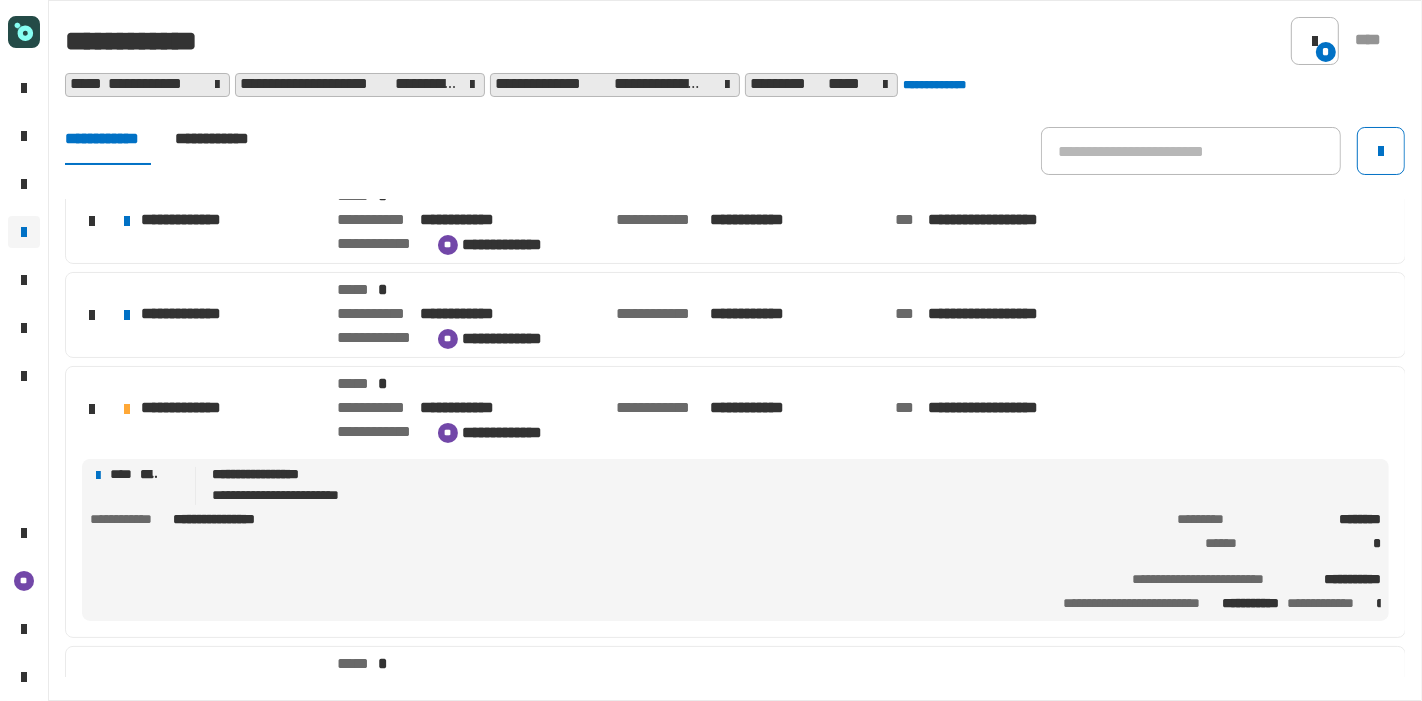 click on "**********" 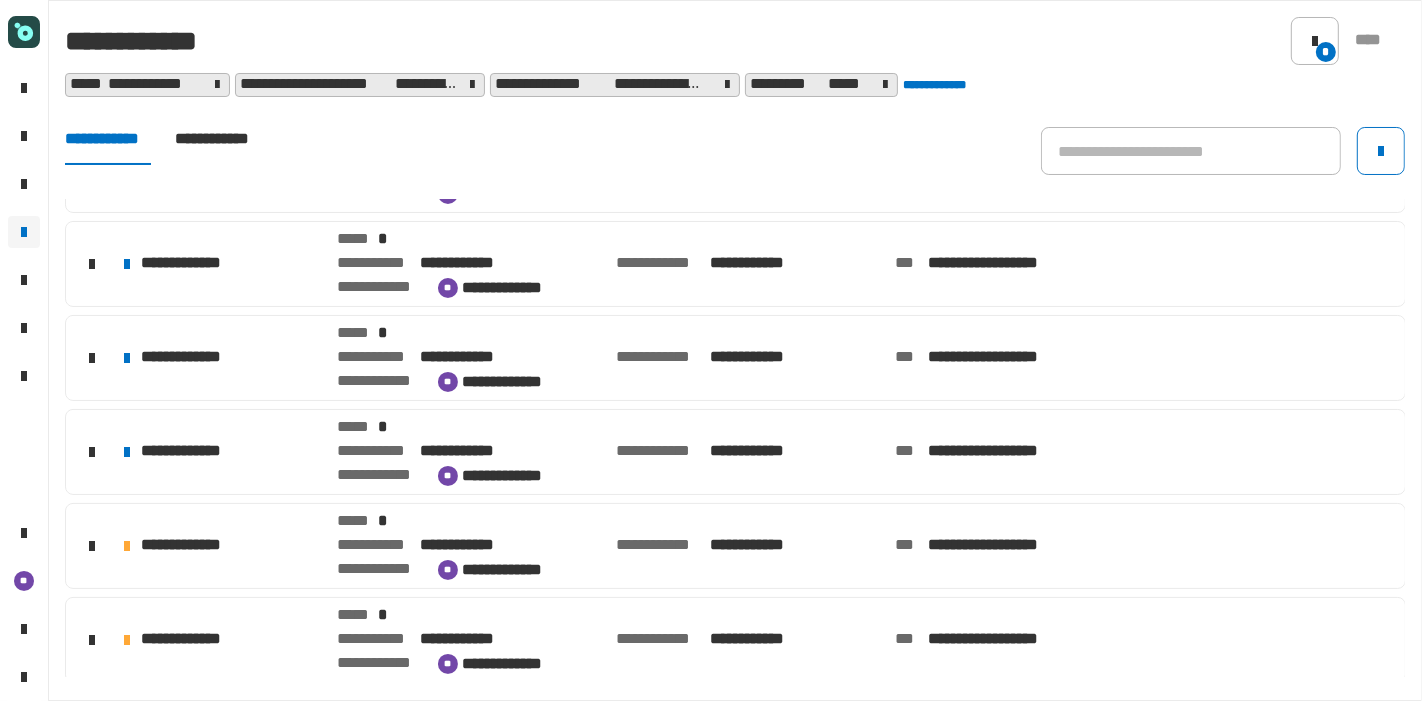 scroll, scrollTop: 448, scrollLeft: 0, axis: vertical 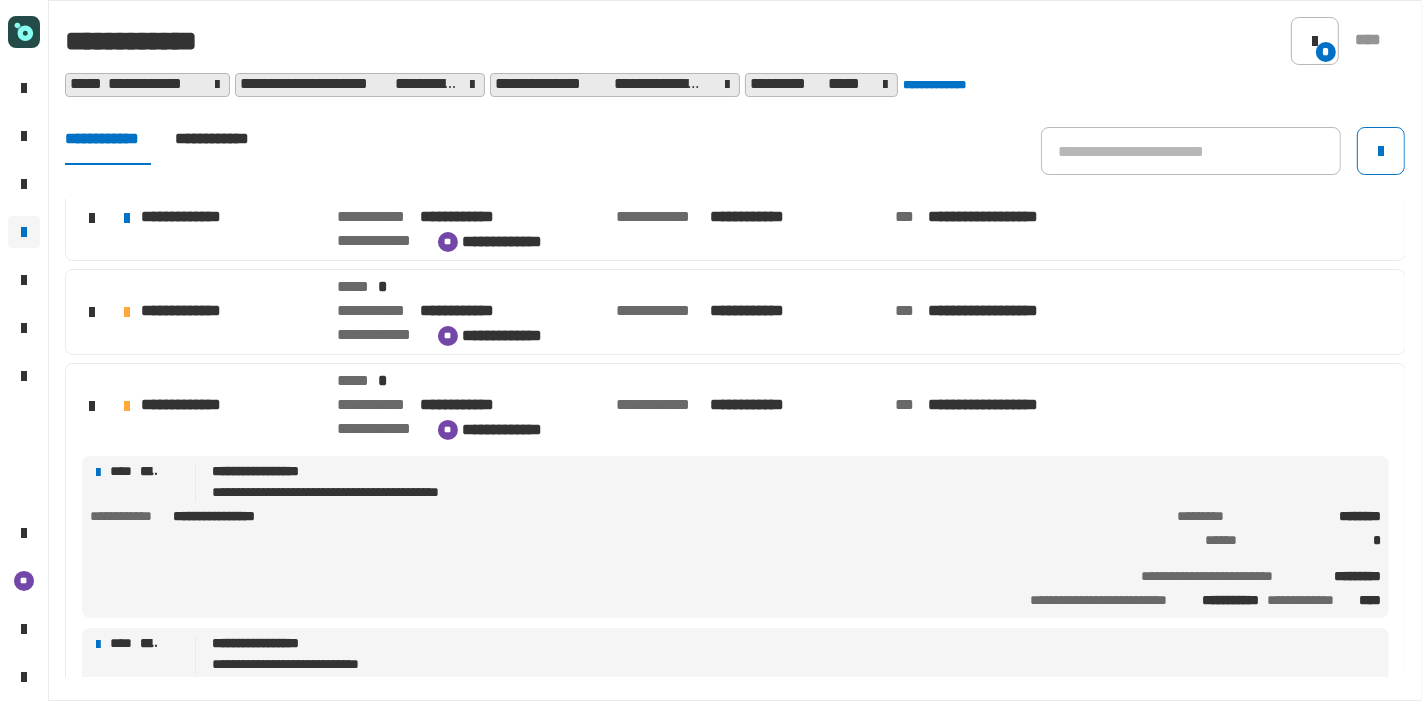 click on "**********" 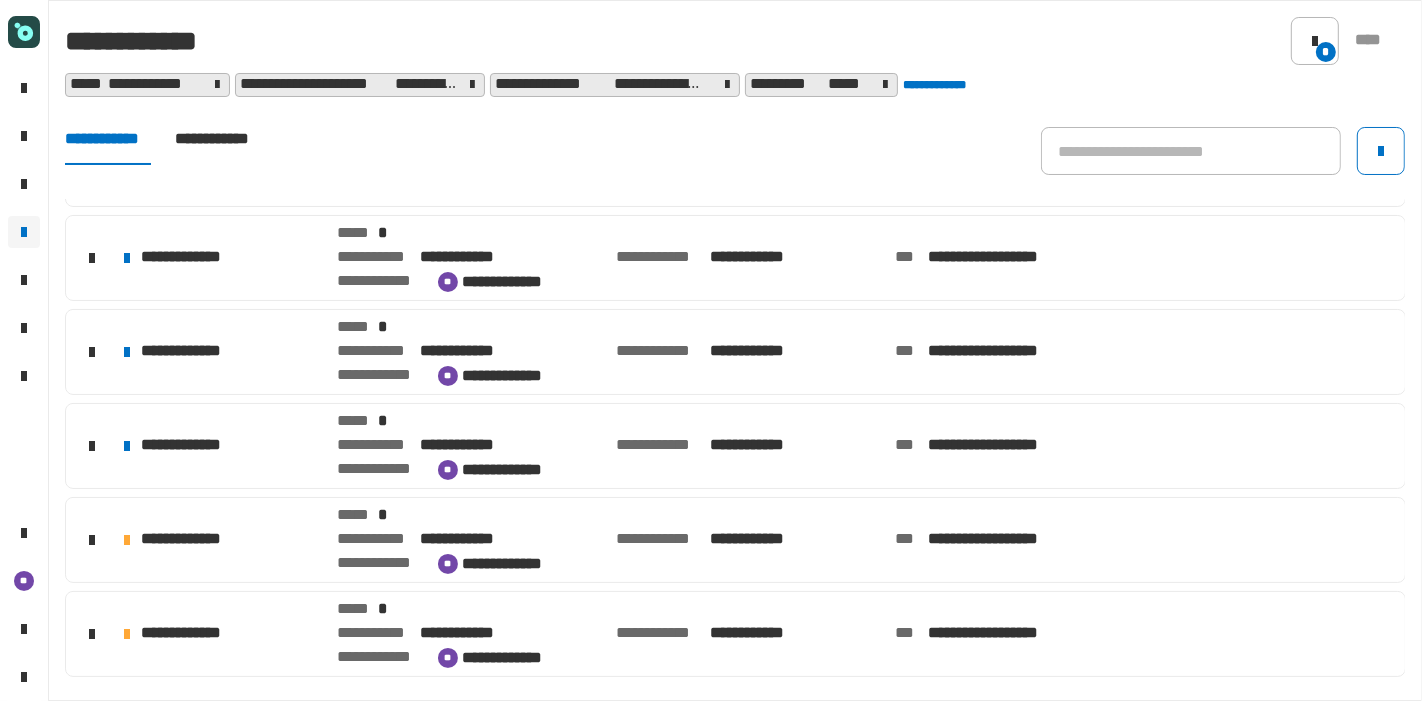scroll, scrollTop: 448, scrollLeft: 0, axis: vertical 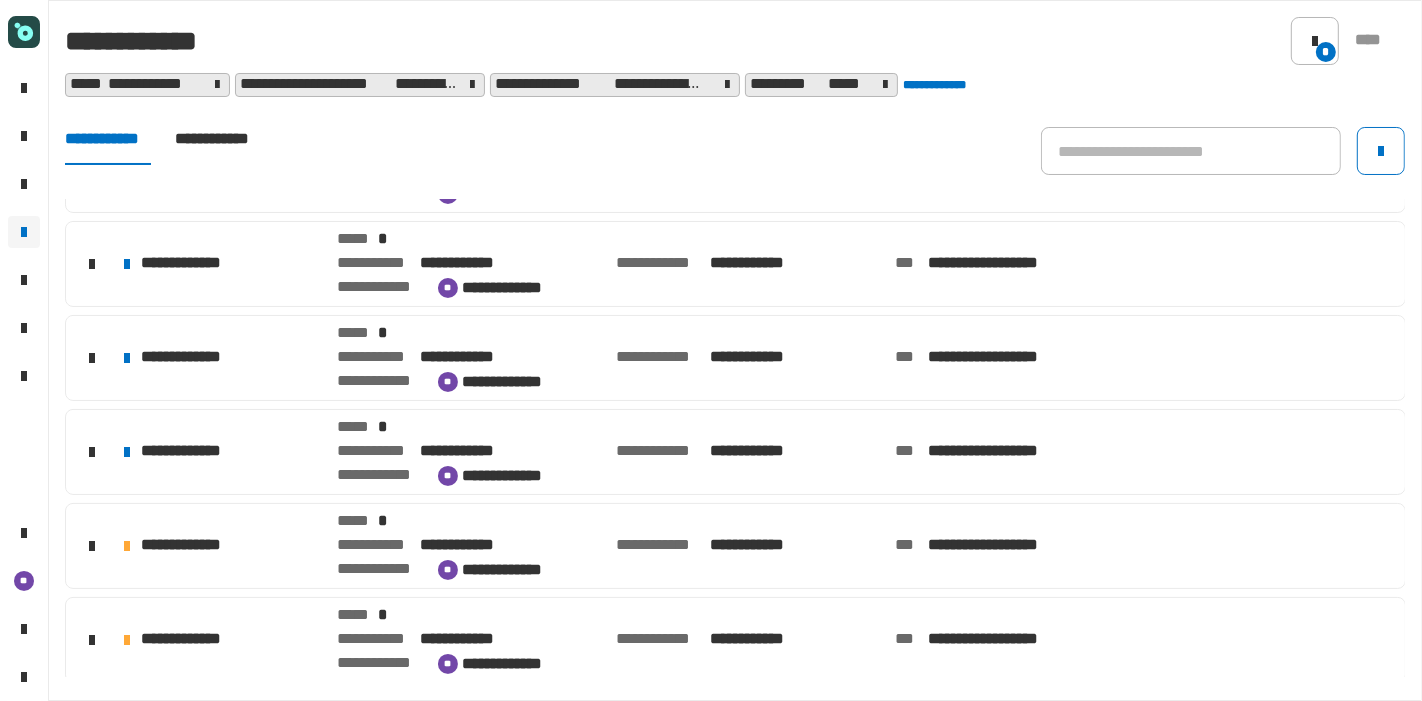 click on "**********" 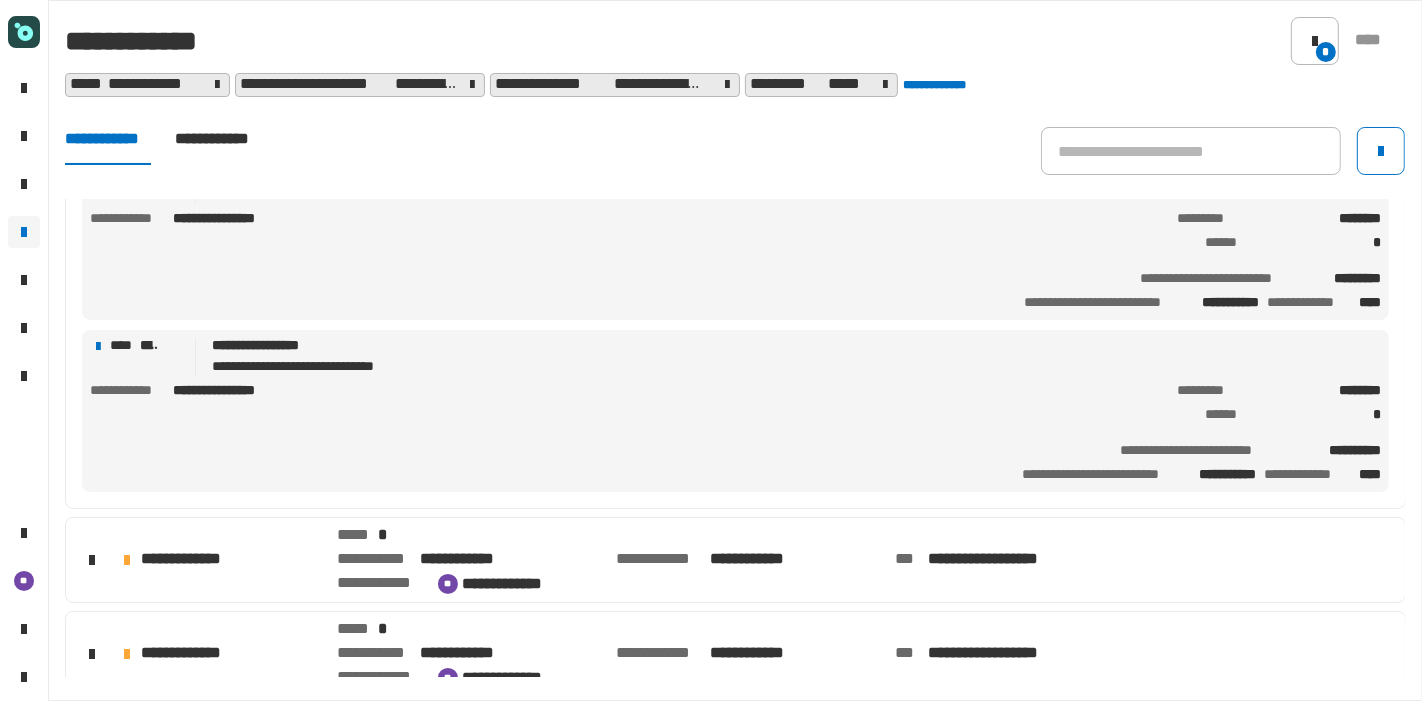 scroll, scrollTop: 965, scrollLeft: 0, axis: vertical 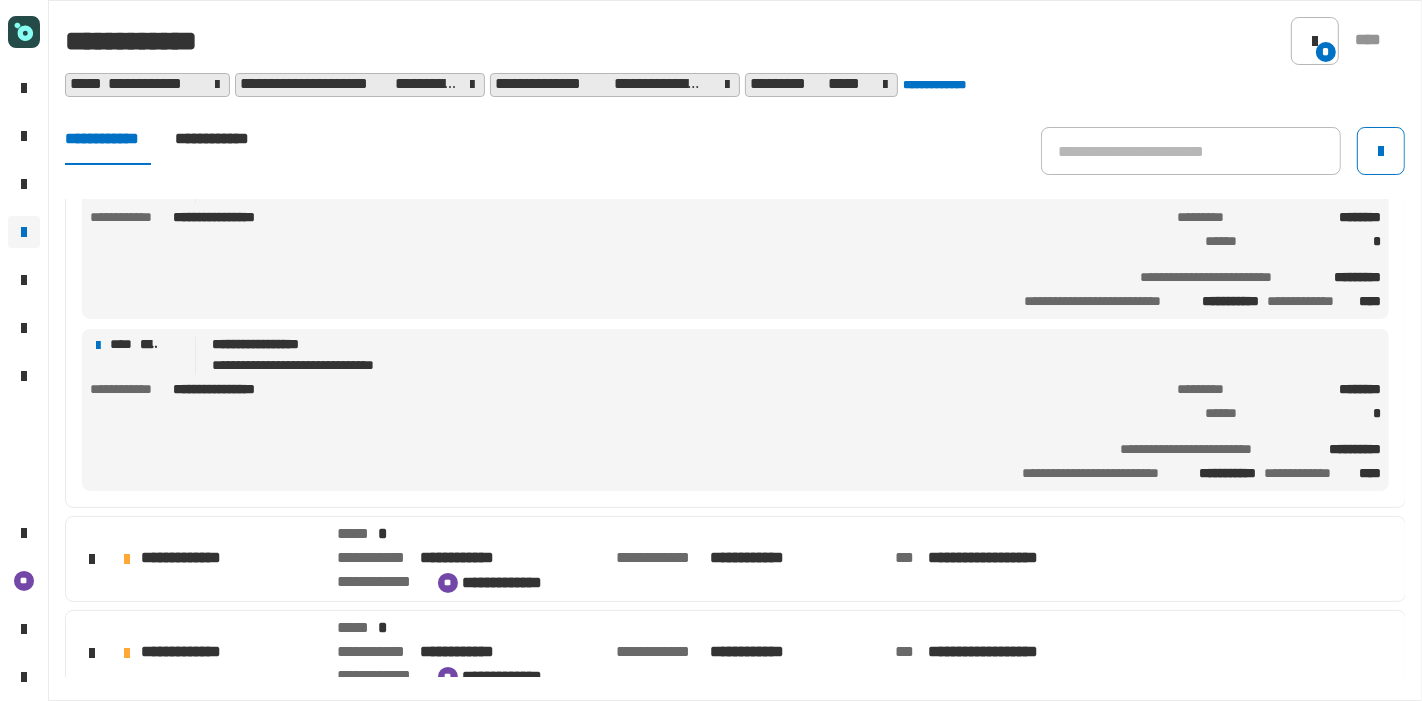 click on "**********" 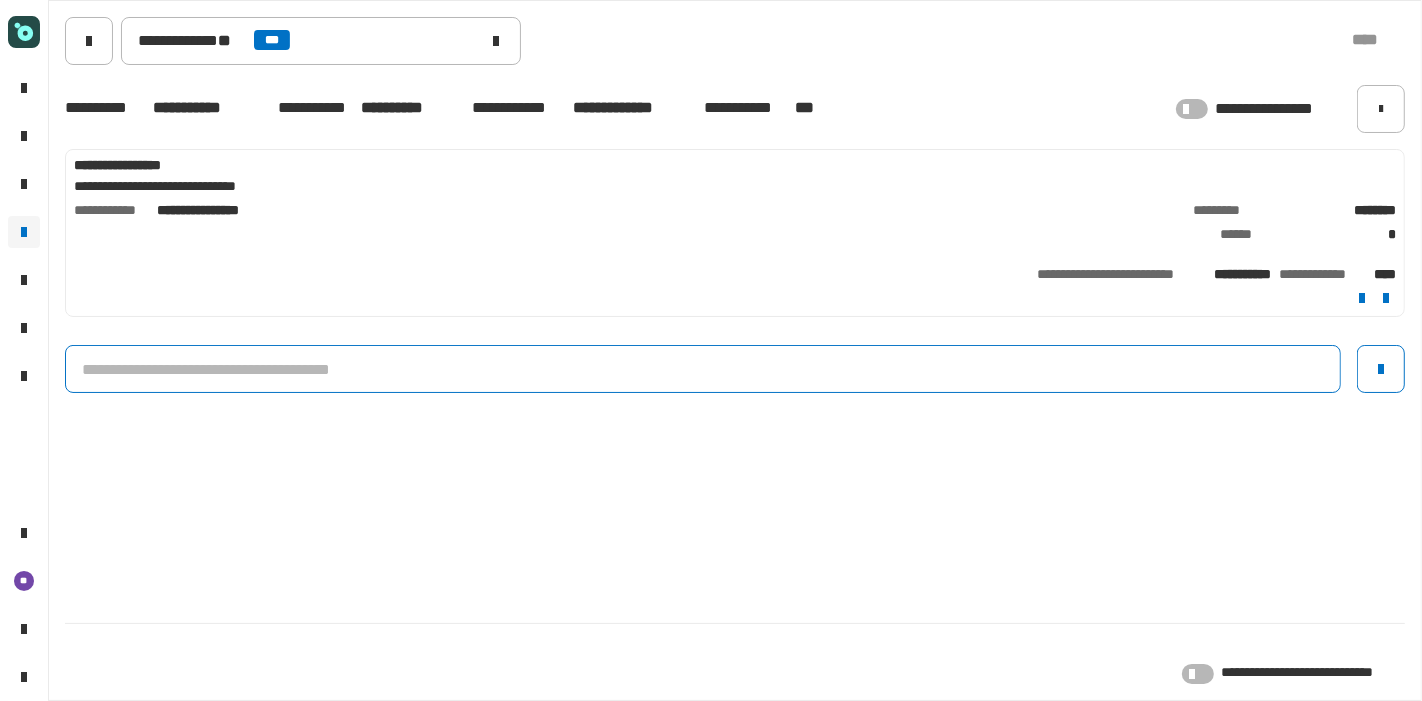 click 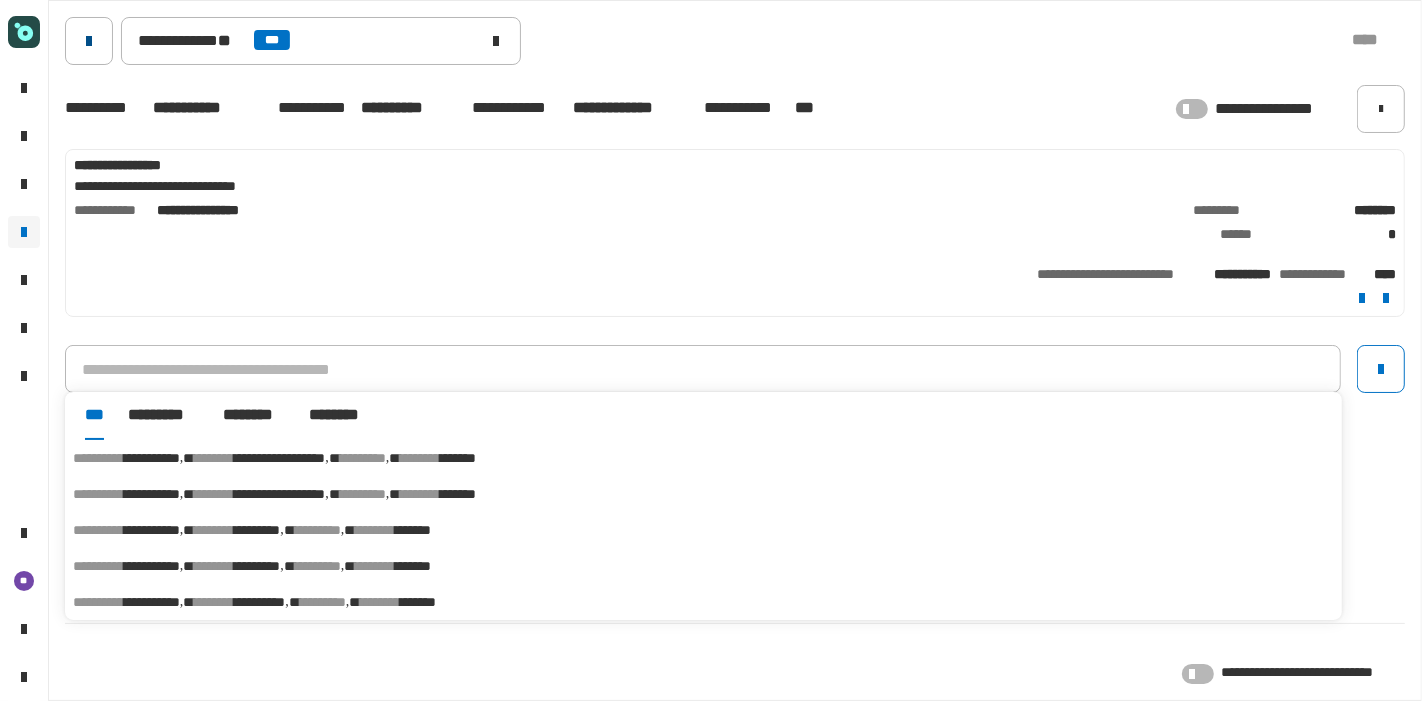 click 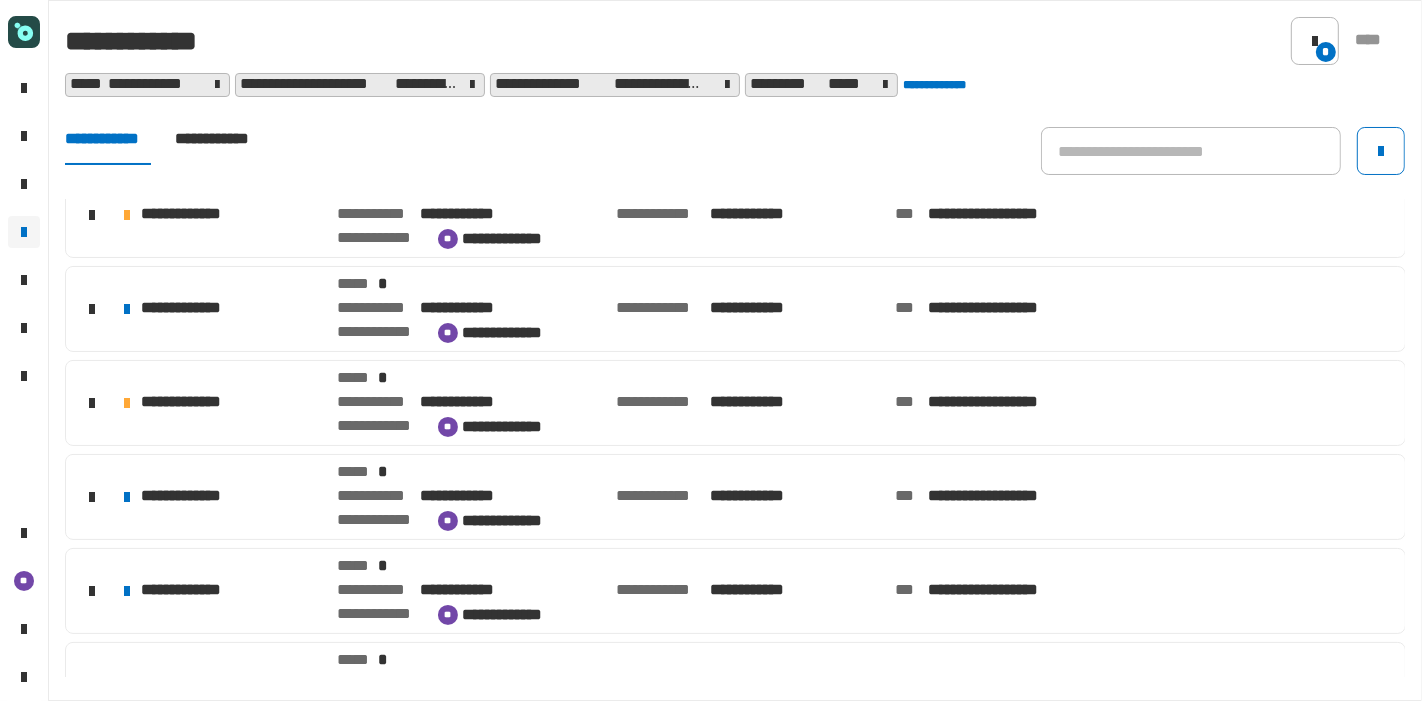 scroll, scrollTop: 448, scrollLeft: 0, axis: vertical 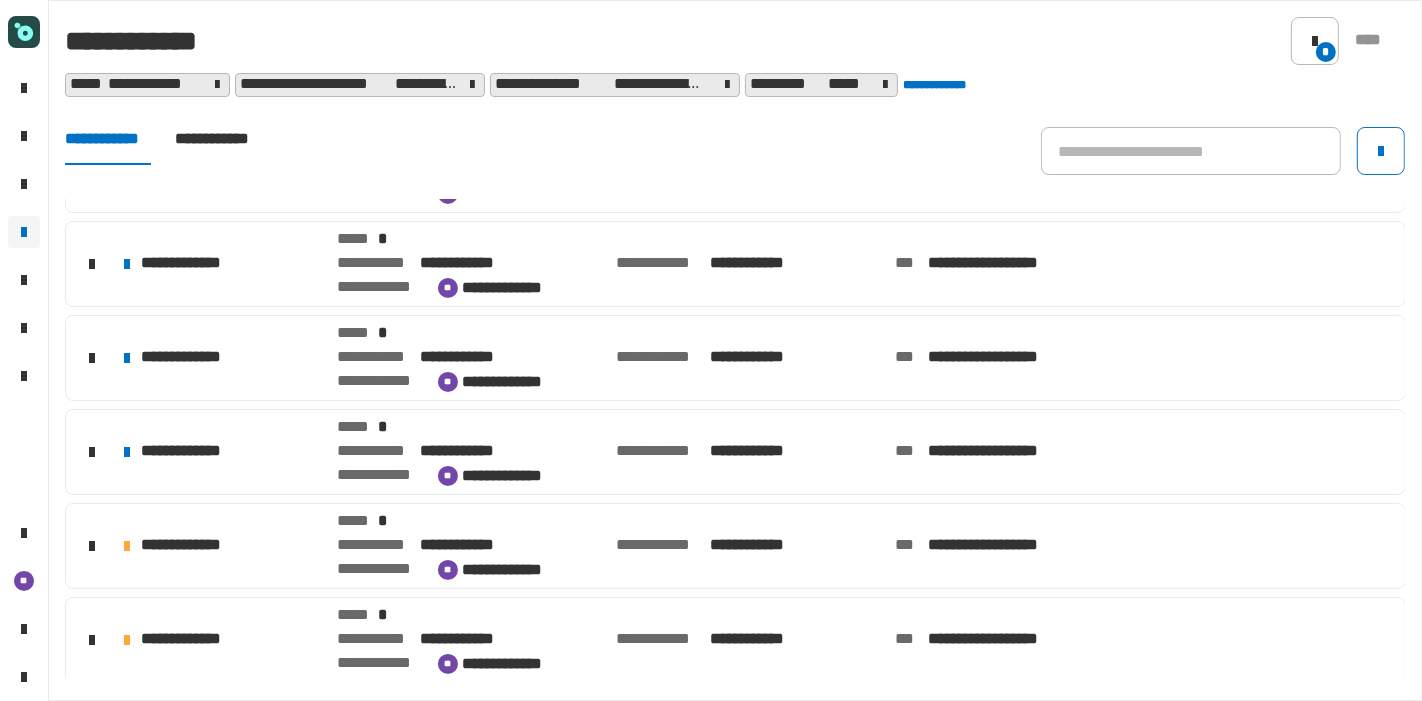 click on "**********" 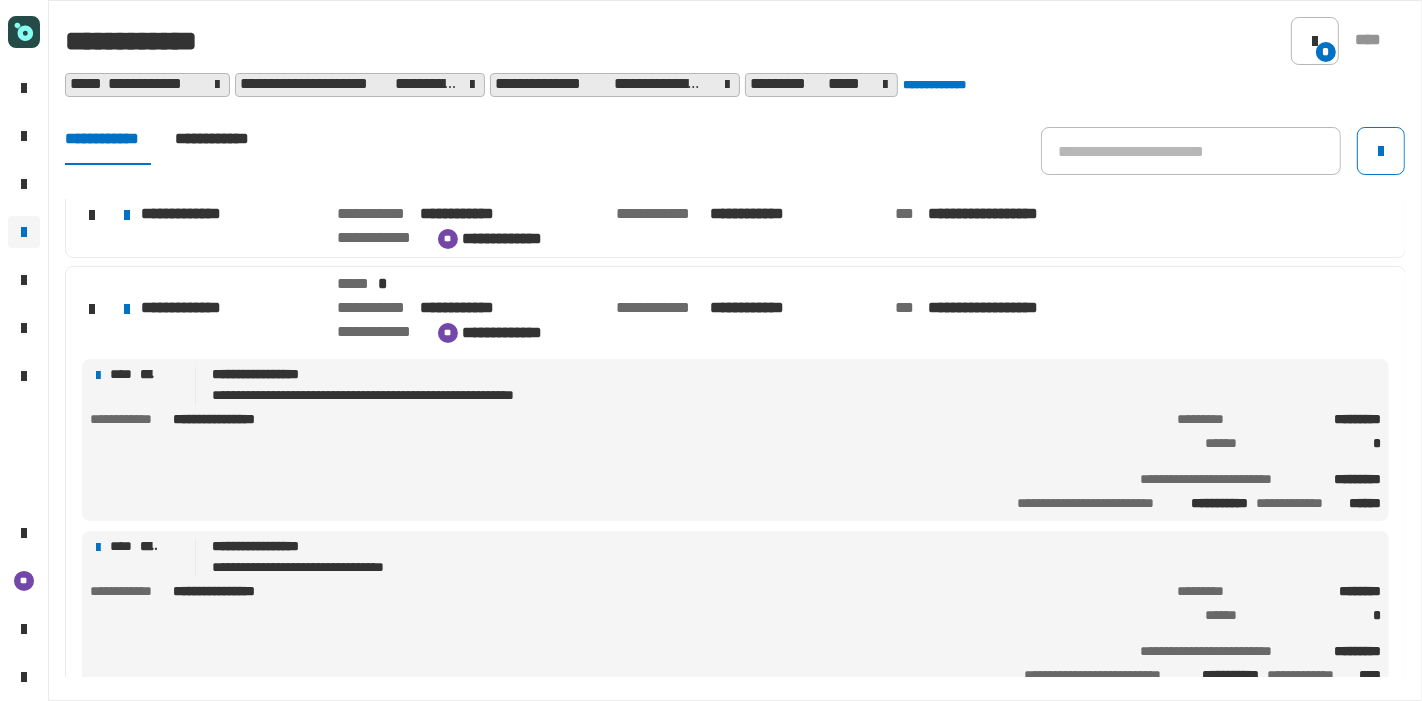 scroll, scrollTop: 642, scrollLeft: 0, axis: vertical 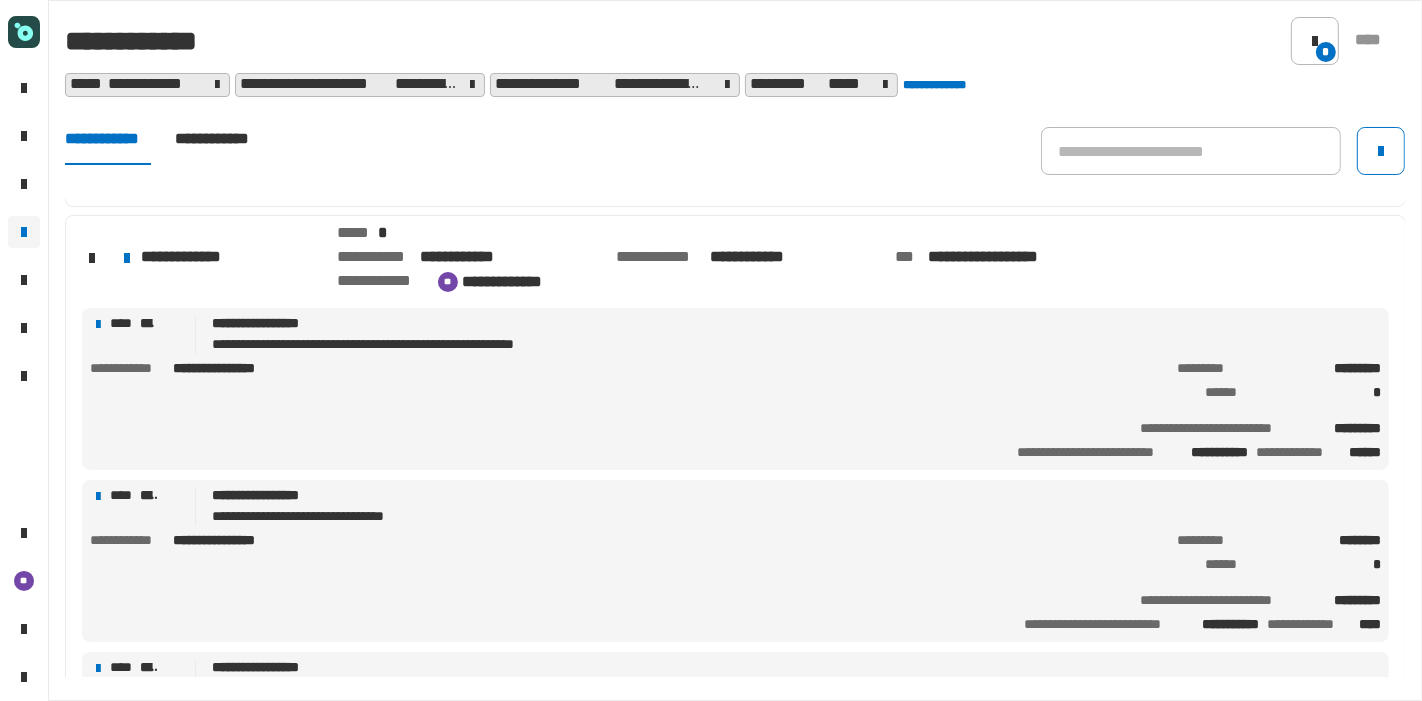 click on "**********" 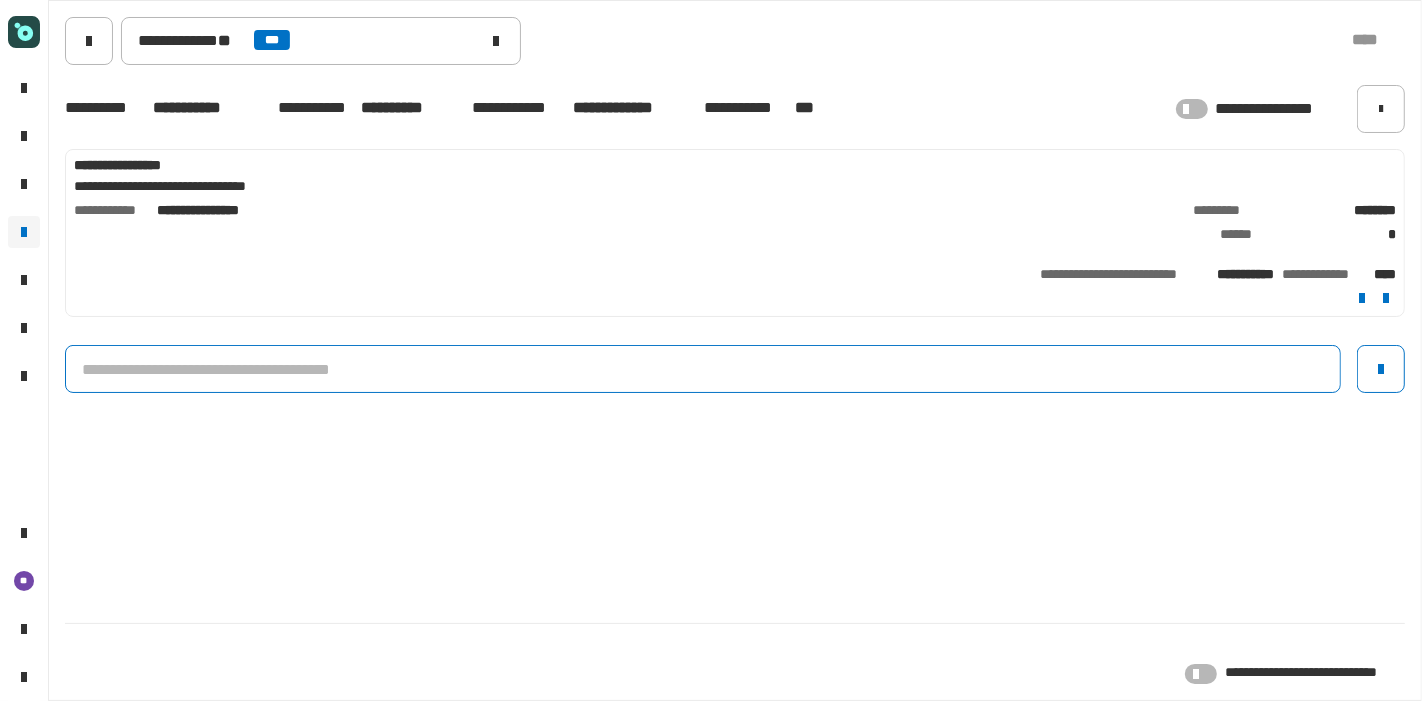 click 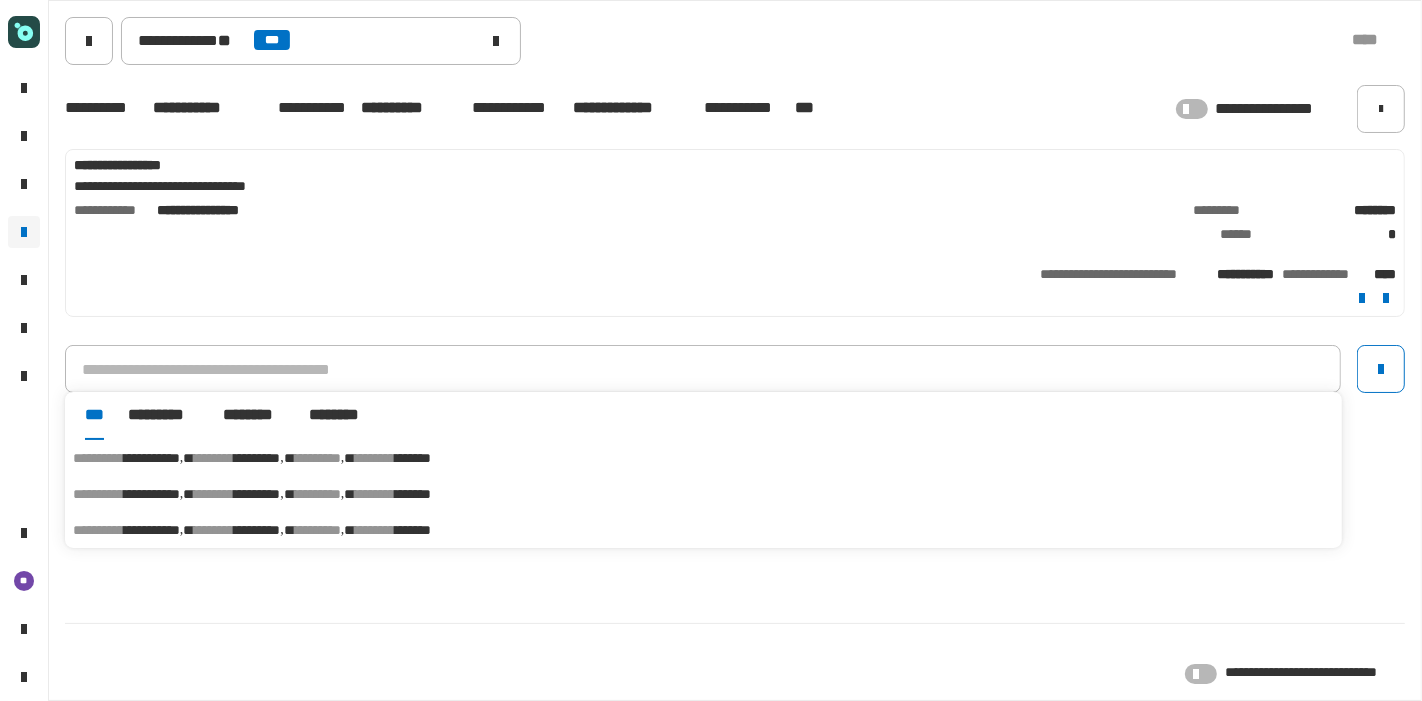 click on "**********" 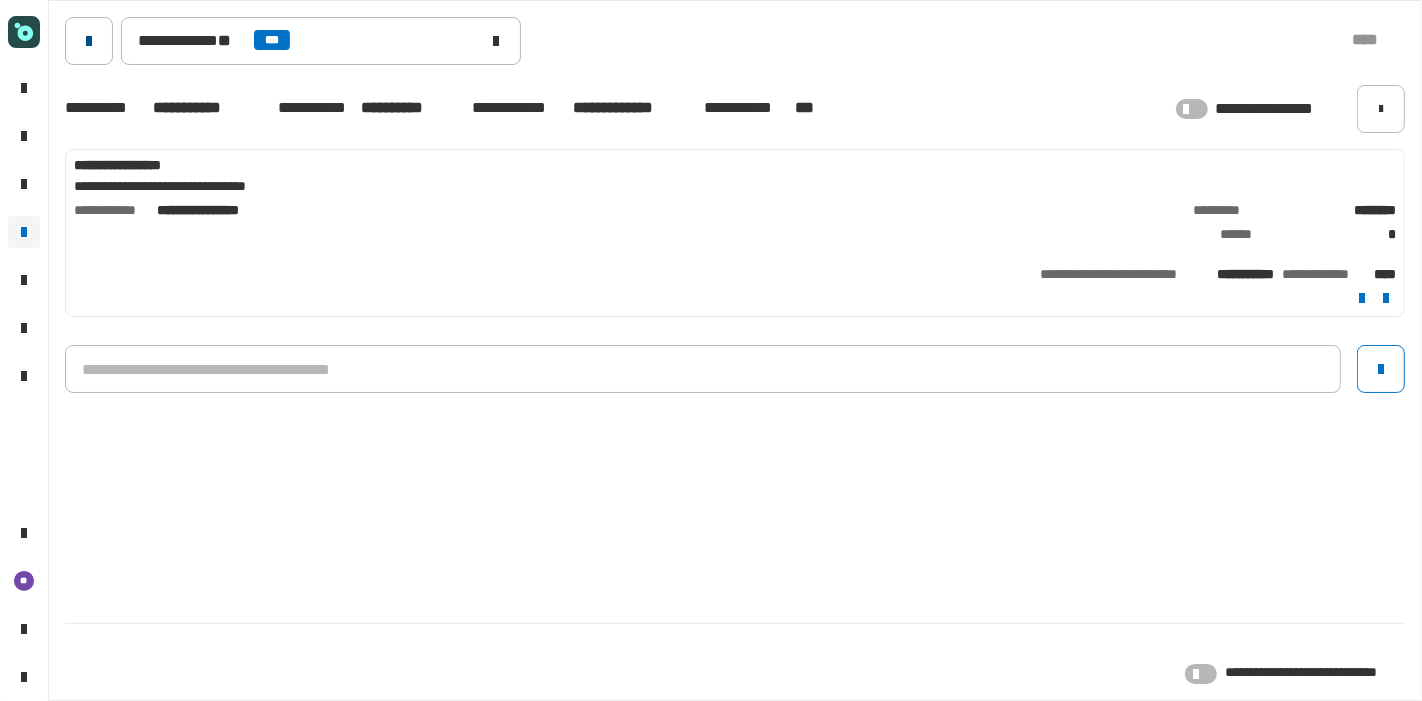 click 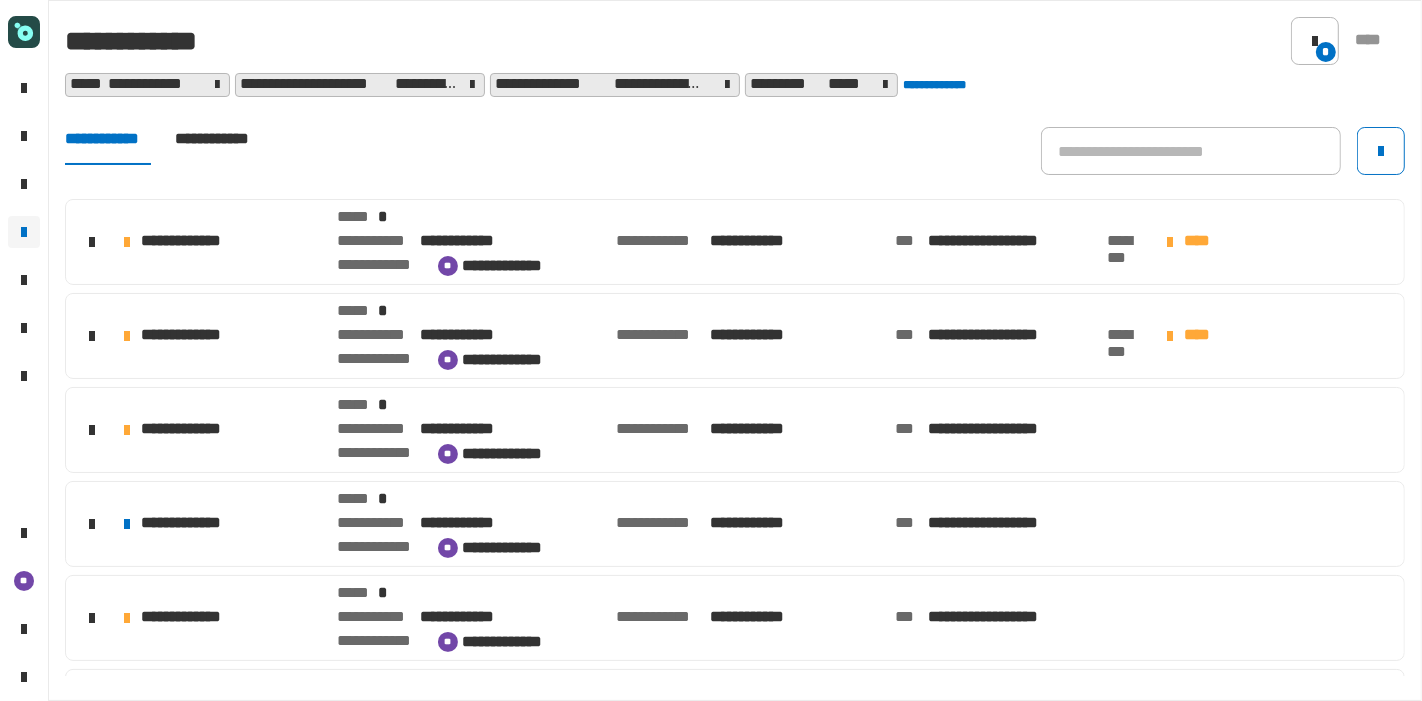 scroll, scrollTop: 448, scrollLeft: 0, axis: vertical 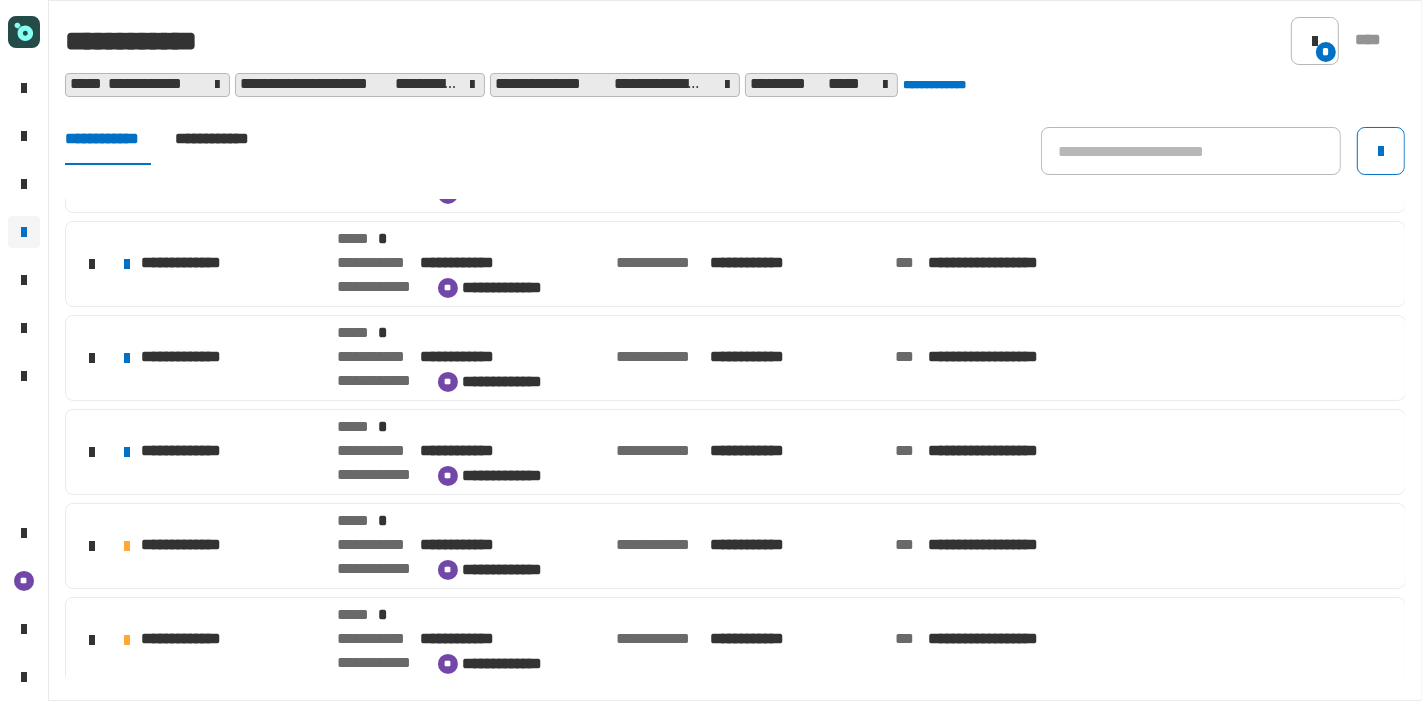 click on "**********" 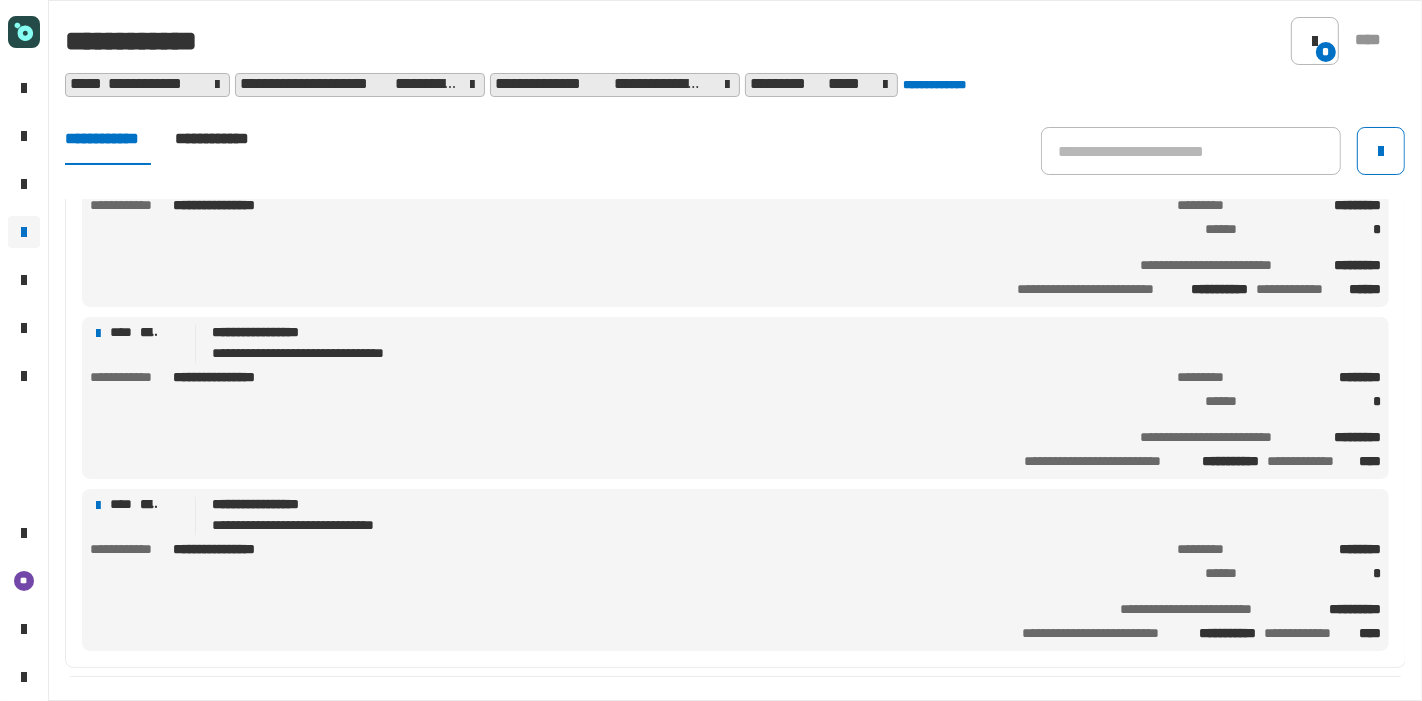 scroll, scrollTop: 805, scrollLeft: 0, axis: vertical 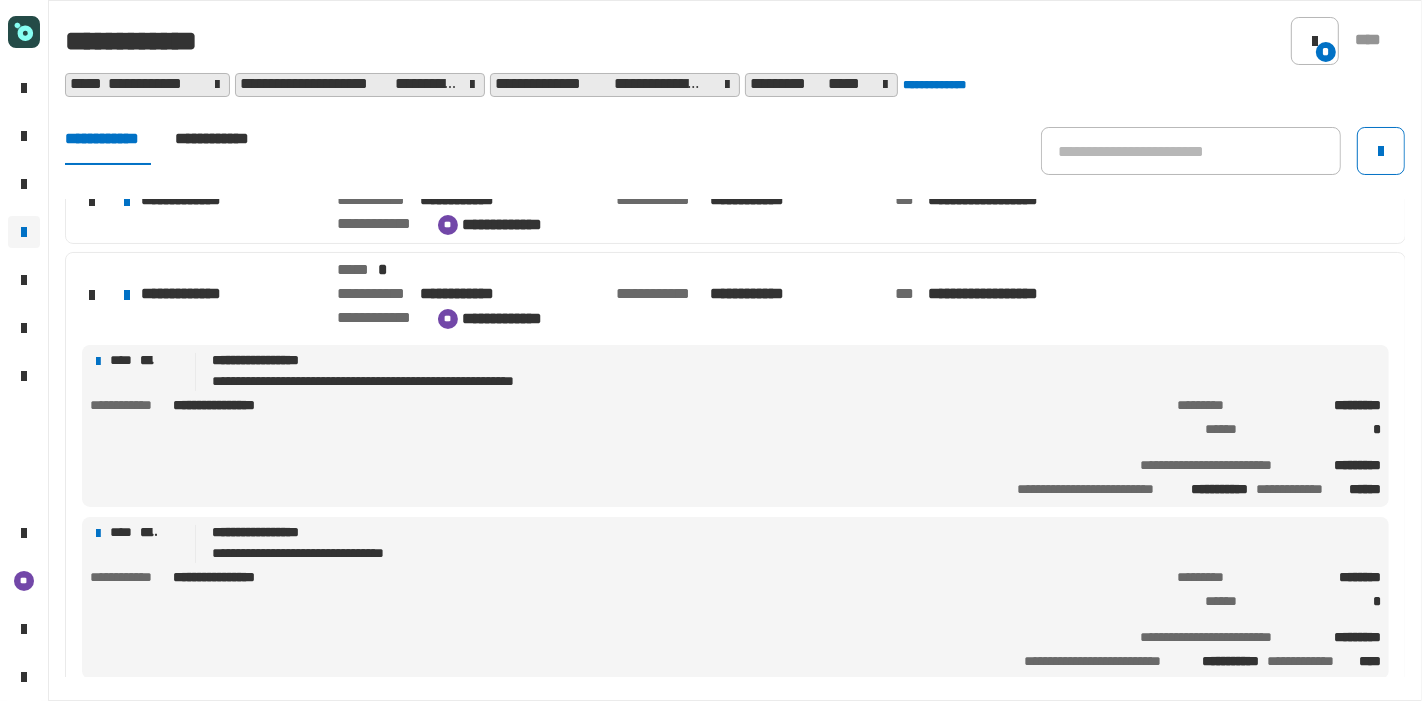 click on "**********" 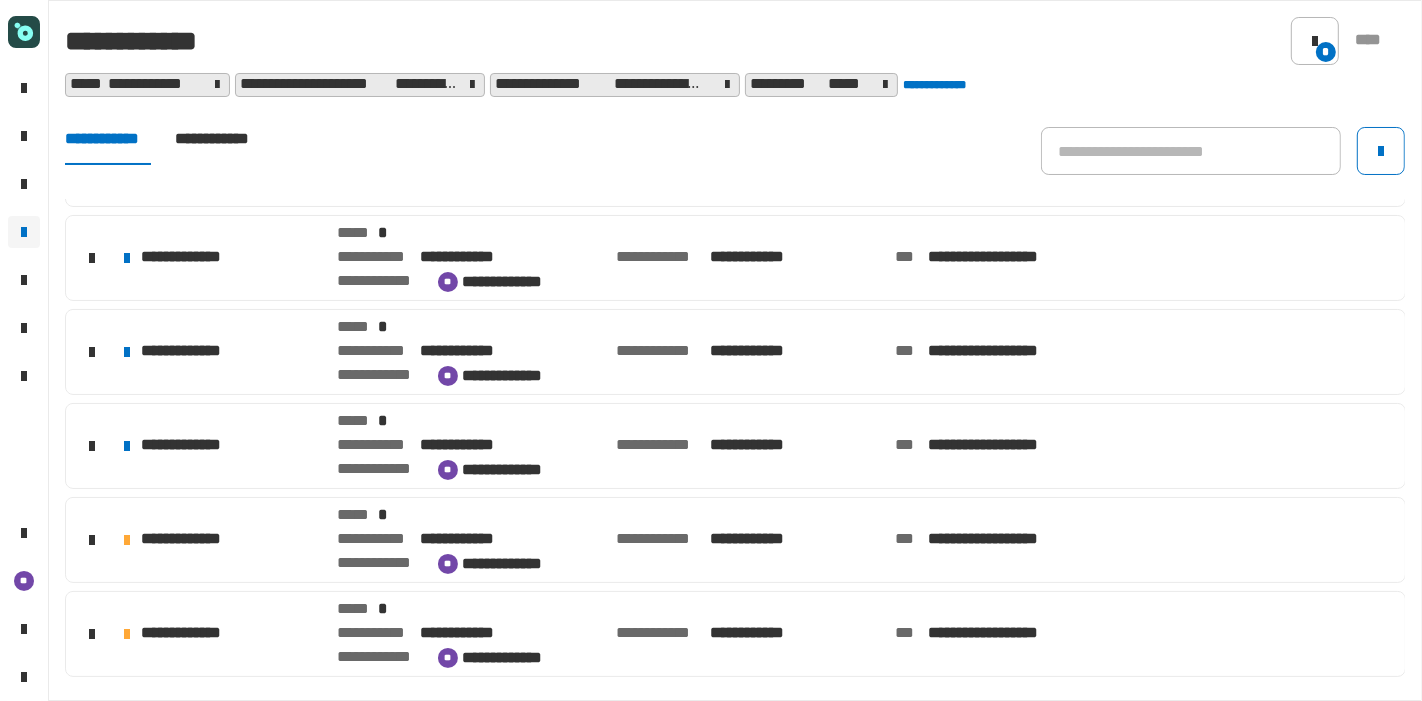 scroll, scrollTop: 448, scrollLeft: 0, axis: vertical 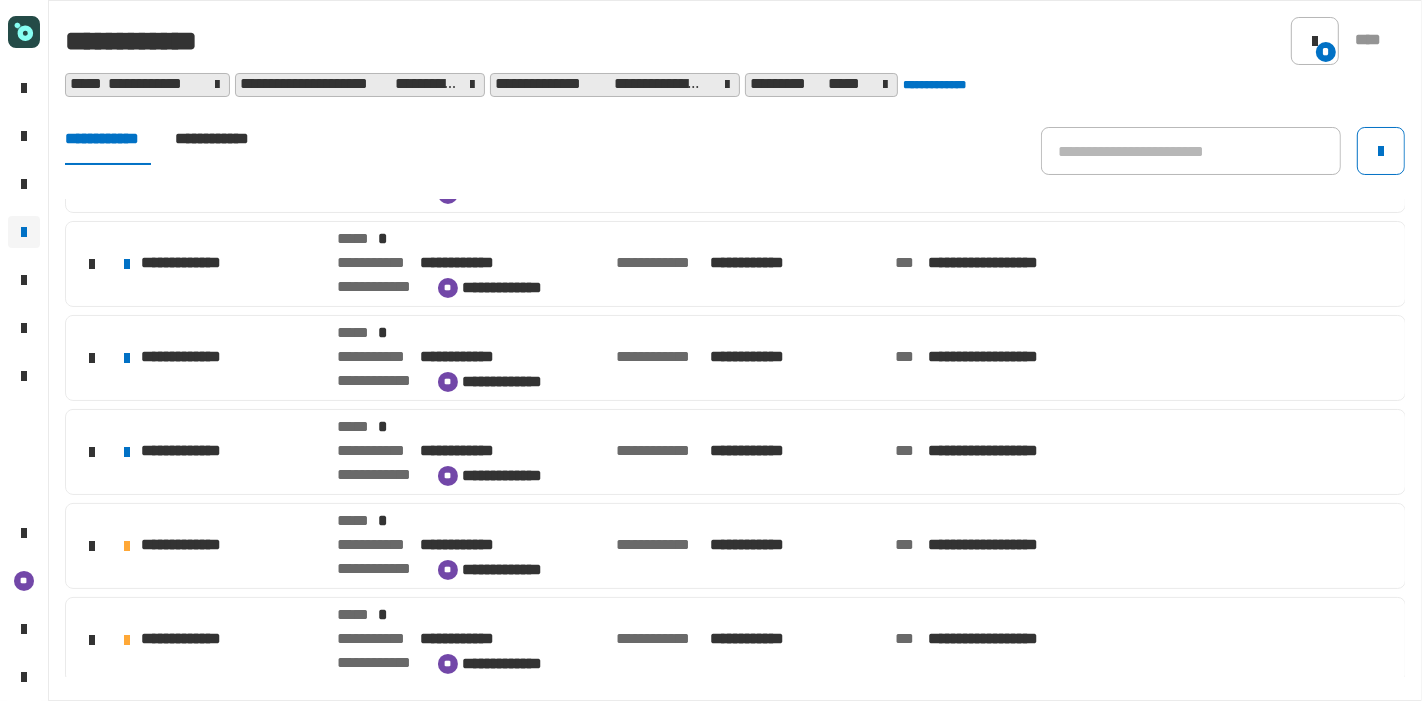 click on "**********" 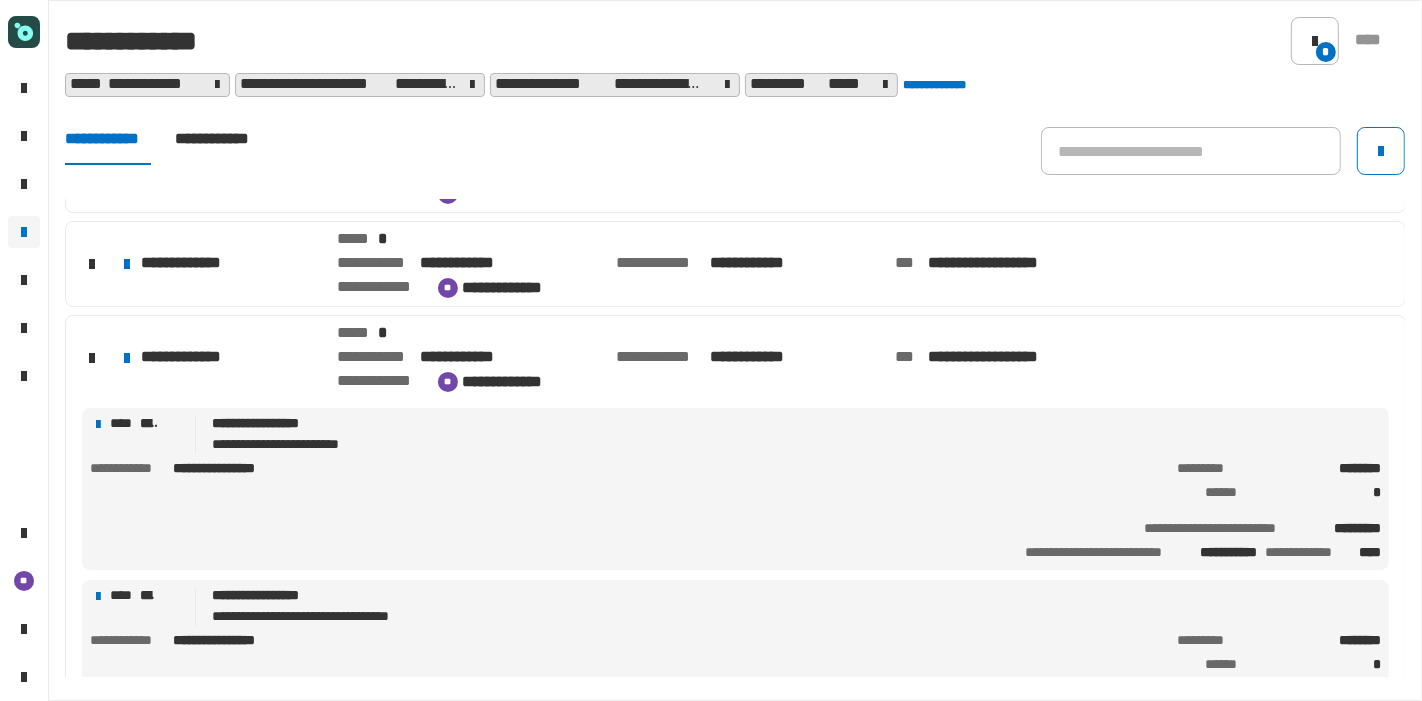 scroll, scrollTop: 586, scrollLeft: 0, axis: vertical 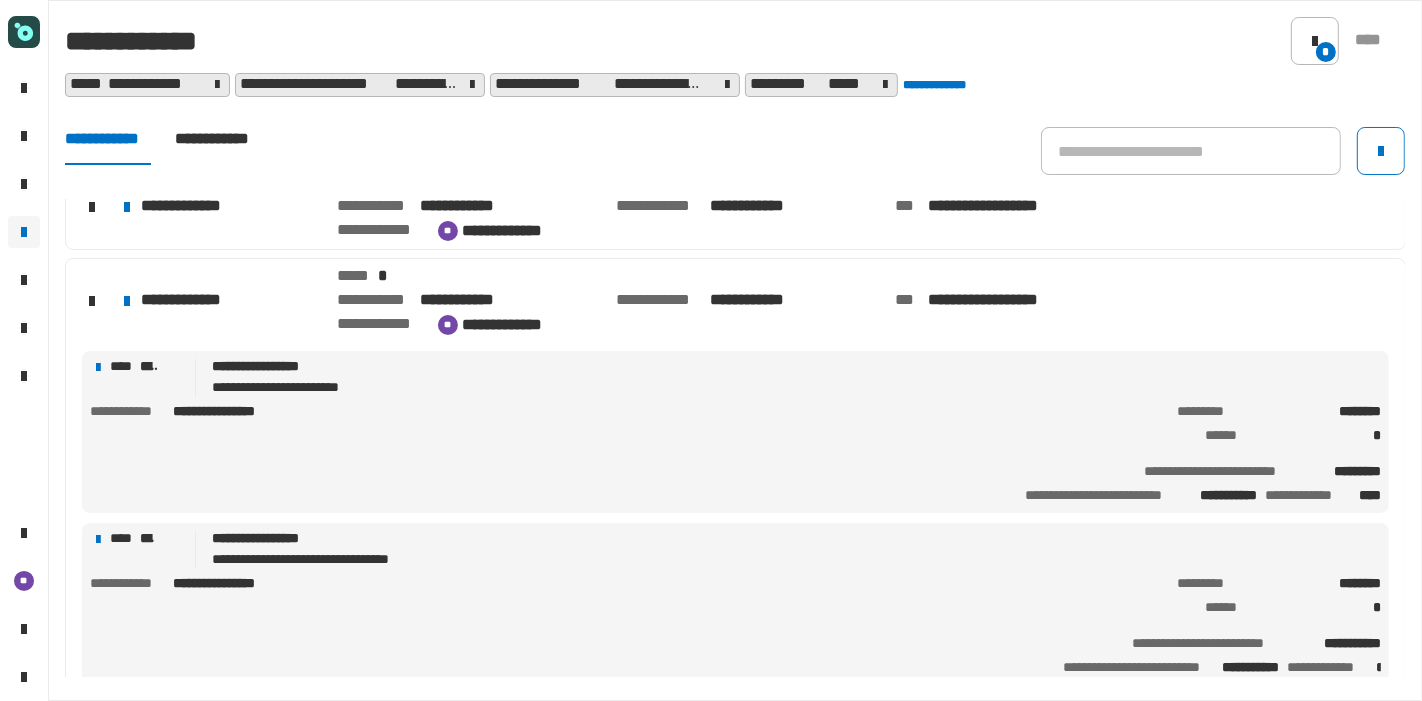 click on "**********" 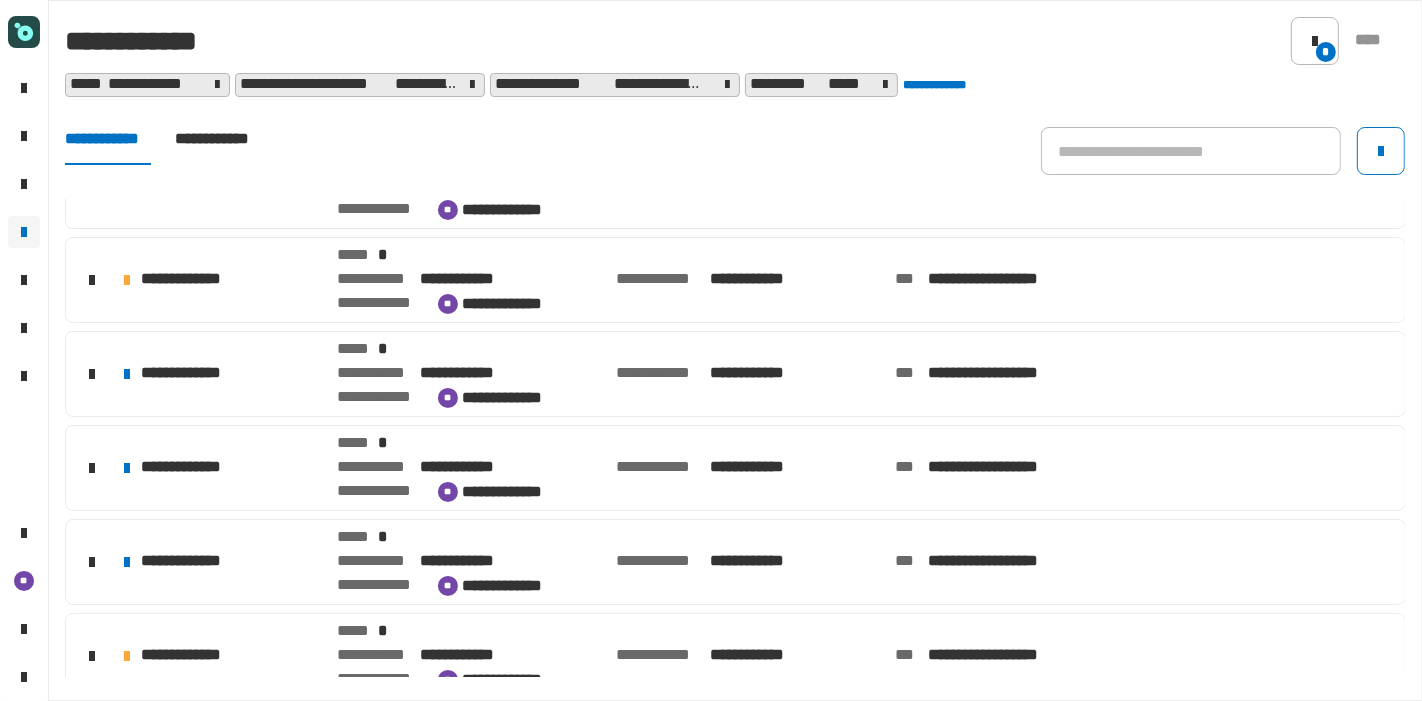 scroll, scrollTop: 337, scrollLeft: 0, axis: vertical 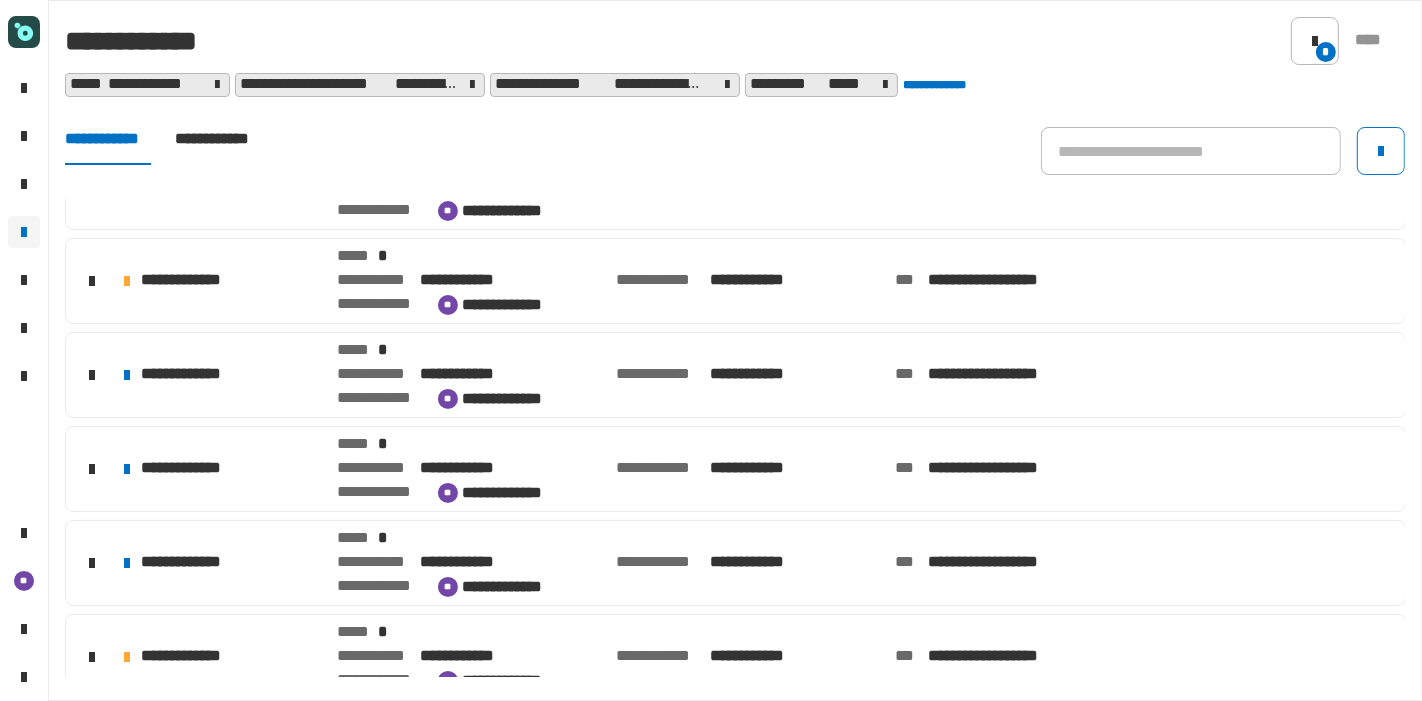 click on "**********" 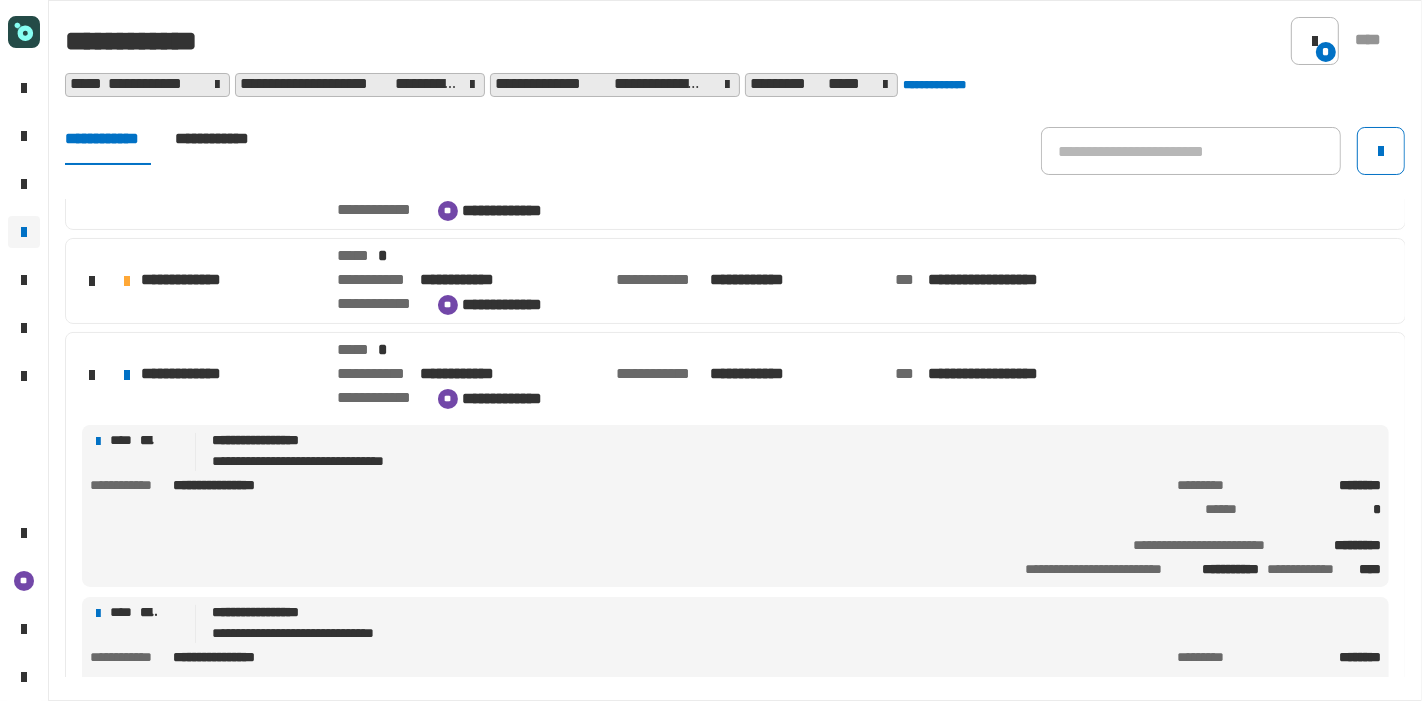click on "**********" 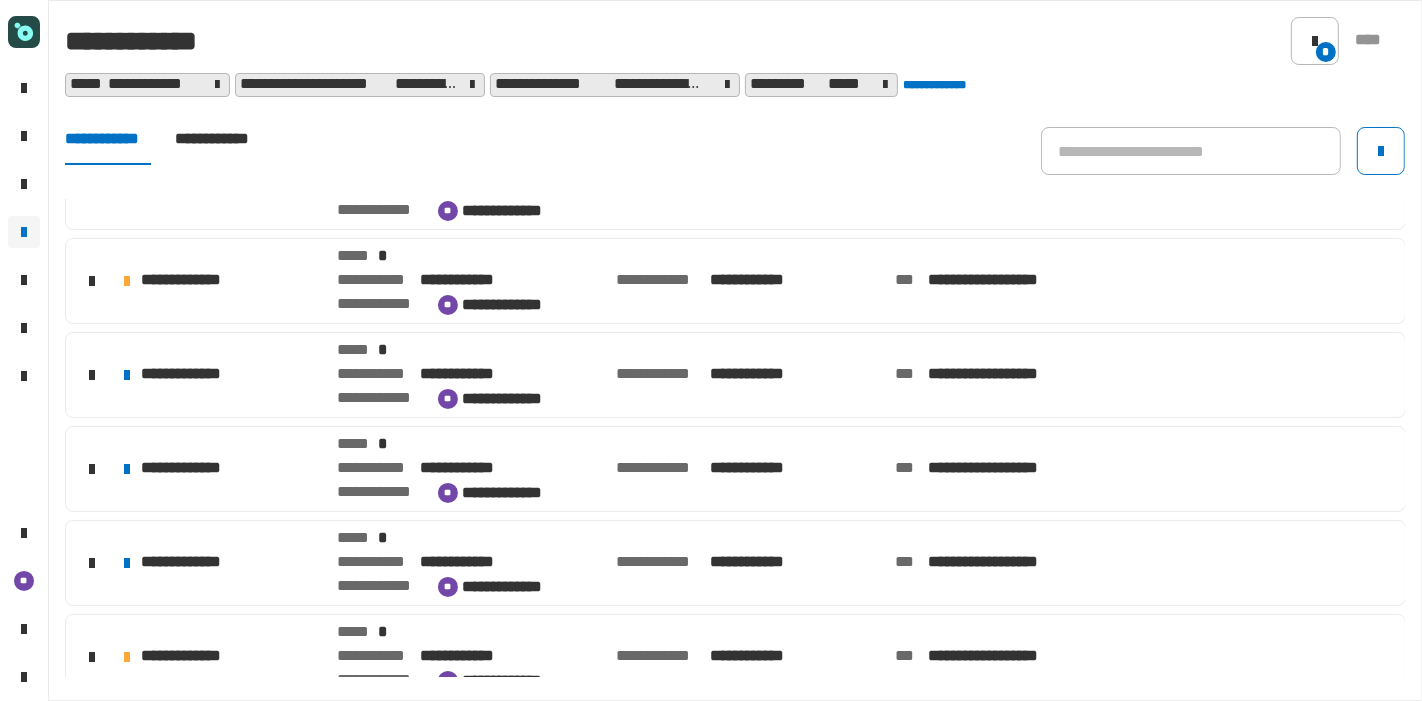 scroll, scrollTop: 197, scrollLeft: 0, axis: vertical 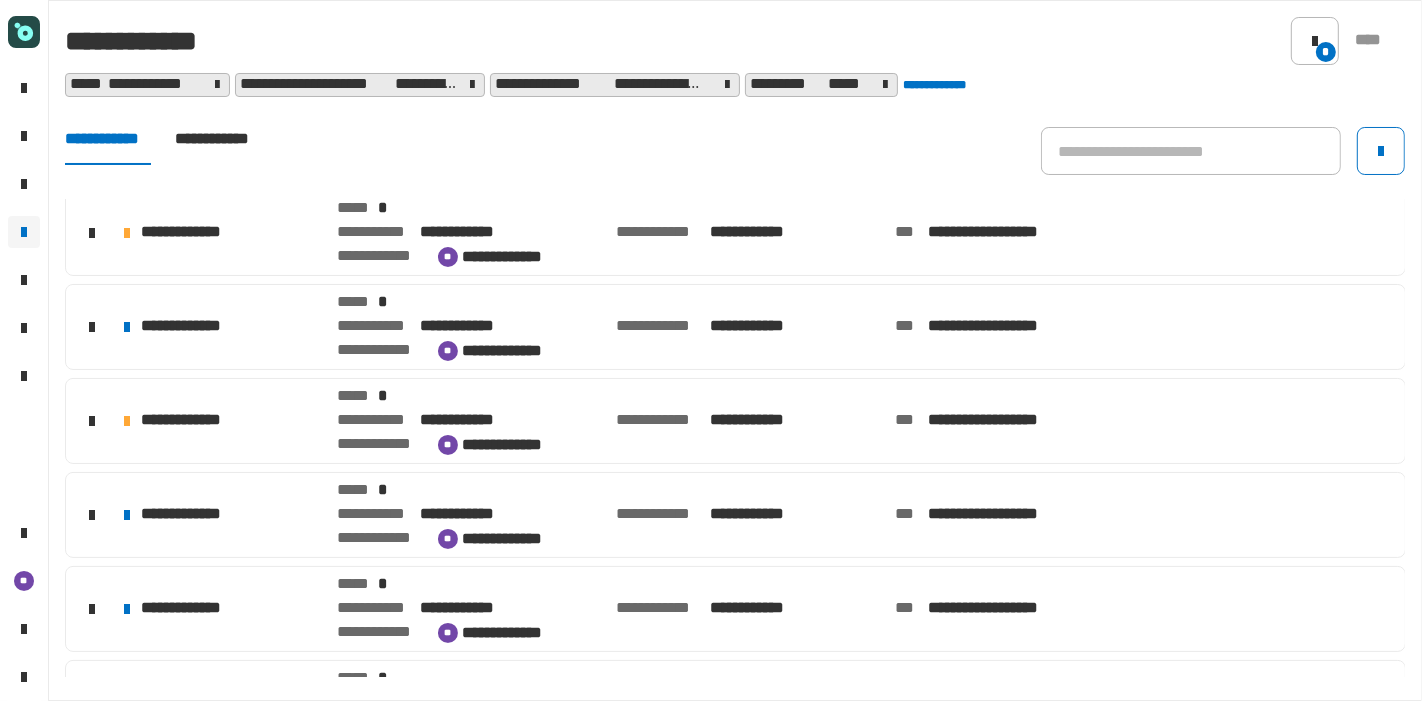 click on "**********" 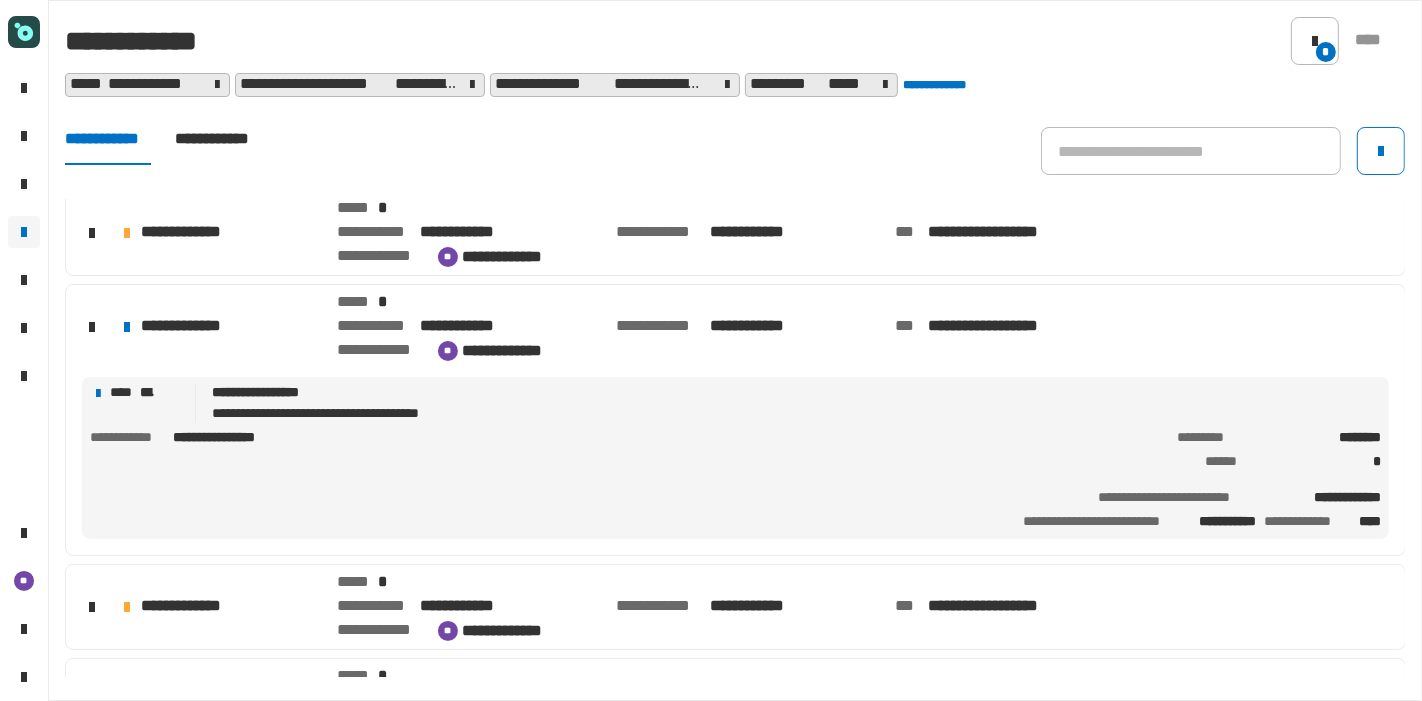 click on "**********" 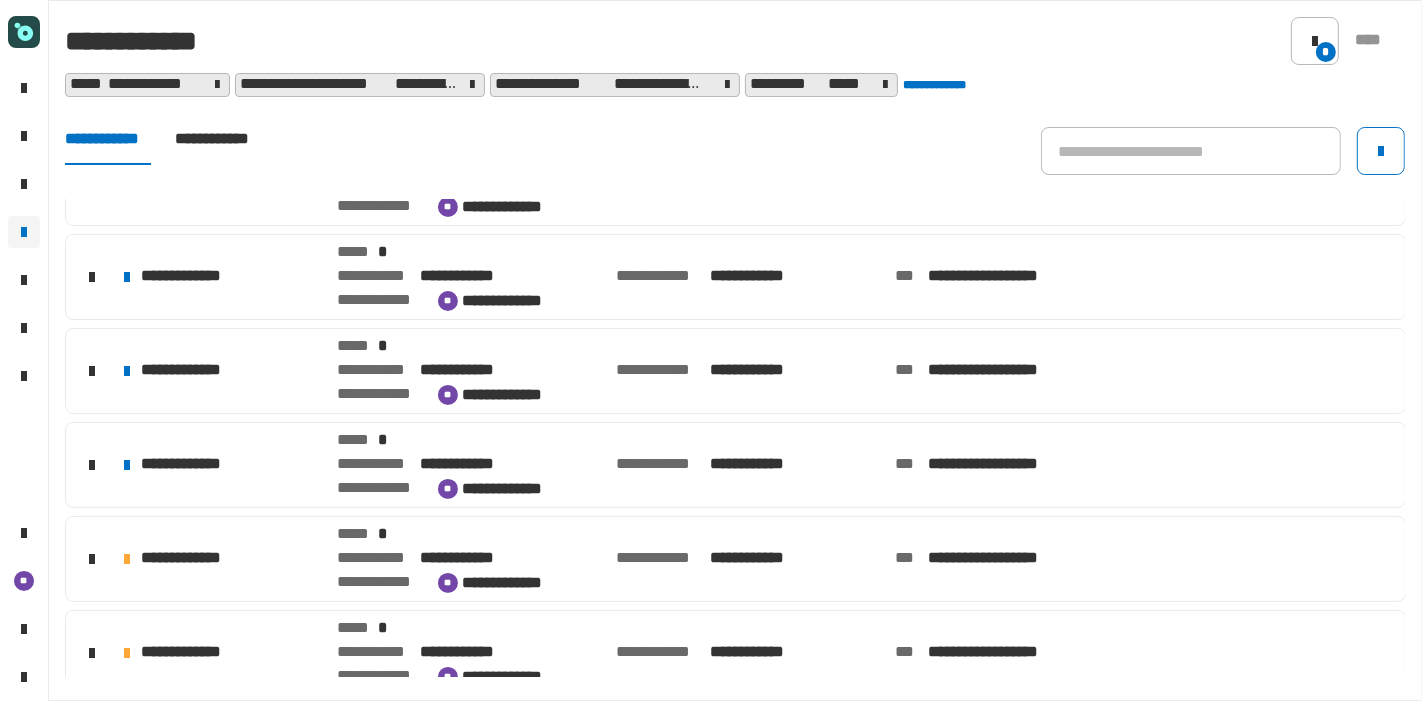 scroll, scrollTop: 448, scrollLeft: 0, axis: vertical 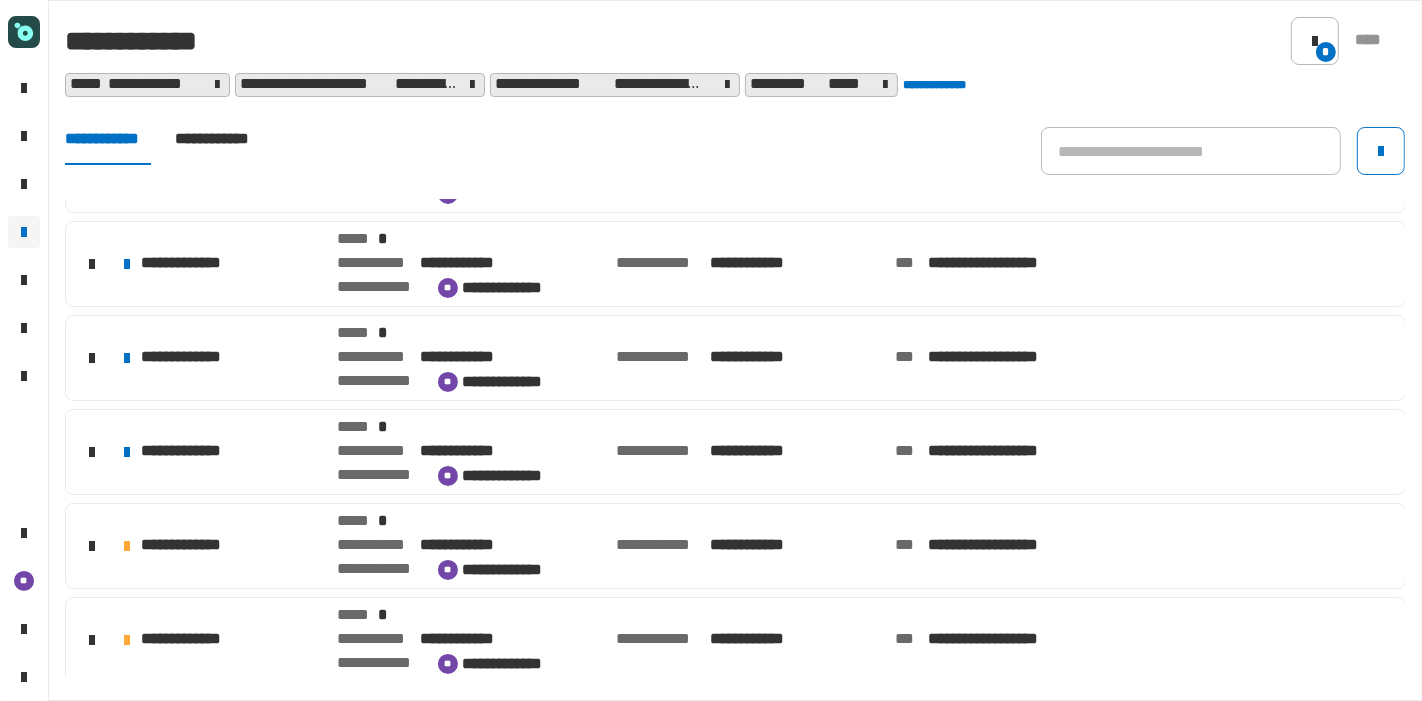 click on "**********" 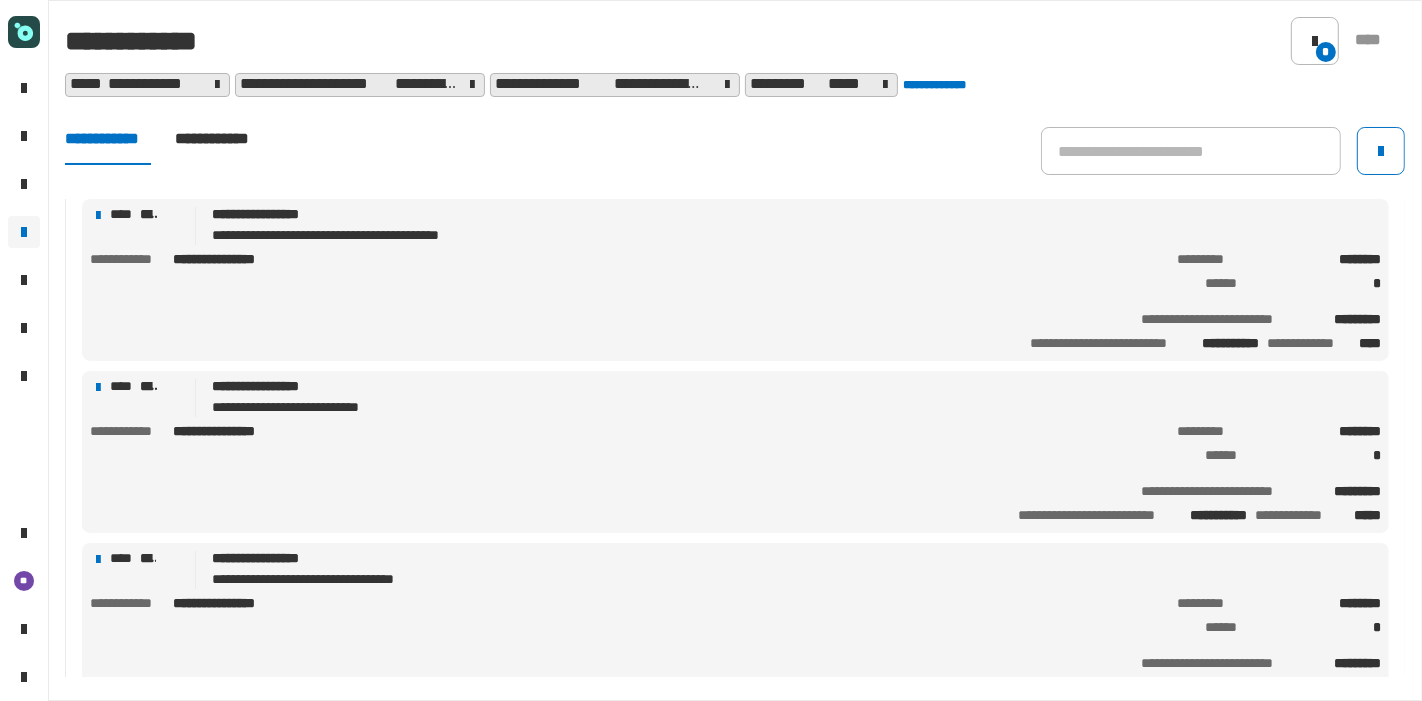 scroll, scrollTop: 978, scrollLeft: 0, axis: vertical 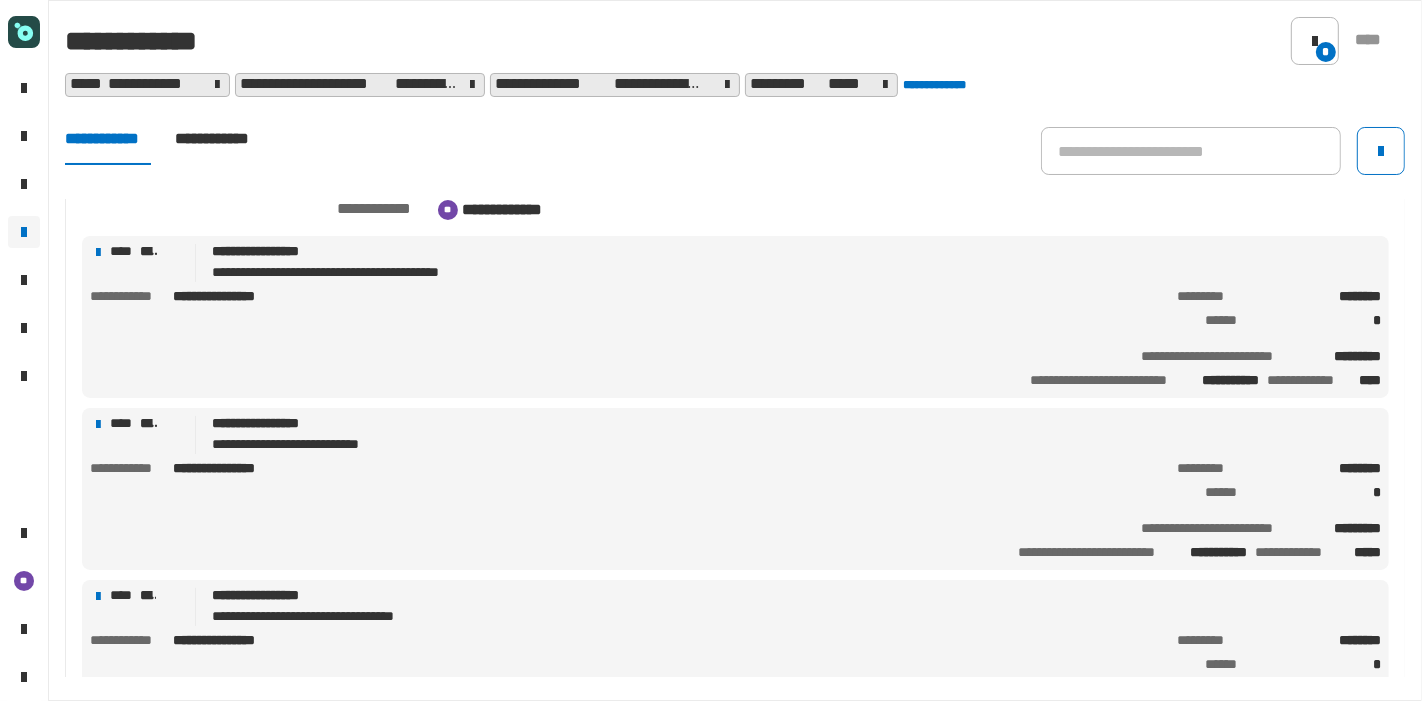 click on "**********" 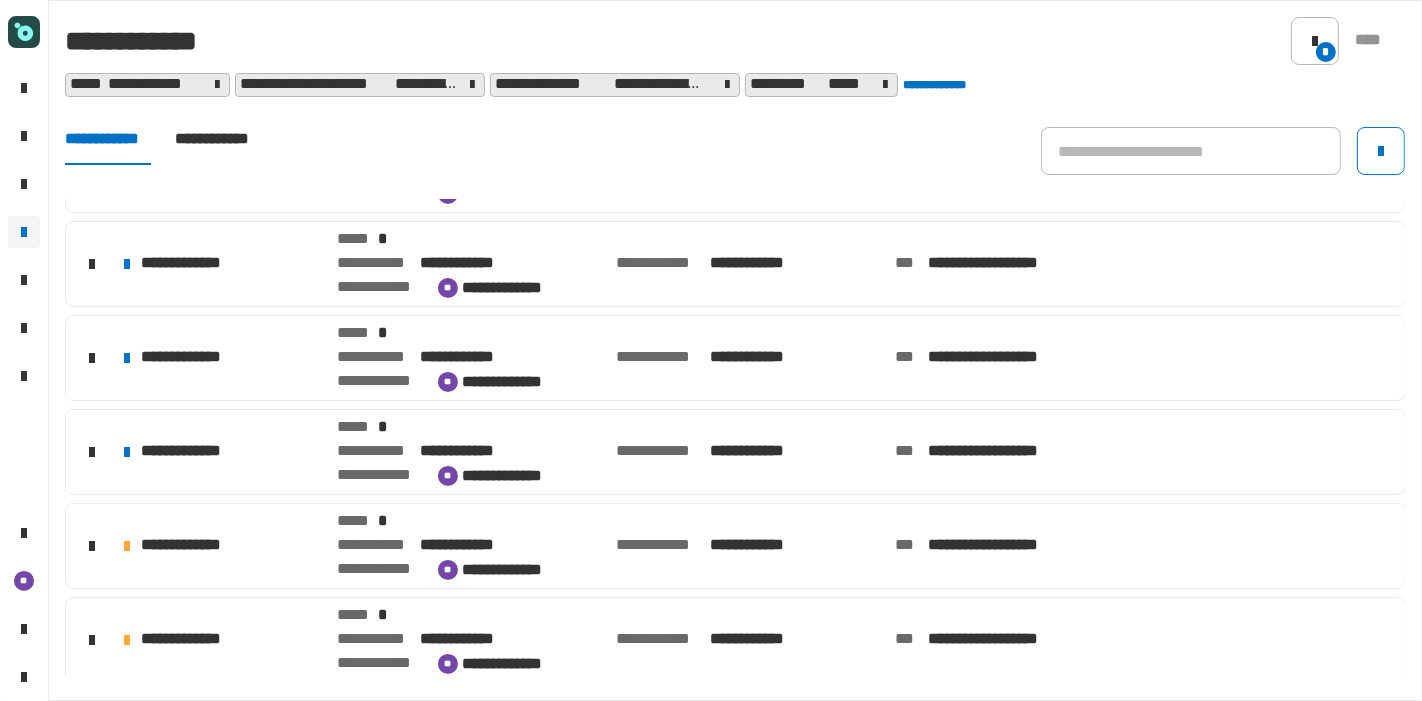 scroll, scrollTop: 448, scrollLeft: 0, axis: vertical 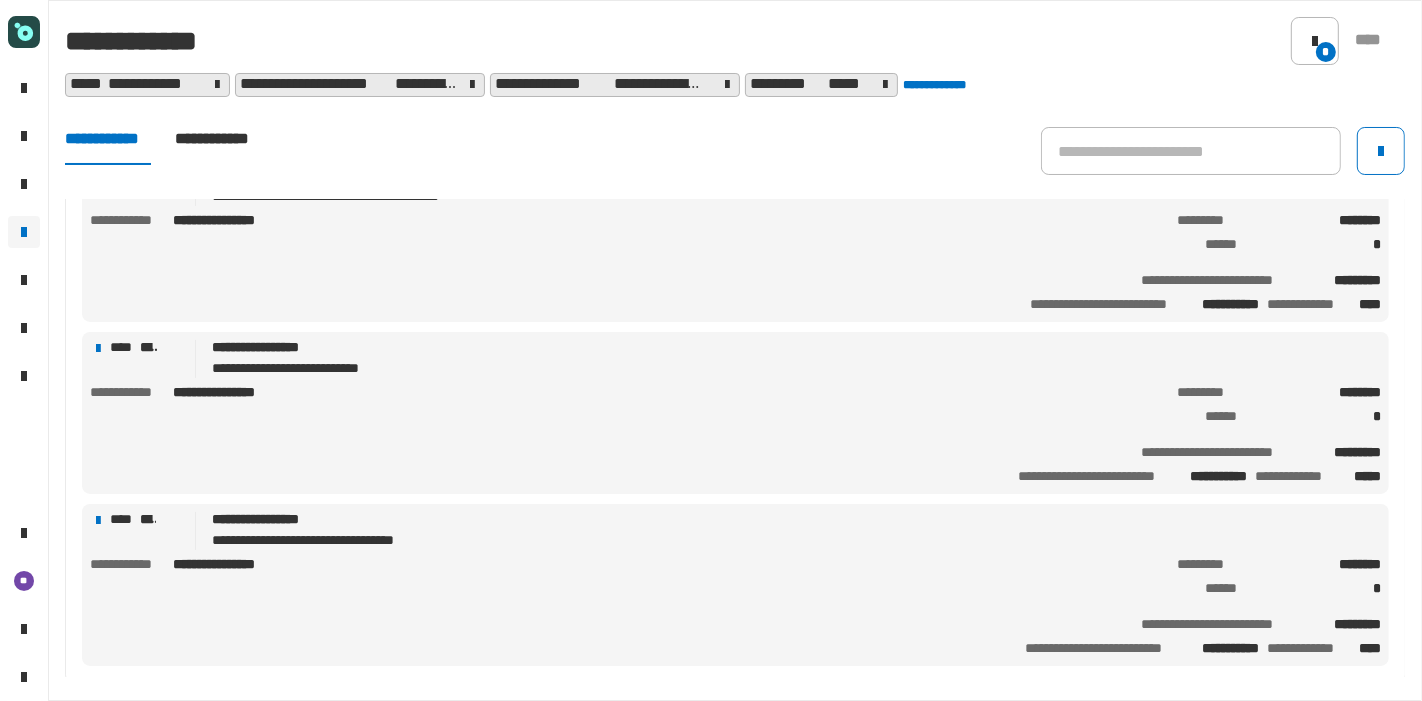 click on "**********" 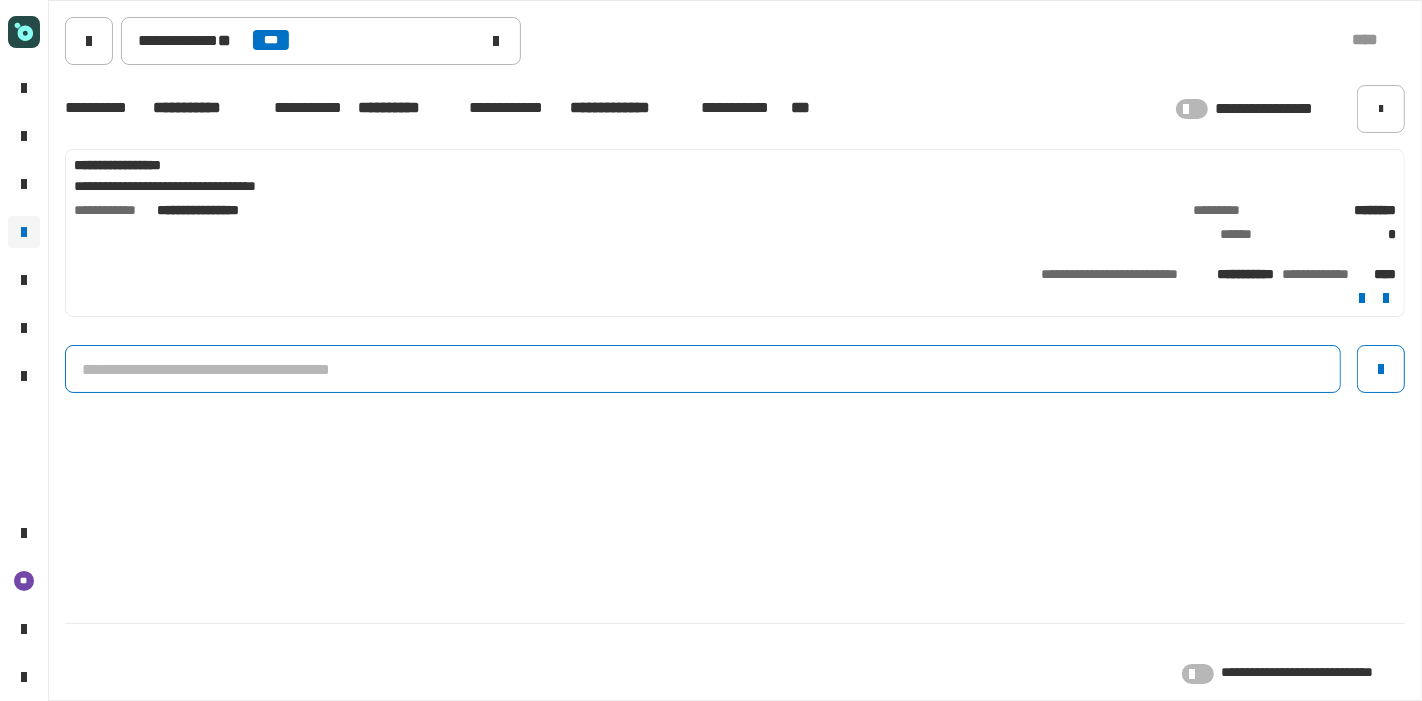 click 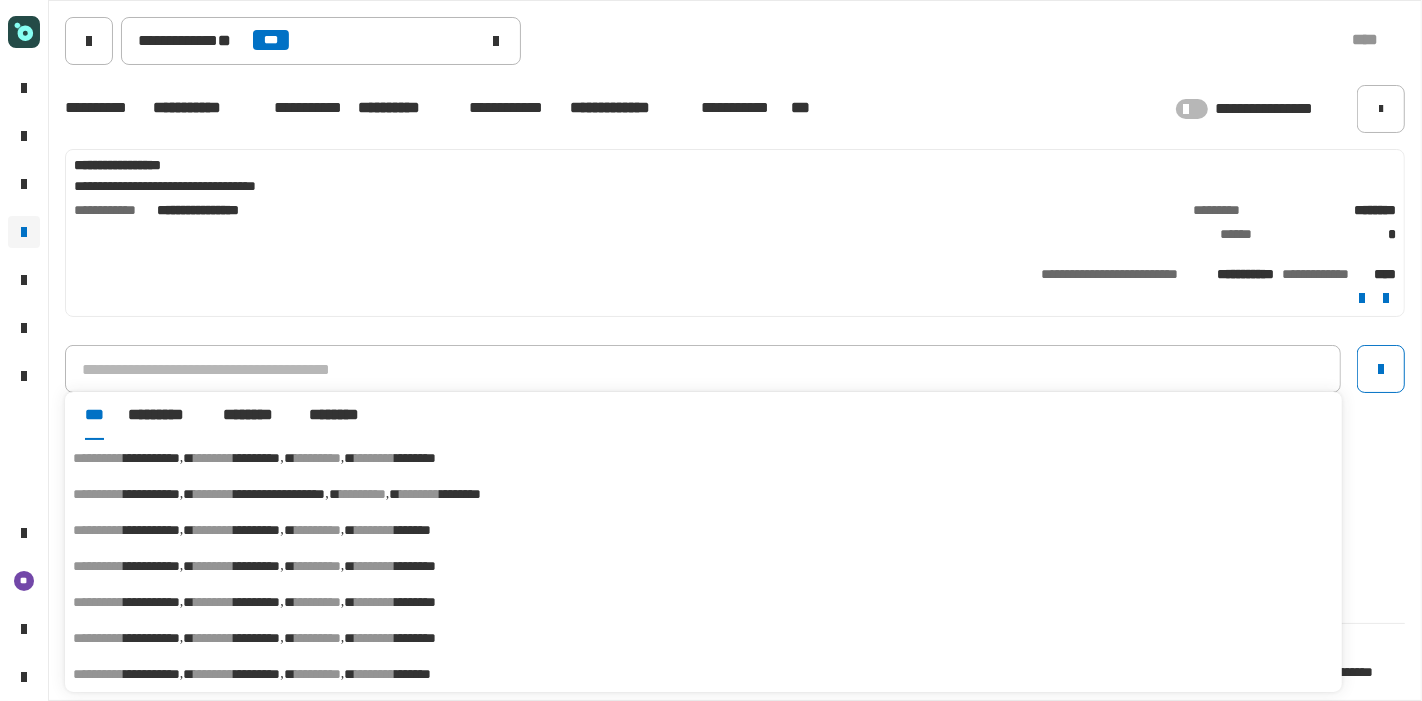 click on "********" at bounding box center [415, 458] 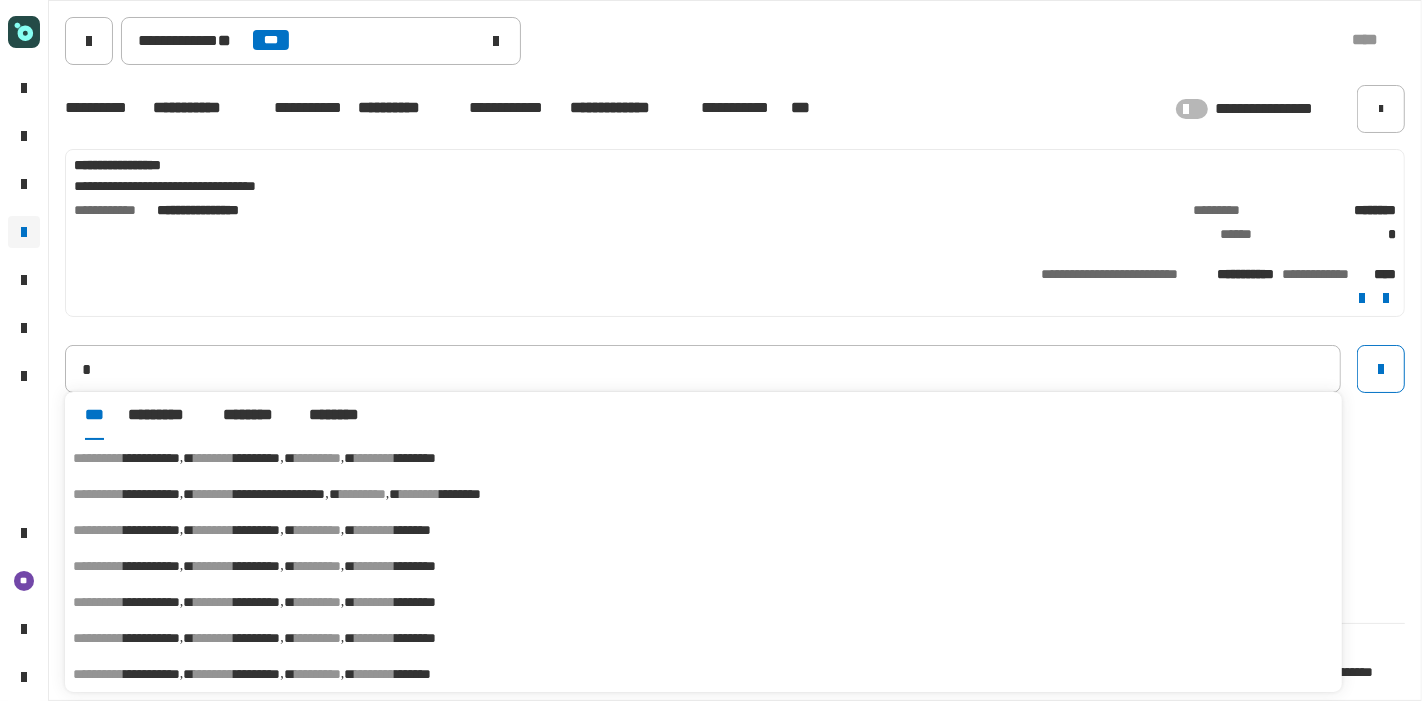 type on "**********" 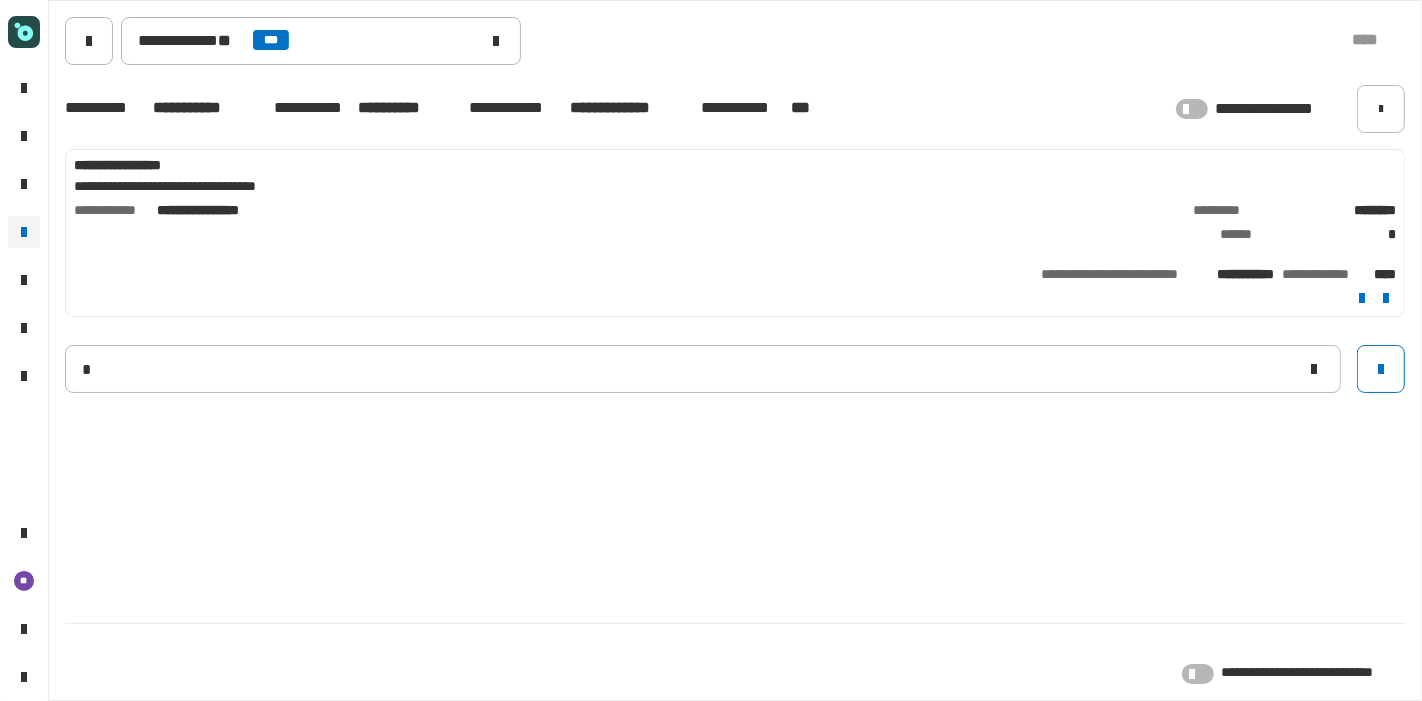 type 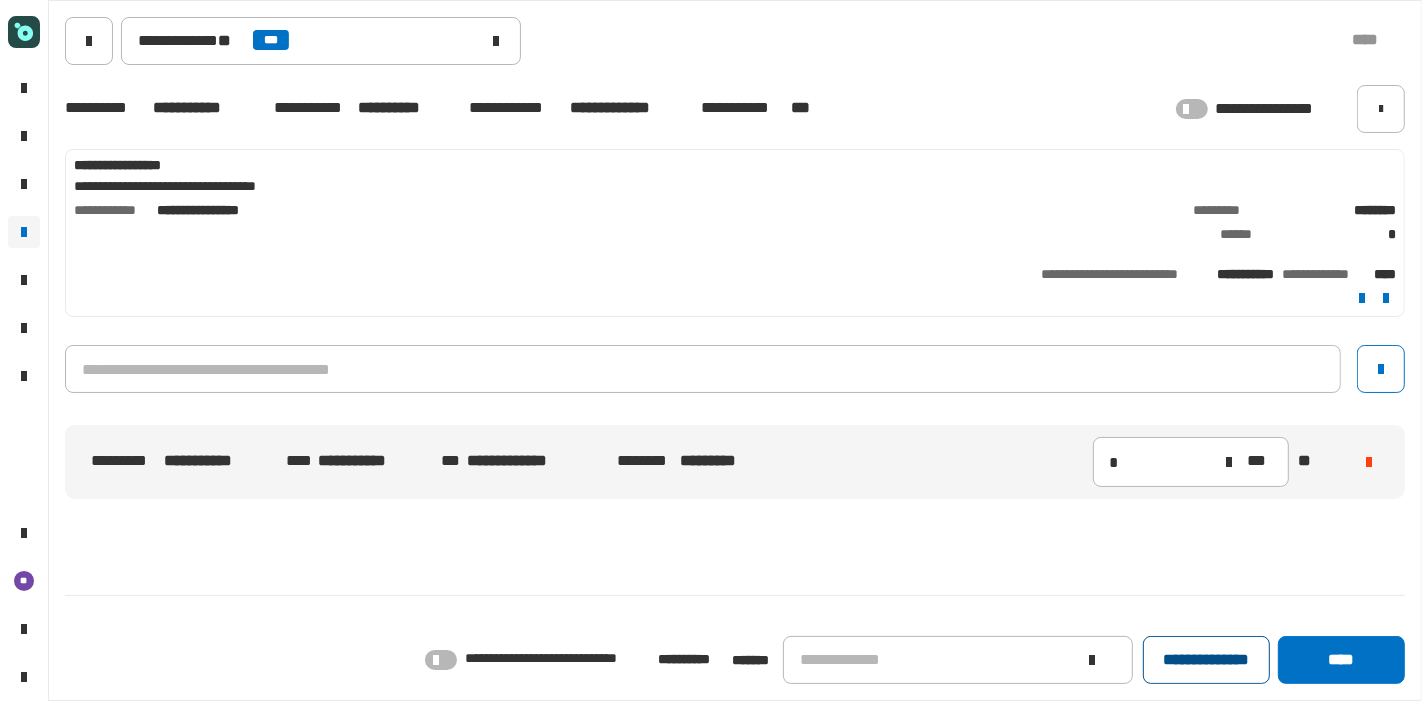 click on "**********" 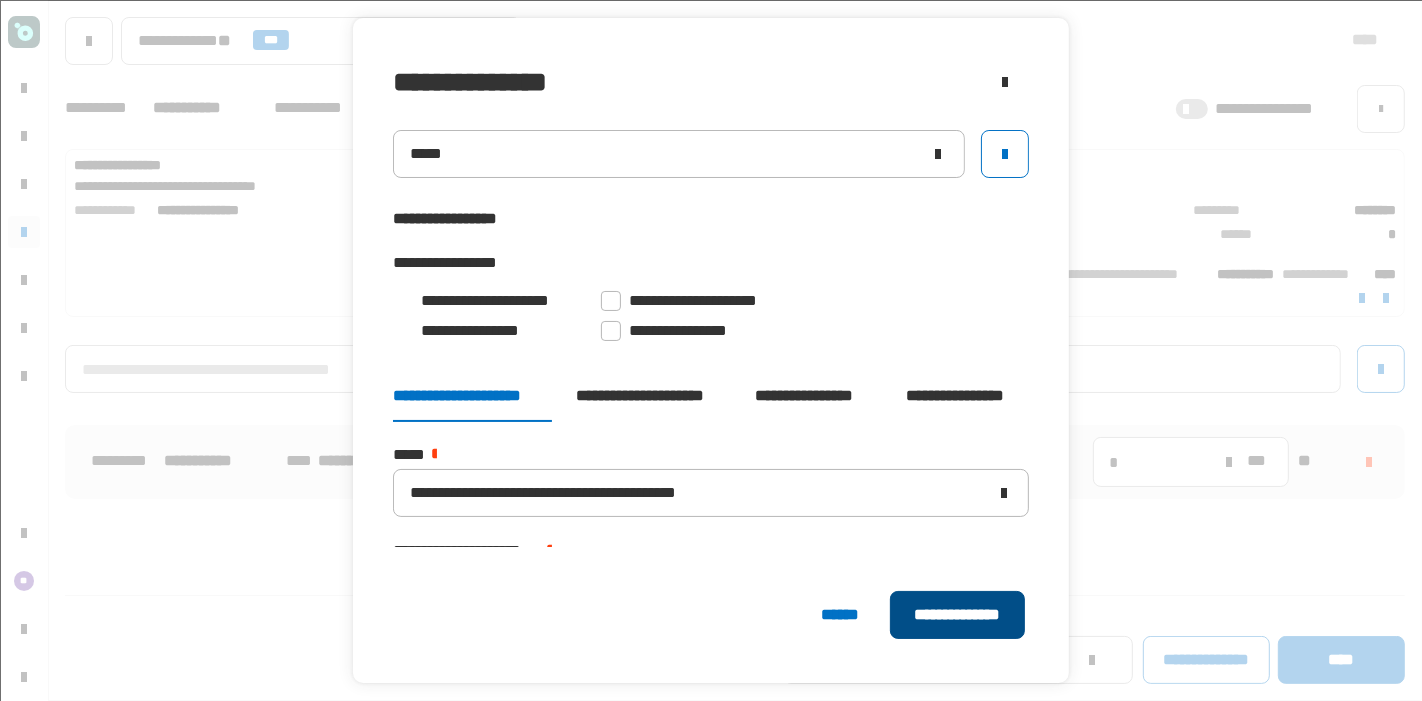 click on "**********" 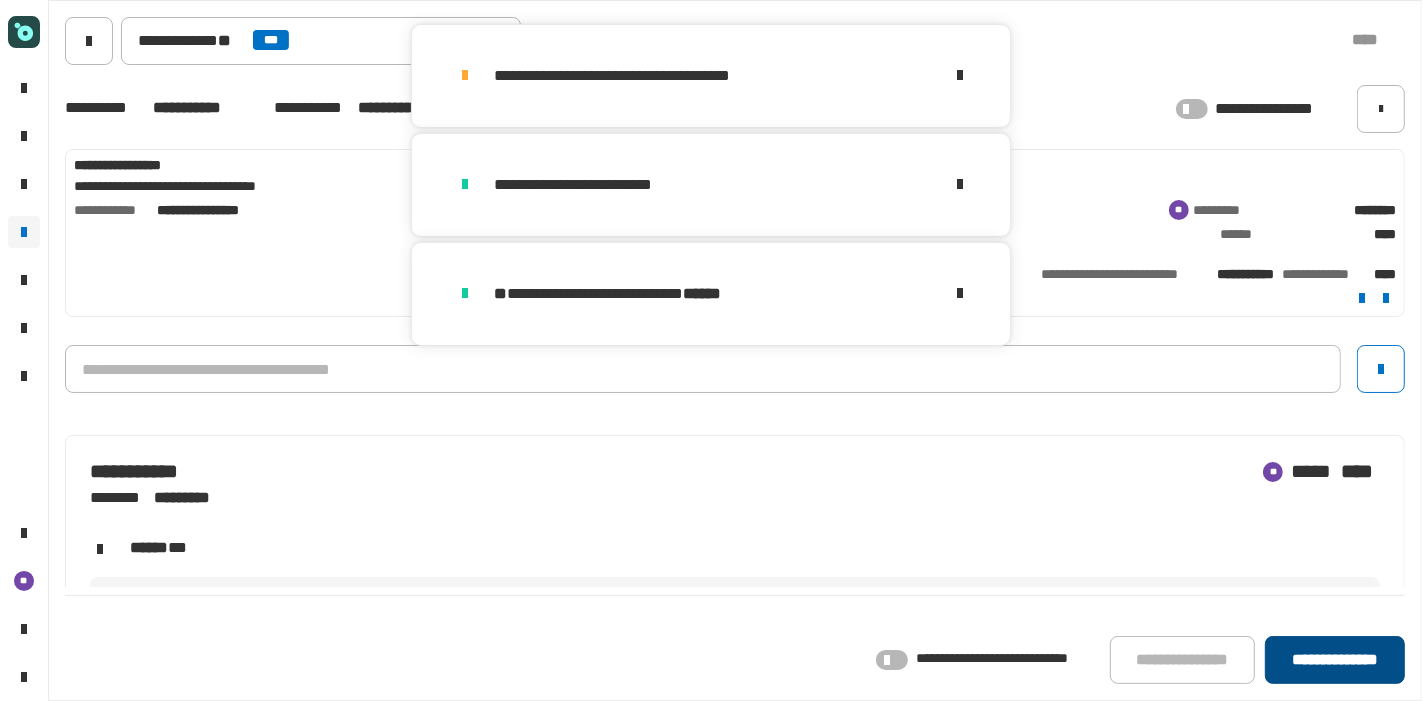 click on "**********" 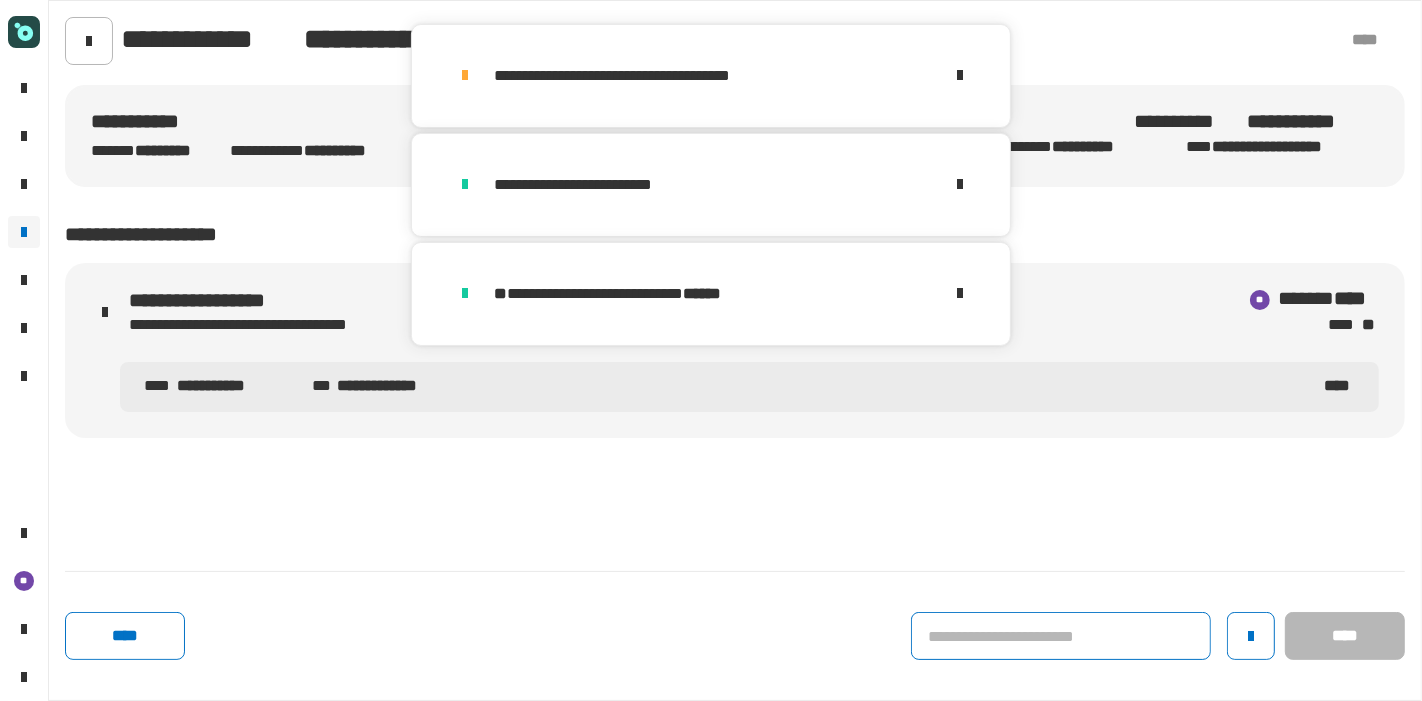 click 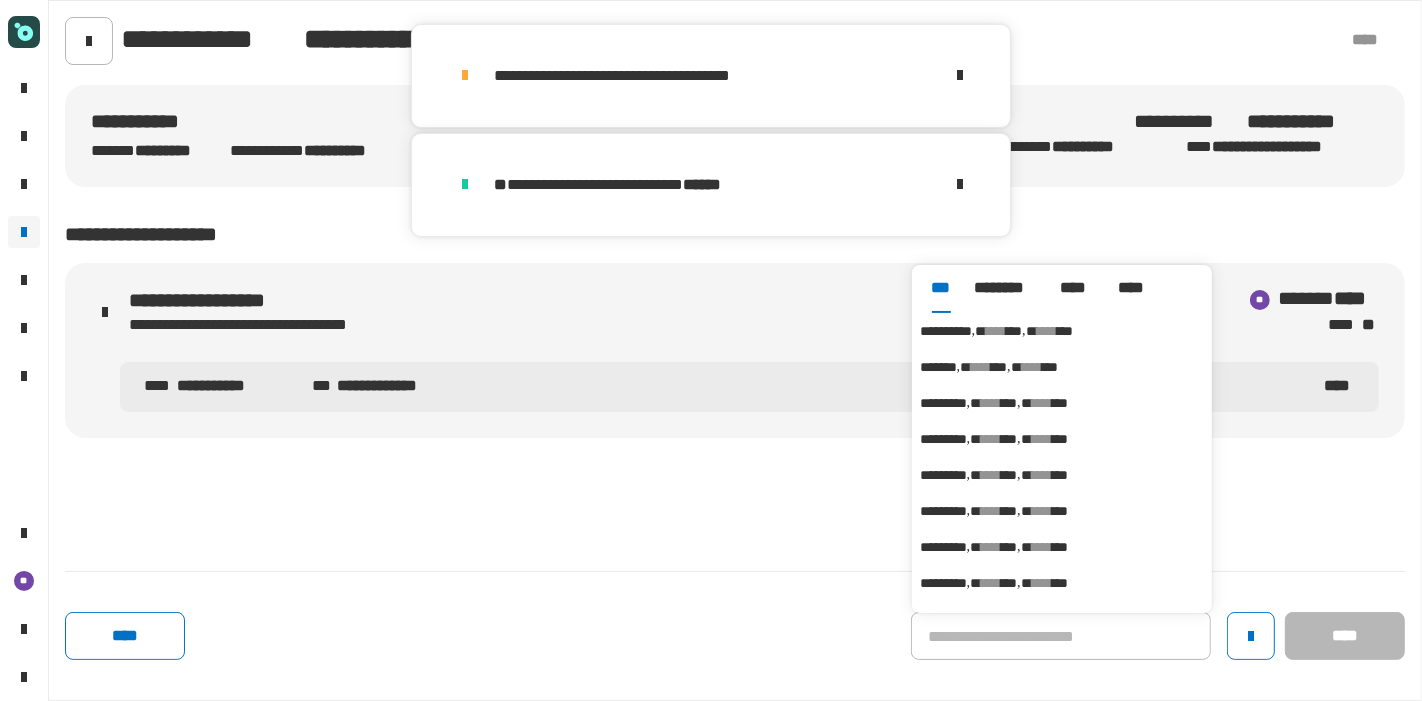 click on "**********" at bounding box center [1062, 331] 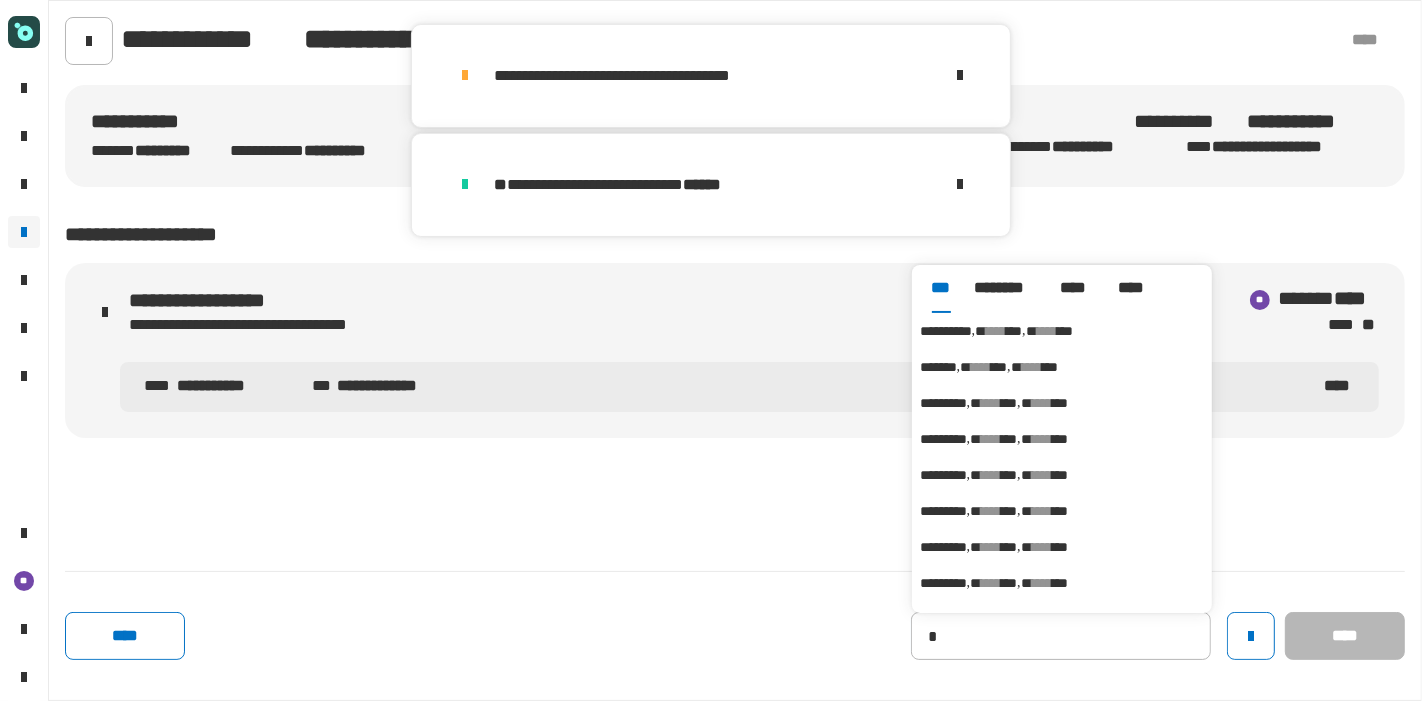 type on "**********" 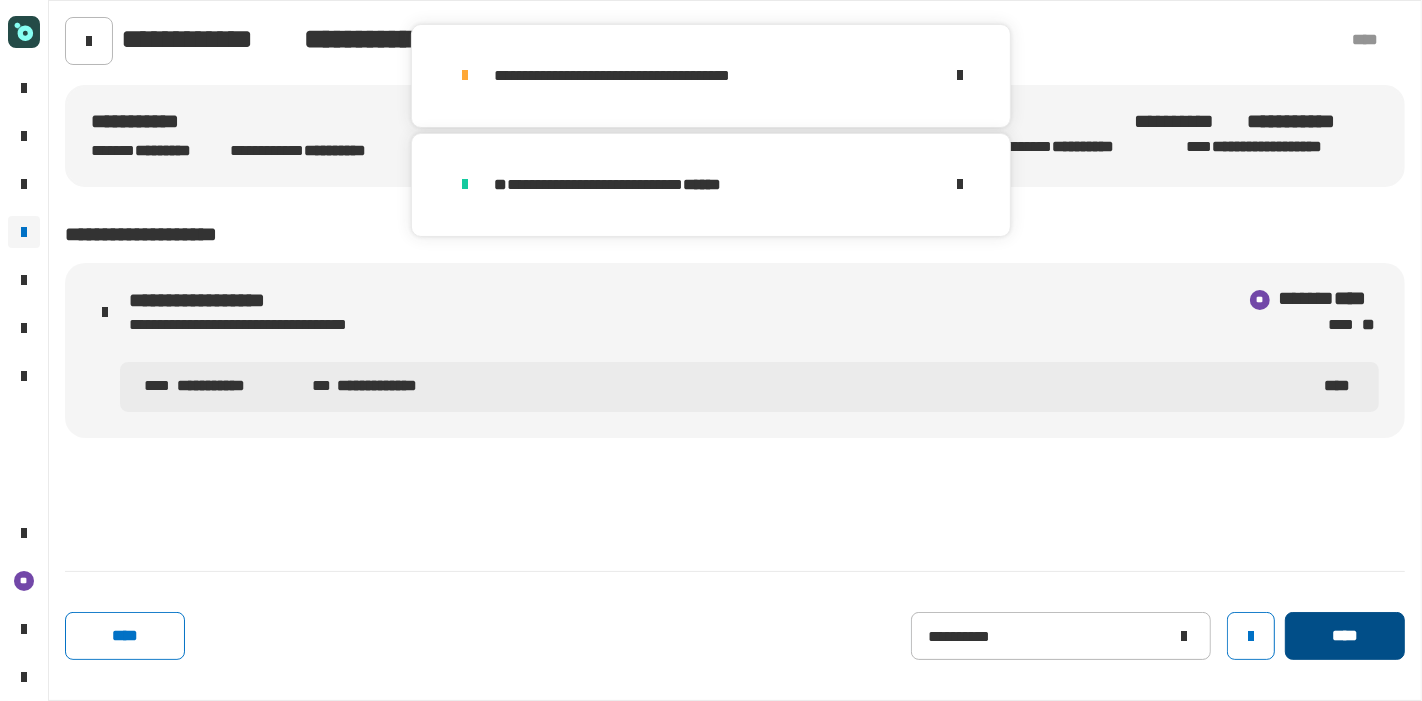 click on "****" 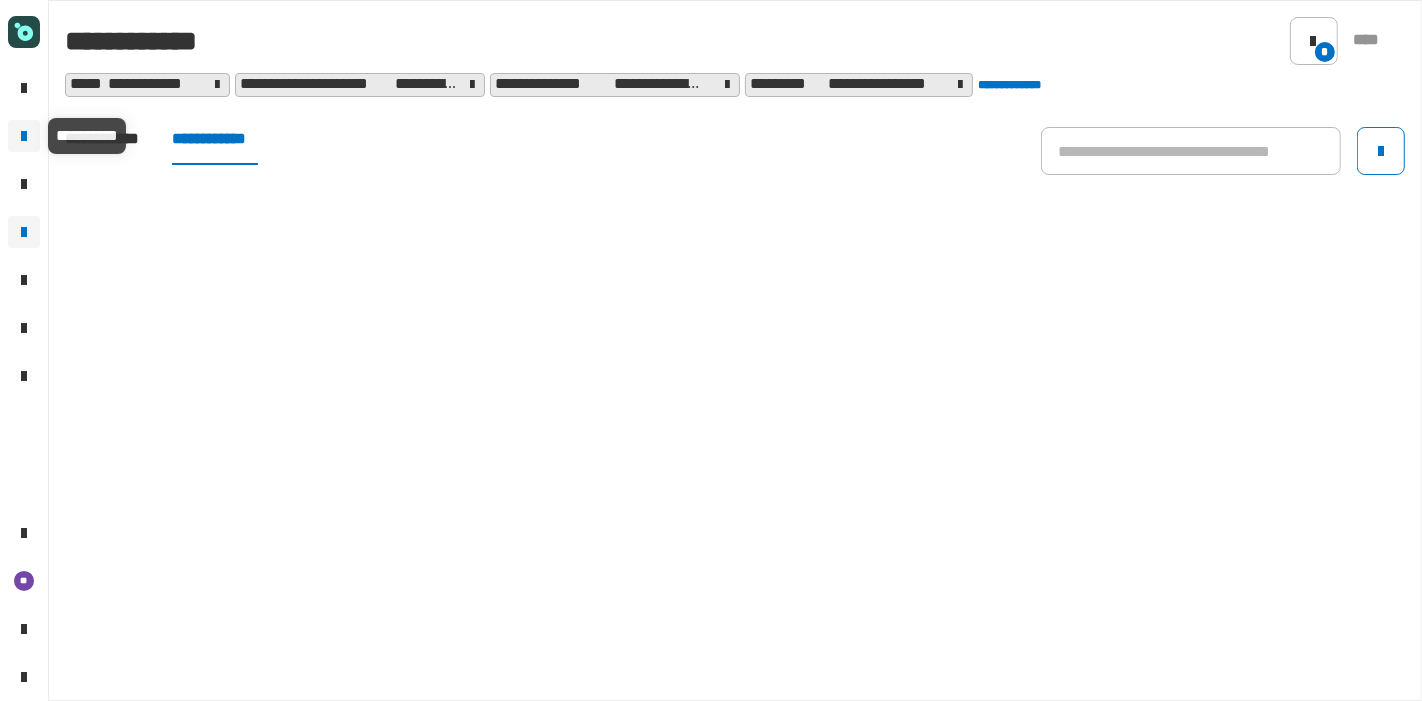 click on "**********" 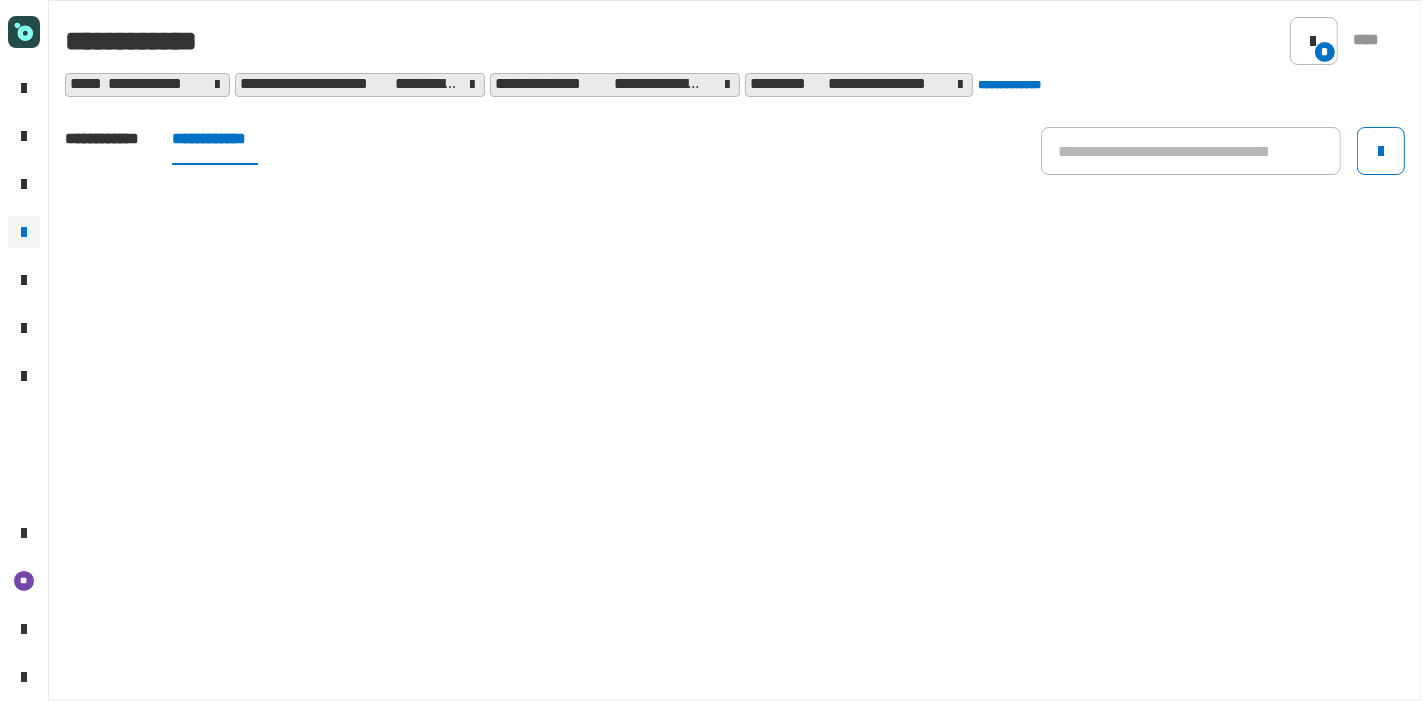 click on "**********" 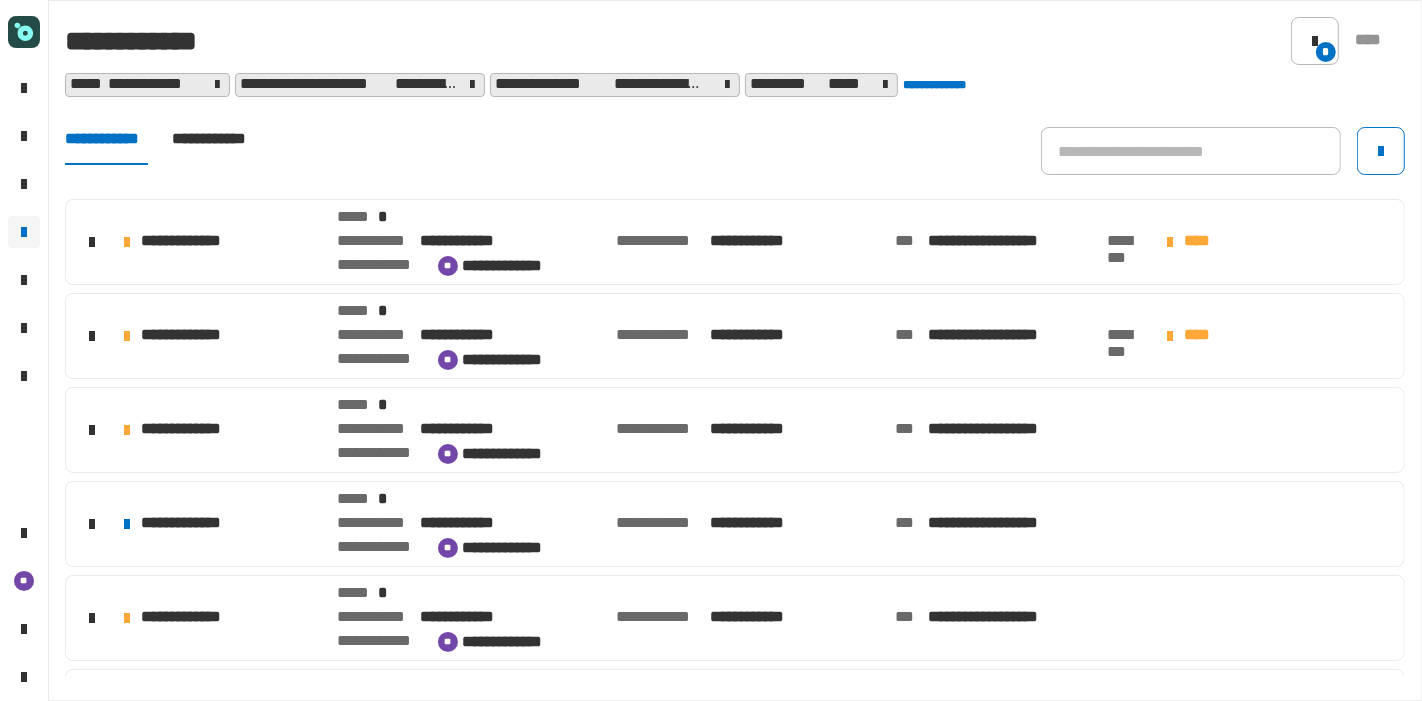 scroll, scrollTop: 448, scrollLeft: 0, axis: vertical 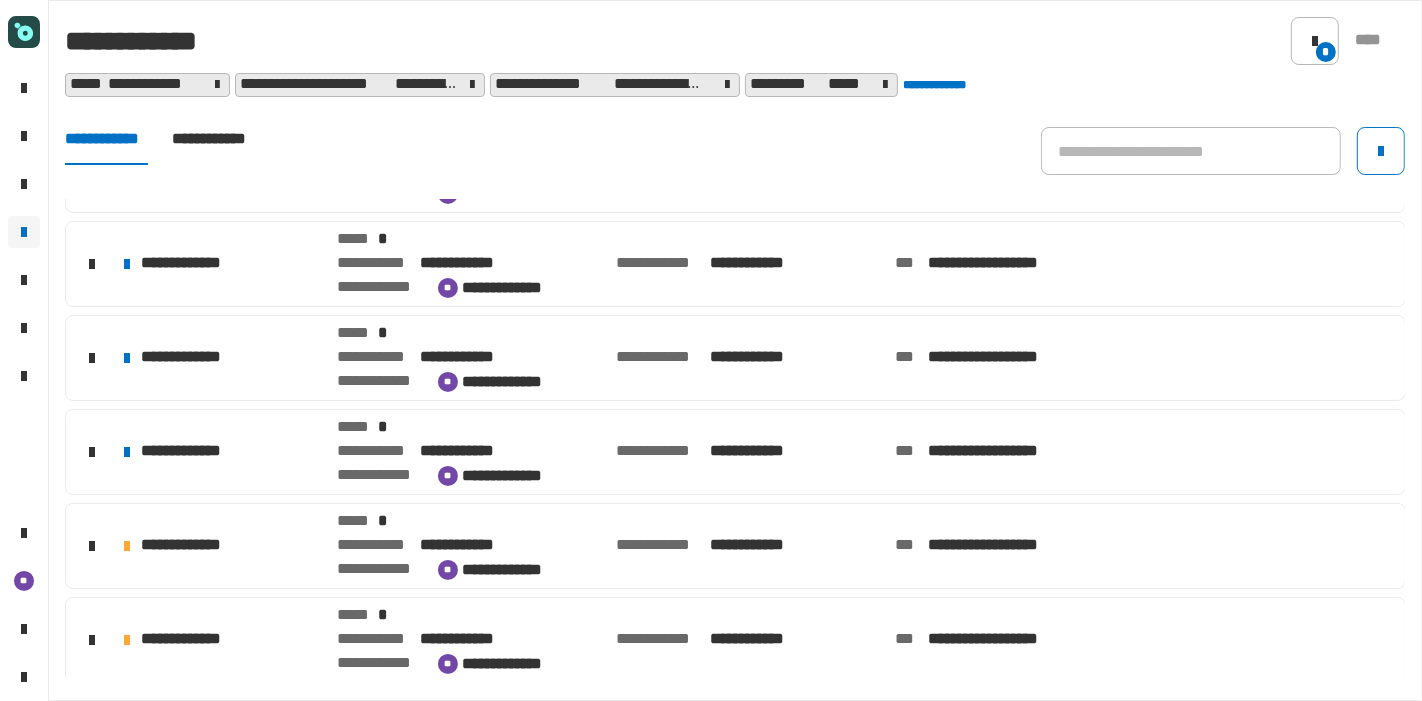 click on "**********" 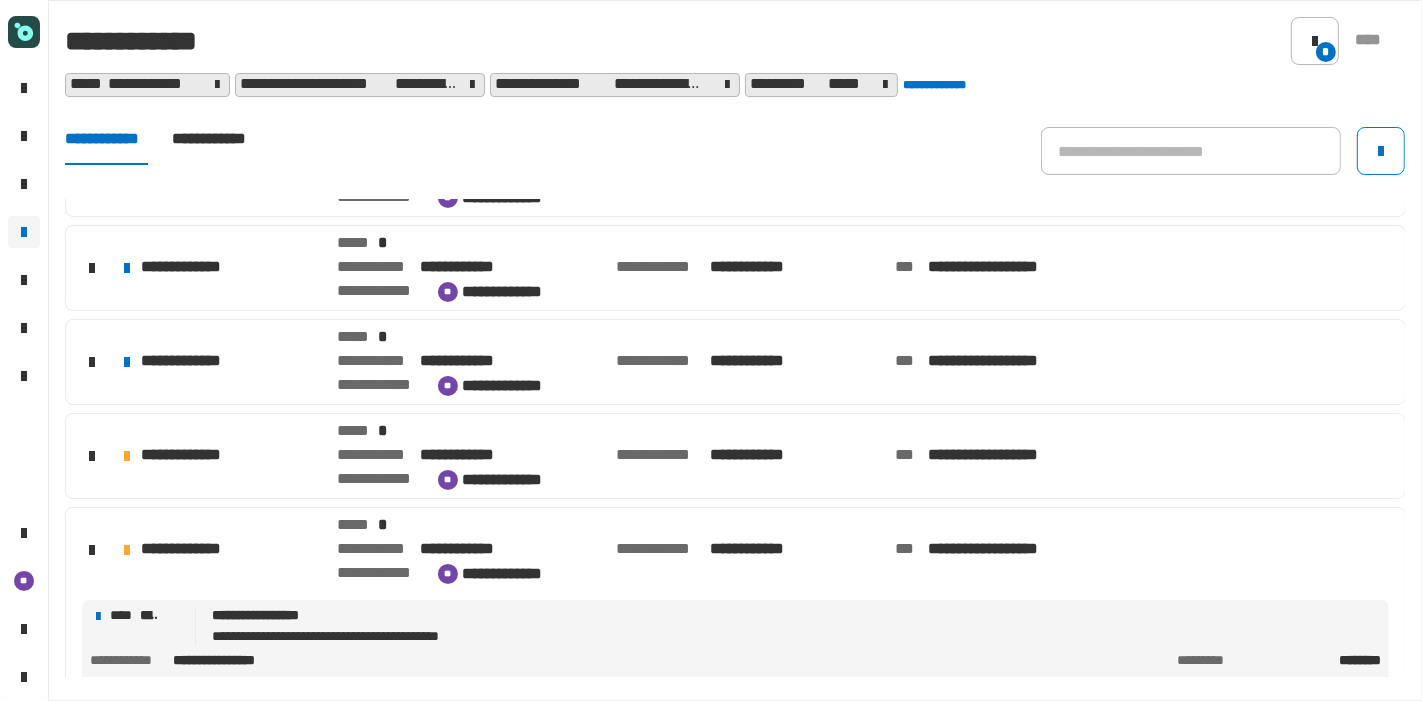 scroll, scrollTop: 806, scrollLeft: 0, axis: vertical 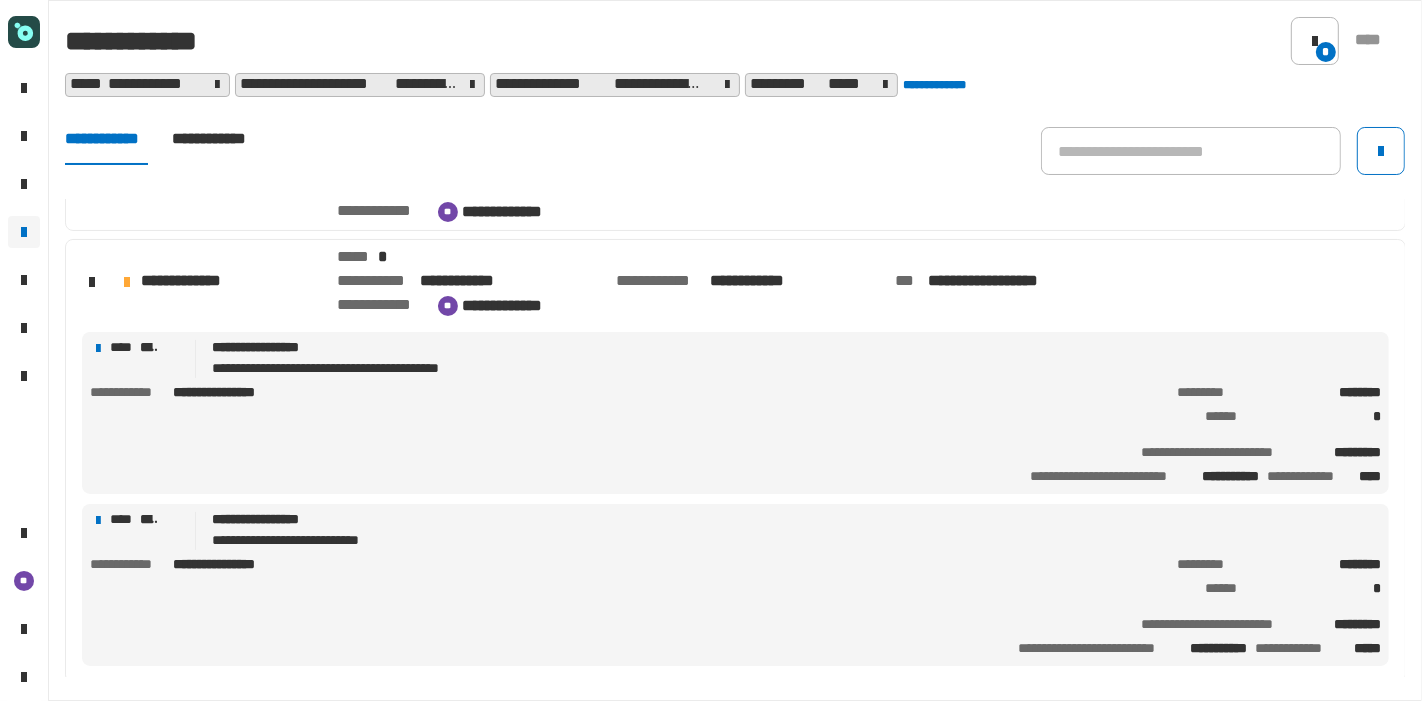 click on "**********" 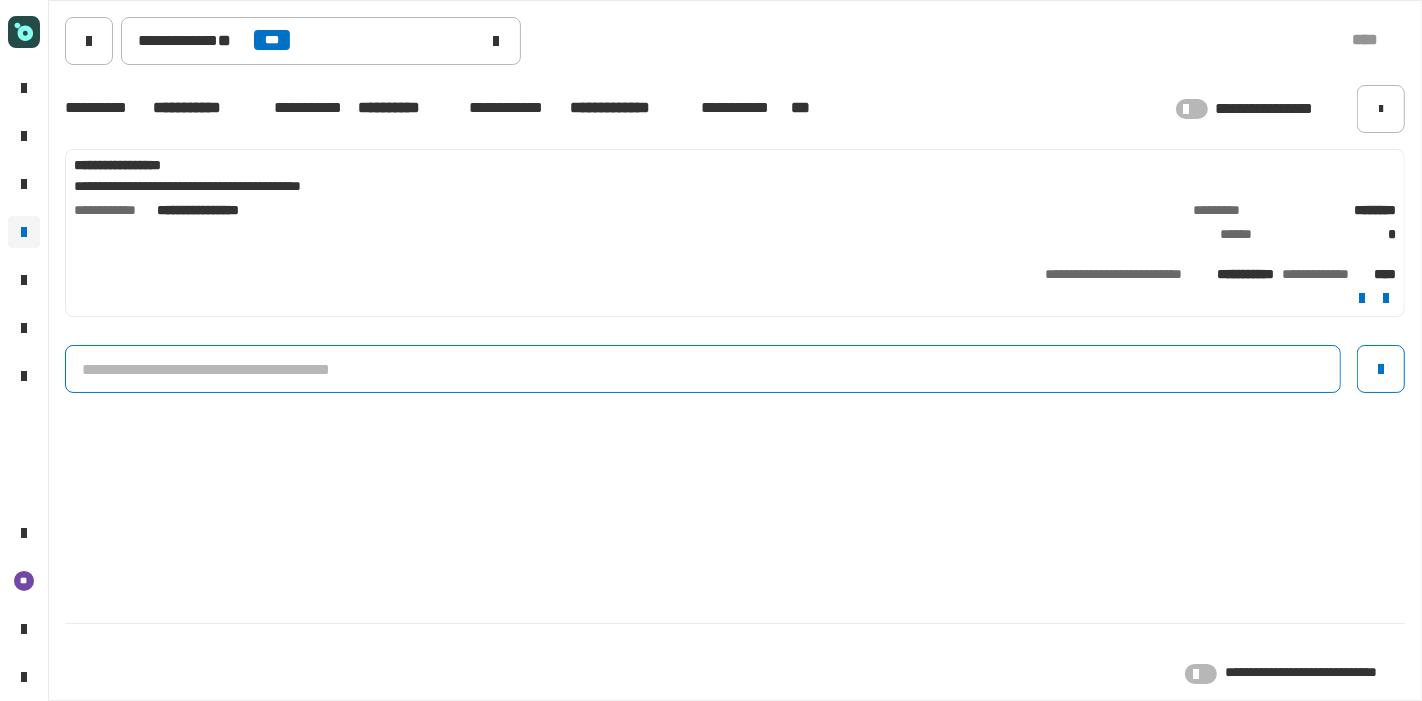 click 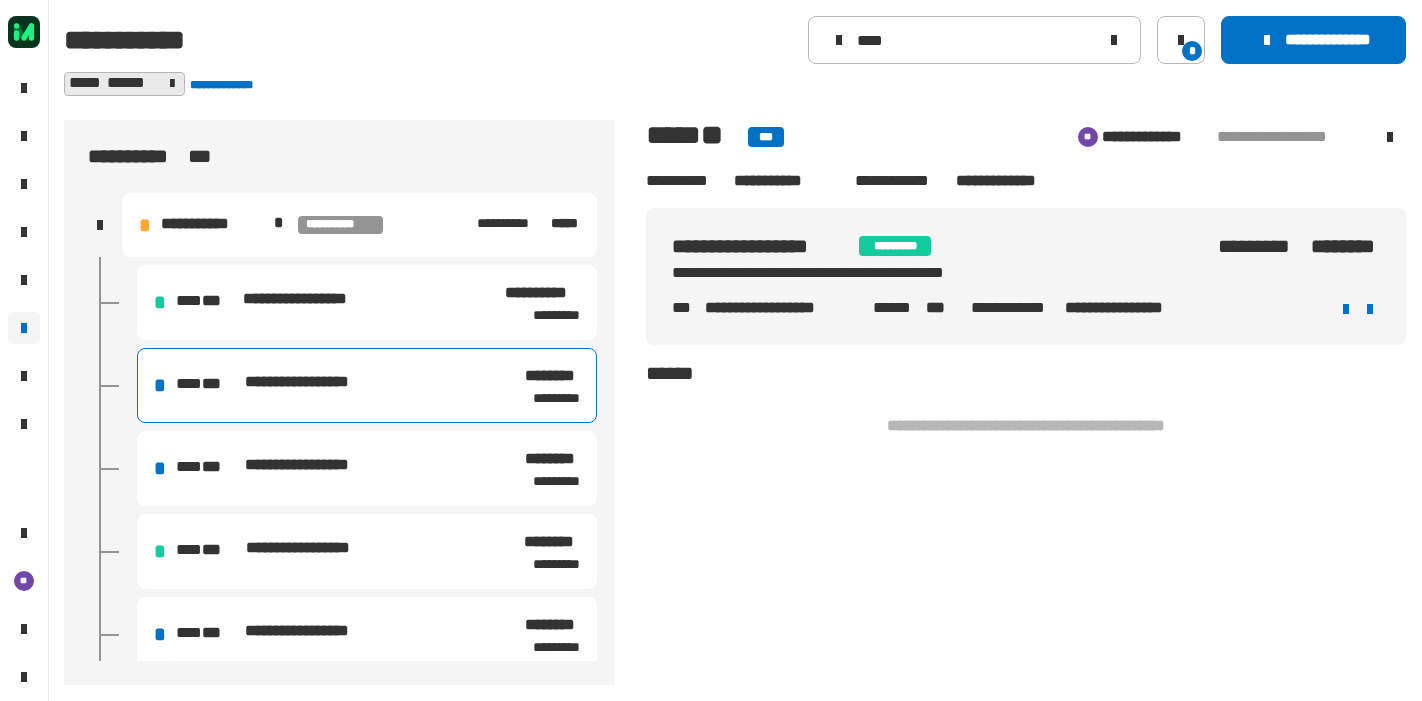 scroll, scrollTop: 0, scrollLeft: 0, axis: both 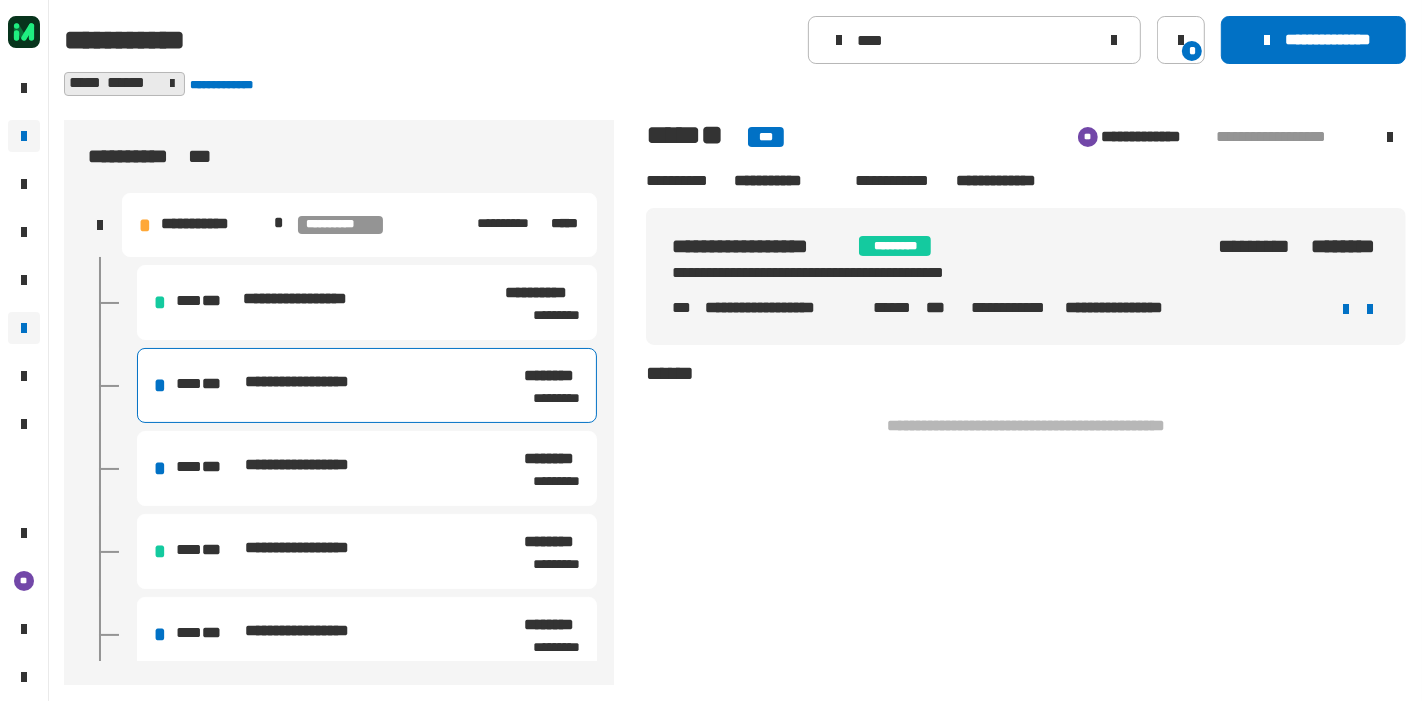 click 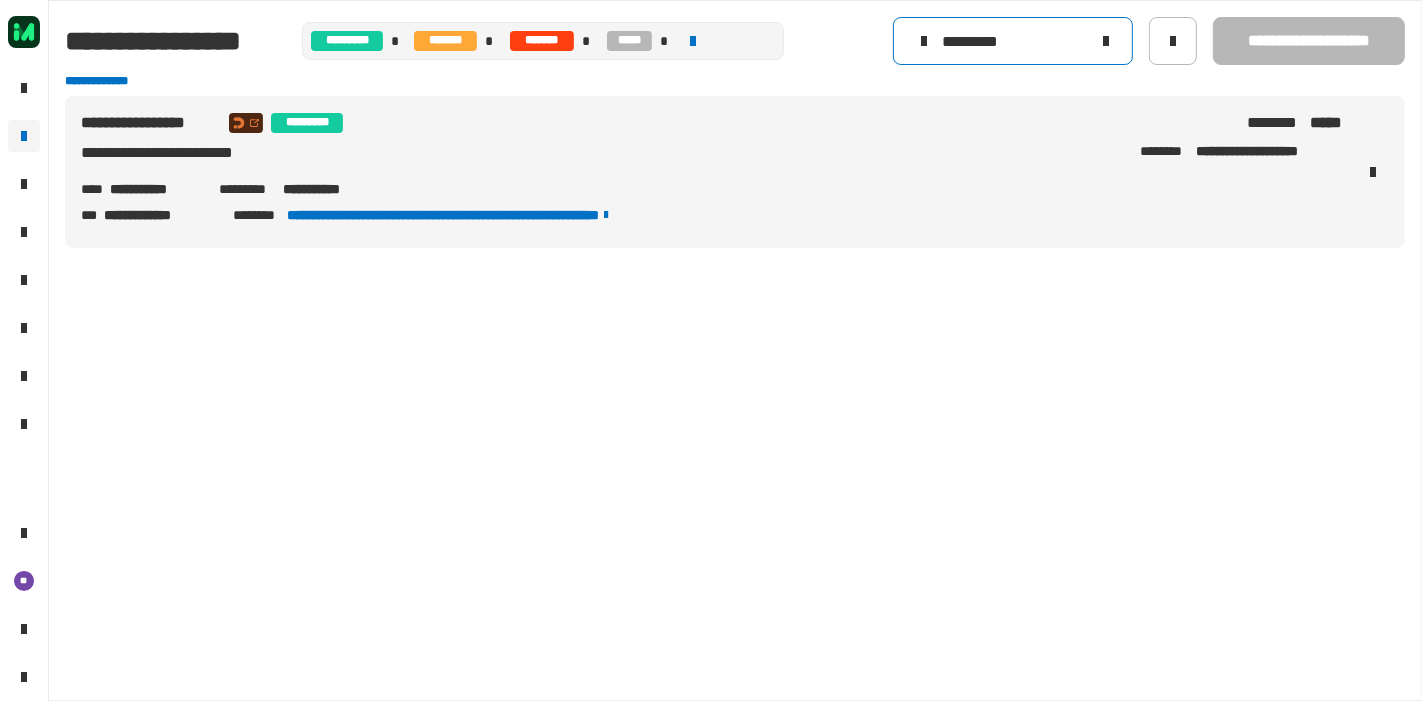 click on "*********" 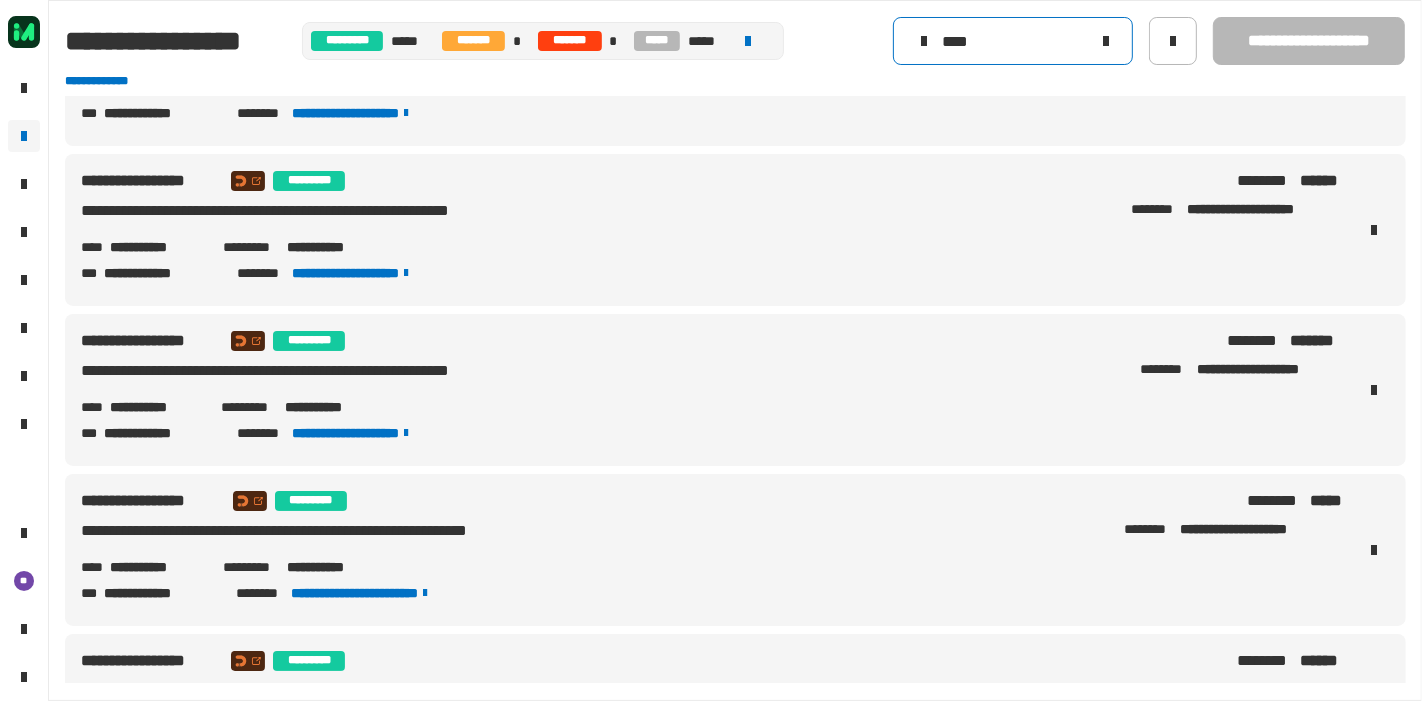 scroll, scrollTop: 1064, scrollLeft: 0, axis: vertical 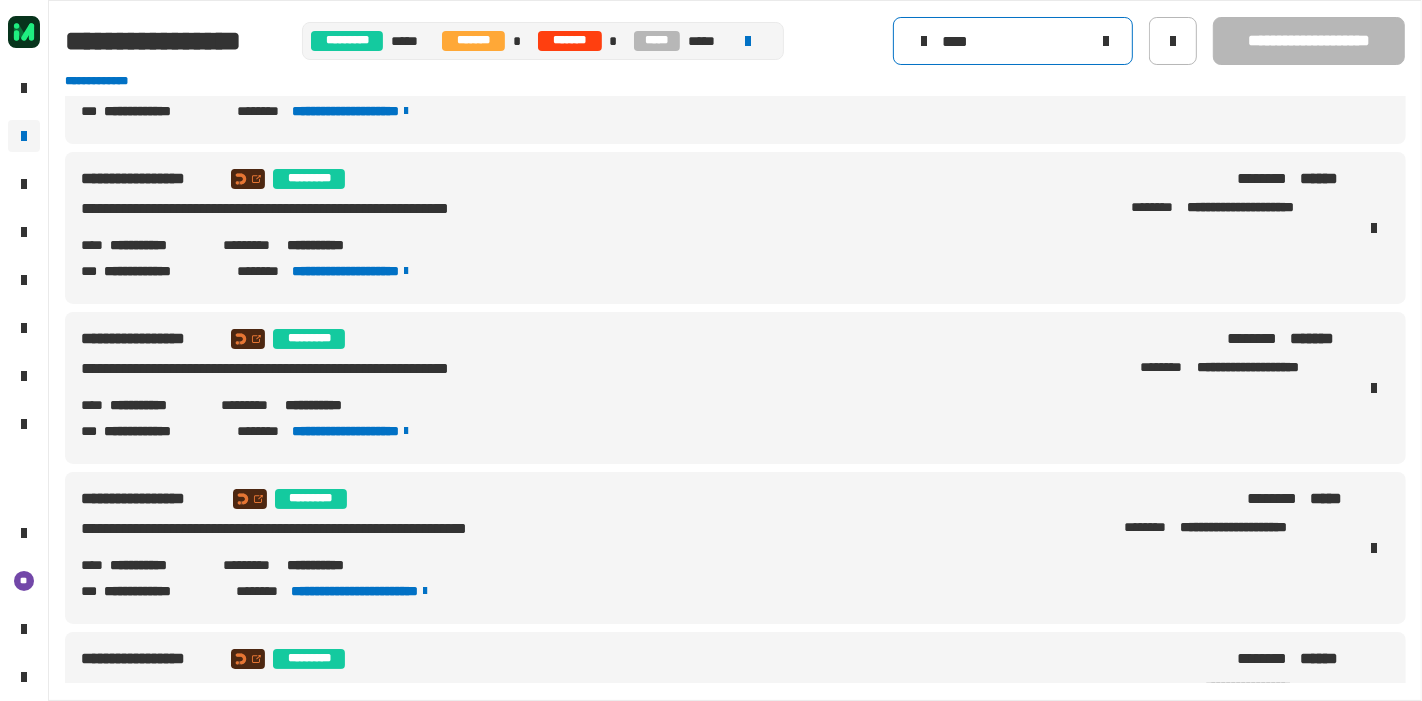 type on "****" 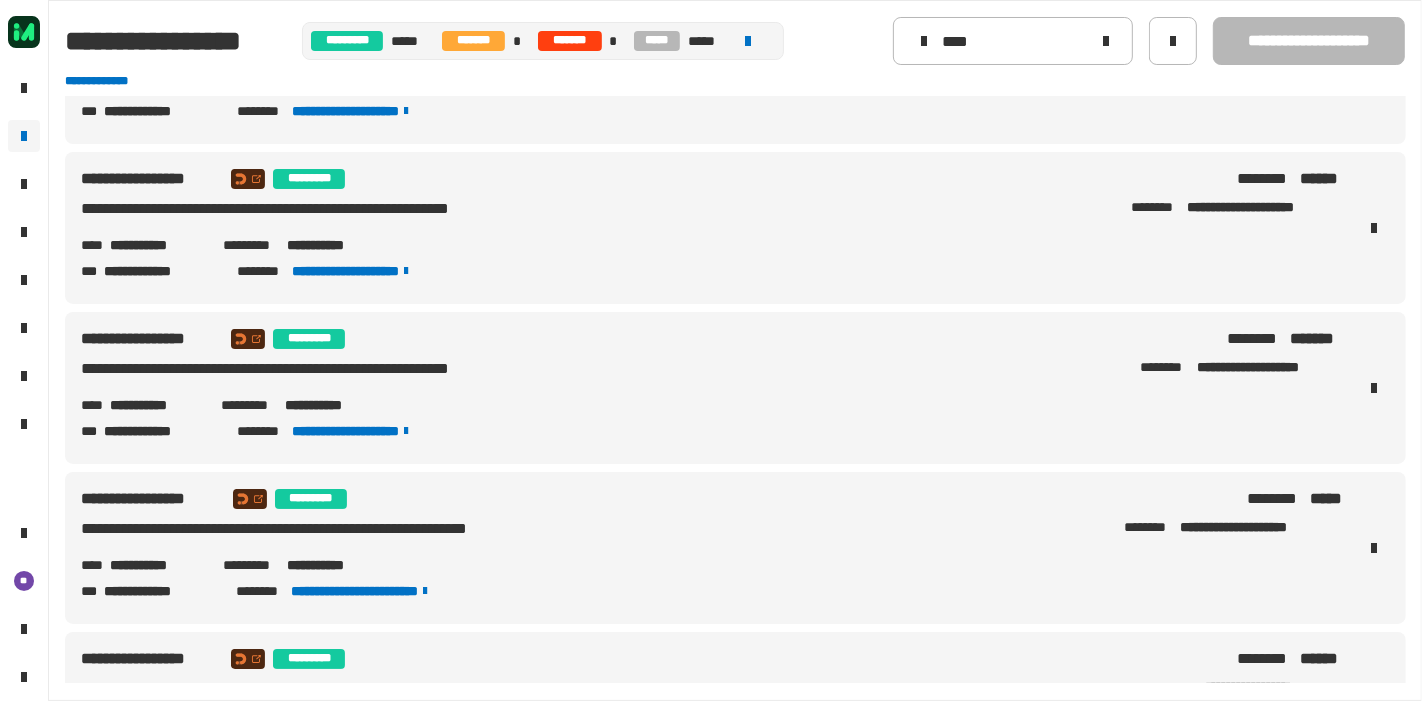 click on "**********" at bounding box center [157, 405] 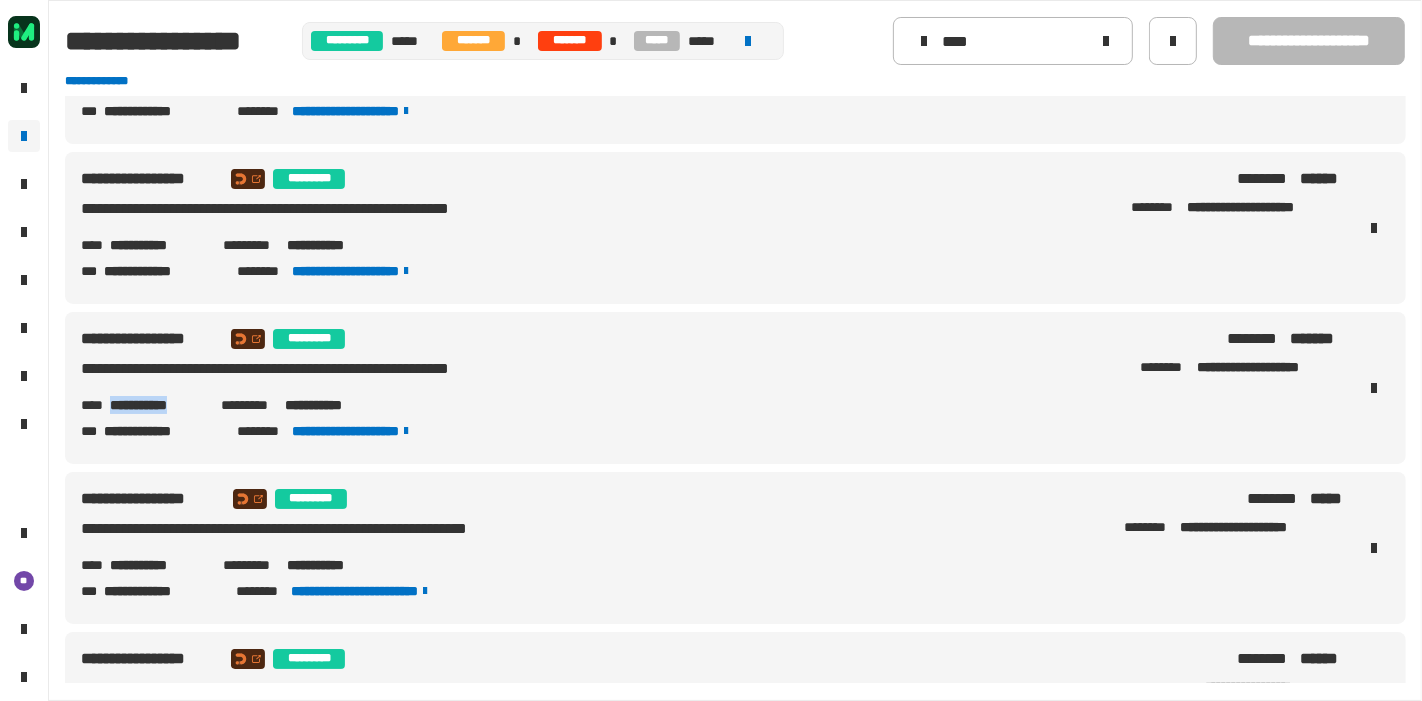 click on "**********" at bounding box center [157, 405] 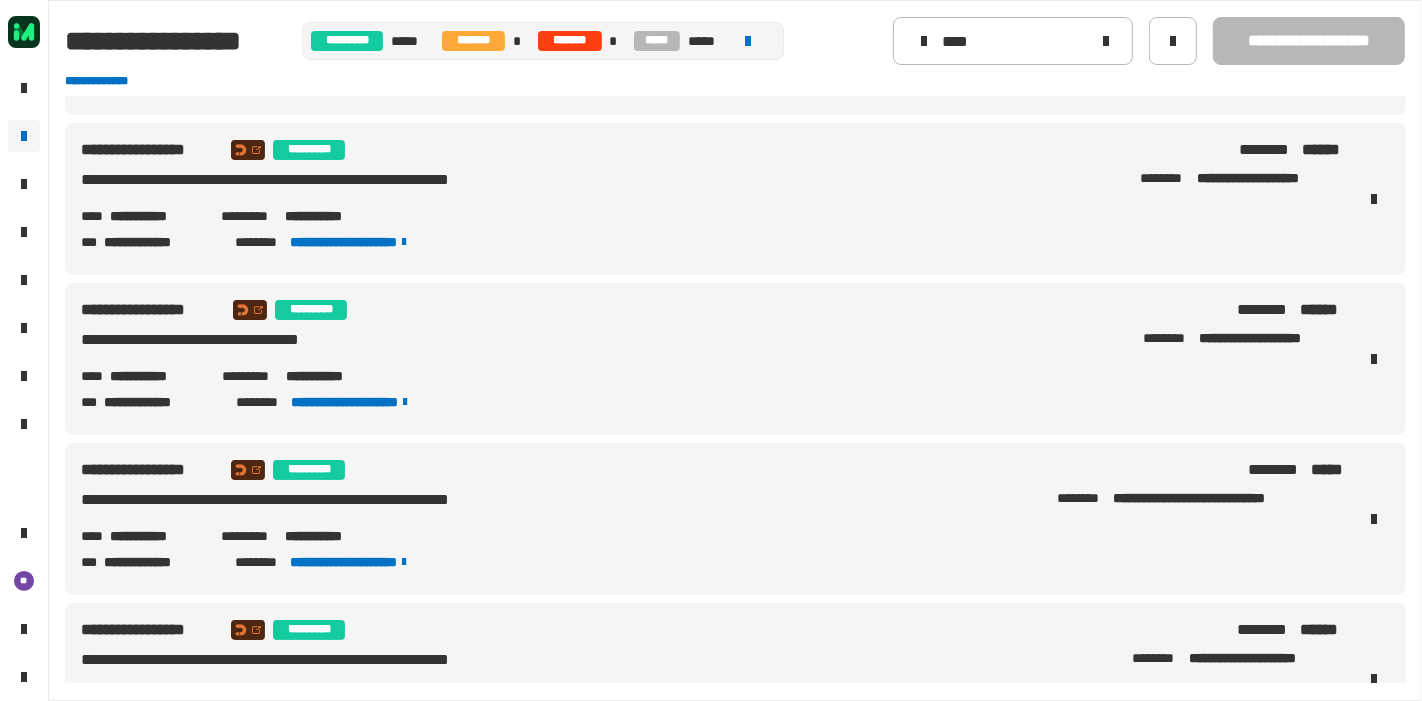 scroll, scrollTop: 1894, scrollLeft: 0, axis: vertical 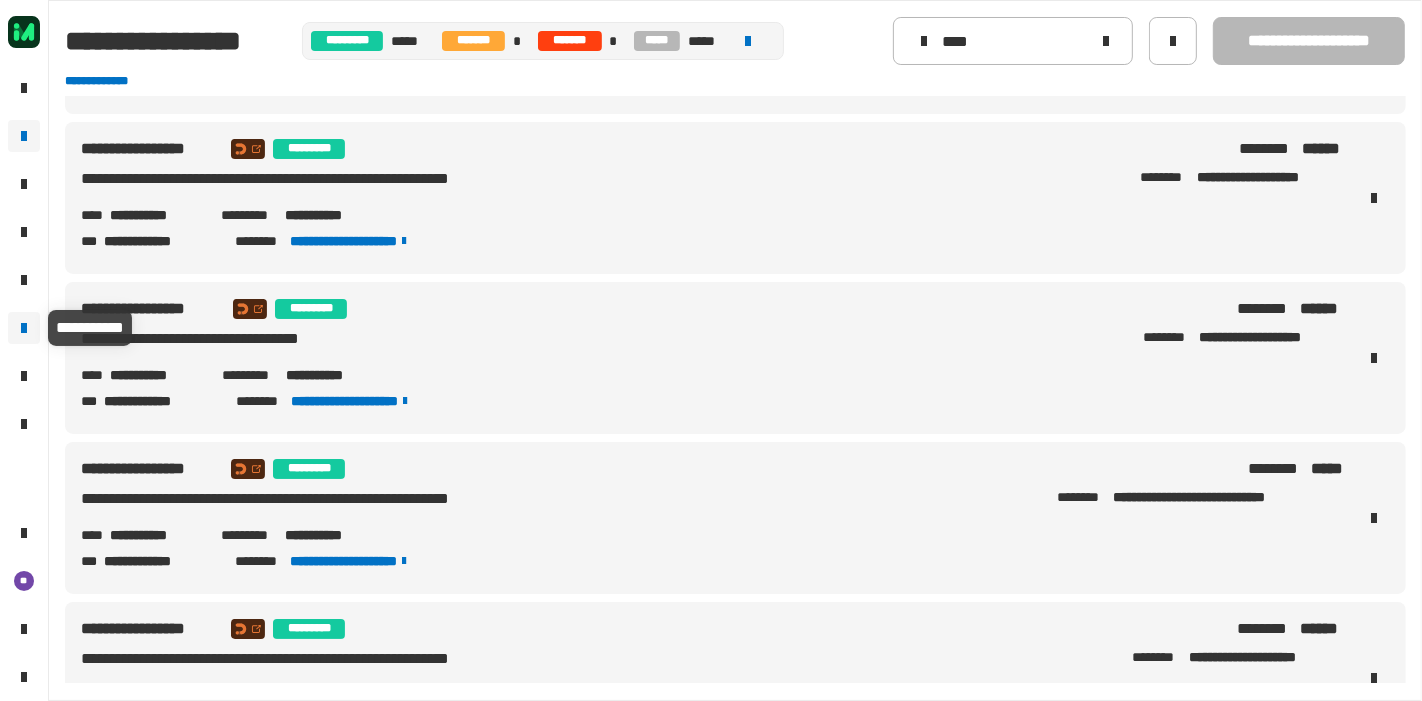 click 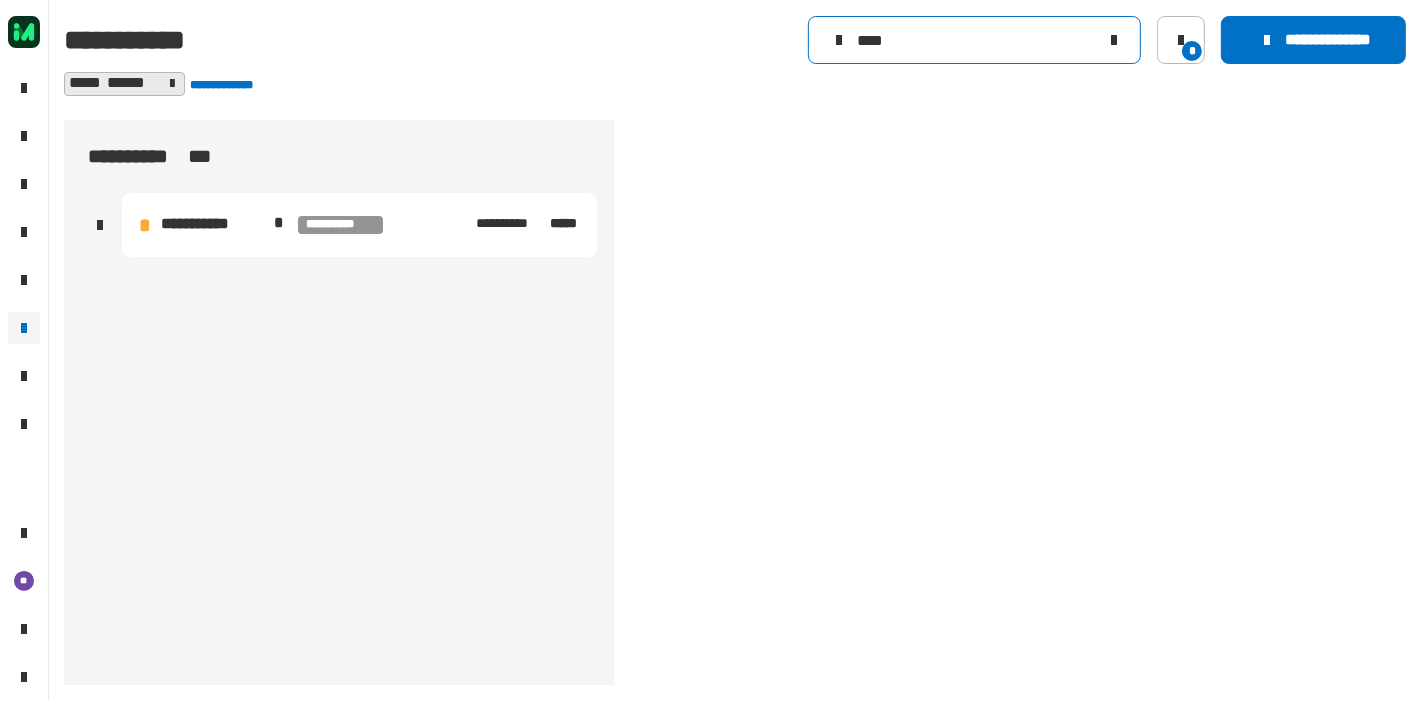 click on "****" 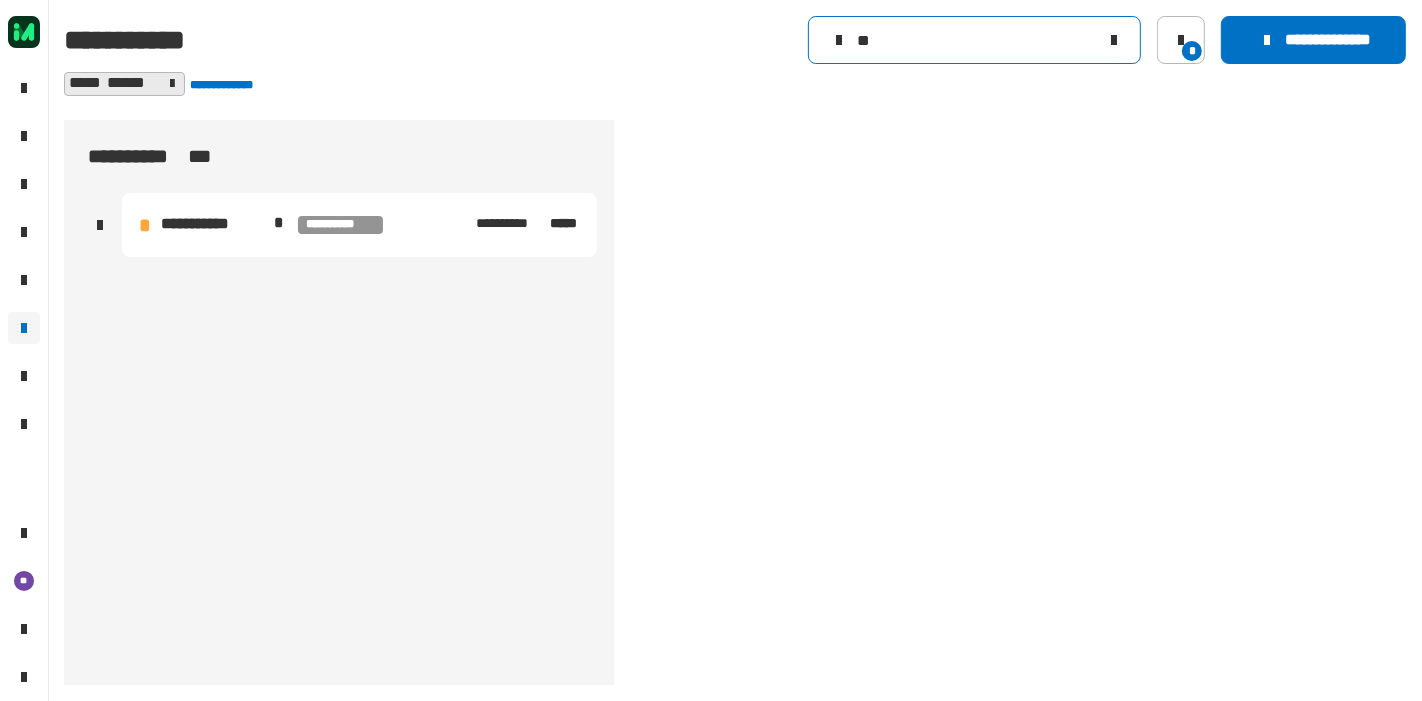 type on "*" 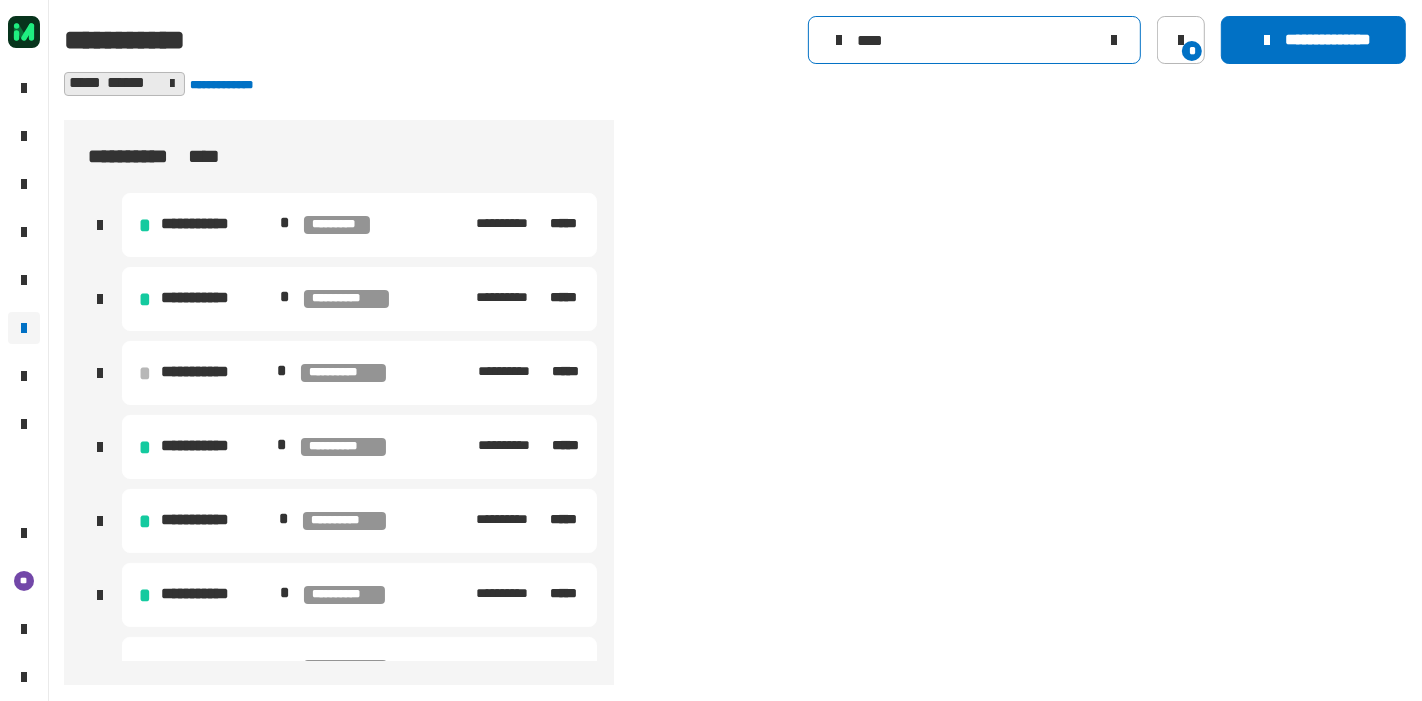 type on "****" 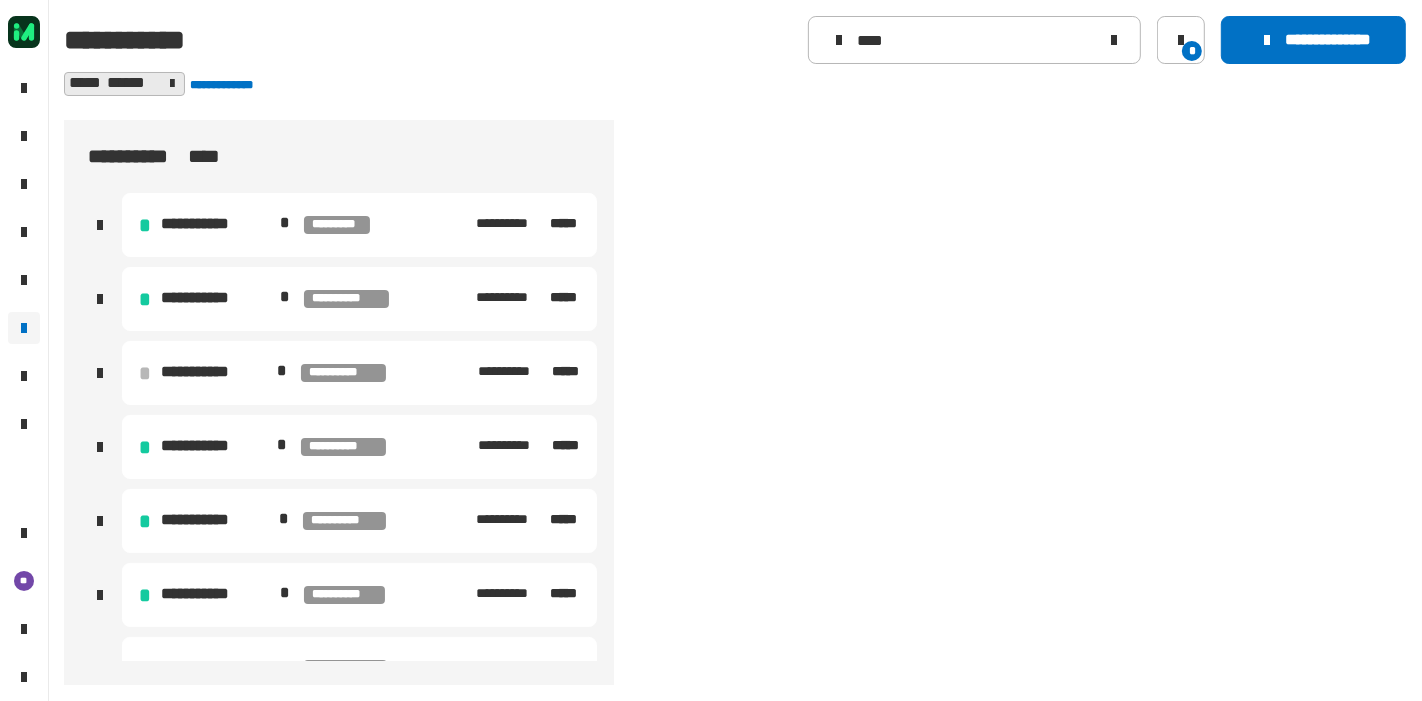 click on "**********" at bounding box center (359, 225) 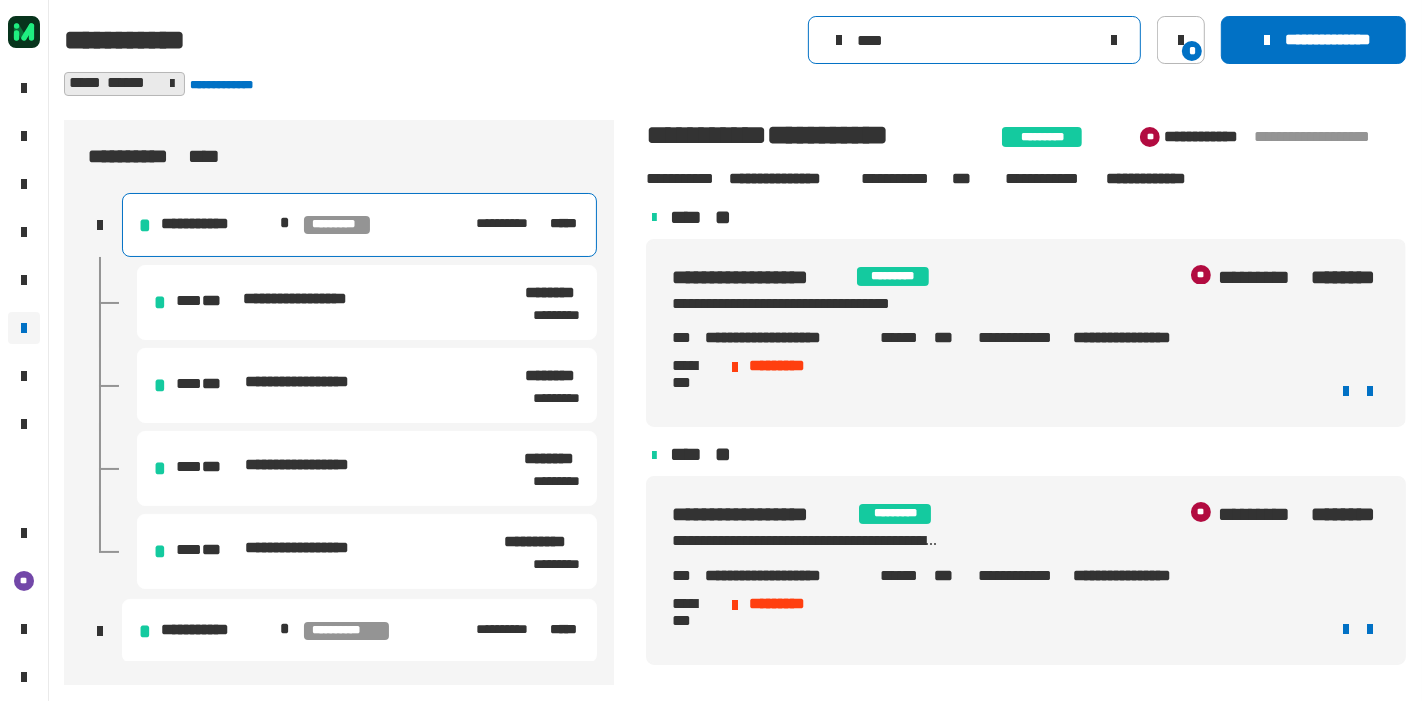 click 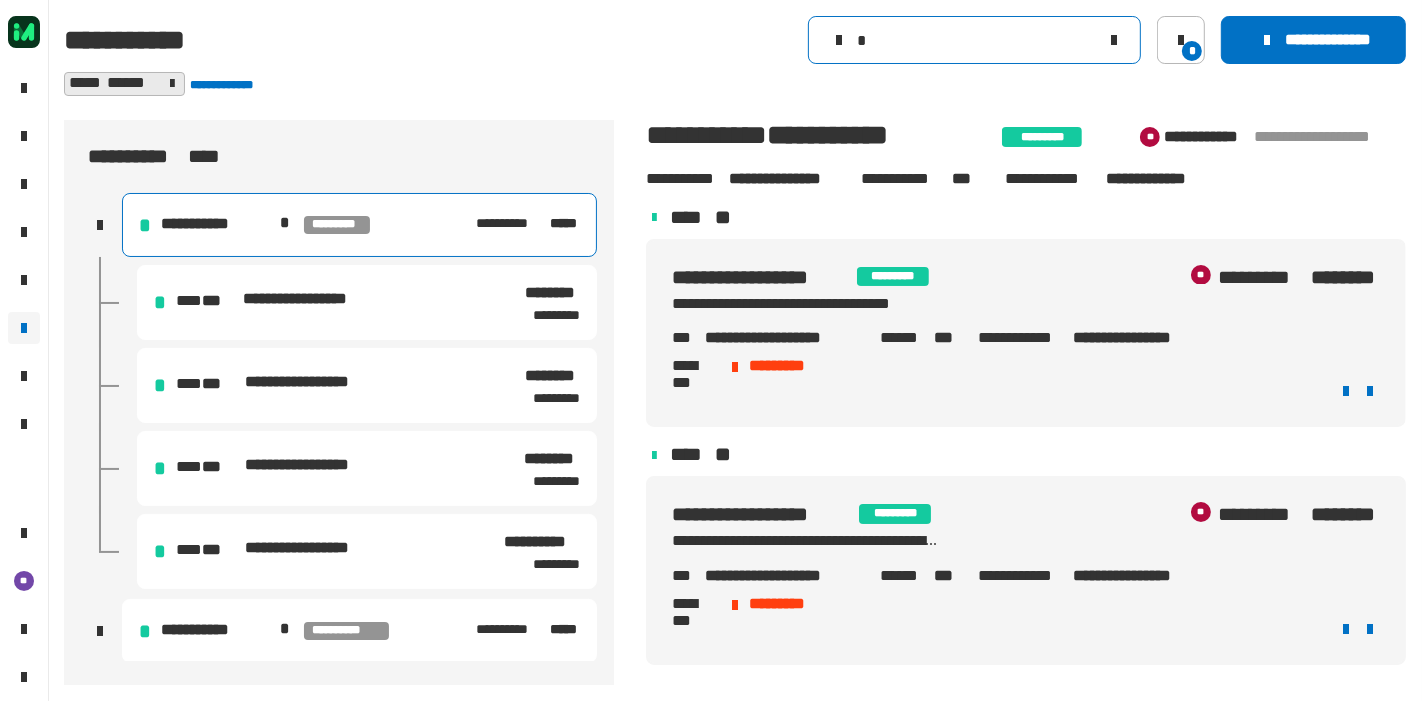 type 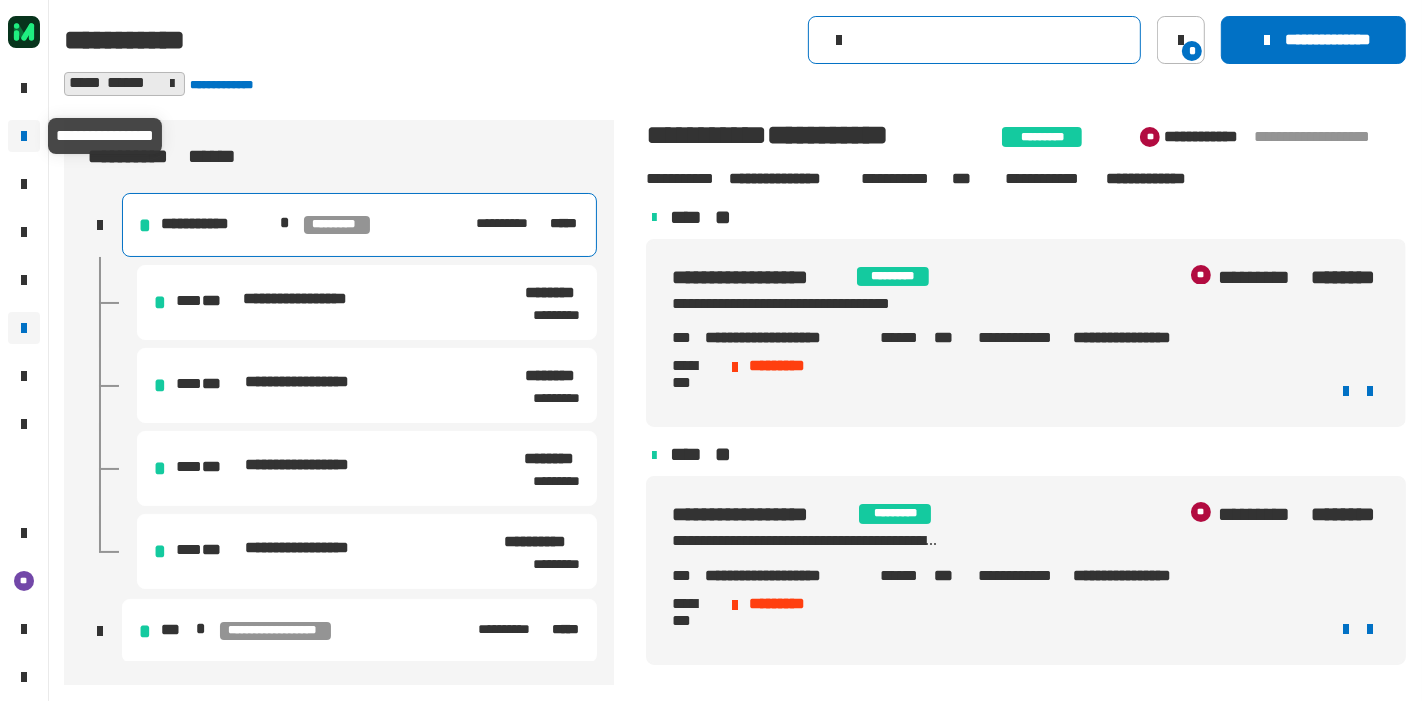click 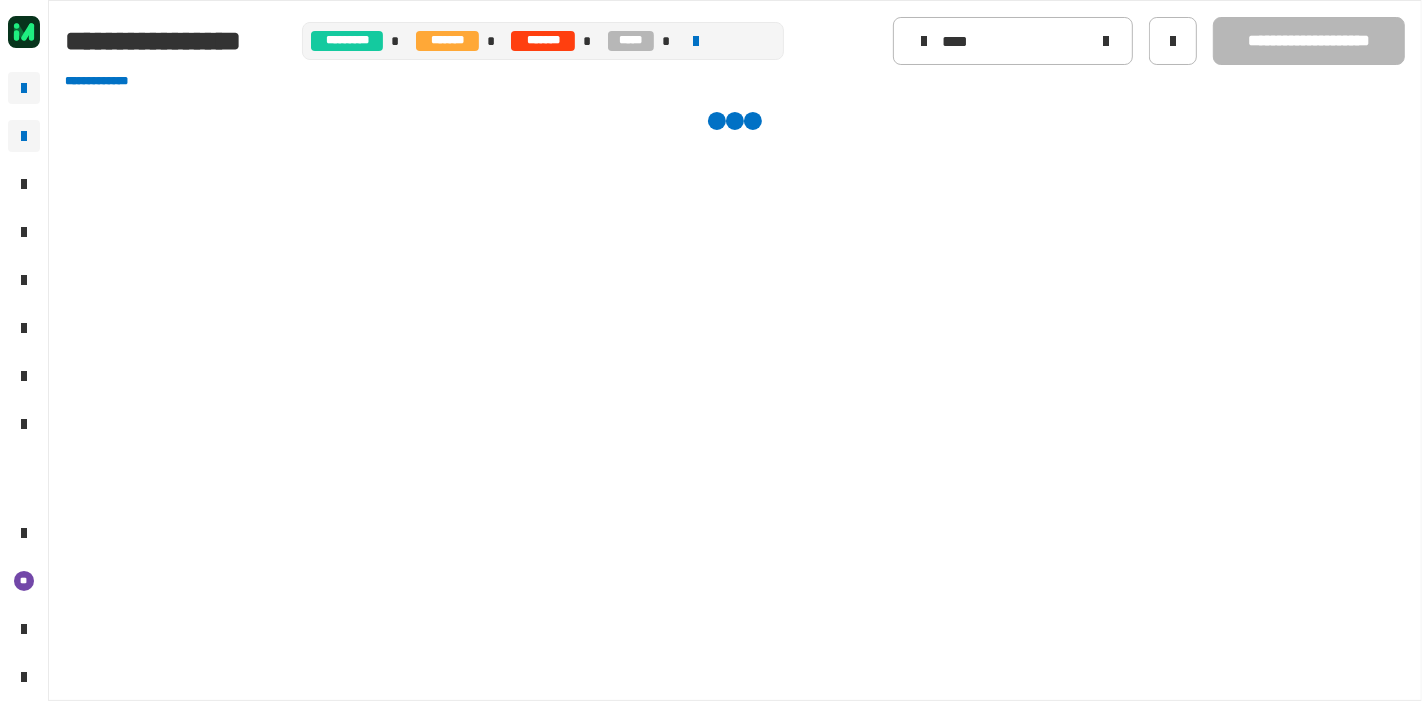 click 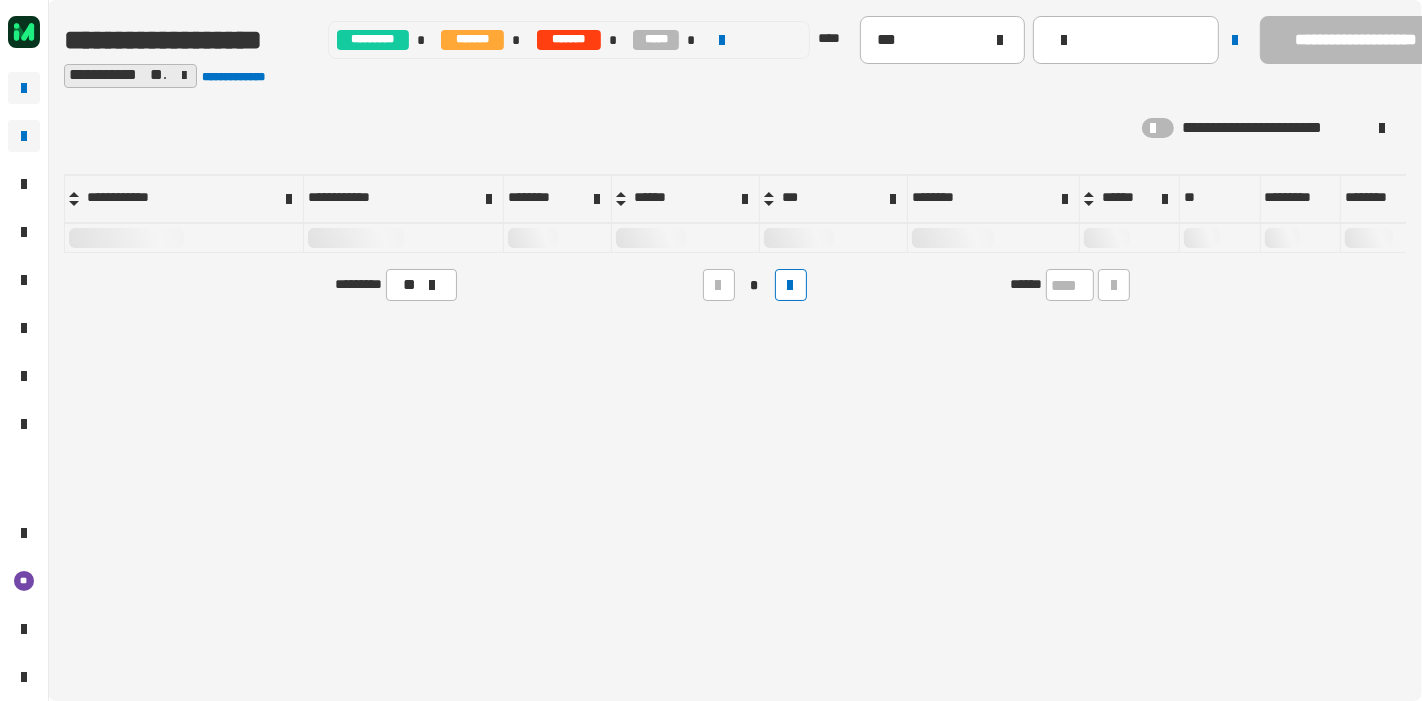 click 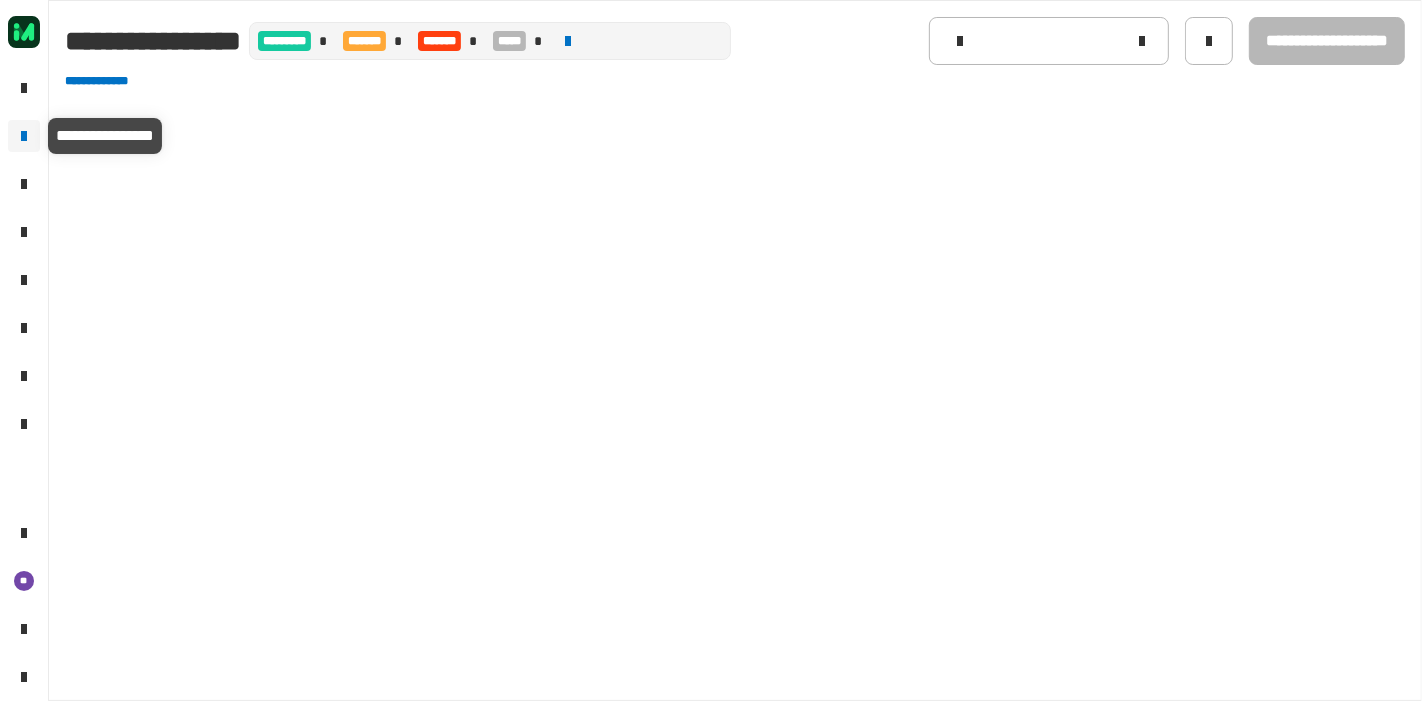 type on "****" 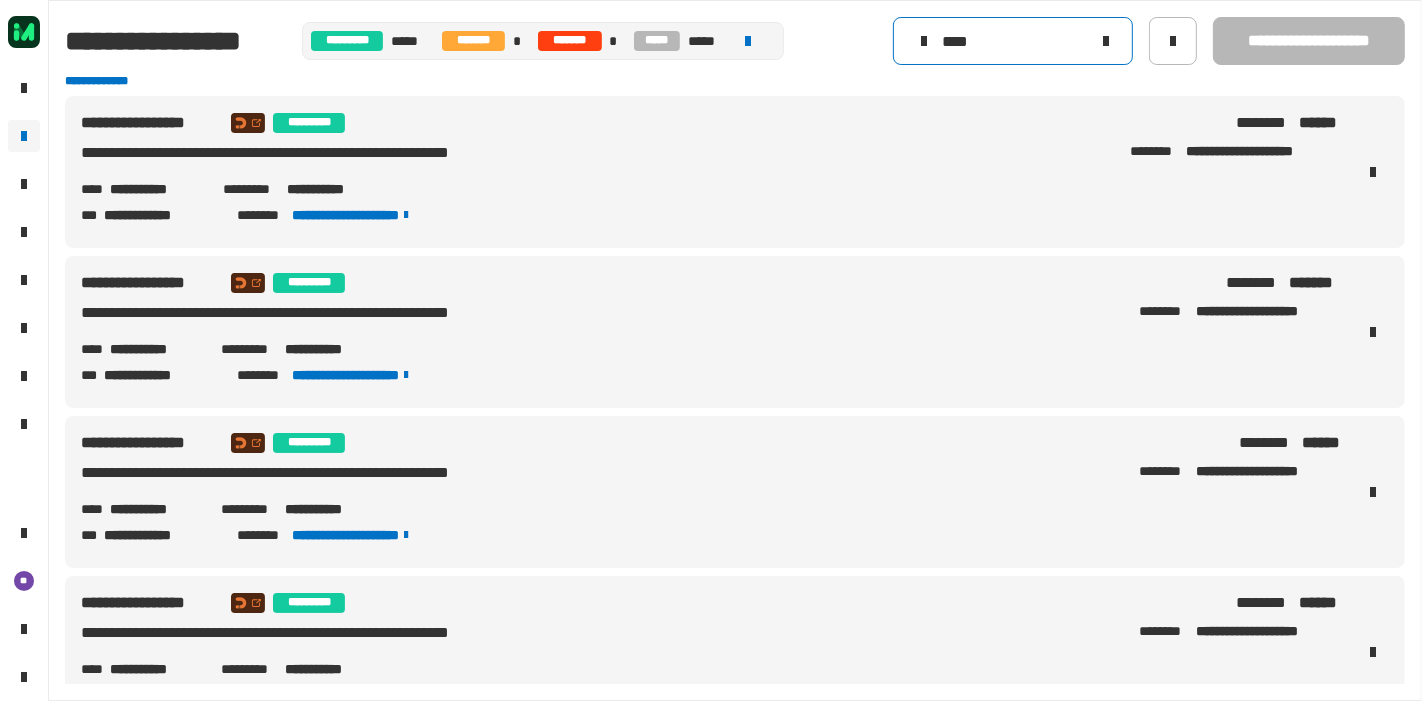 click on "****" 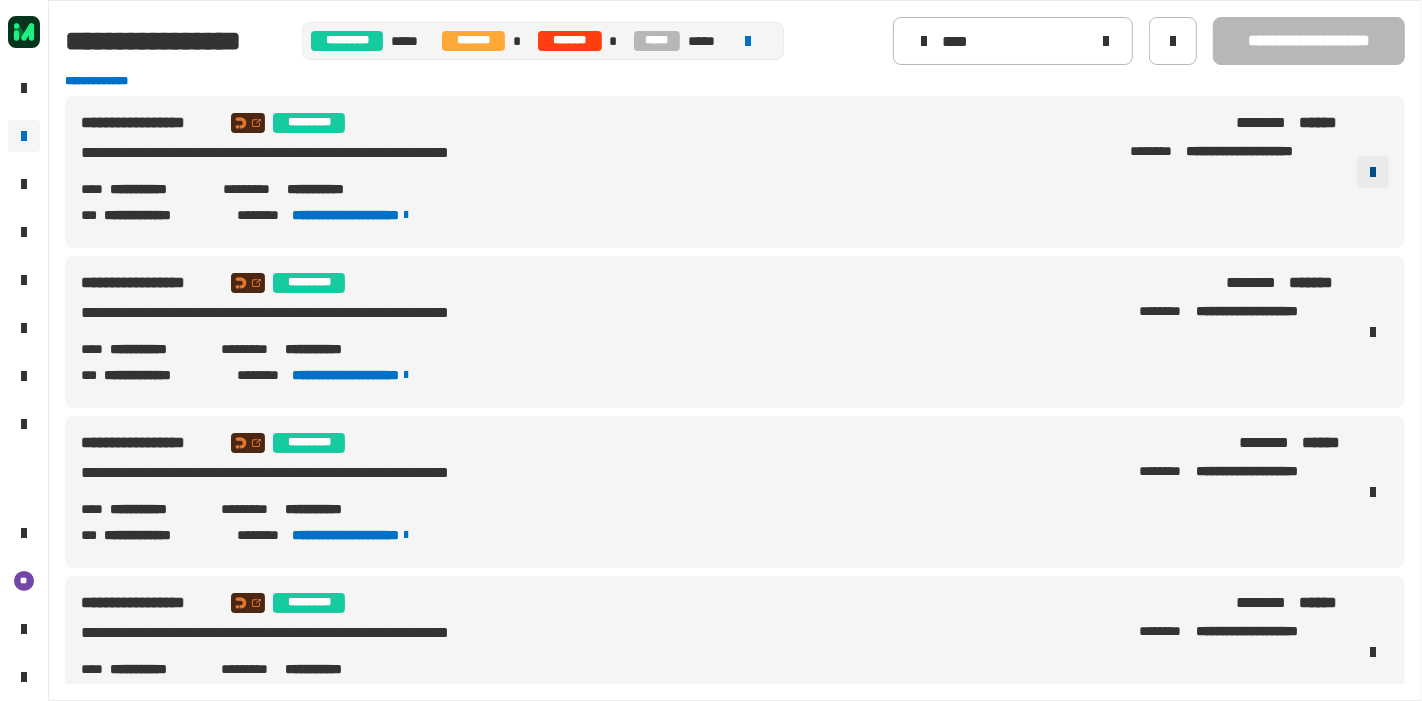 click at bounding box center (1373, 172) 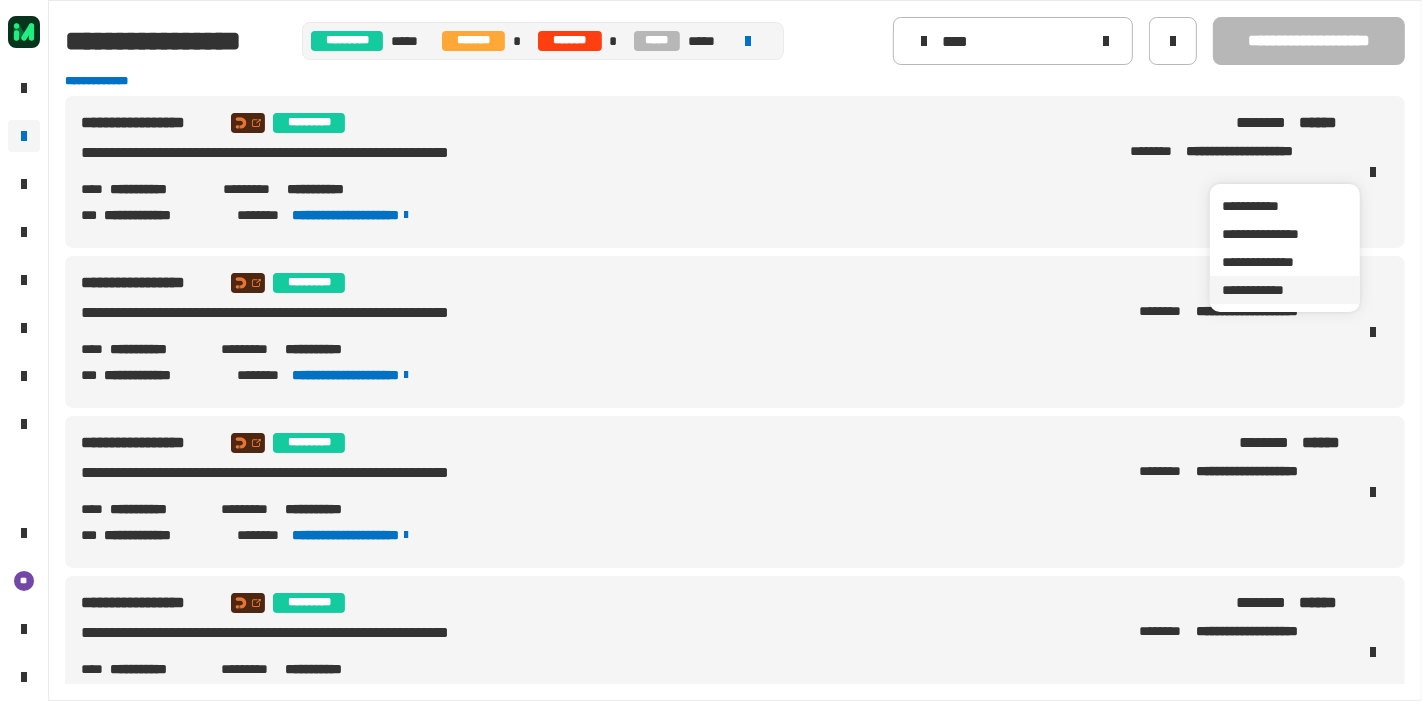 click on "**********" at bounding box center (1285, 290) 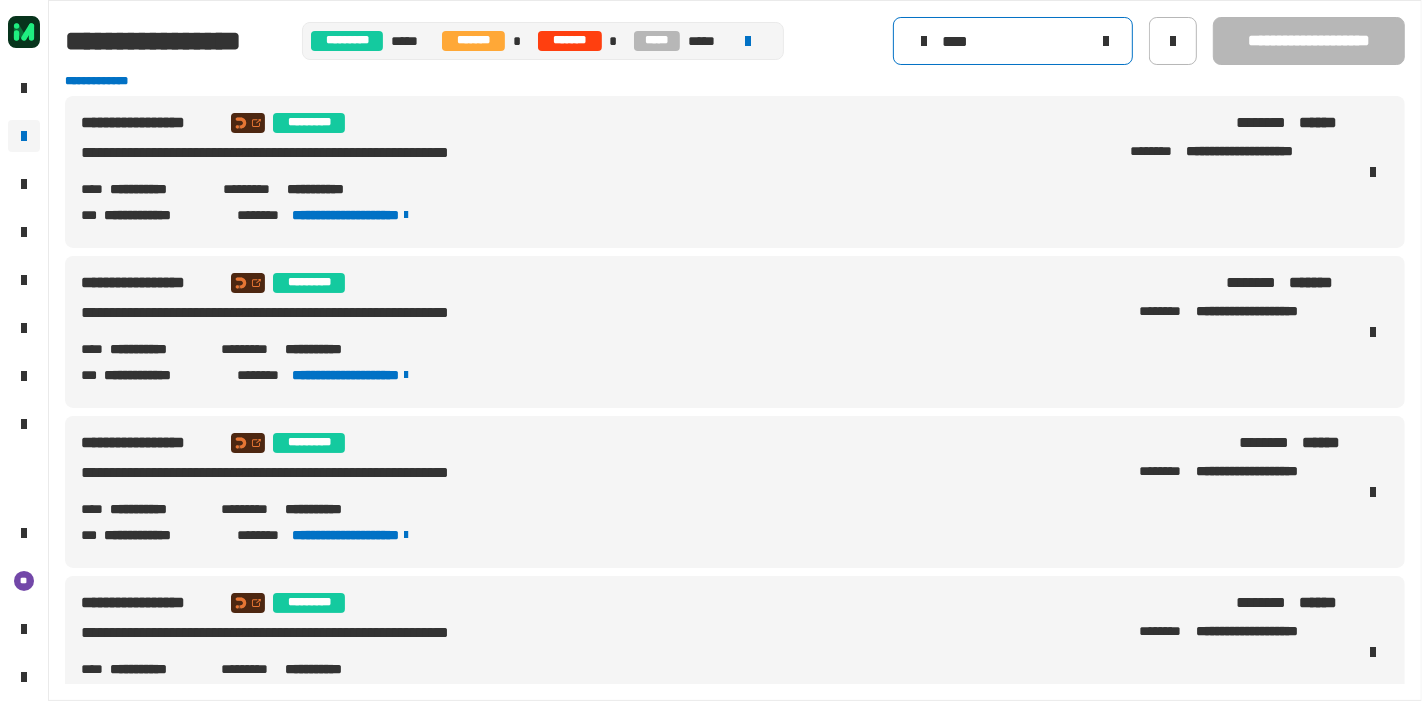 click on "****" 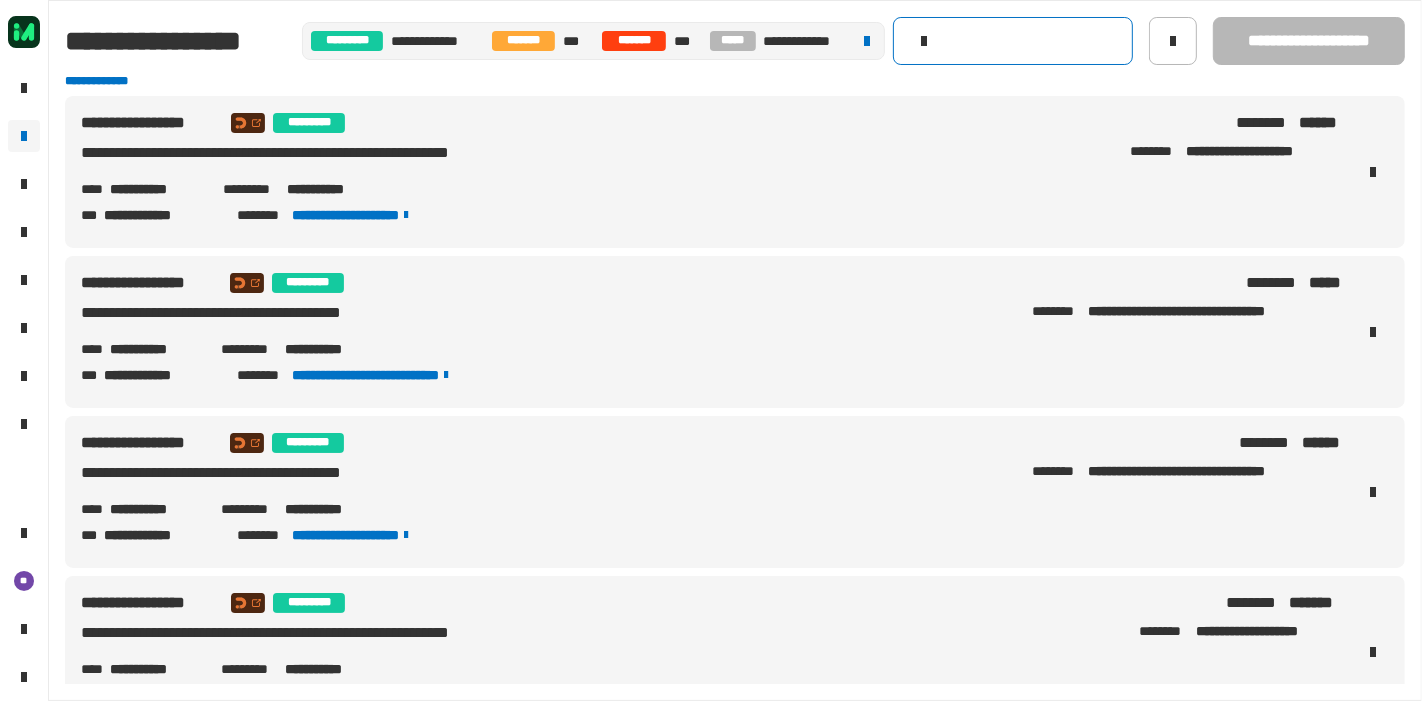 click 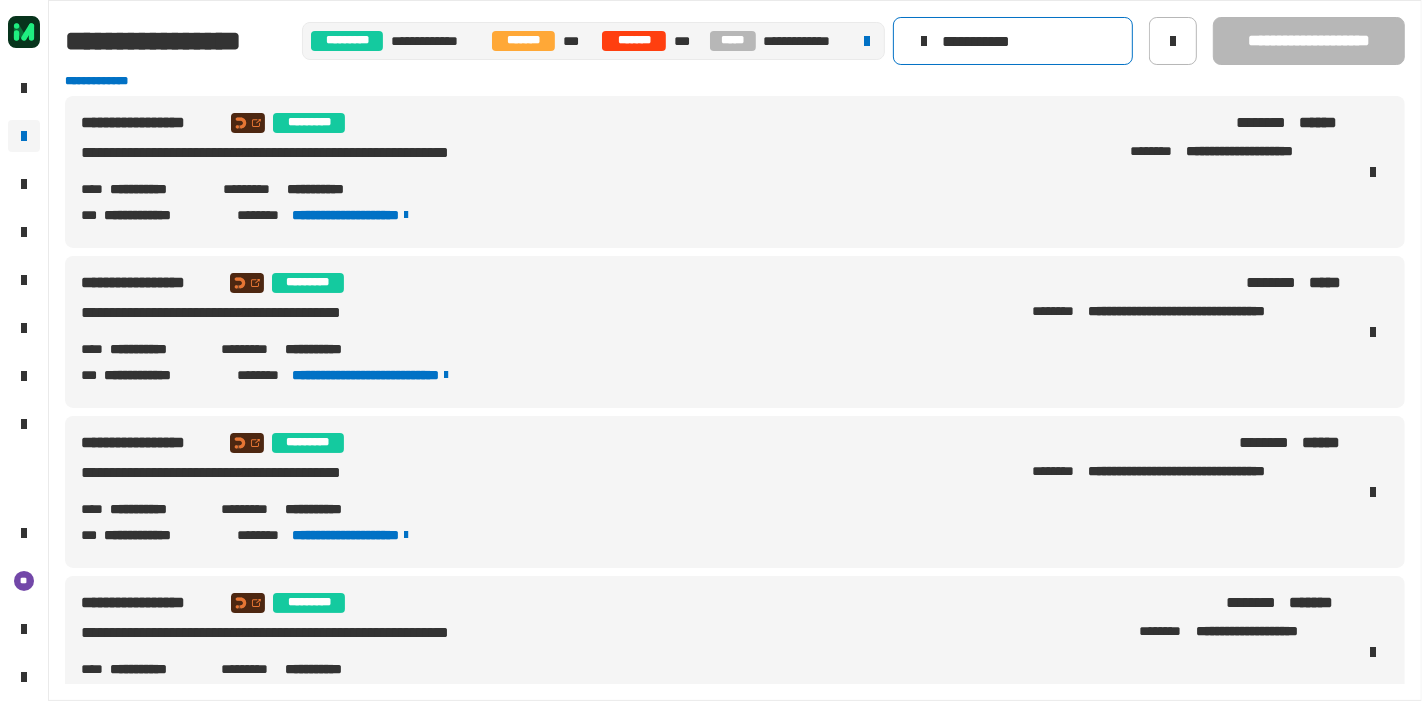 type on "**********" 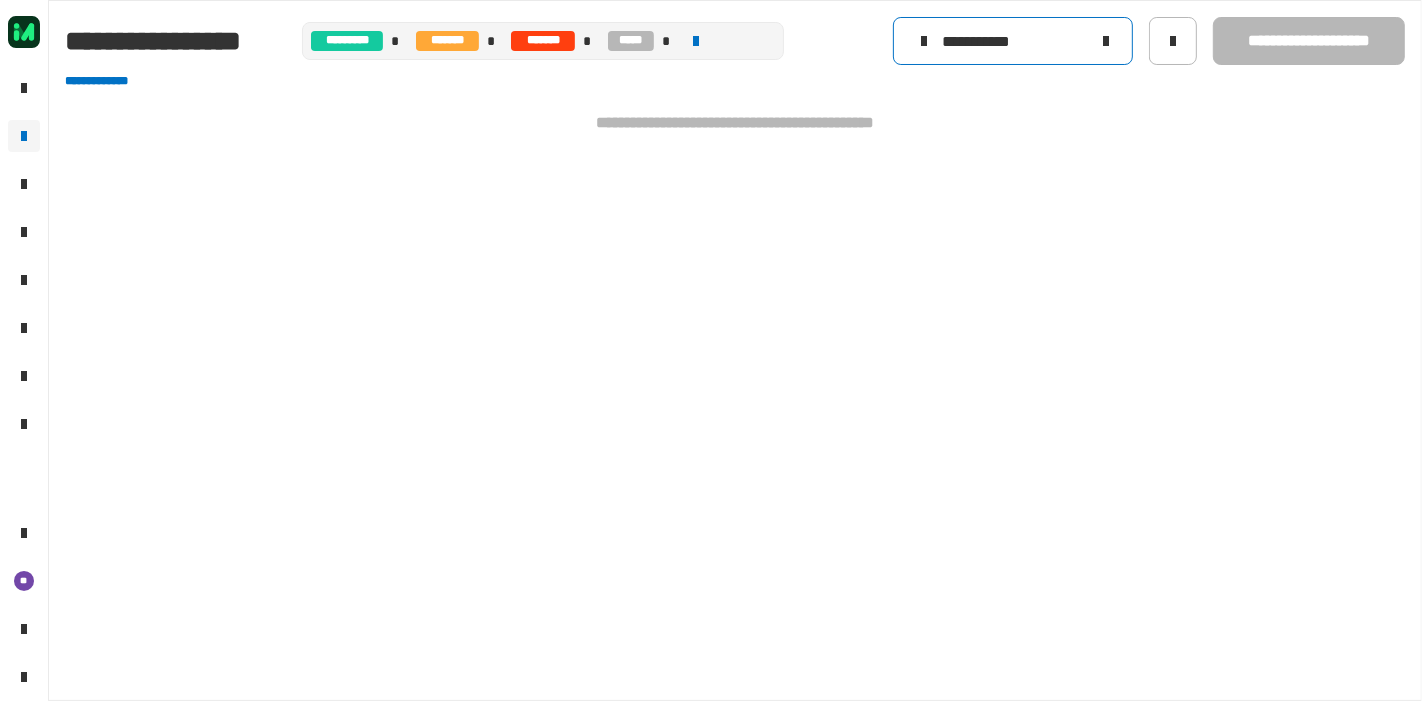 click on "**********" 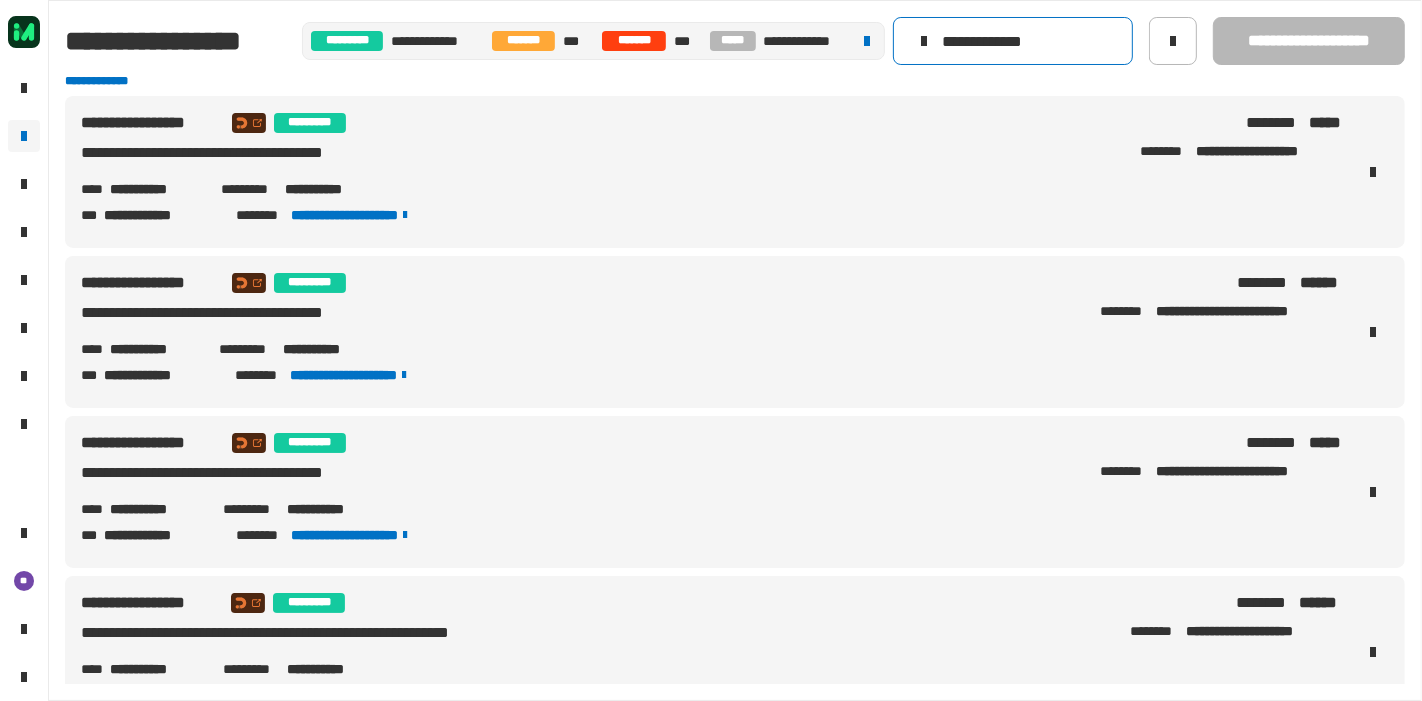 type on "**********" 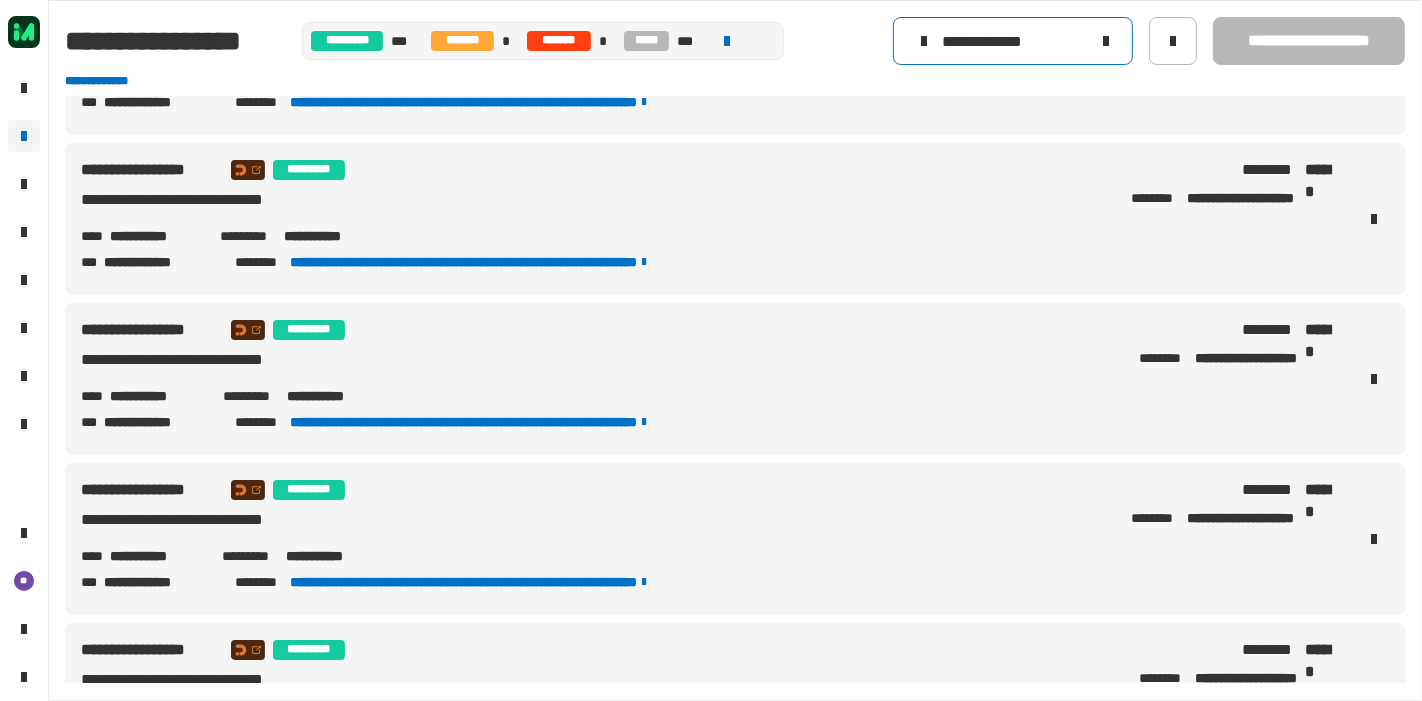 scroll, scrollTop: 2613, scrollLeft: 0, axis: vertical 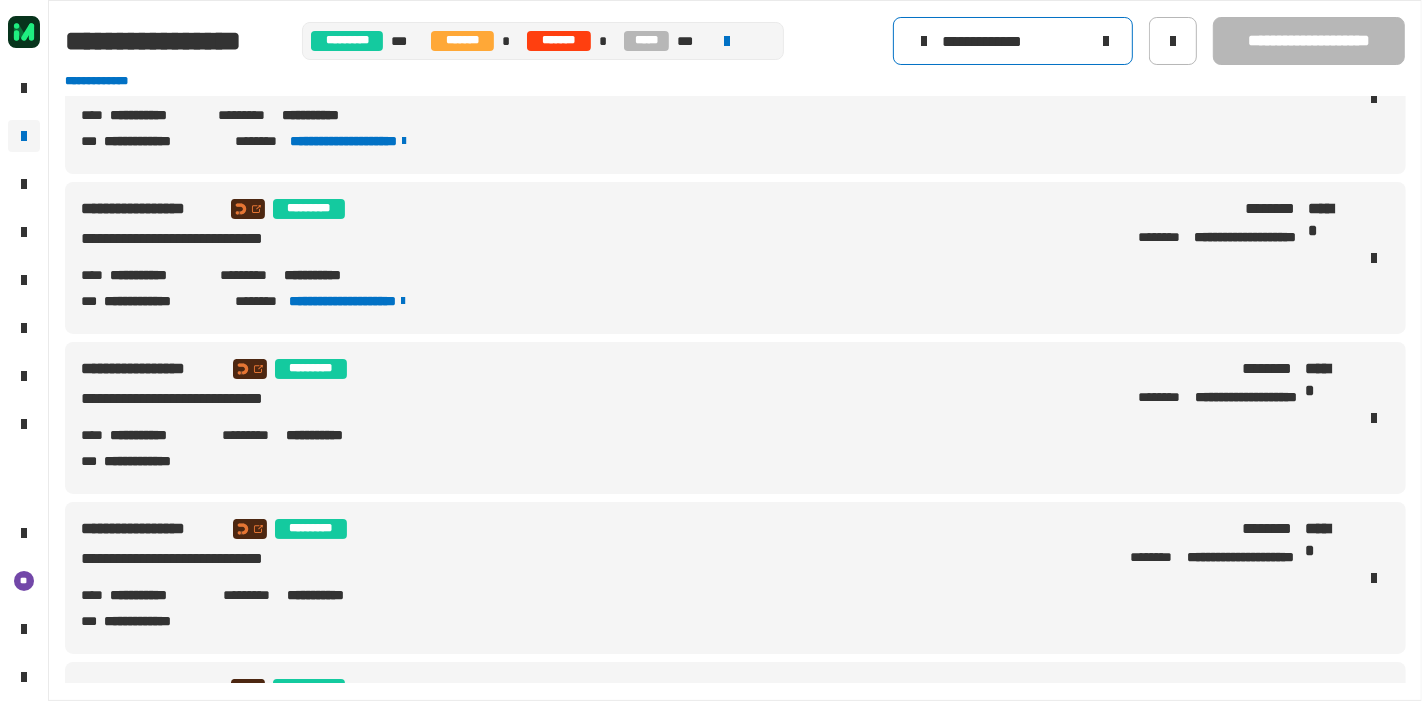 click on "**********" 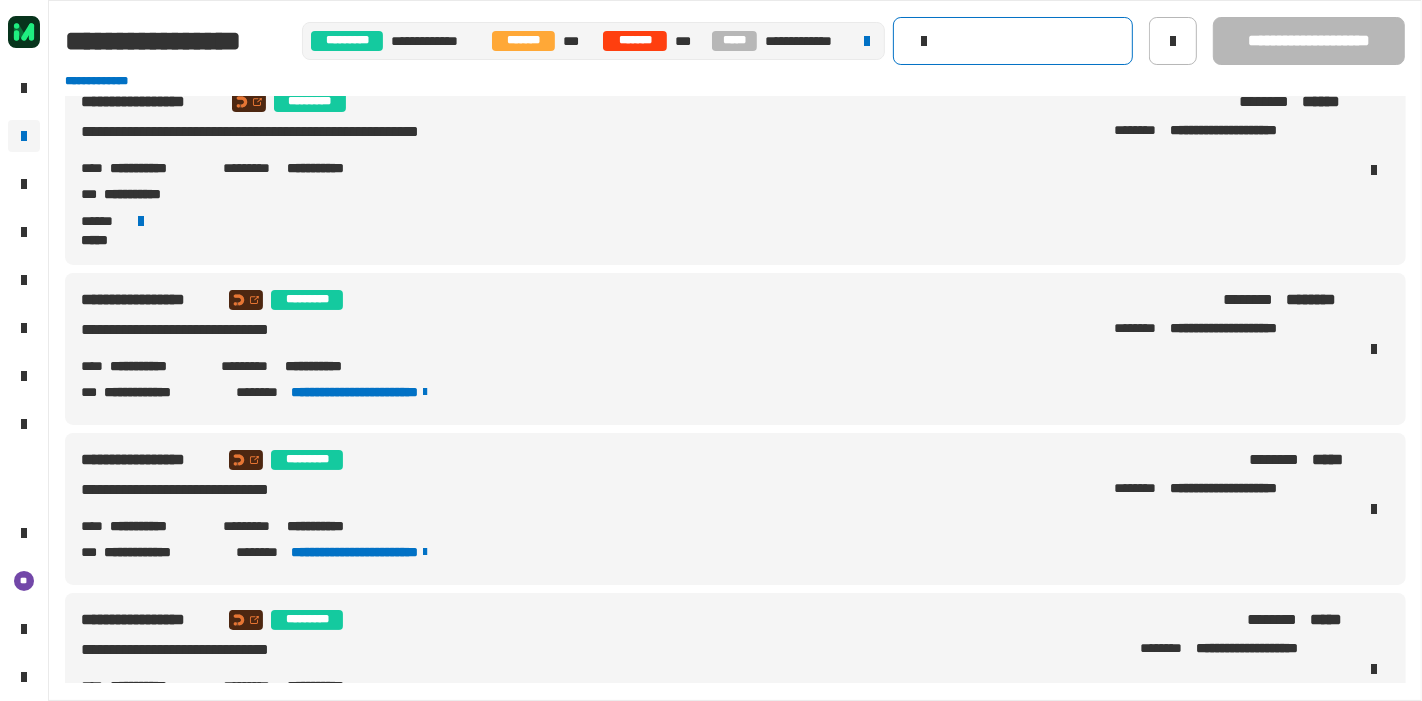 scroll, scrollTop: 0, scrollLeft: 0, axis: both 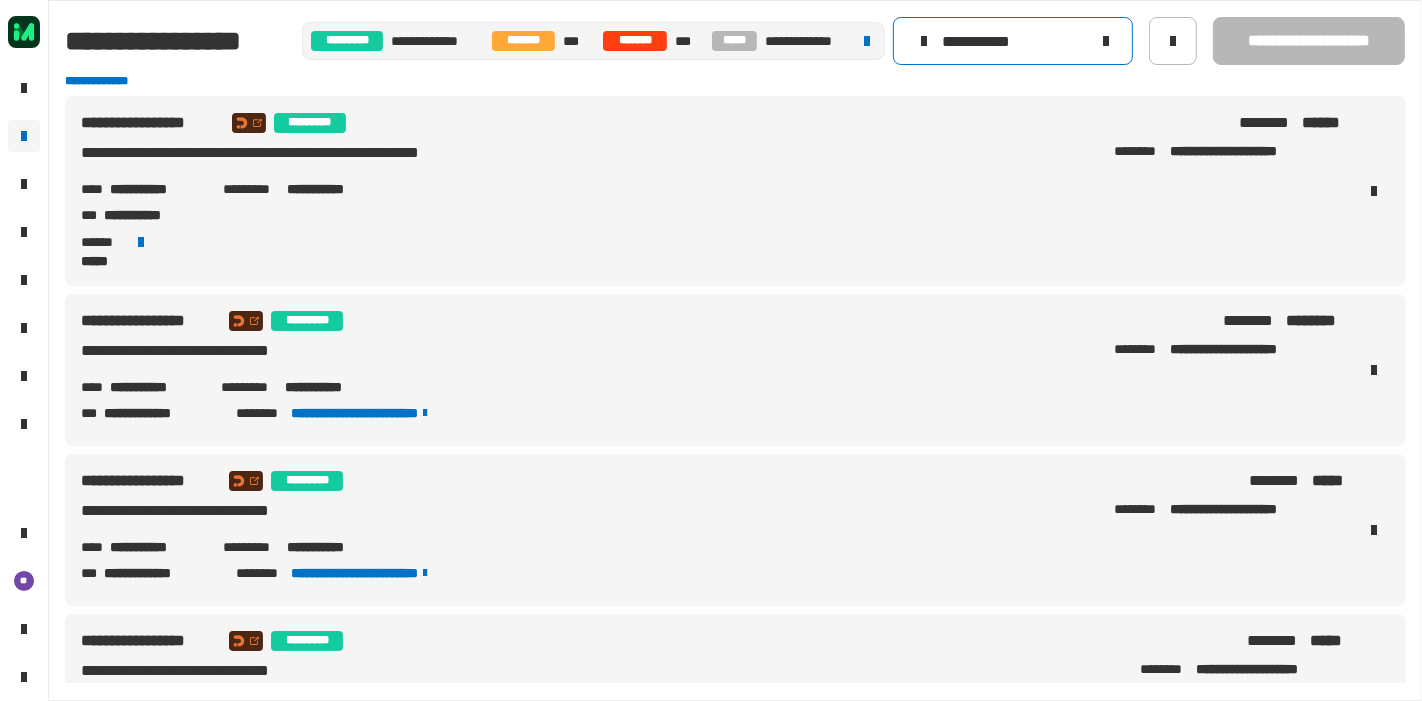 type on "**********" 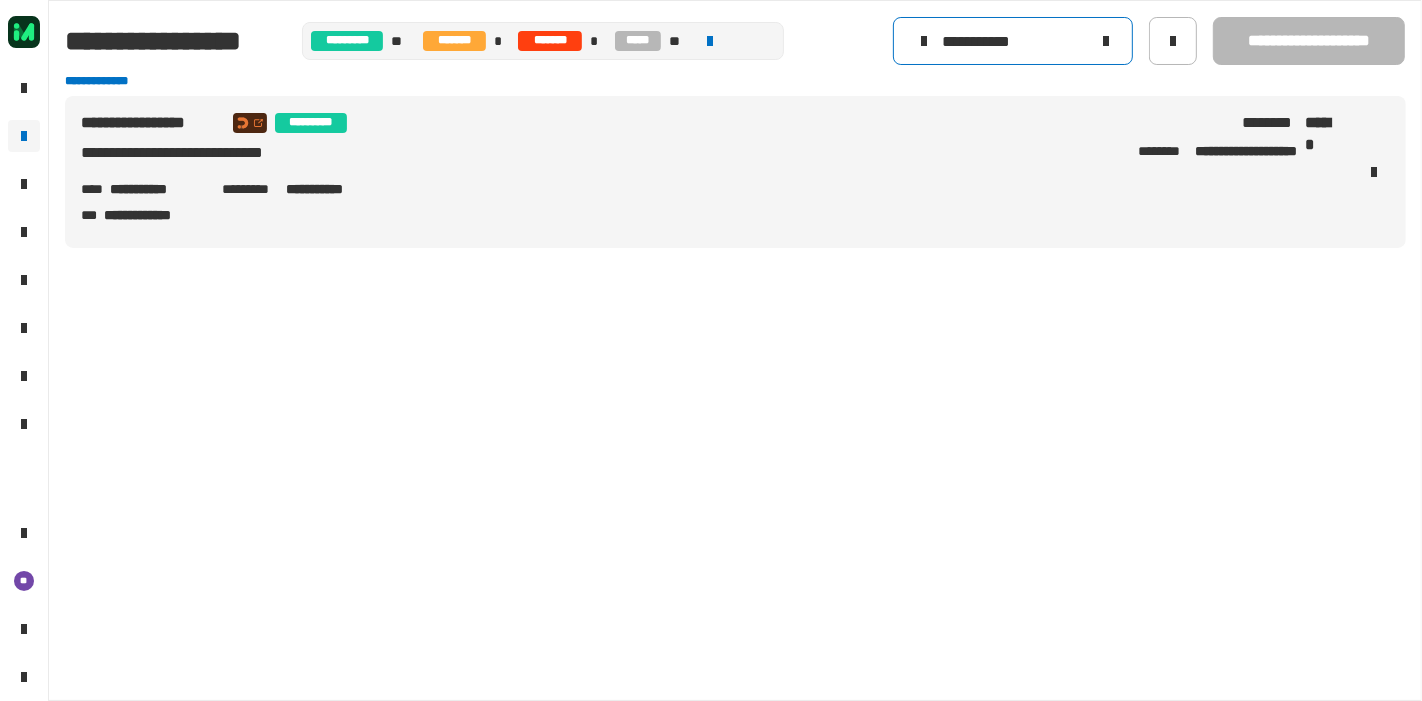 click on "**********" 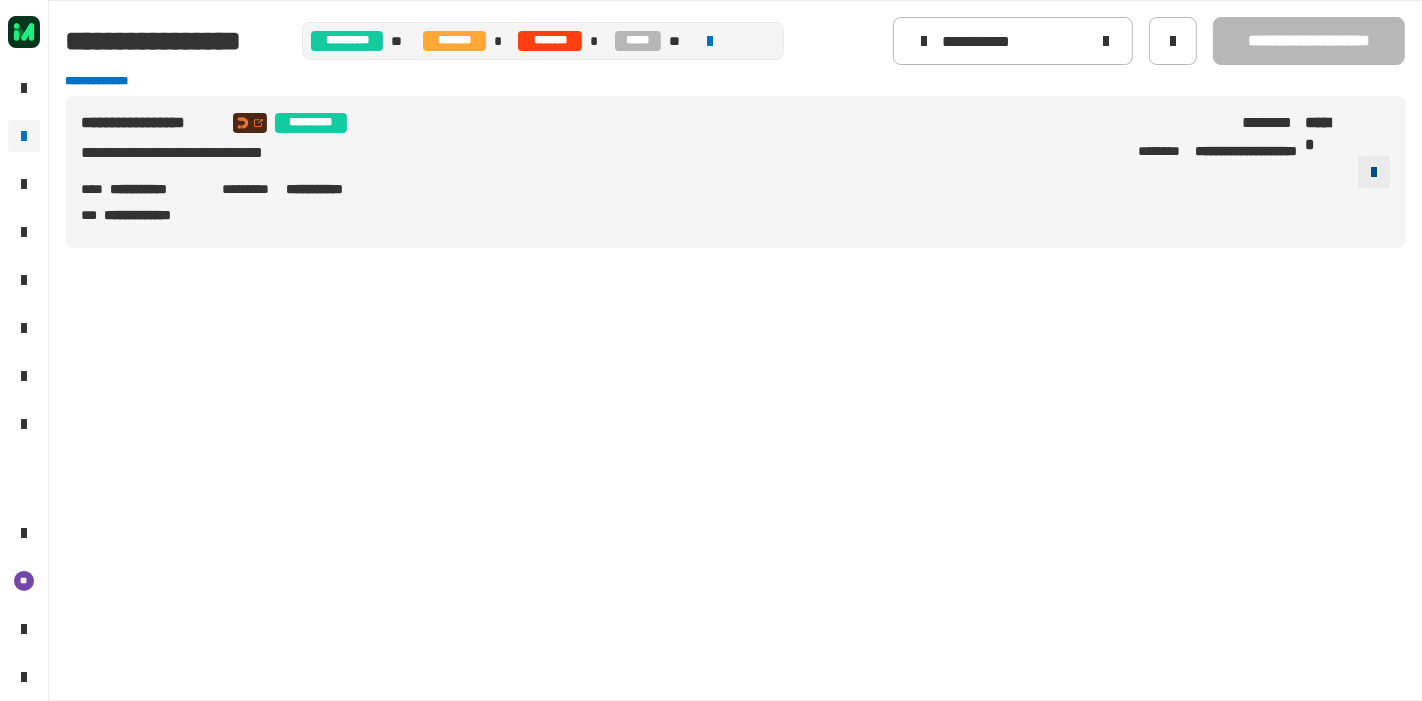 click at bounding box center [1374, 172] 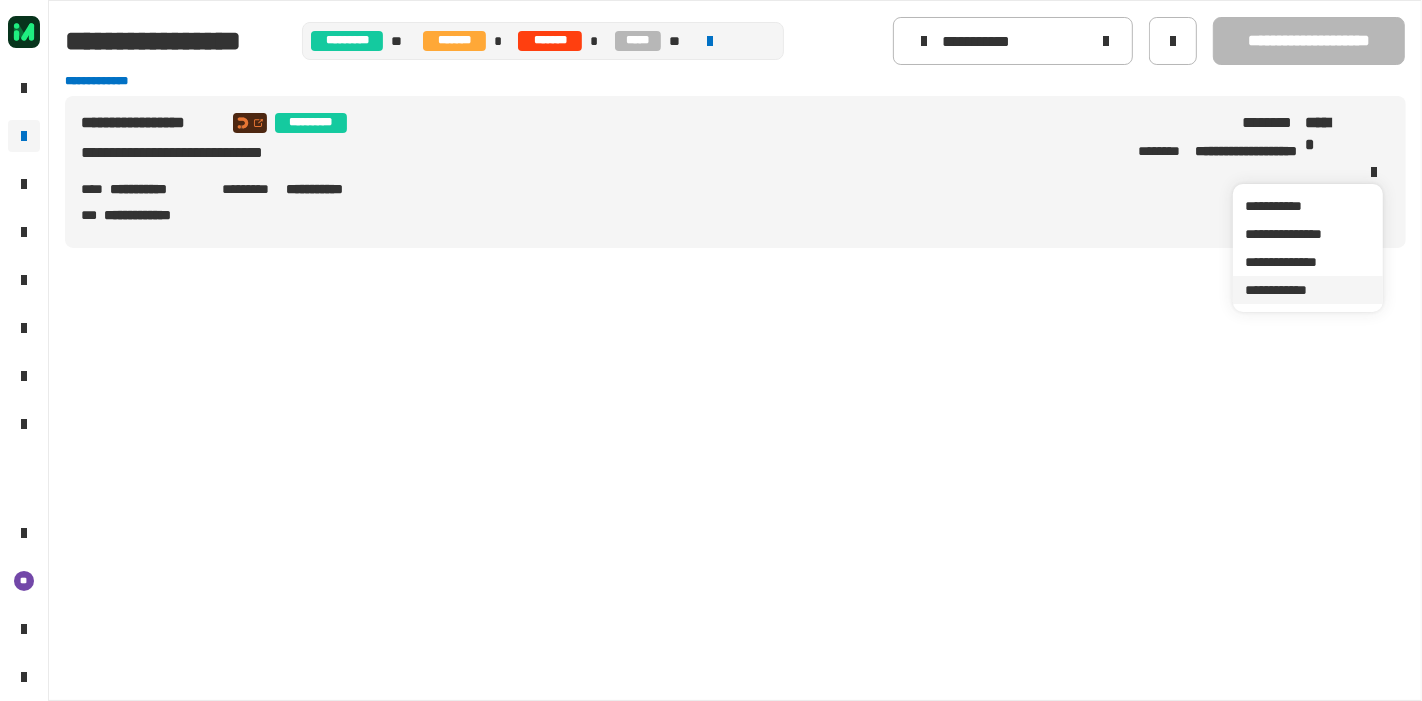 click on "**********" at bounding box center (1308, 290) 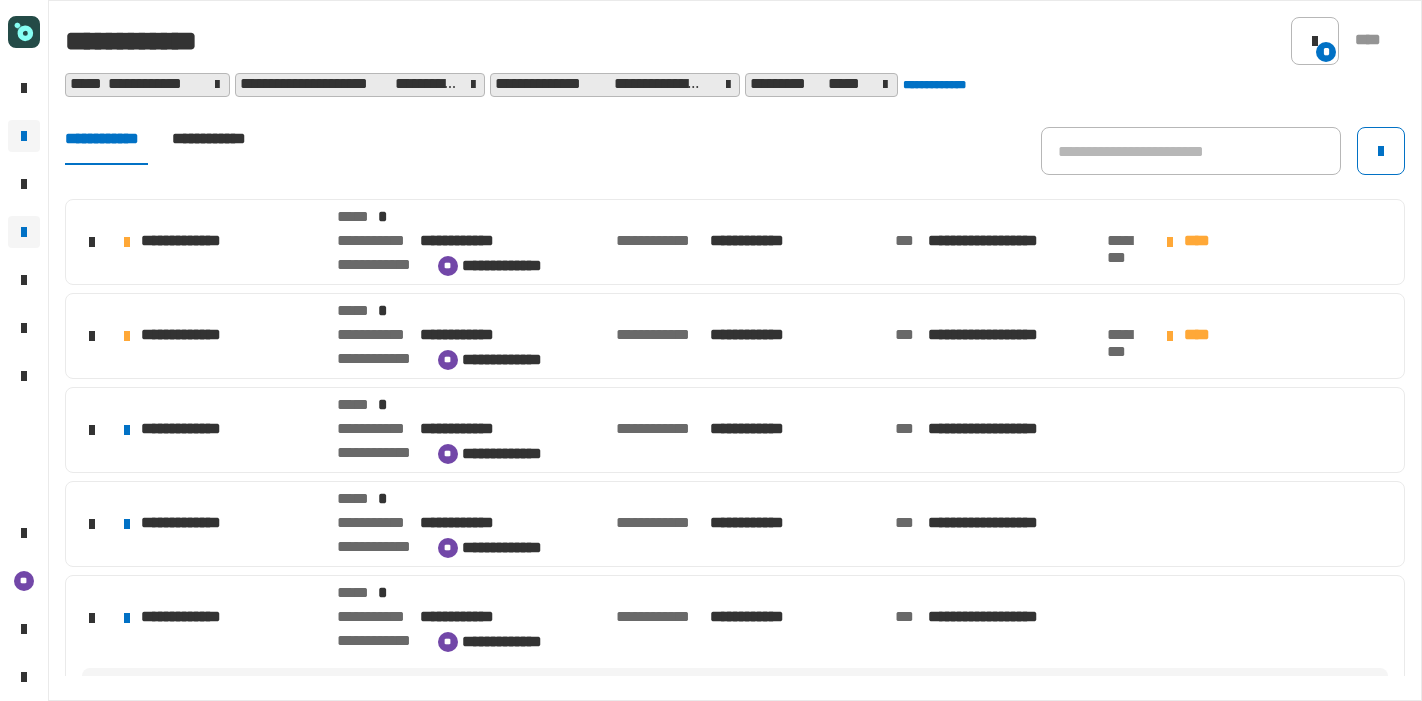 scroll, scrollTop: 0, scrollLeft: 0, axis: both 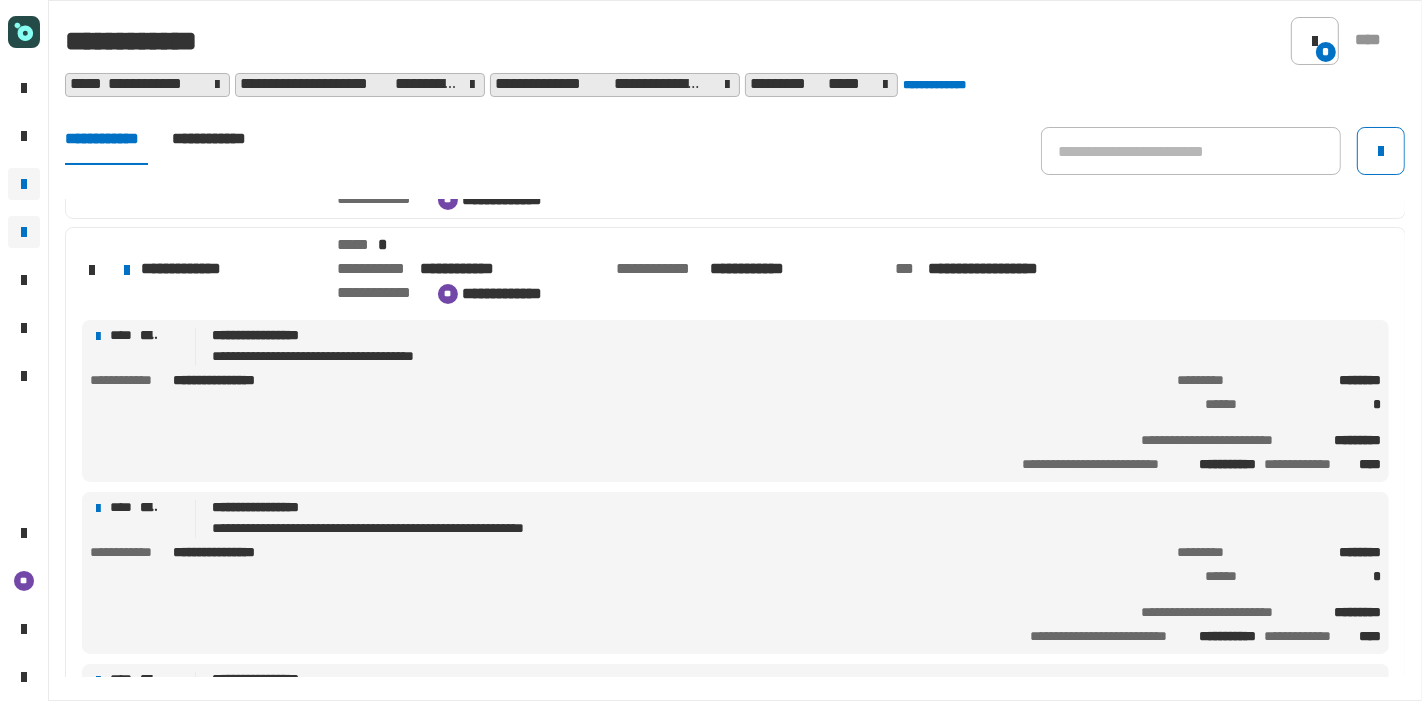 click 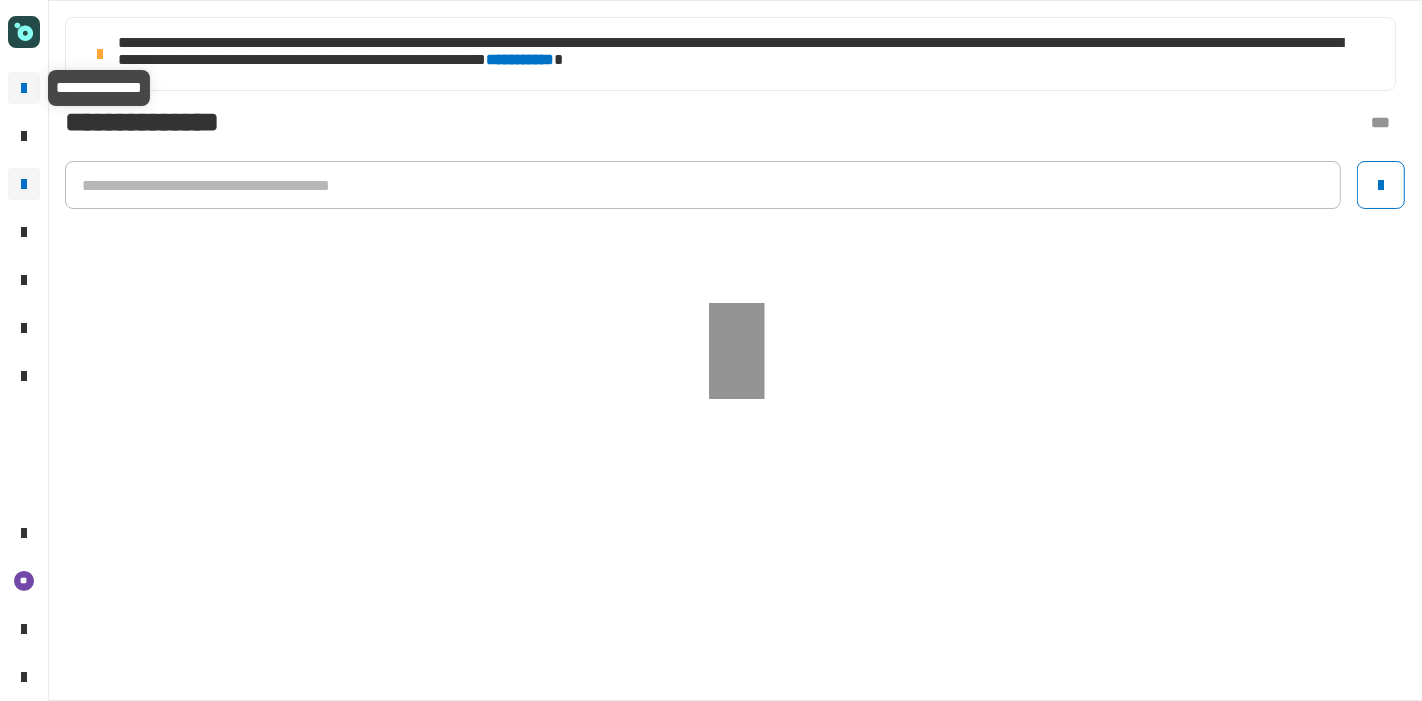 click 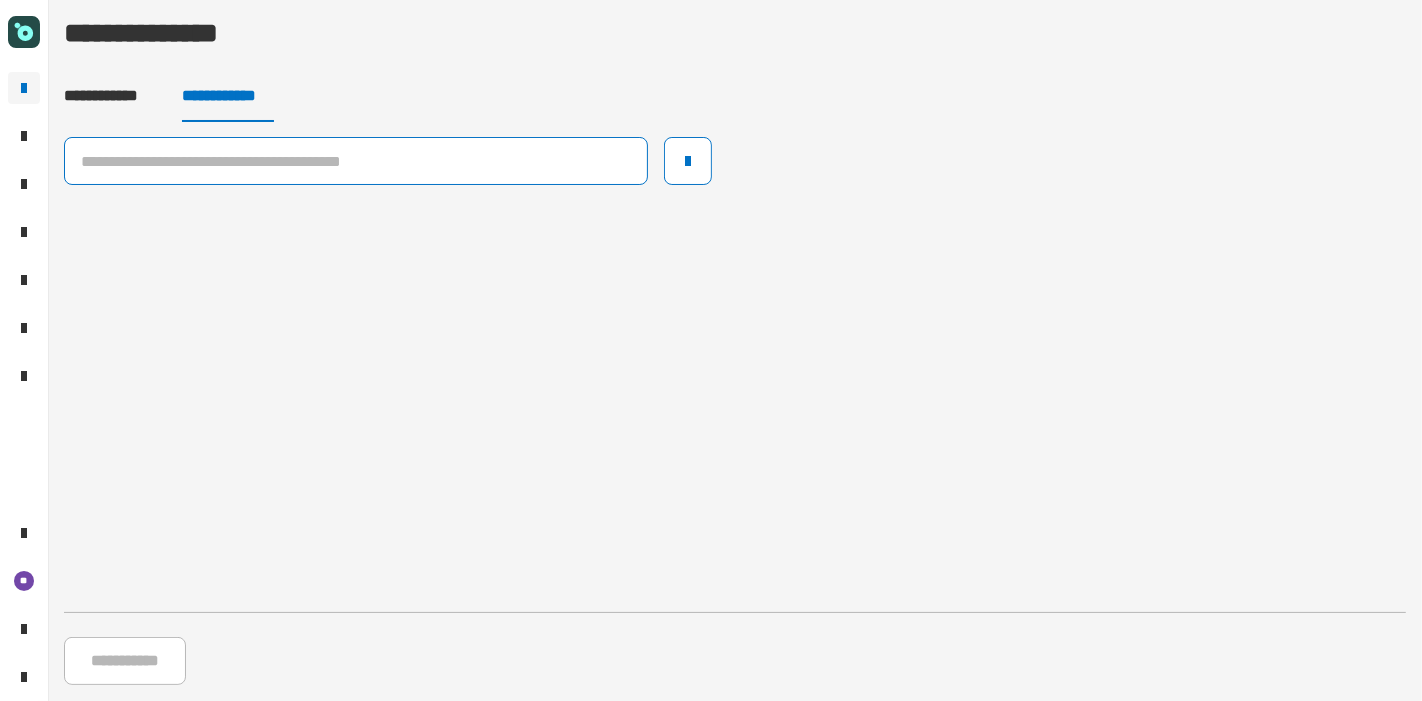 click 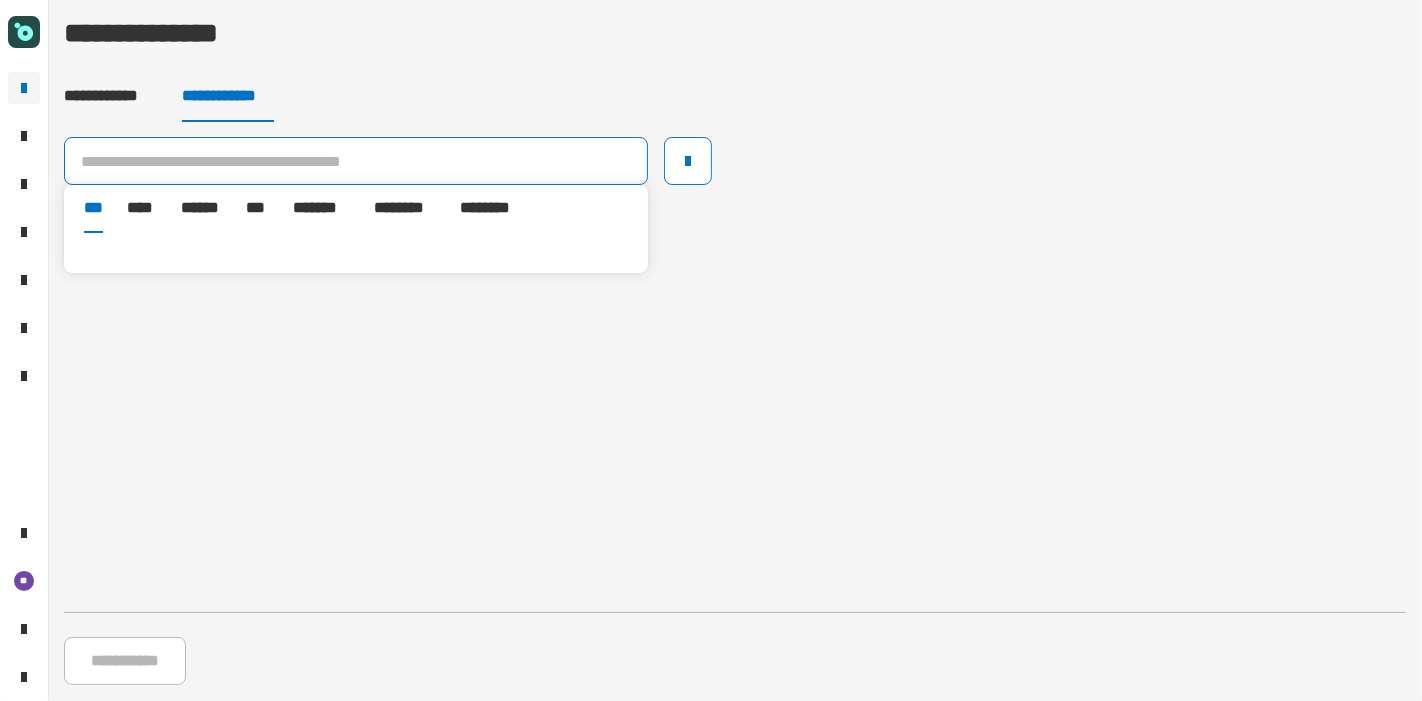 paste on "**********" 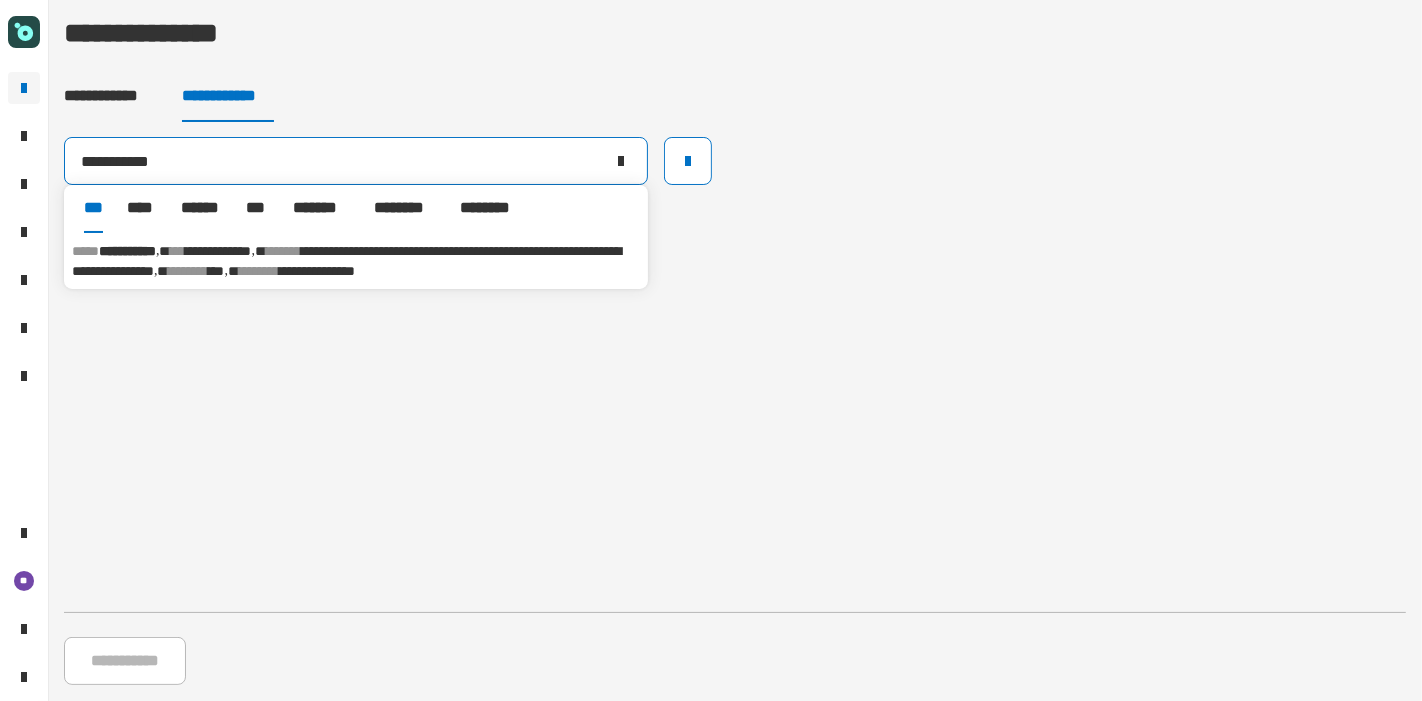 type on "**********" 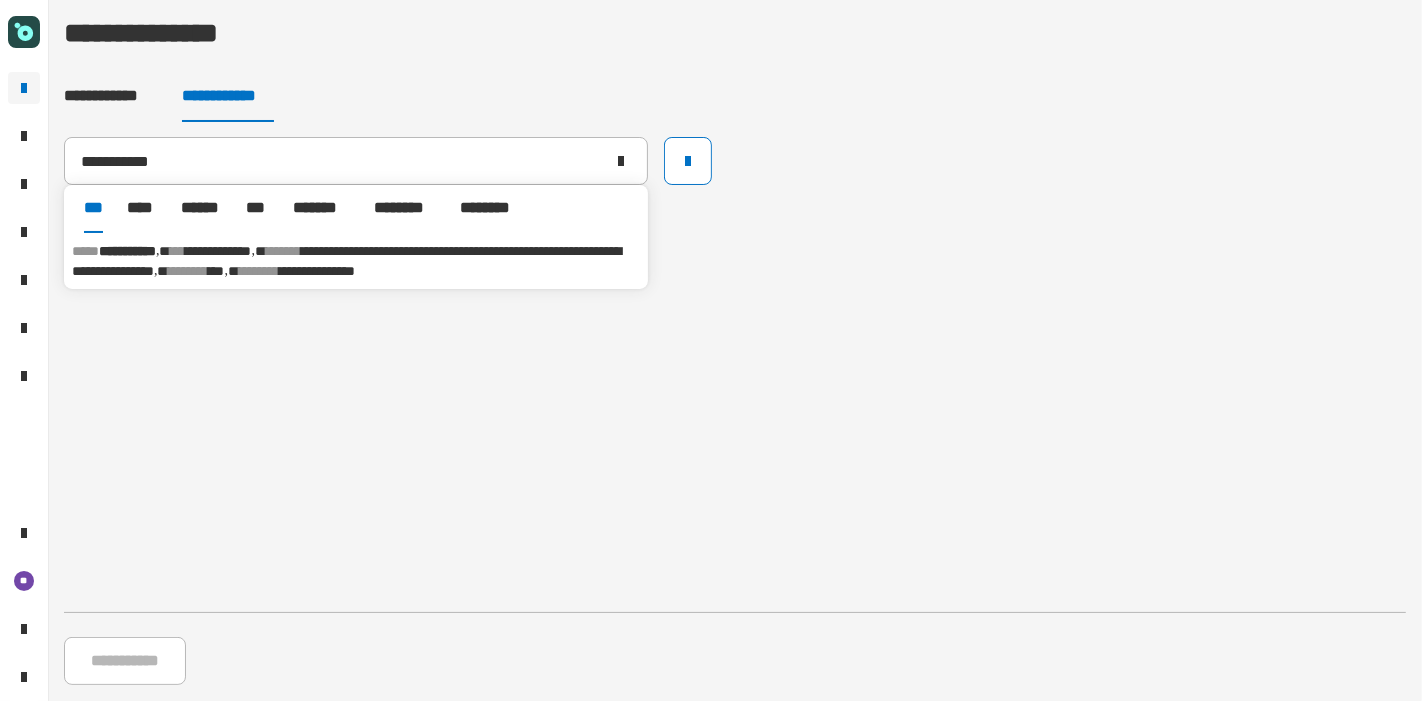 click on "**********" at bounding box center (346, 261) 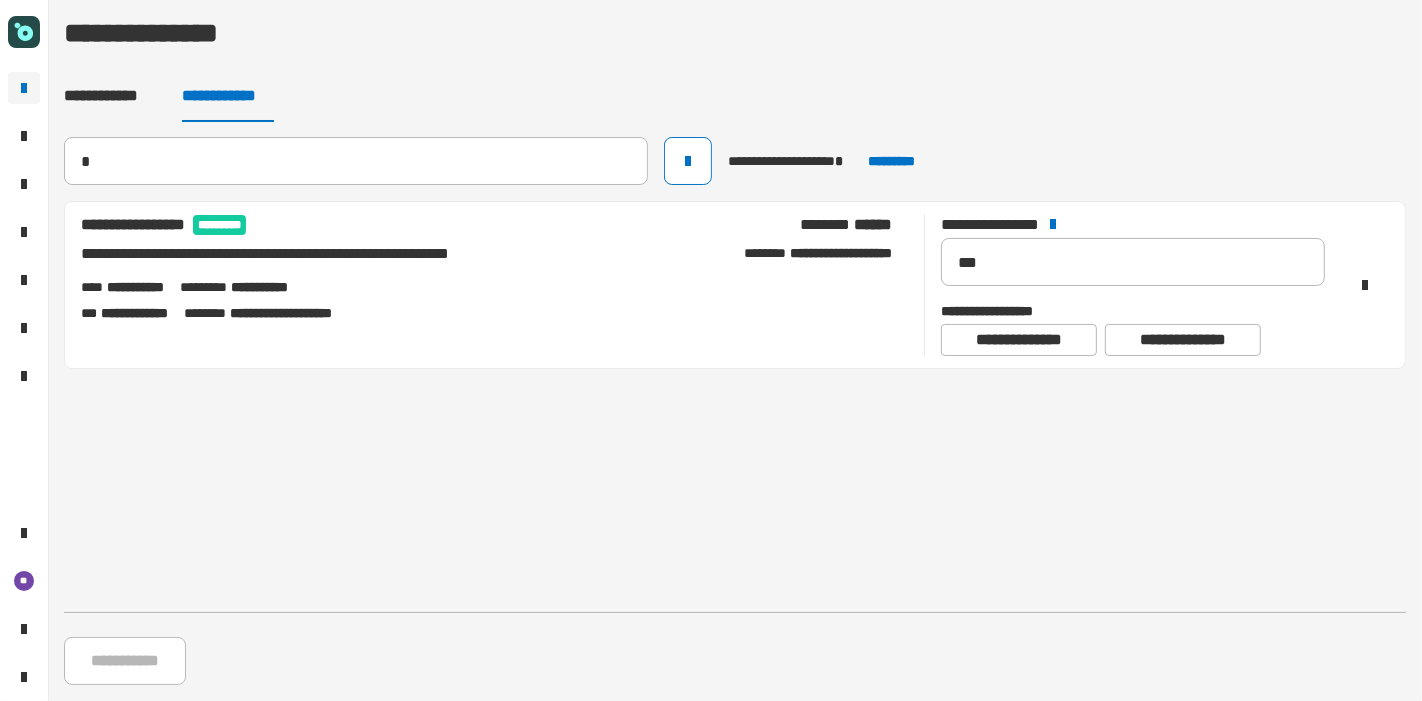 type 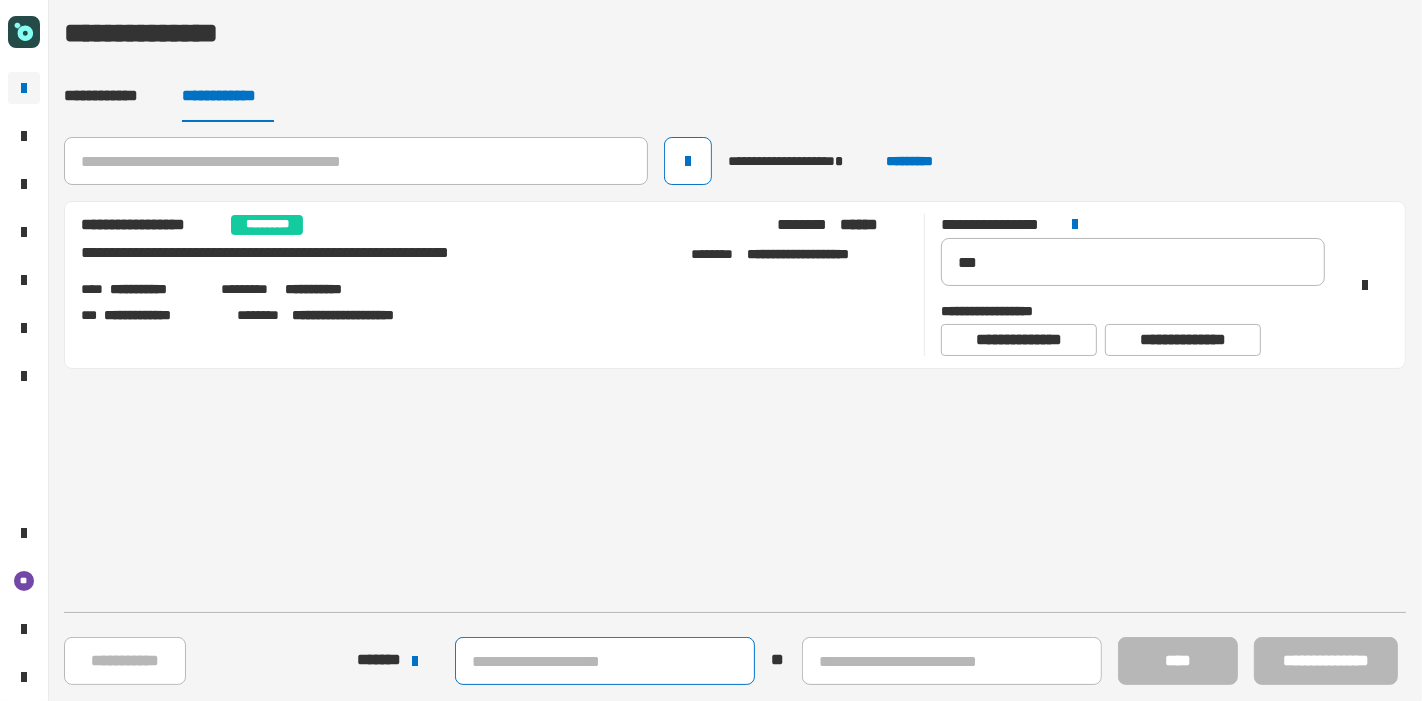 click 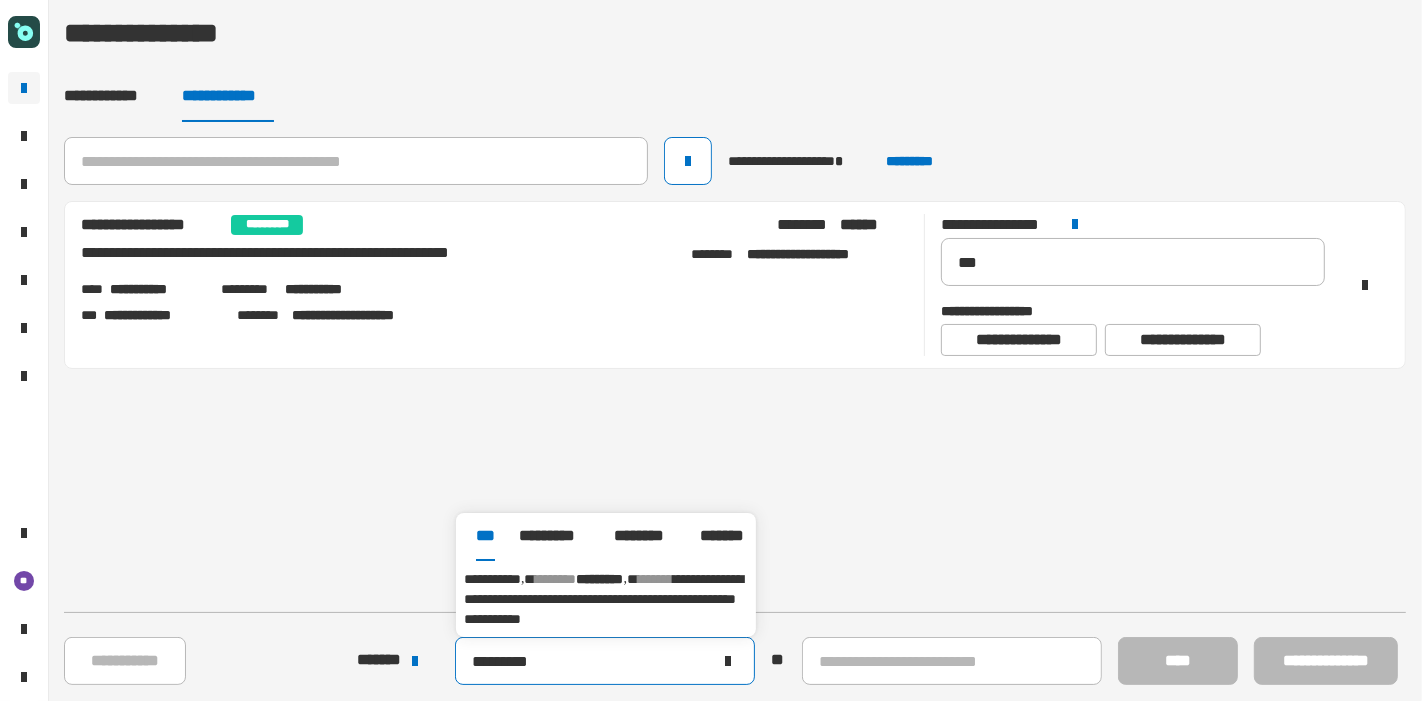 type on "*********" 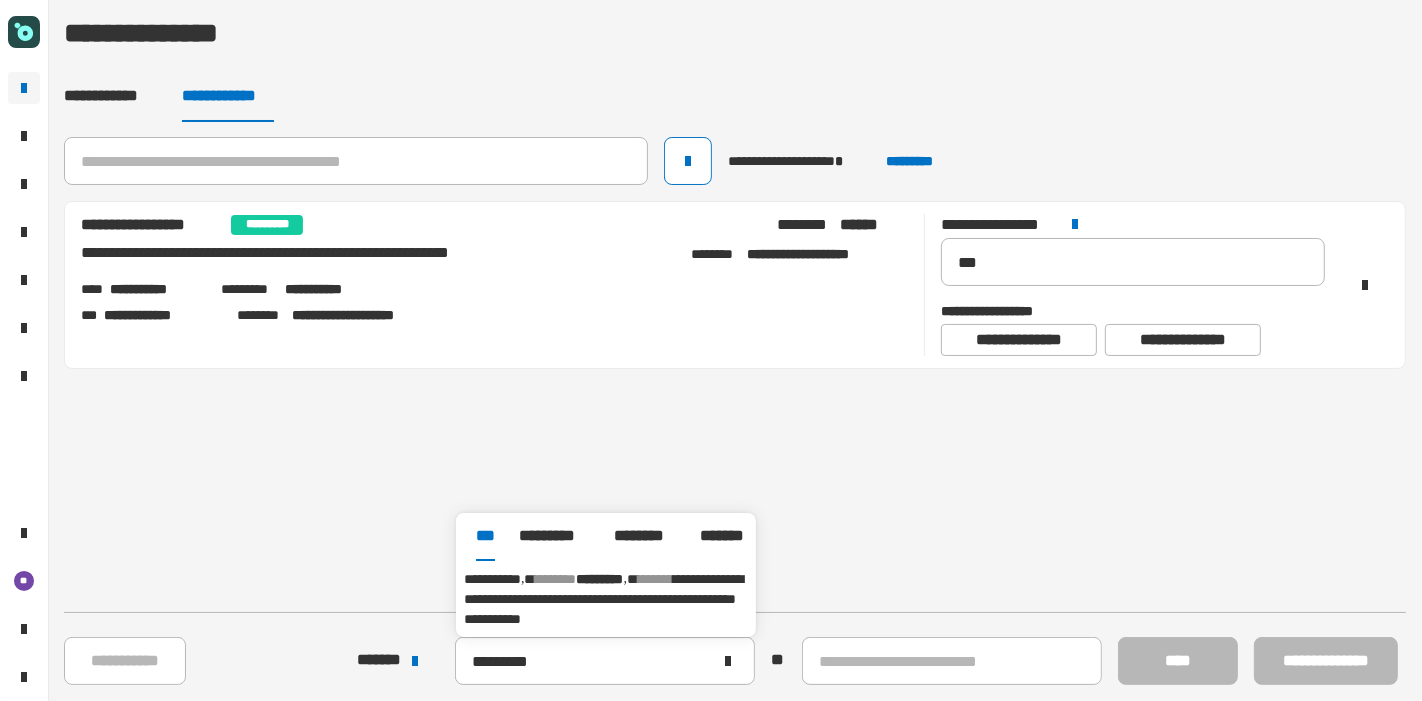click on "**********" at bounding box center (603, 599) 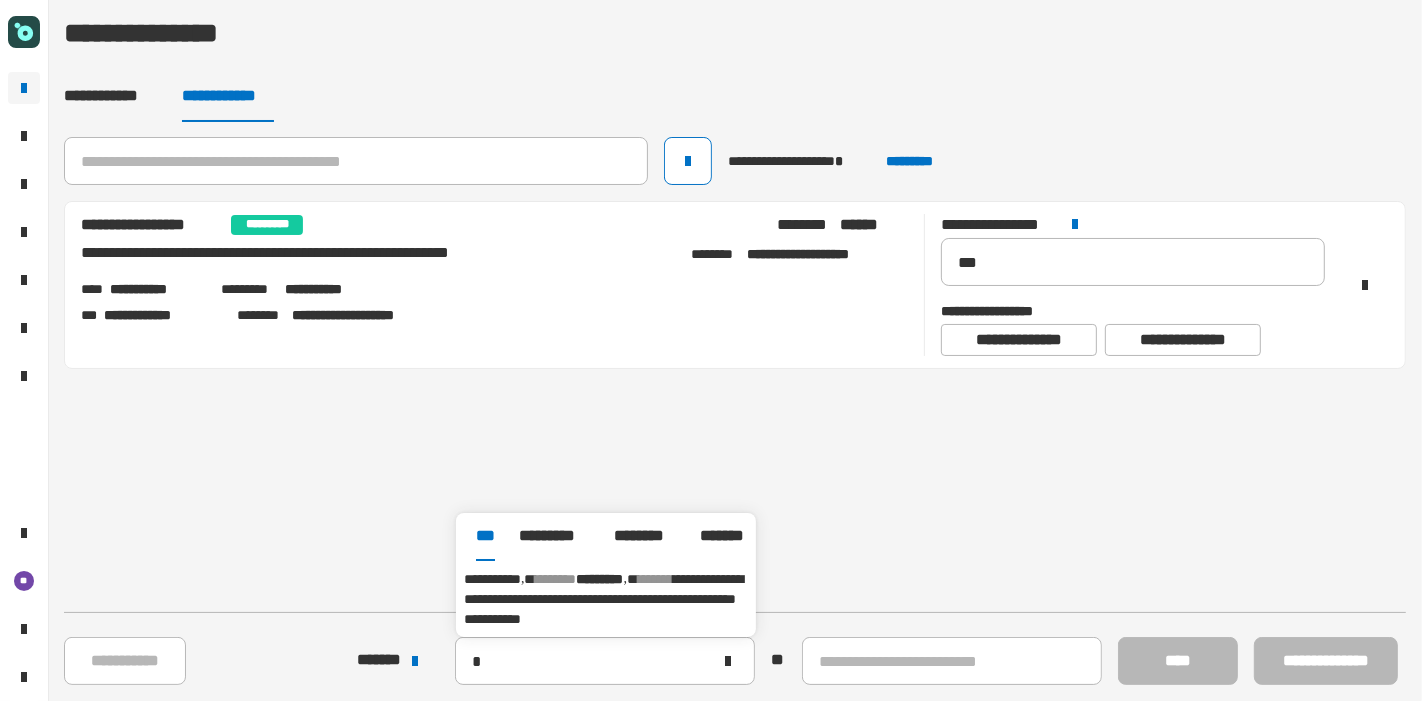 type on "**********" 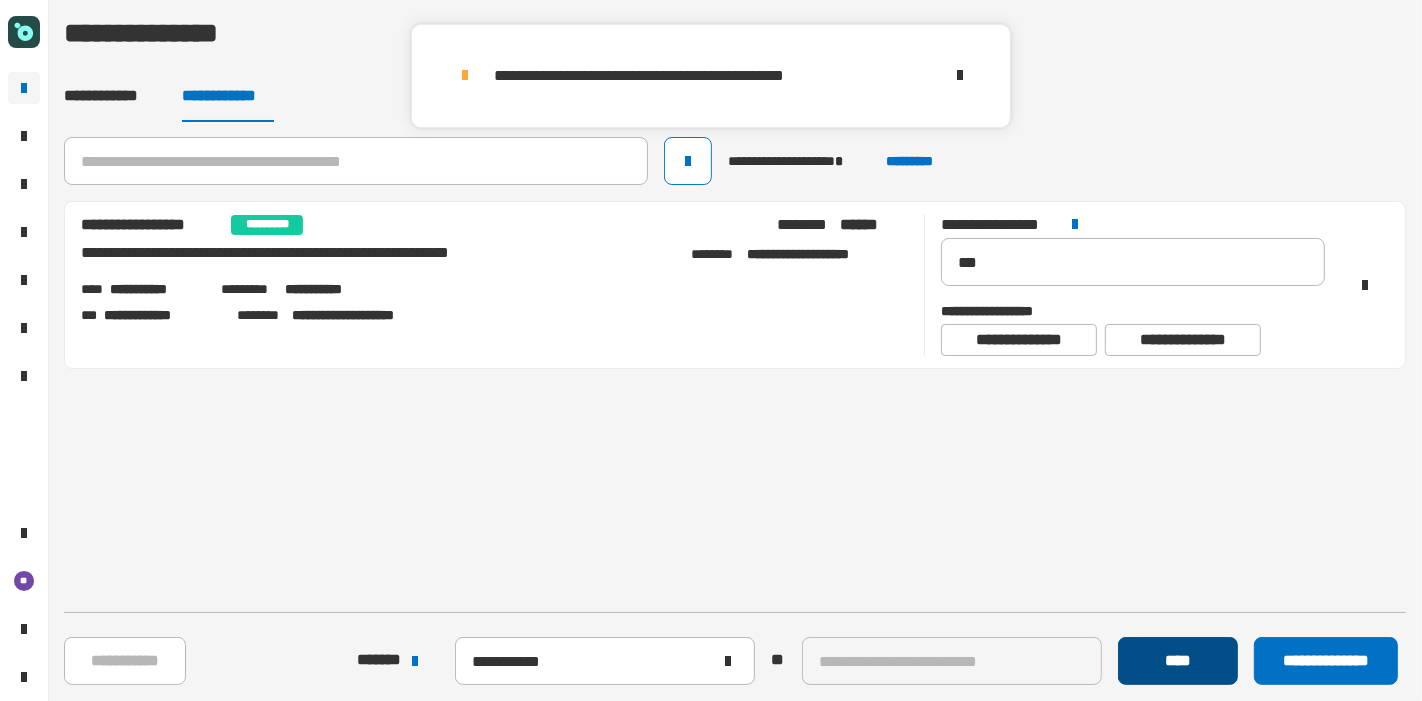 click on "****" 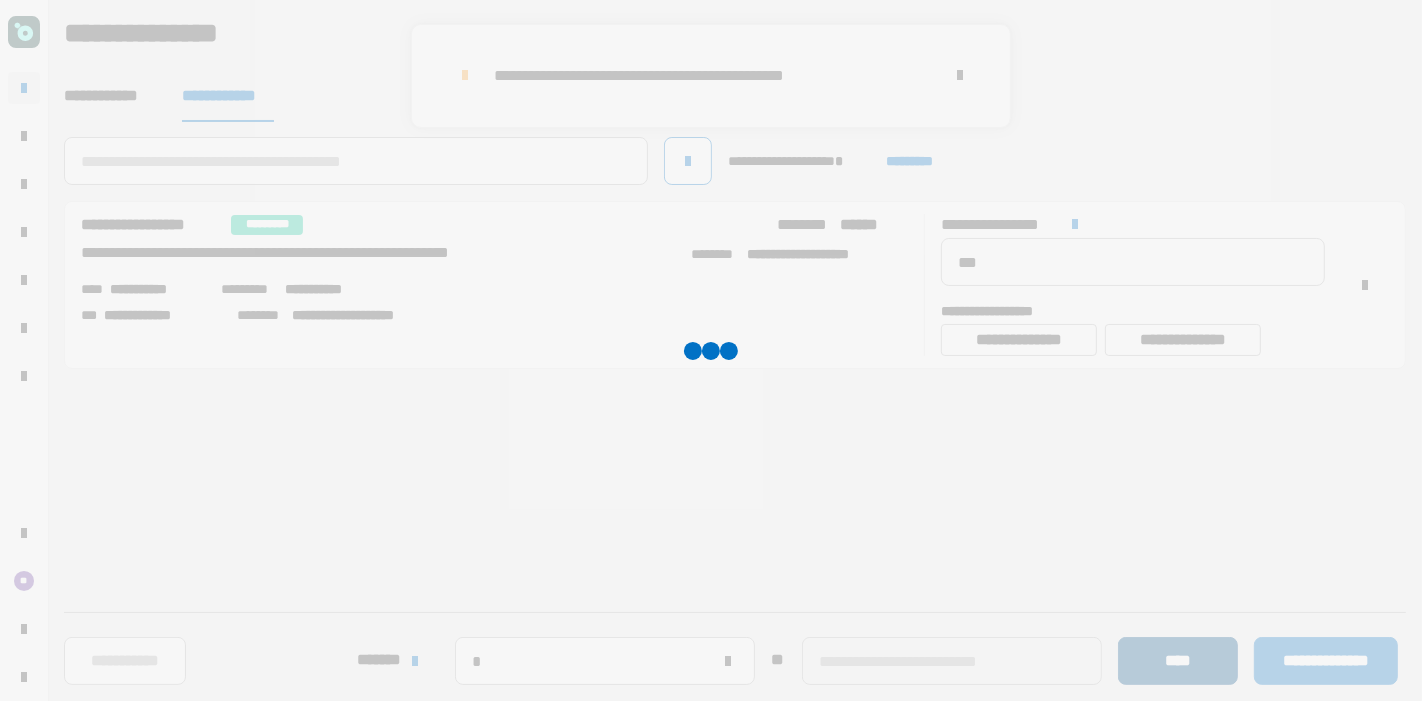 type 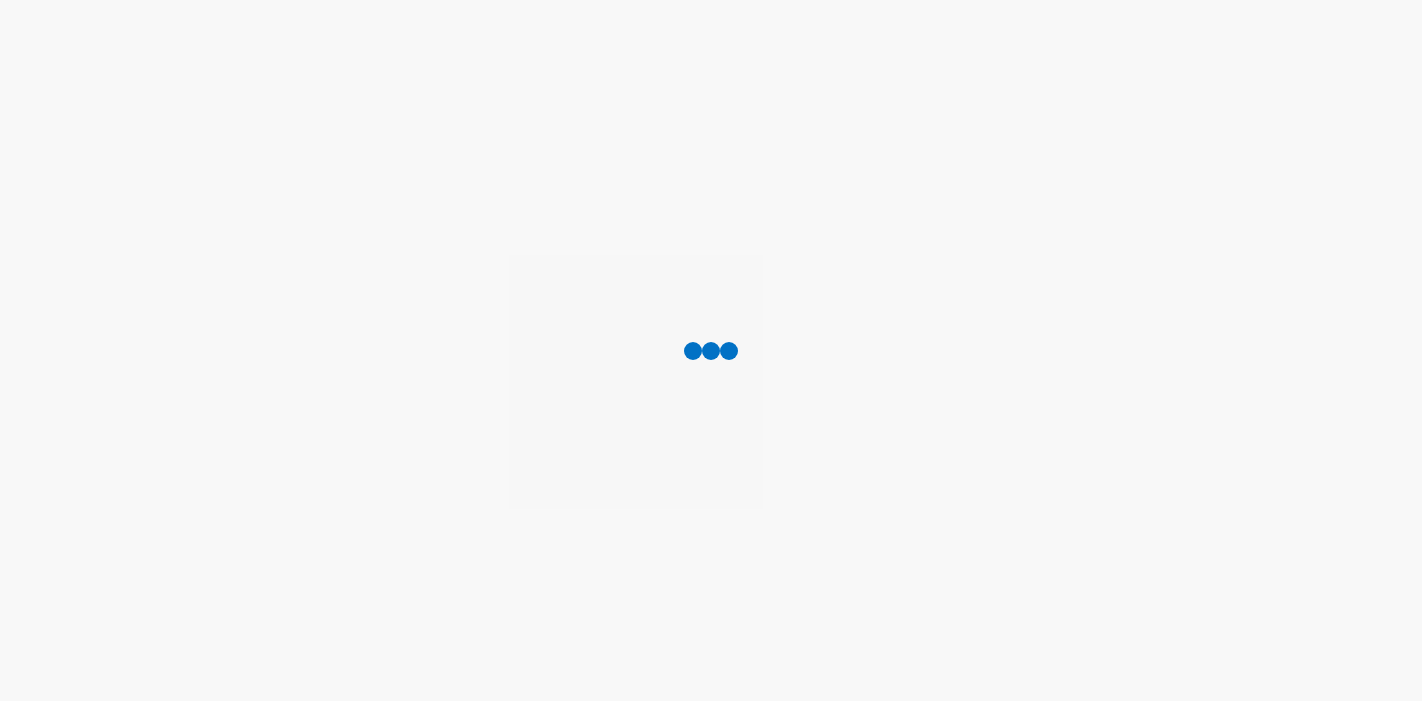 scroll, scrollTop: 0, scrollLeft: 0, axis: both 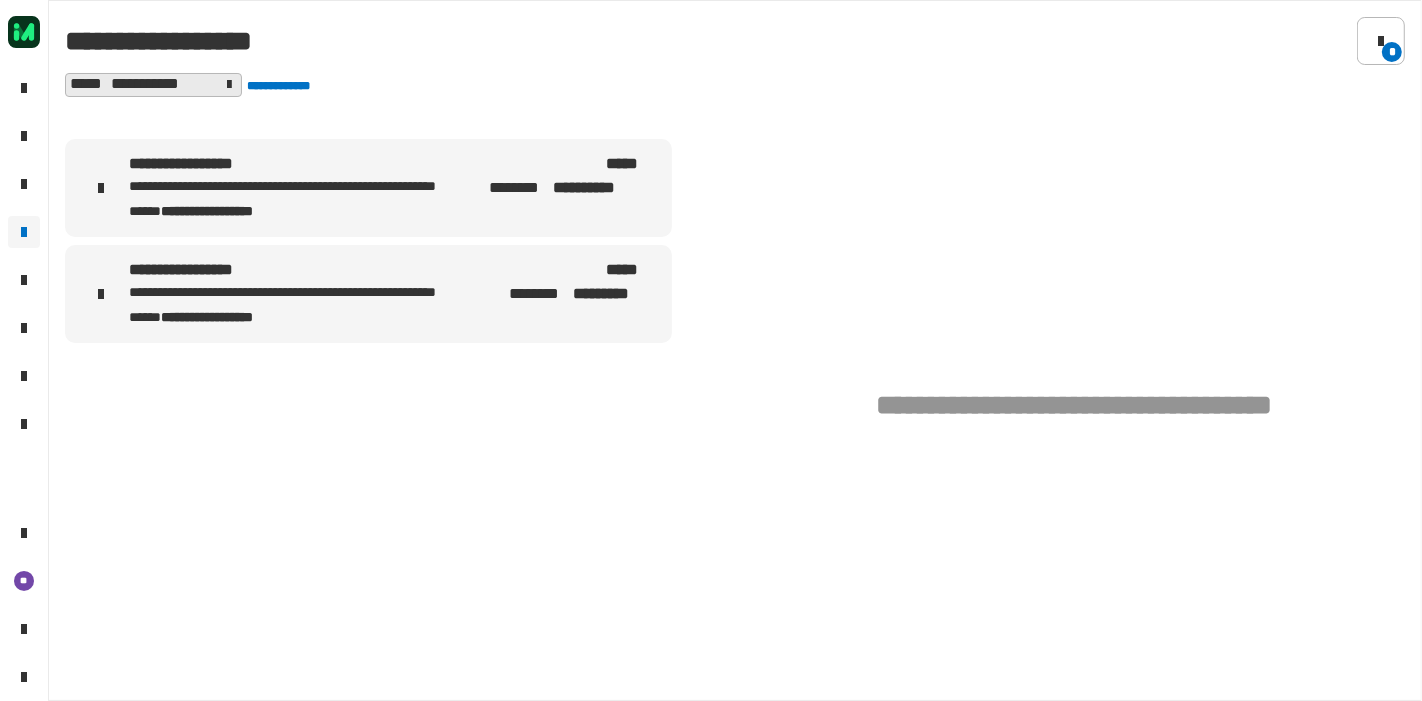 click on "**********" at bounding box center [207, 211] 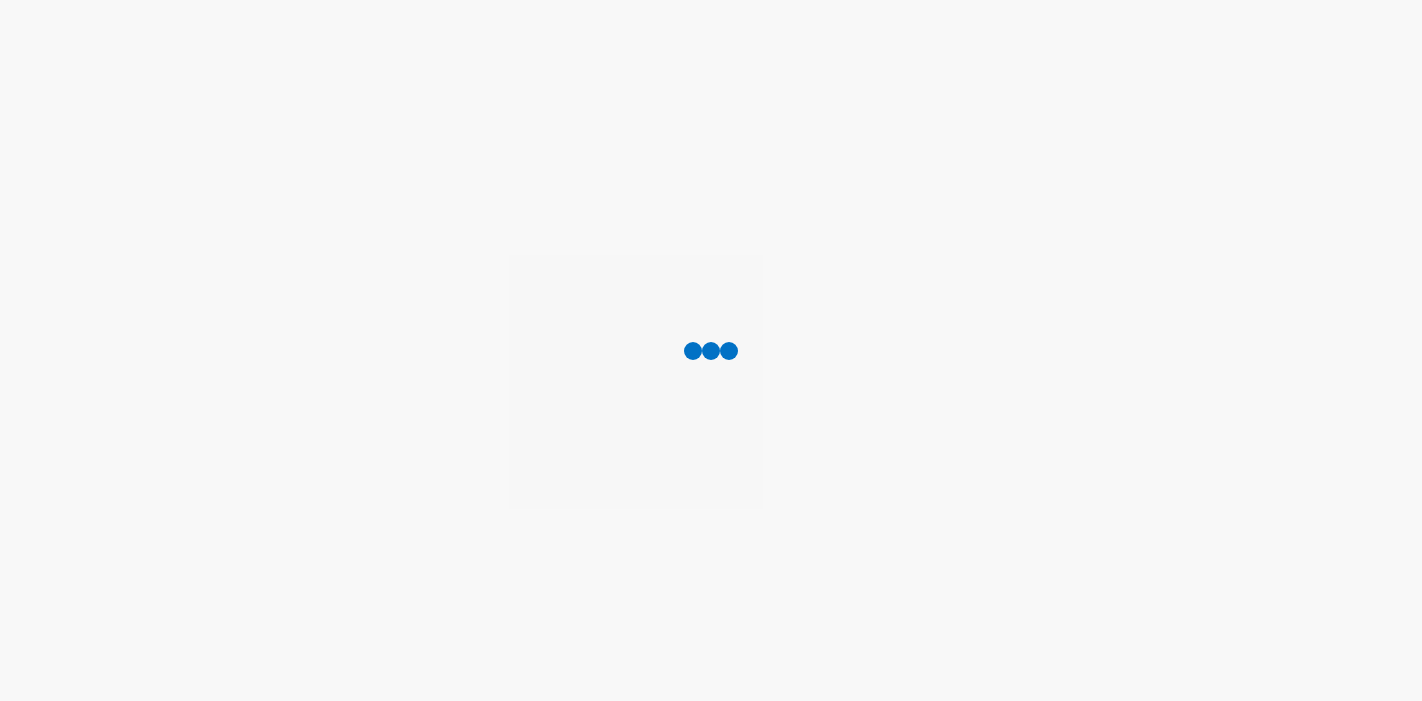 scroll, scrollTop: 0, scrollLeft: 0, axis: both 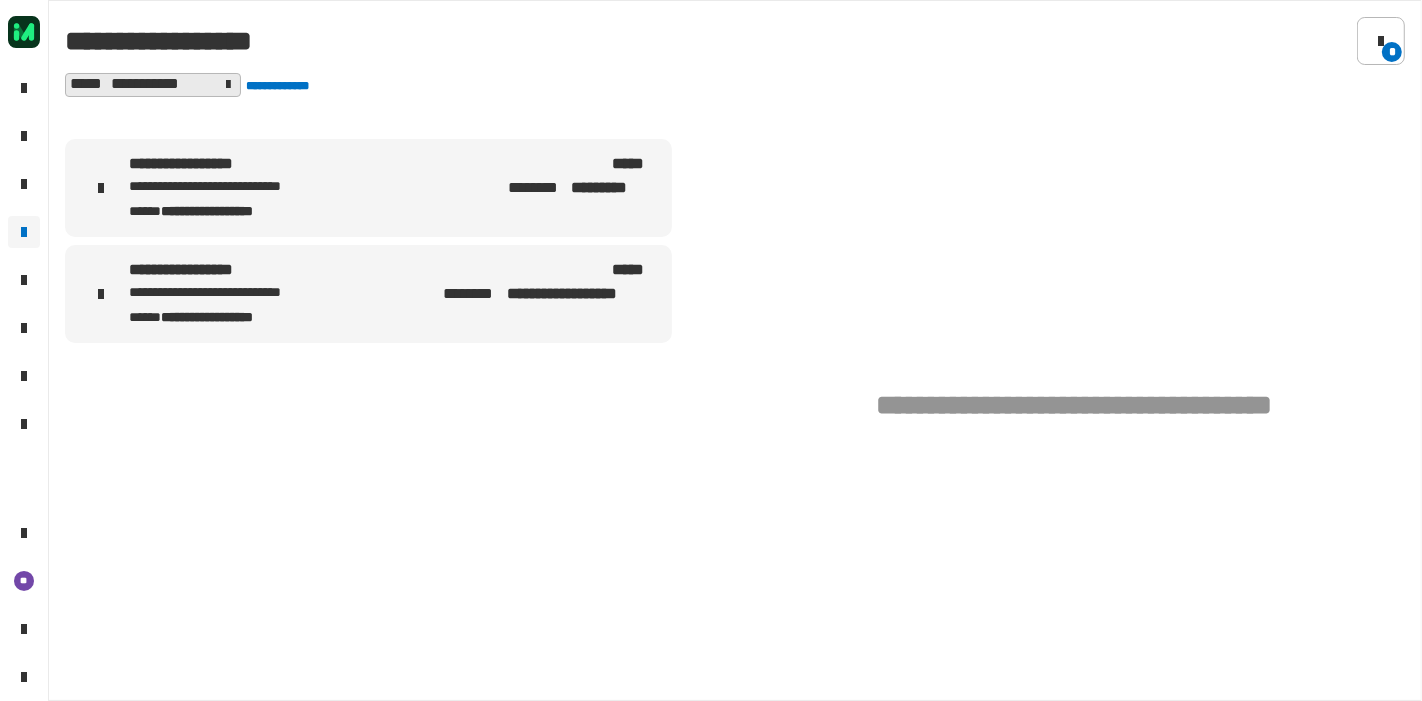 click on "[FIRST] [LAST] [MIDDLE] [LAST] [LAST] [LAST] [LAST]" at bounding box center (368, 188) 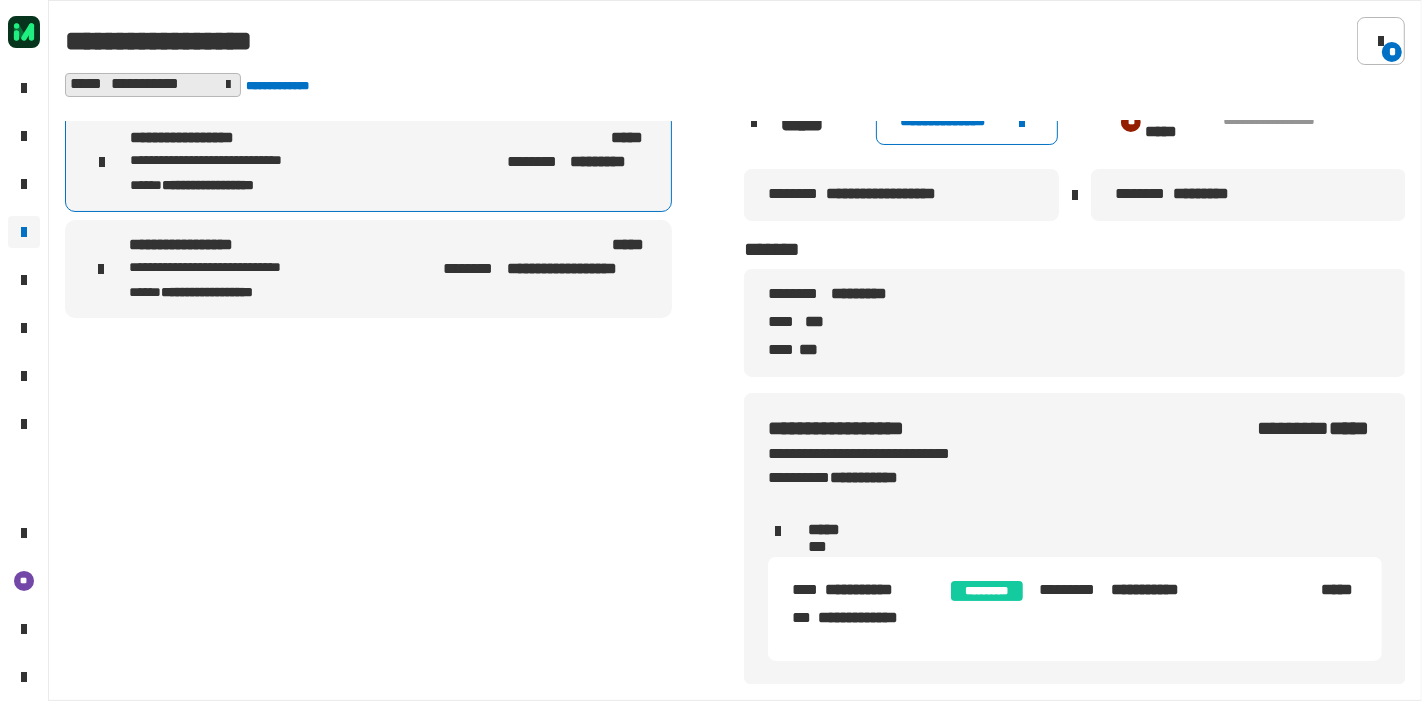 scroll, scrollTop: 0, scrollLeft: 0, axis: both 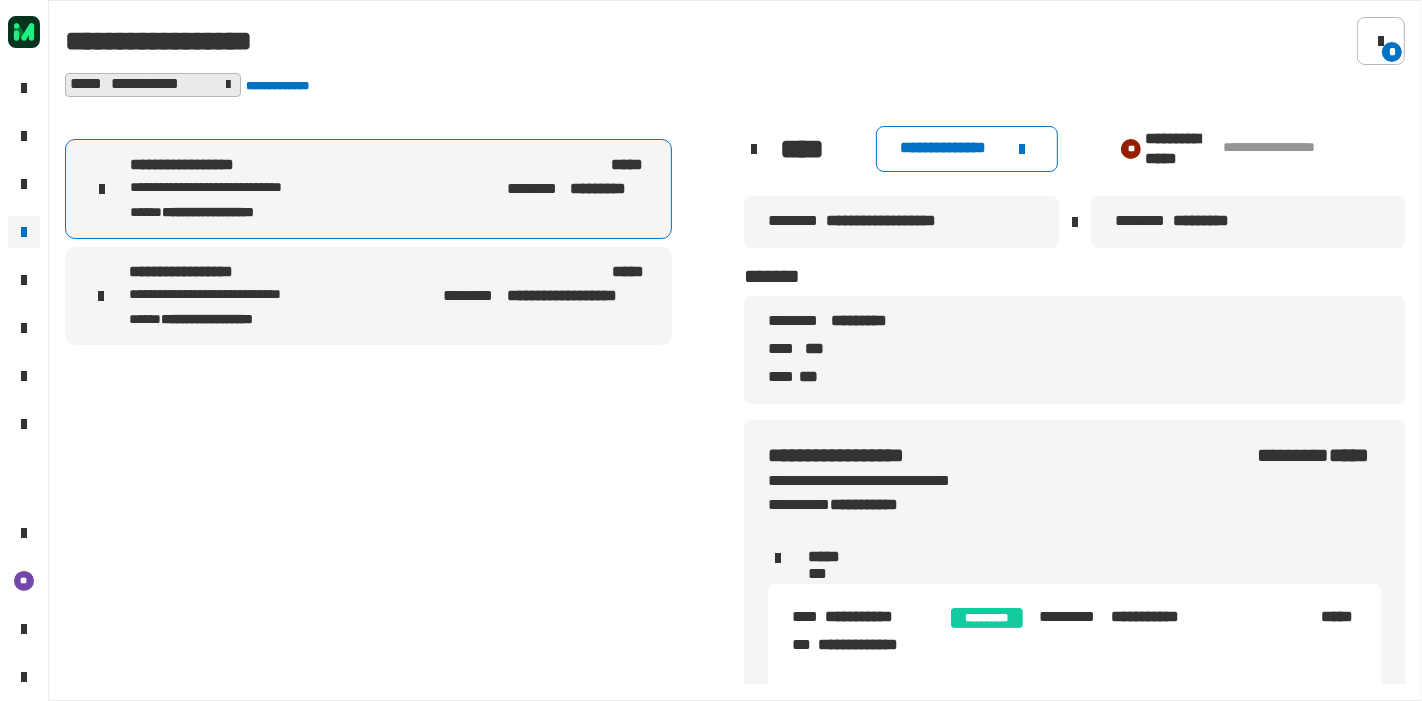 click on "[FIRST] [LAST] [MIDDLE] [LAST] [LAST] [LAST] [LAST]" at bounding box center [368, 296] 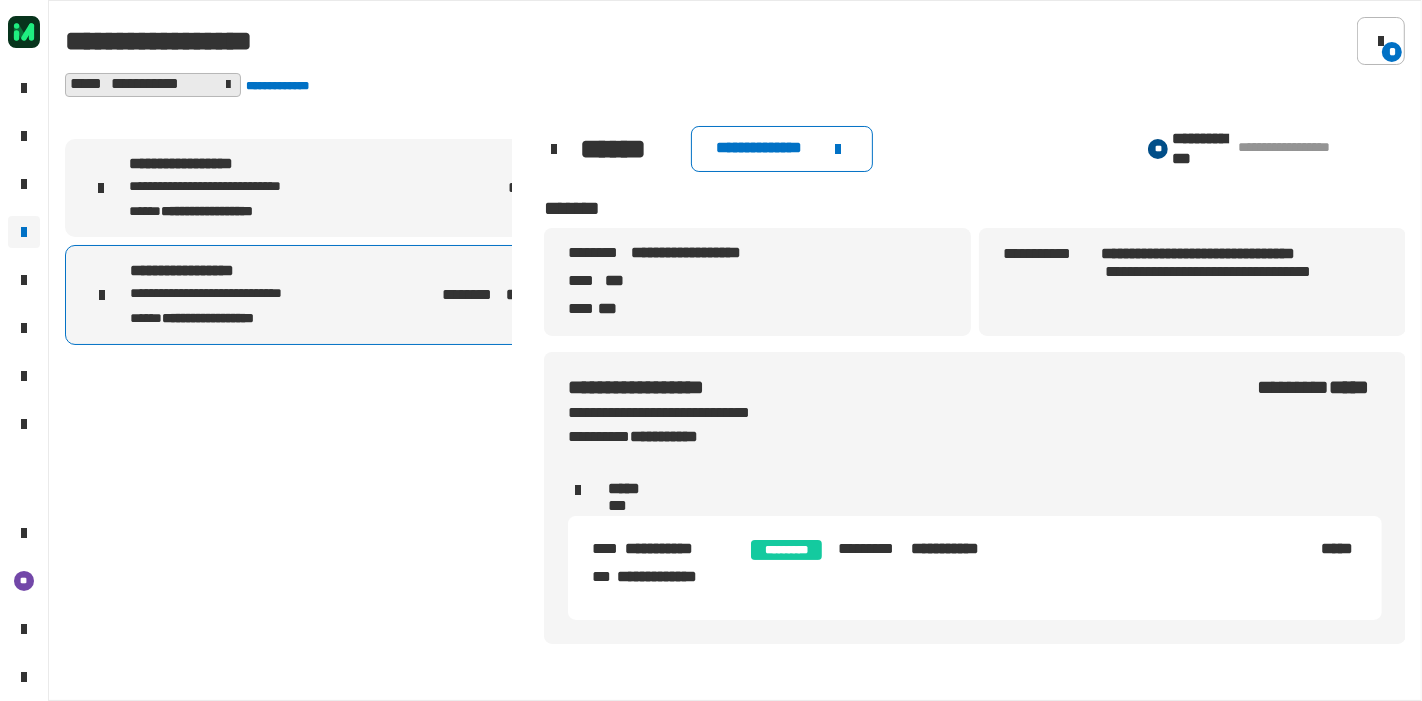 click on "[FIRST] [LAST] [MIDDLE] [LAST] [LAST] [LAST] [LAST]" at bounding box center [368, 188] 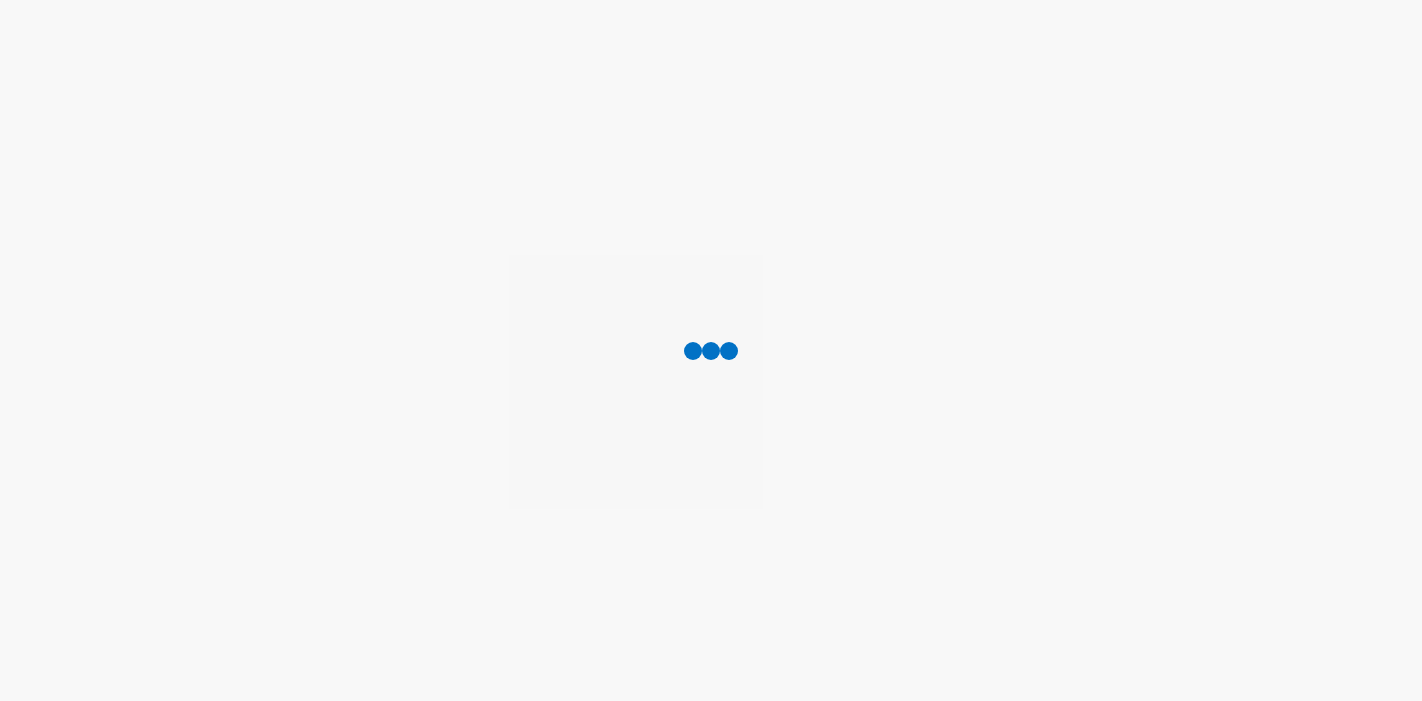 scroll, scrollTop: 0, scrollLeft: 0, axis: both 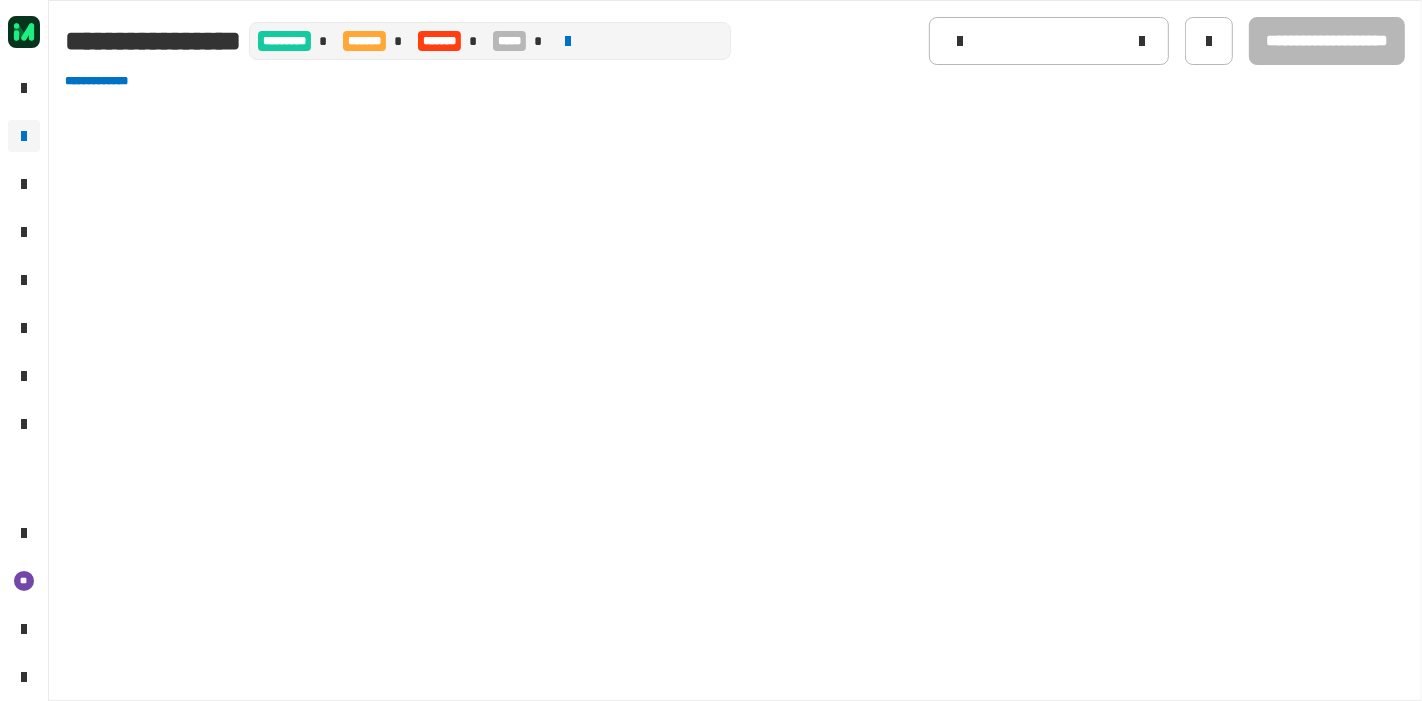 type on "**********" 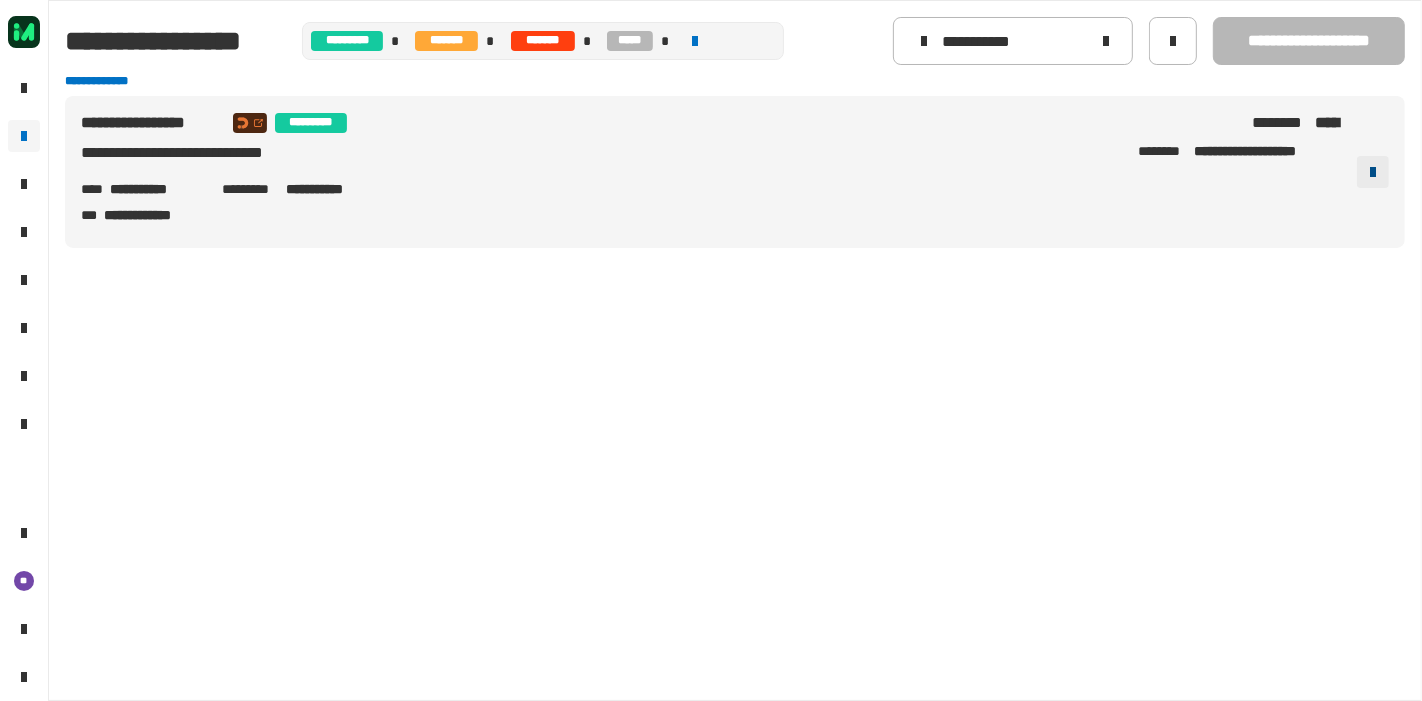 click at bounding box center [1373, 172] 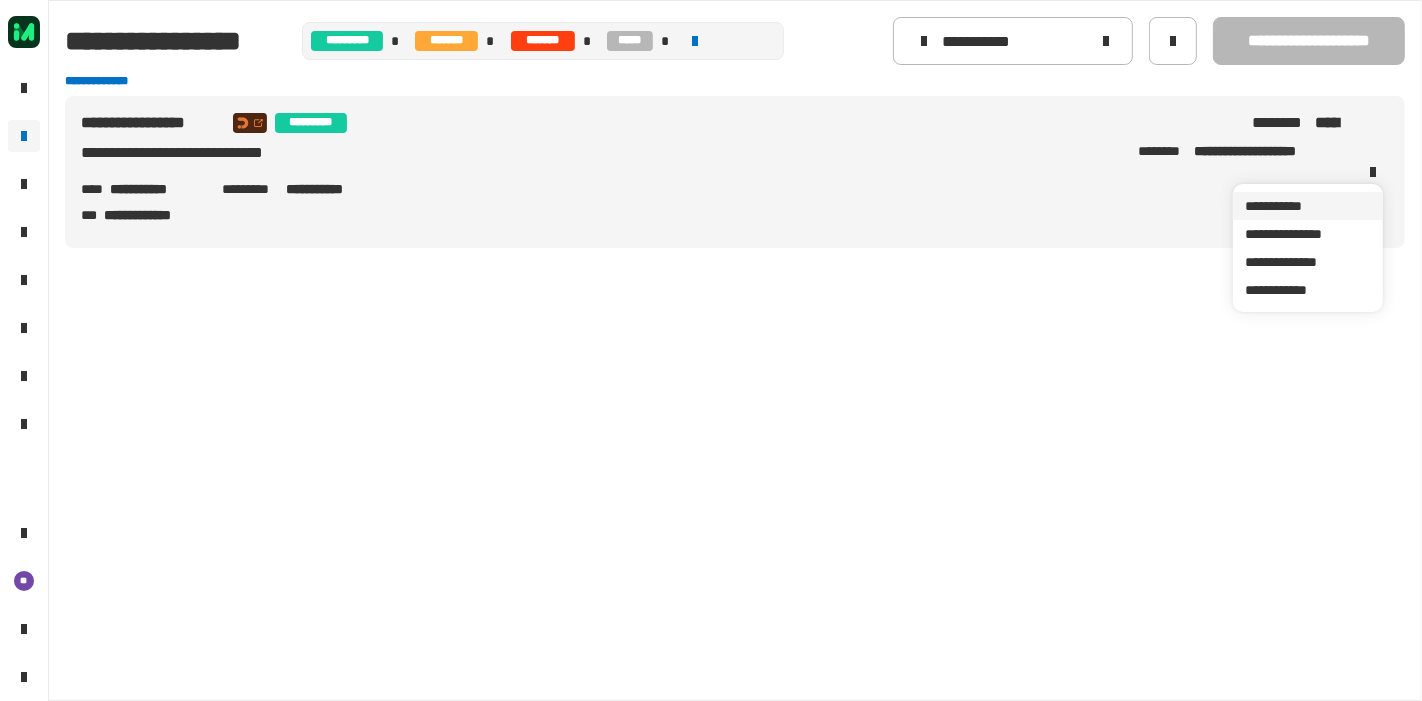 click on "**********" at bounding box center (1308, 206) 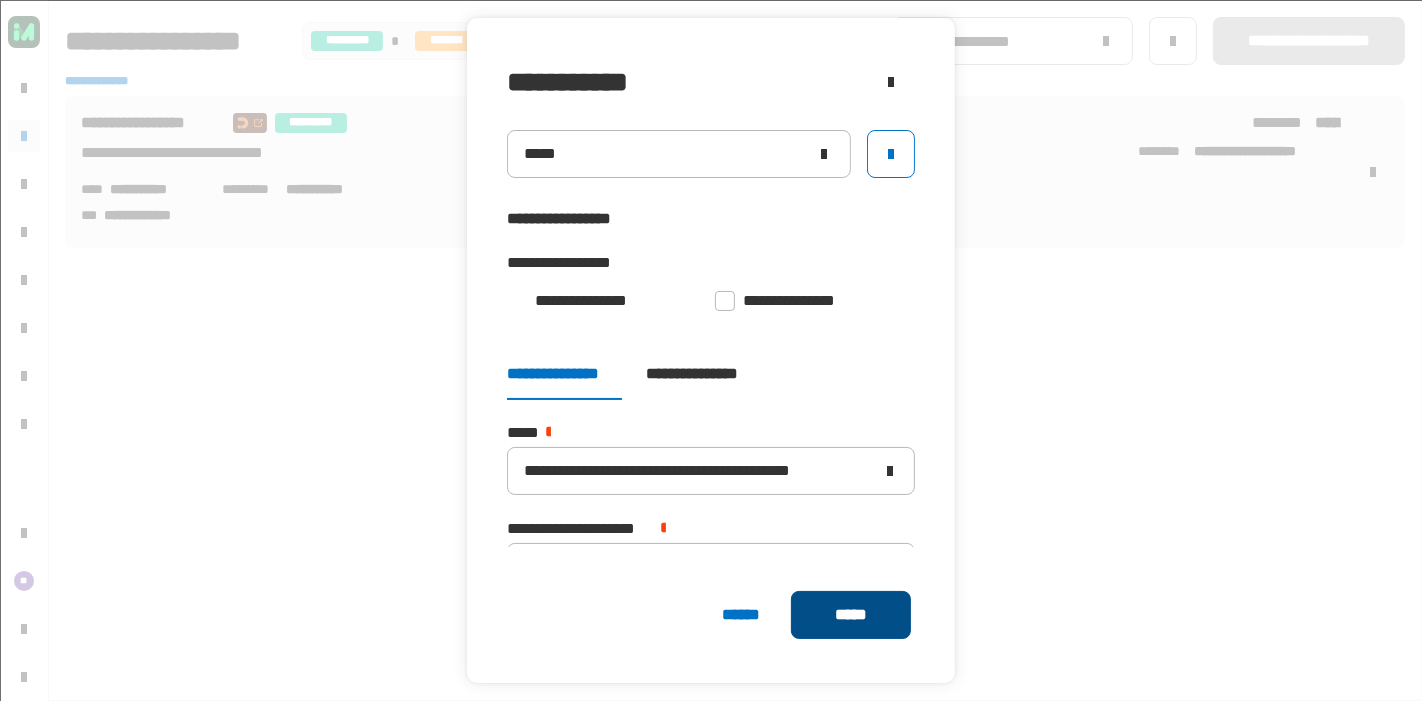 click on "*****" 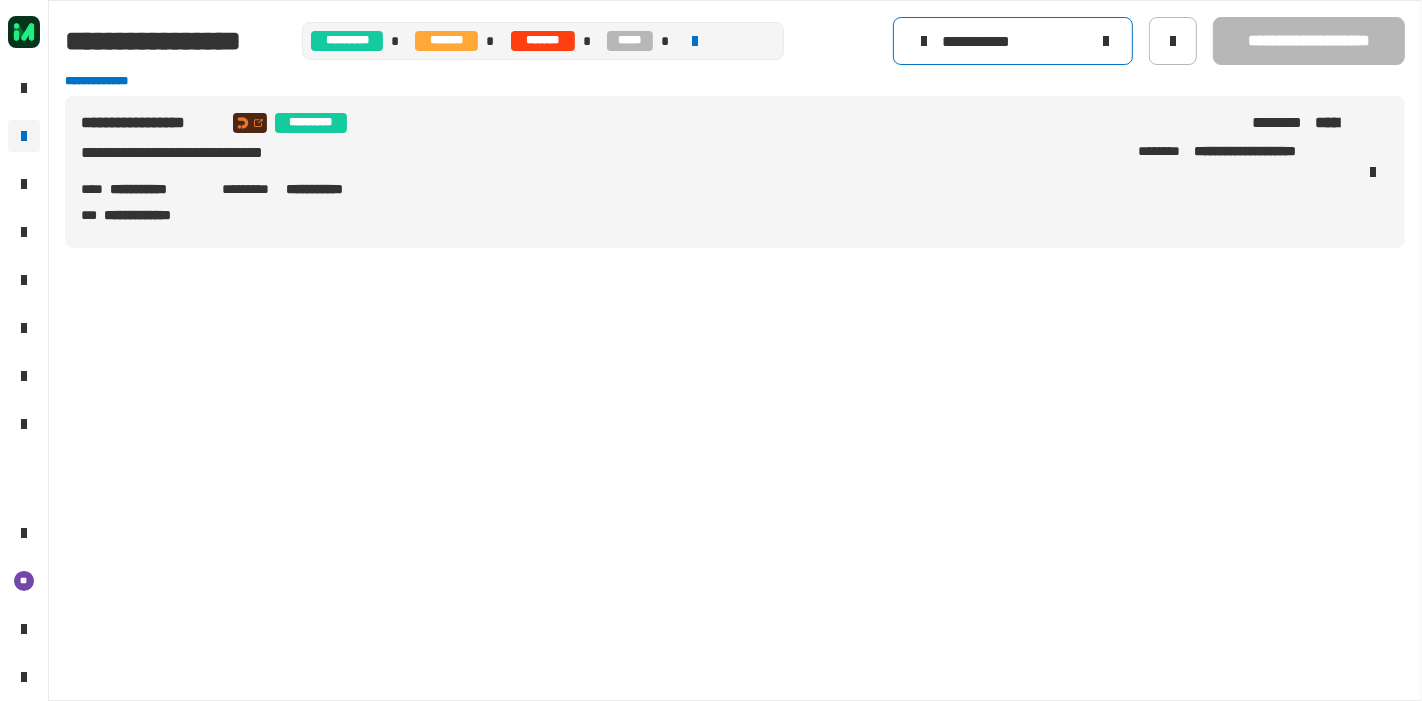 click on "**********" 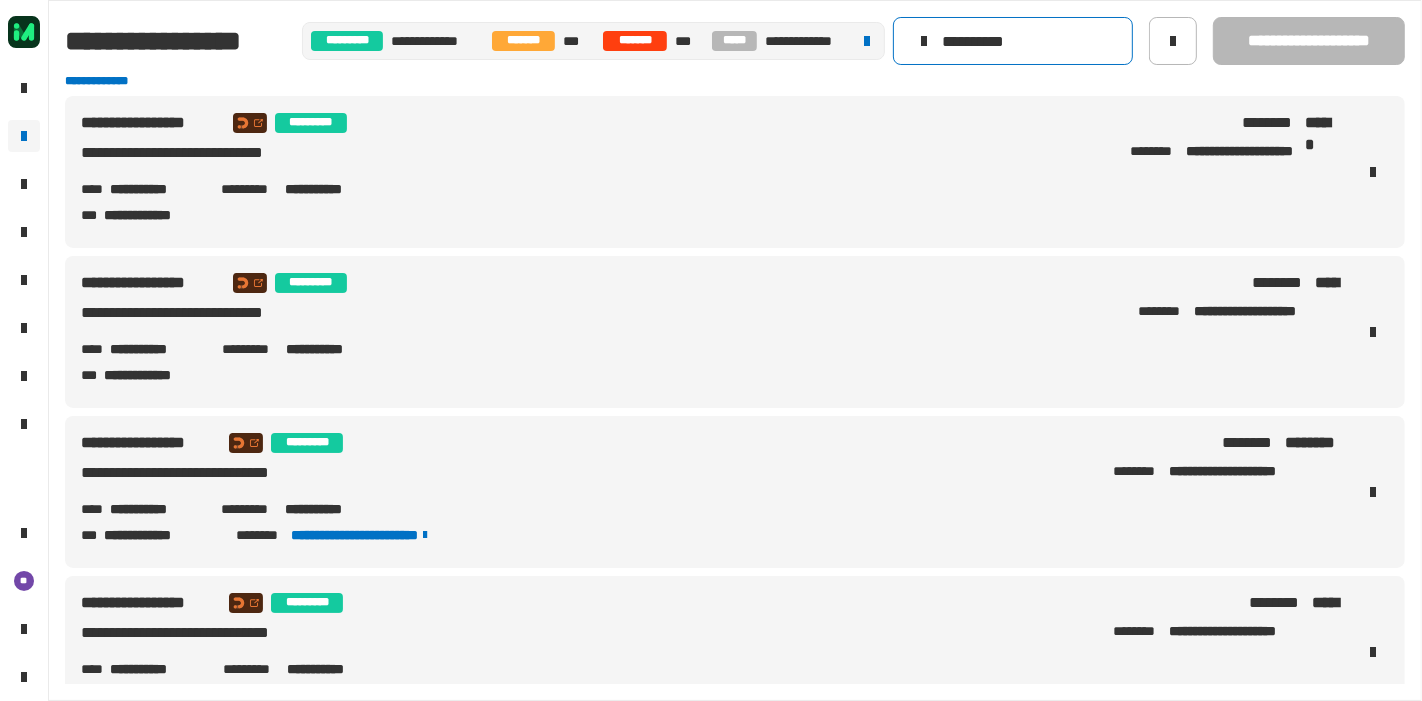 type on "**********" 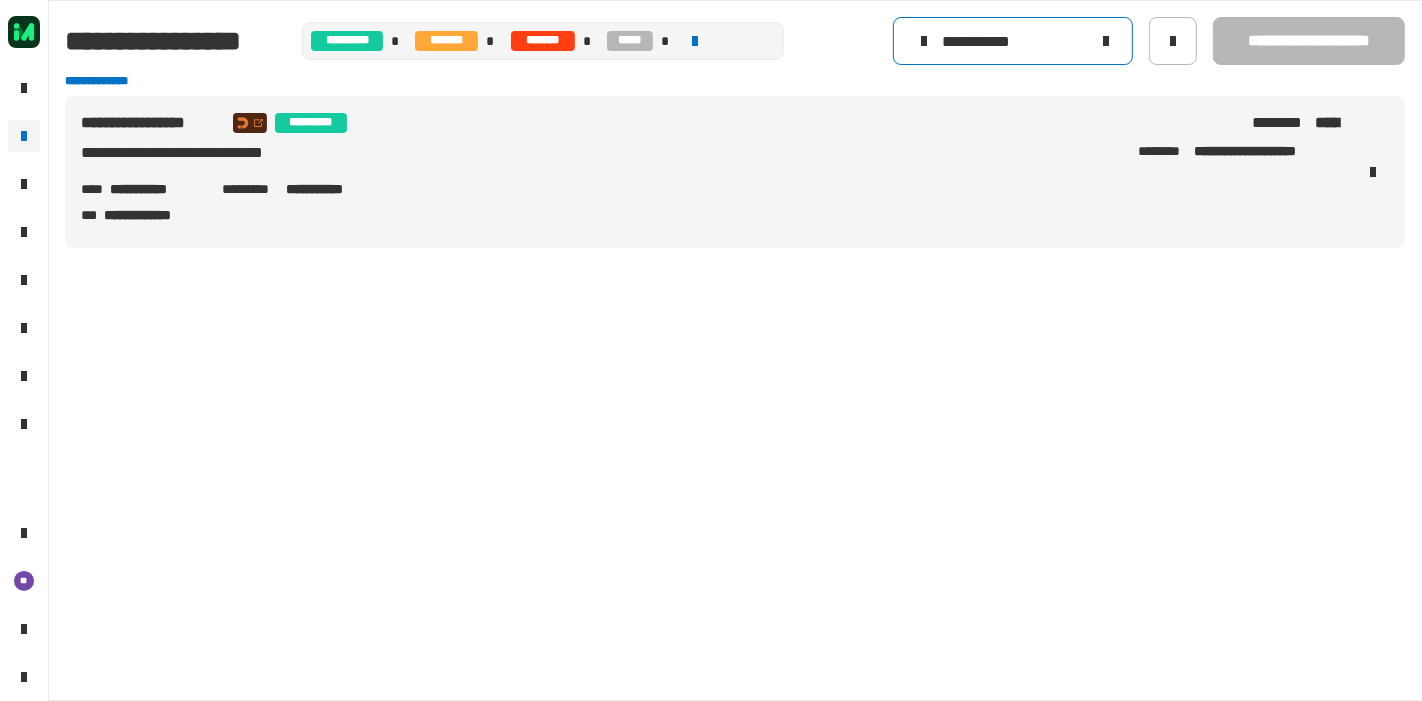 click on "**********" 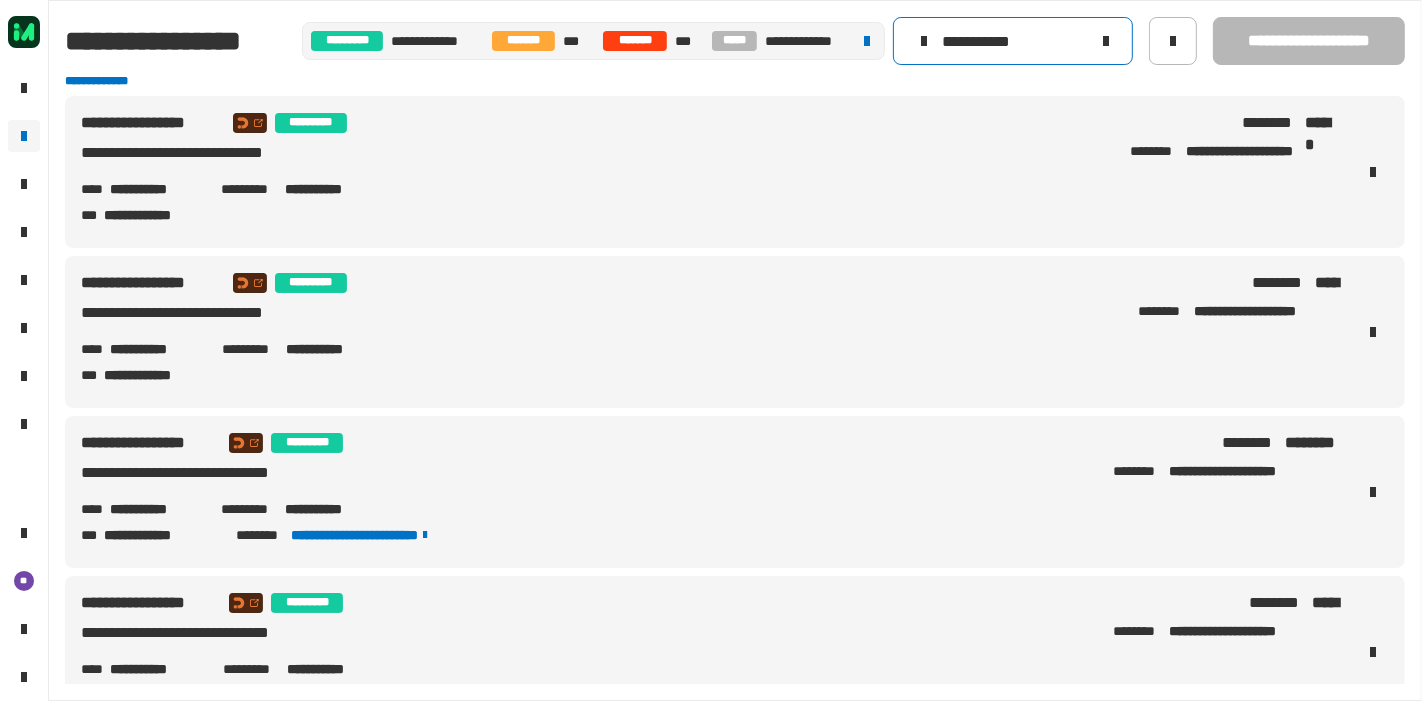 type on "**********" 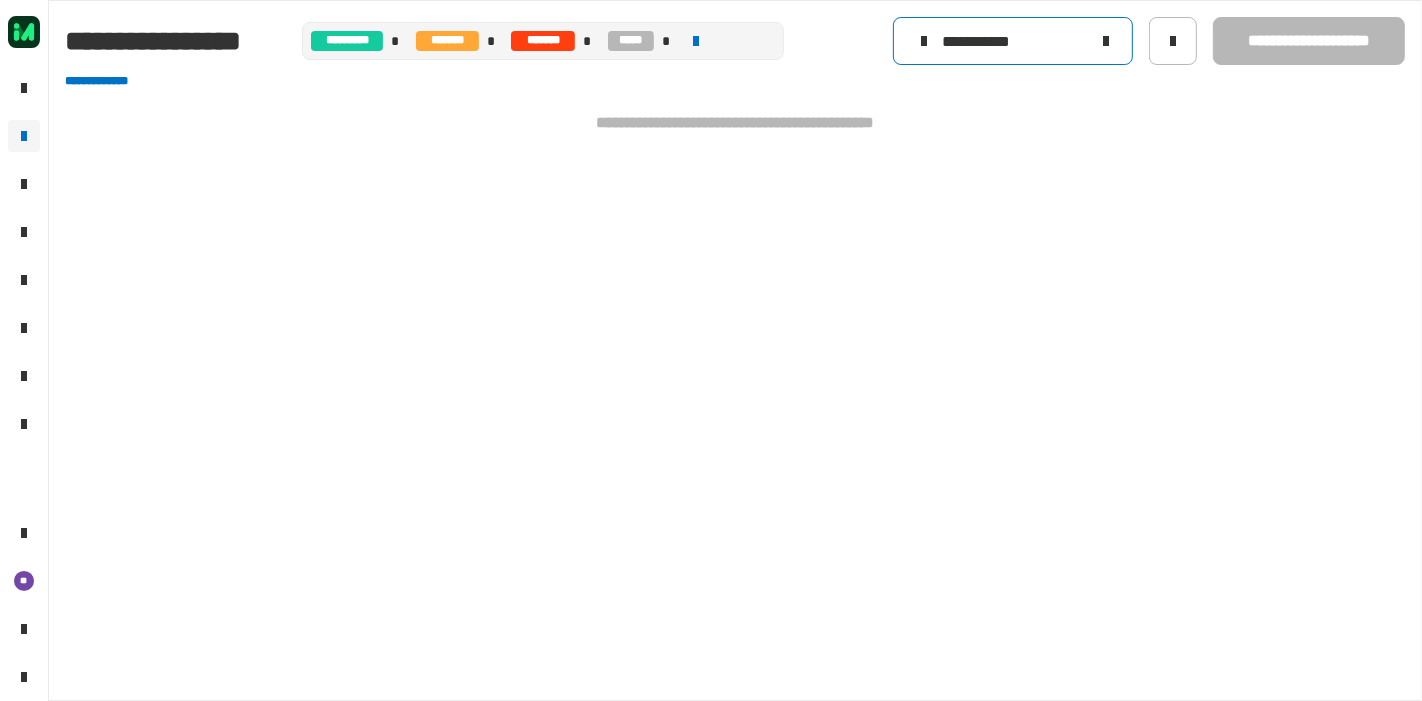 click on "**********" 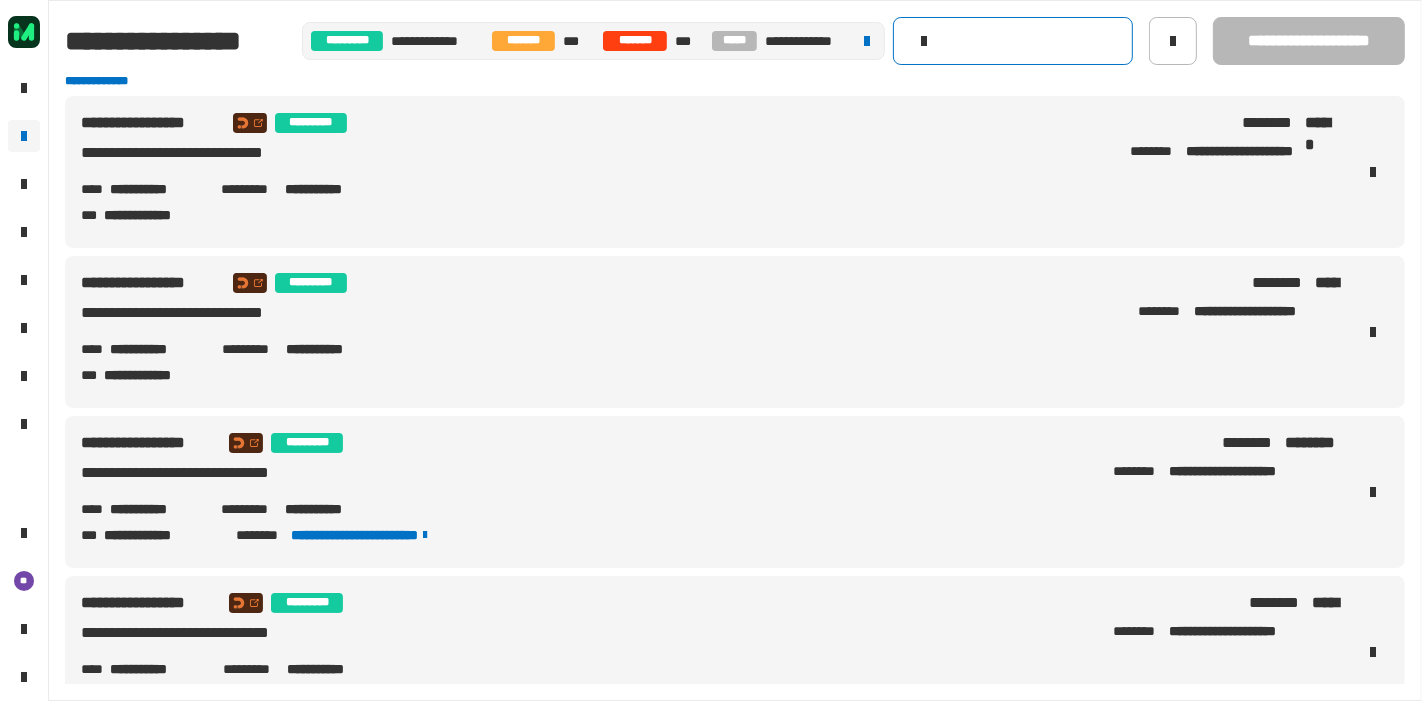 click 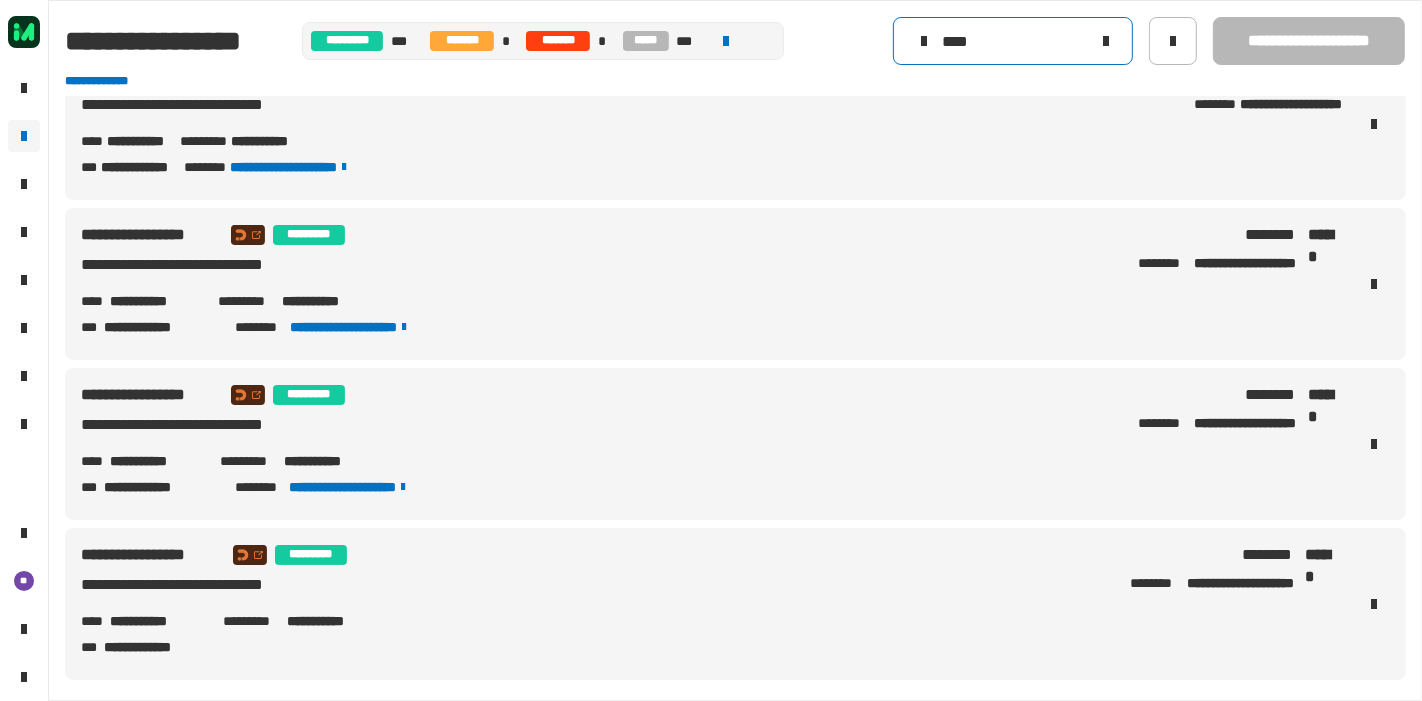 scroll, scrollTop: 0, scrollLeft: 0, axis: both 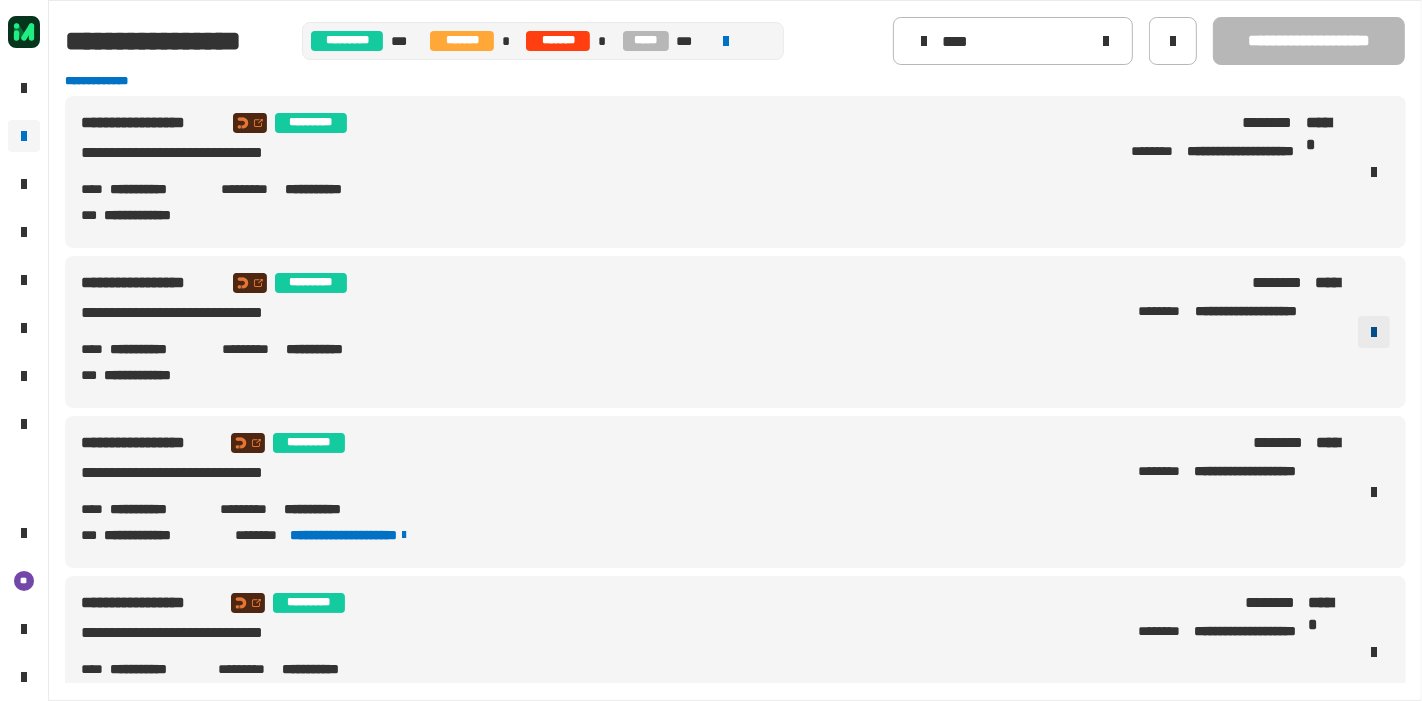 click at bounding box center (1374, 332) 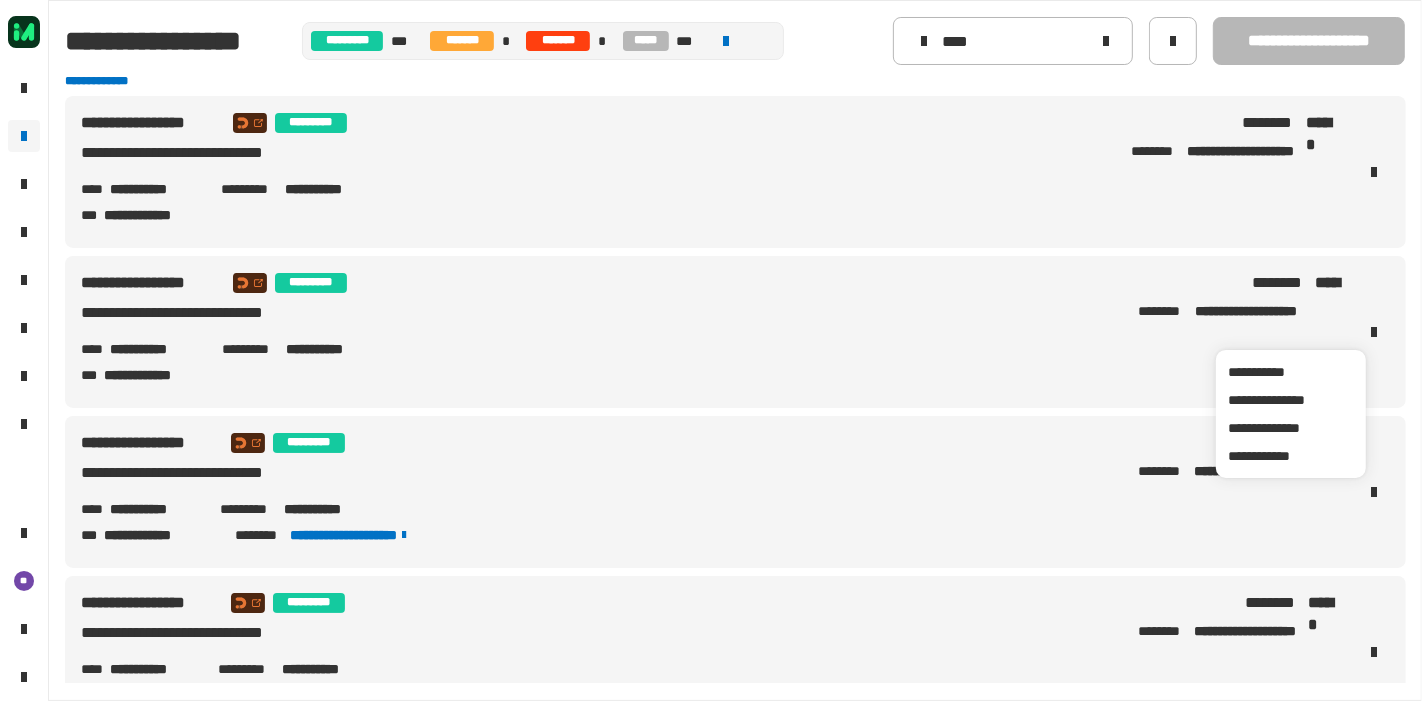 click on "**********" at bounding box center (1268, 312) 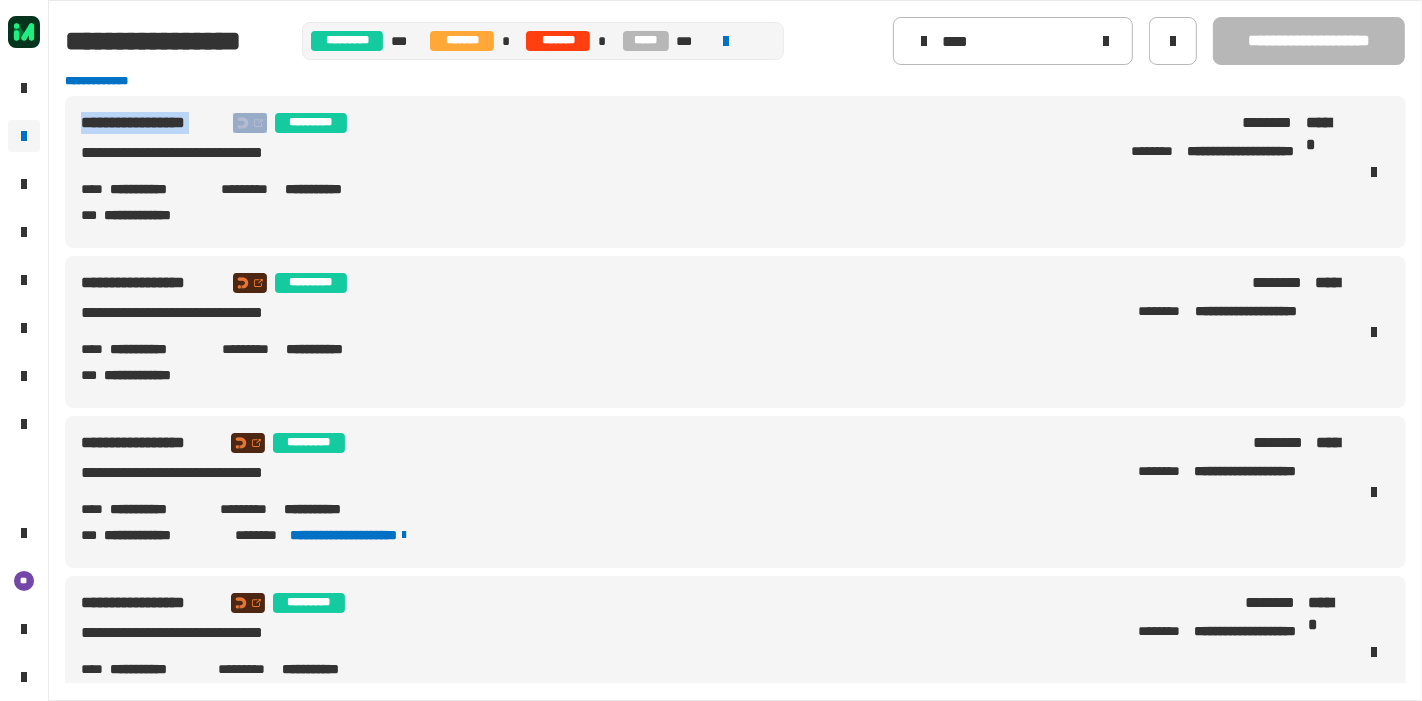 drag, startPoint x: 229, startPoint y: 125, endPoint x: 79, endPoint y: 129, distance: 150.05333 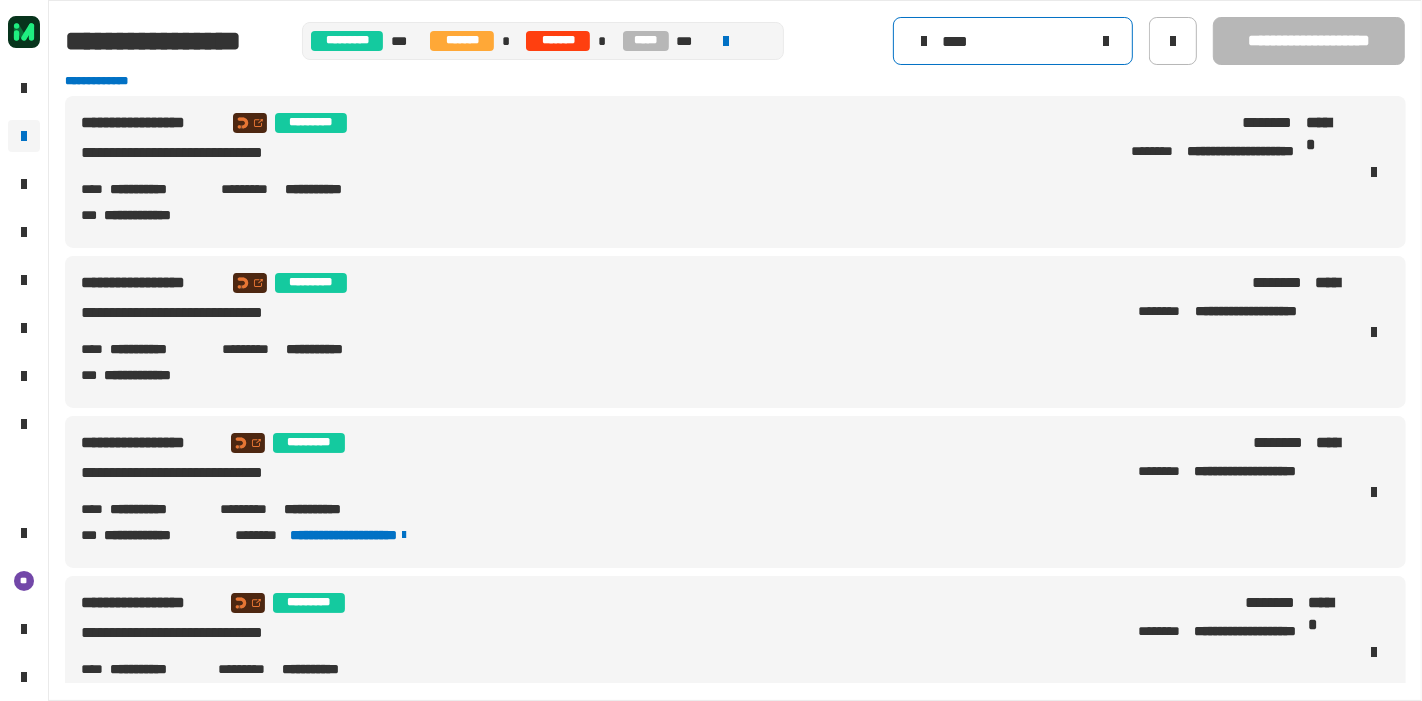 click on "****" 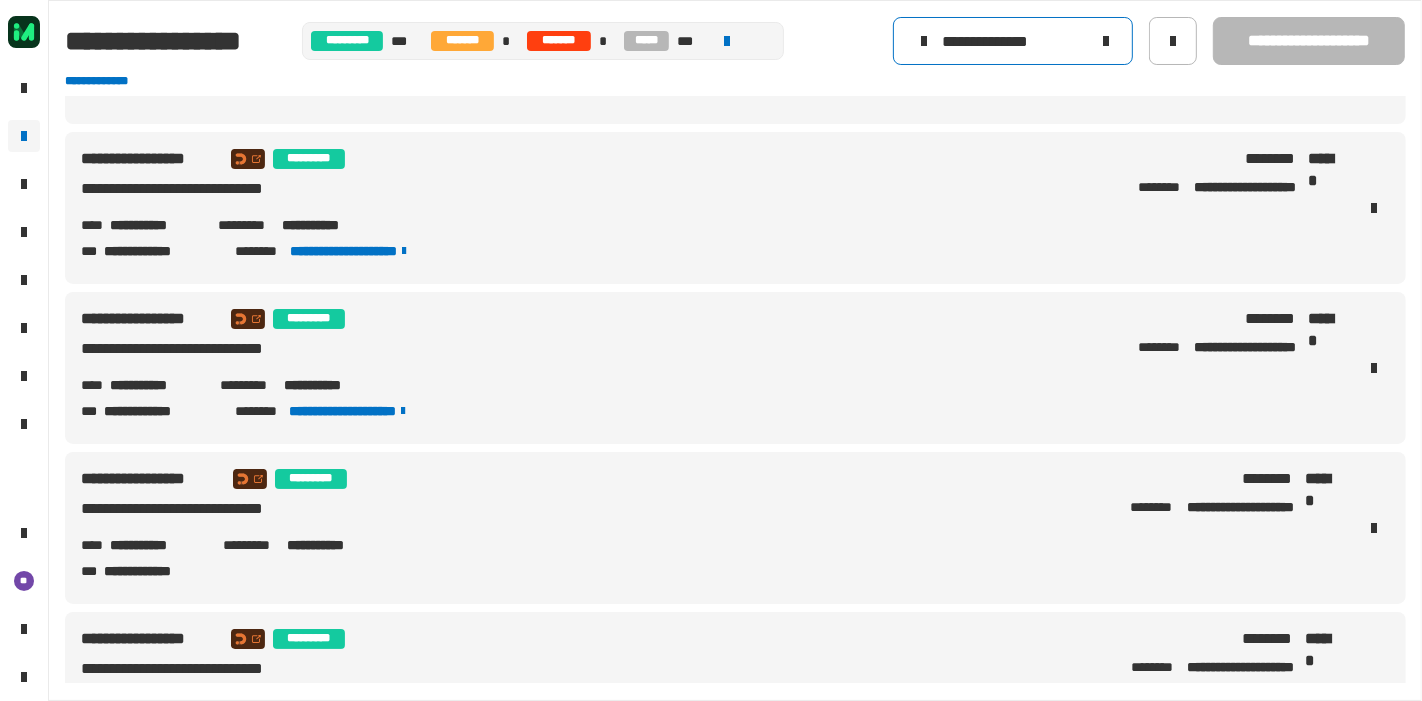 scroll, scrollTop: 441, scrollLeft: 0, axis: vertical 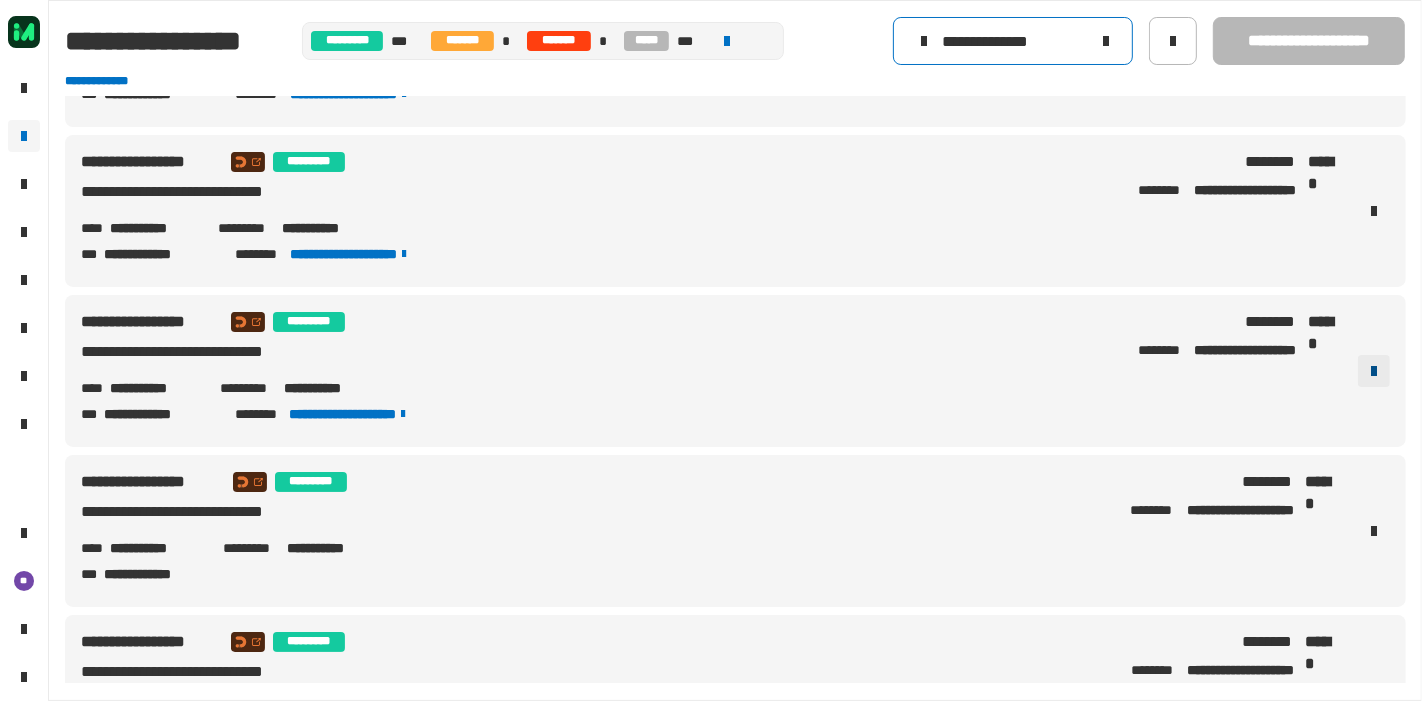 type on "**********" 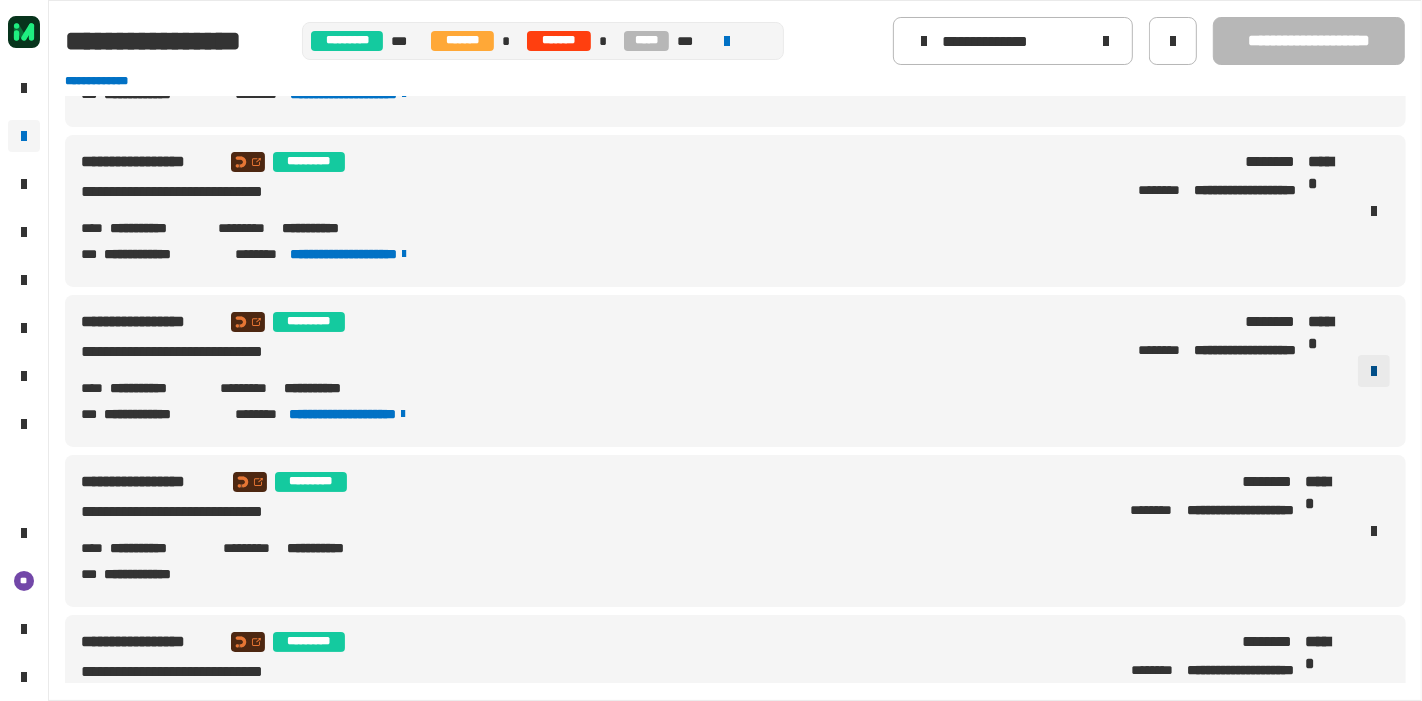 click at bounding box center (1374, 371) 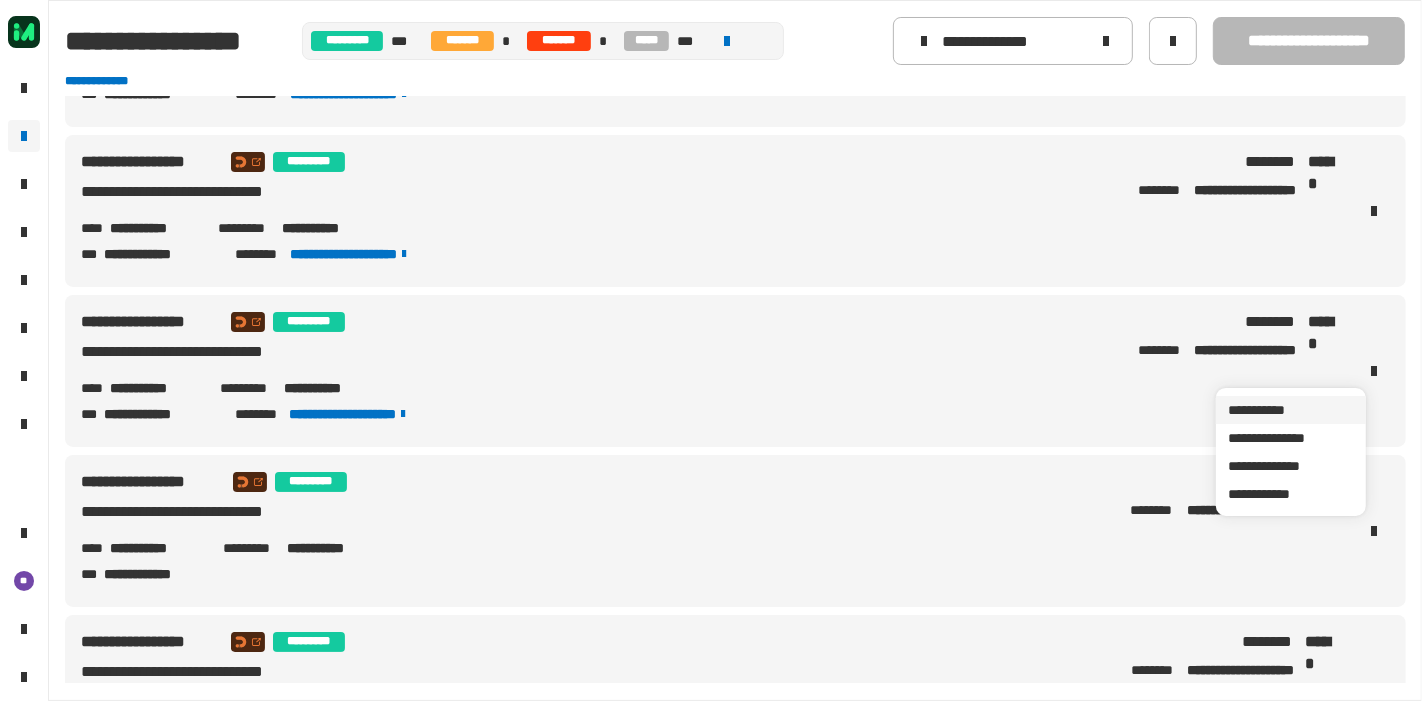 click on "**********" at bounding box center (1291, 410) 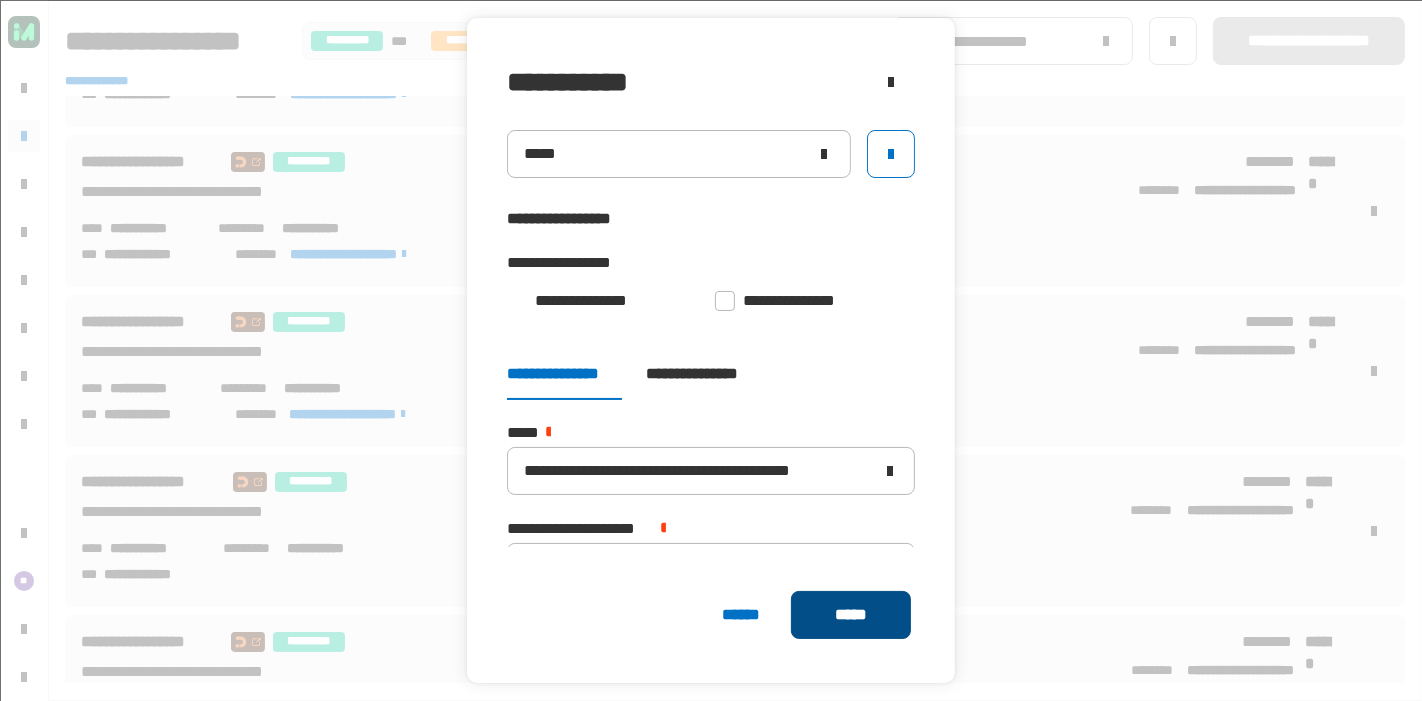click on "*****" 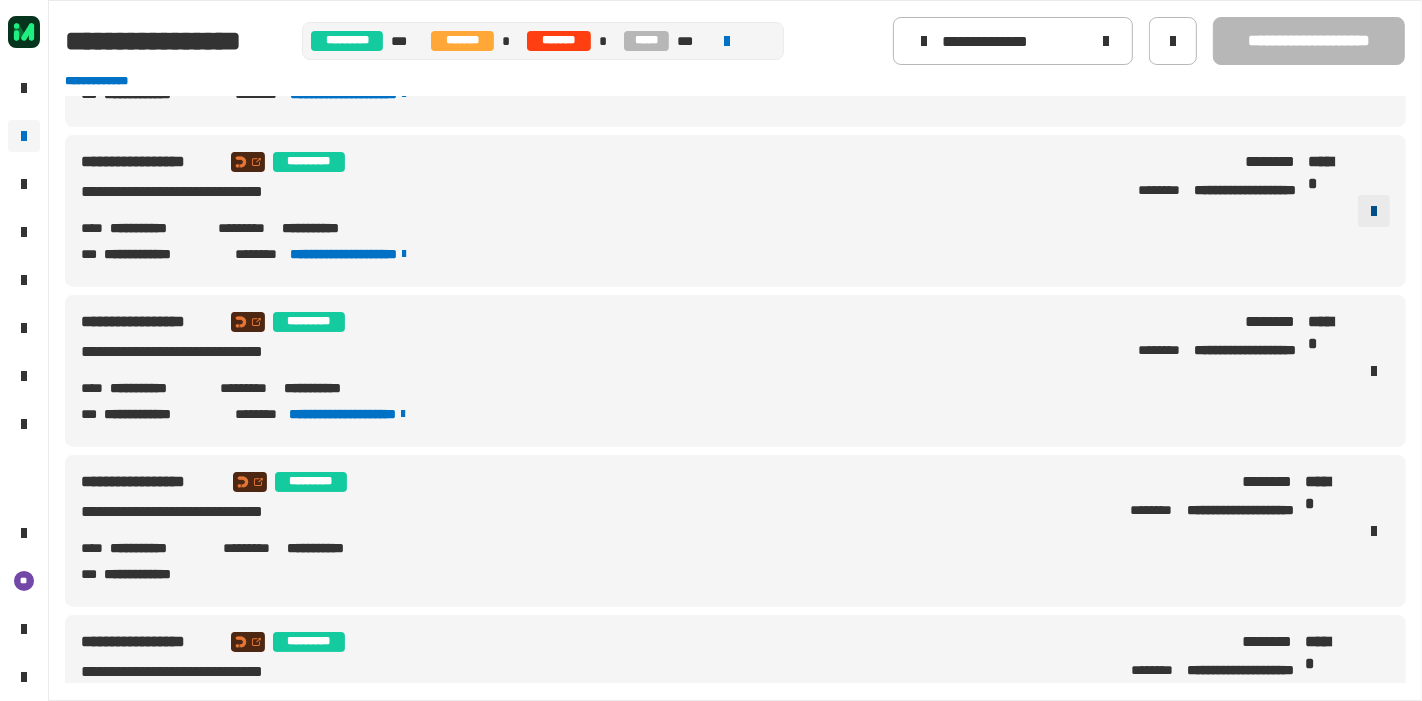 click at bounding box center (1374, 211) 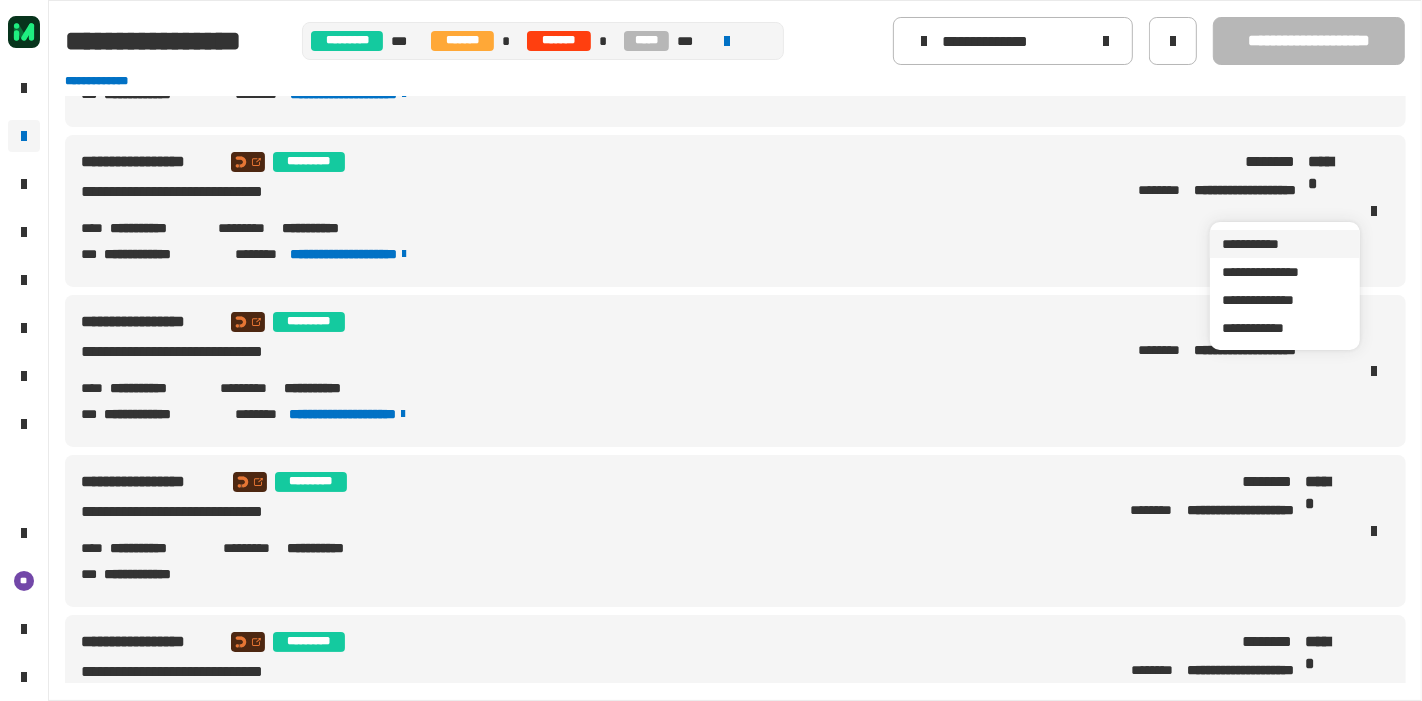 click on "**********" at bounding box center [1285, 244] 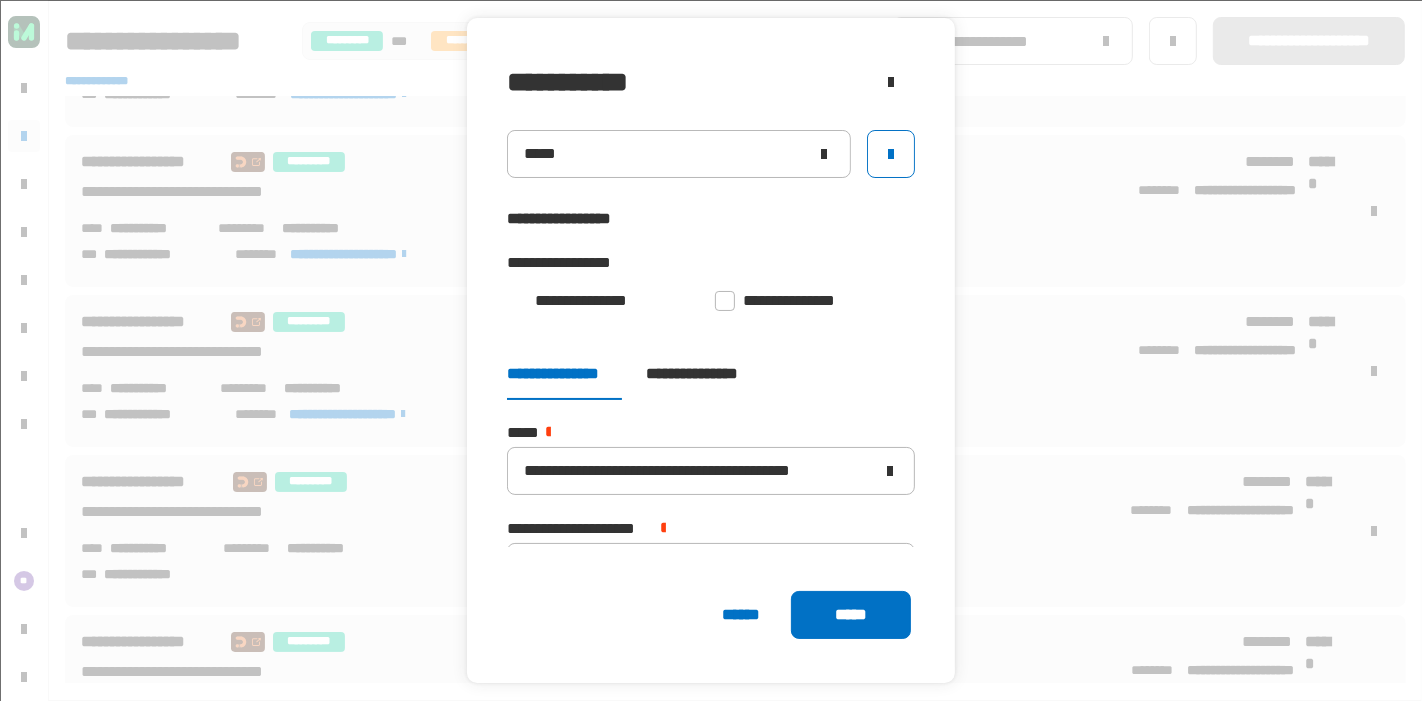 click on "**********" 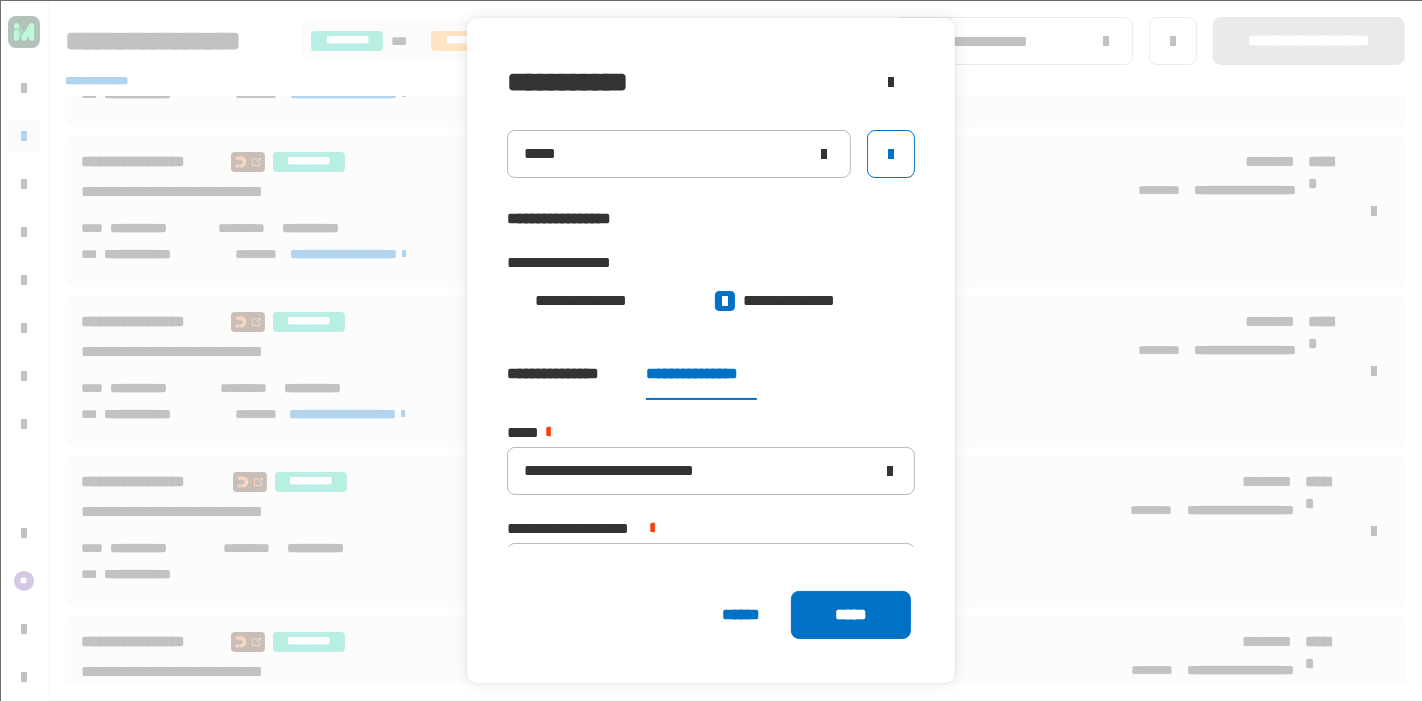 click on "**********" 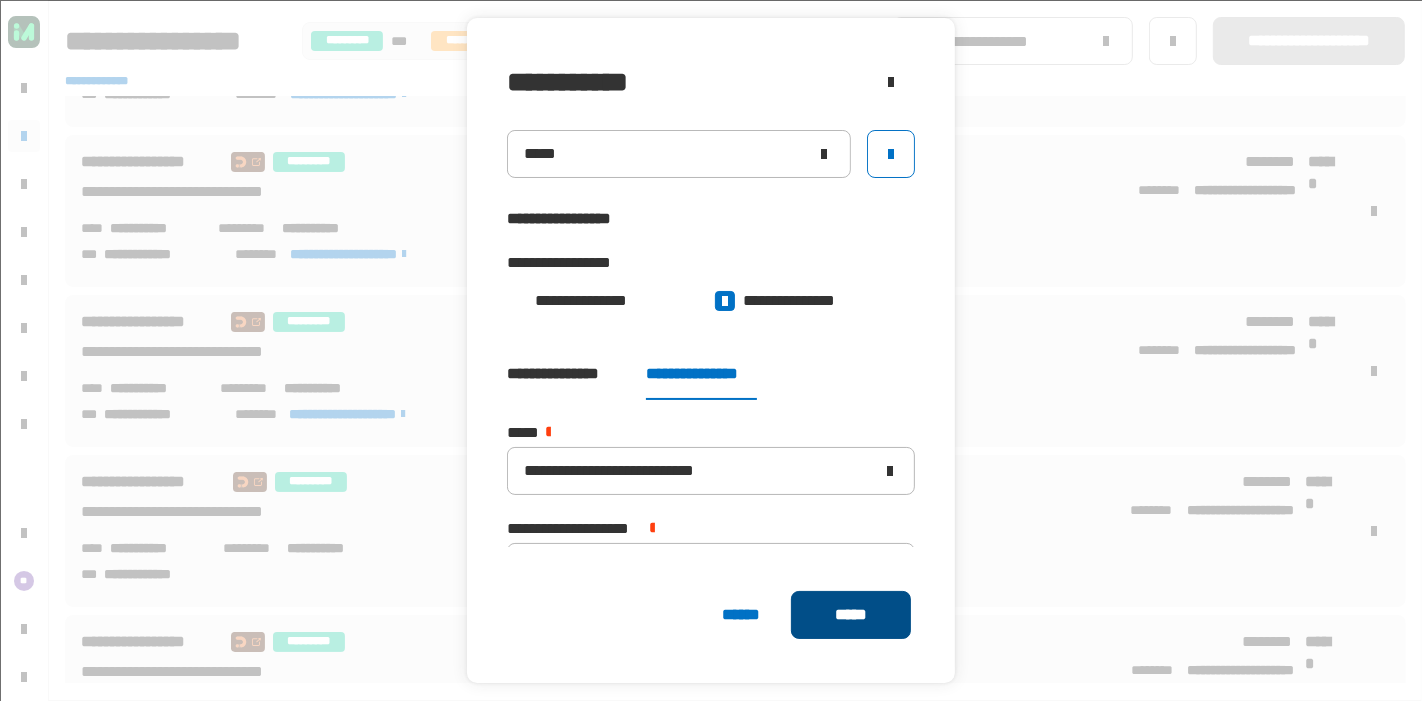 click on "*****" 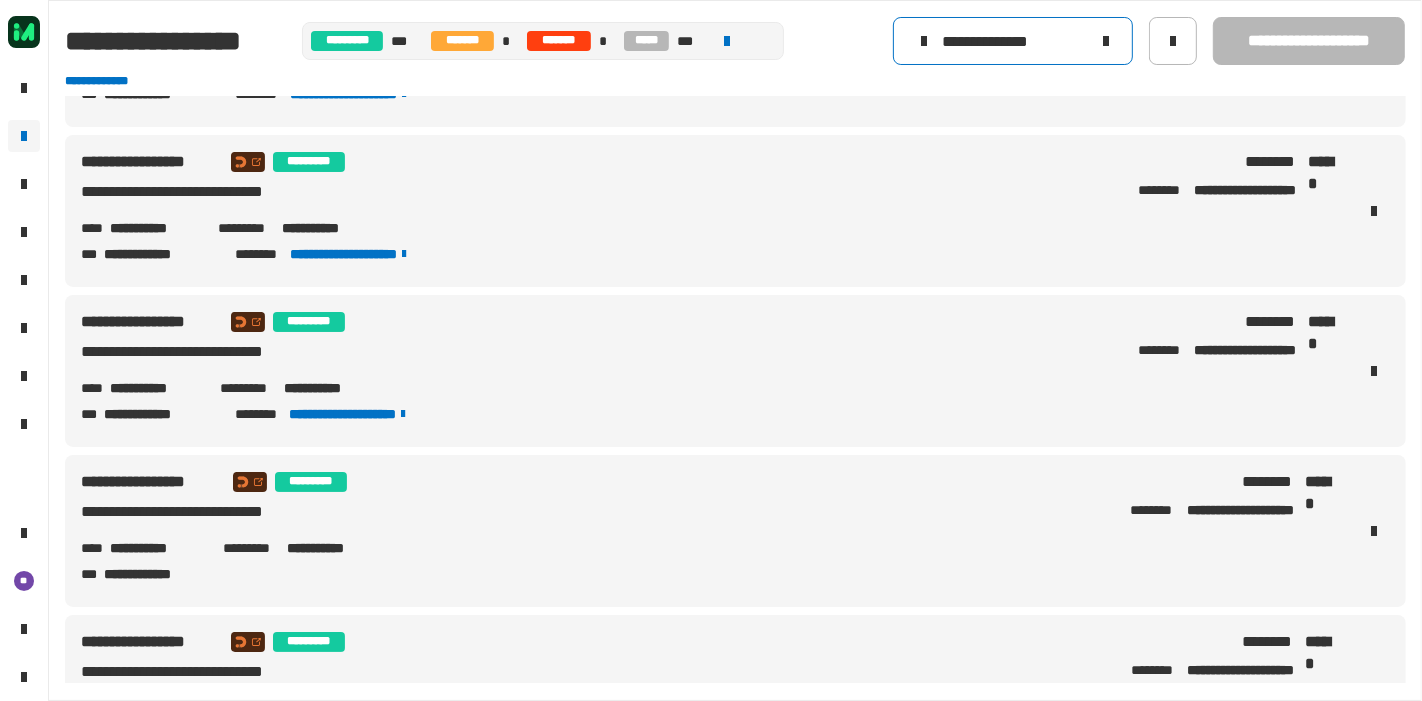 click on "**********" 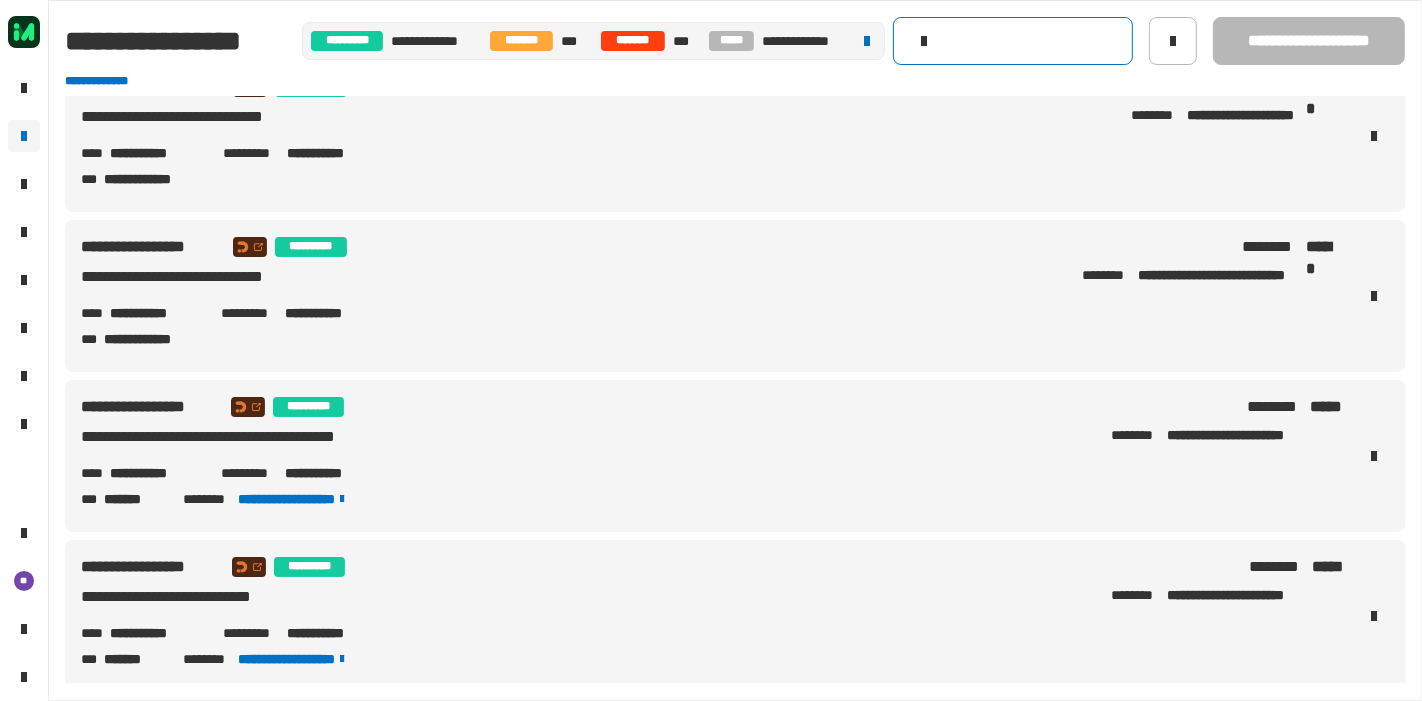 scroll, scrollTop: 17, scrollLeft: 0, axis: vertical 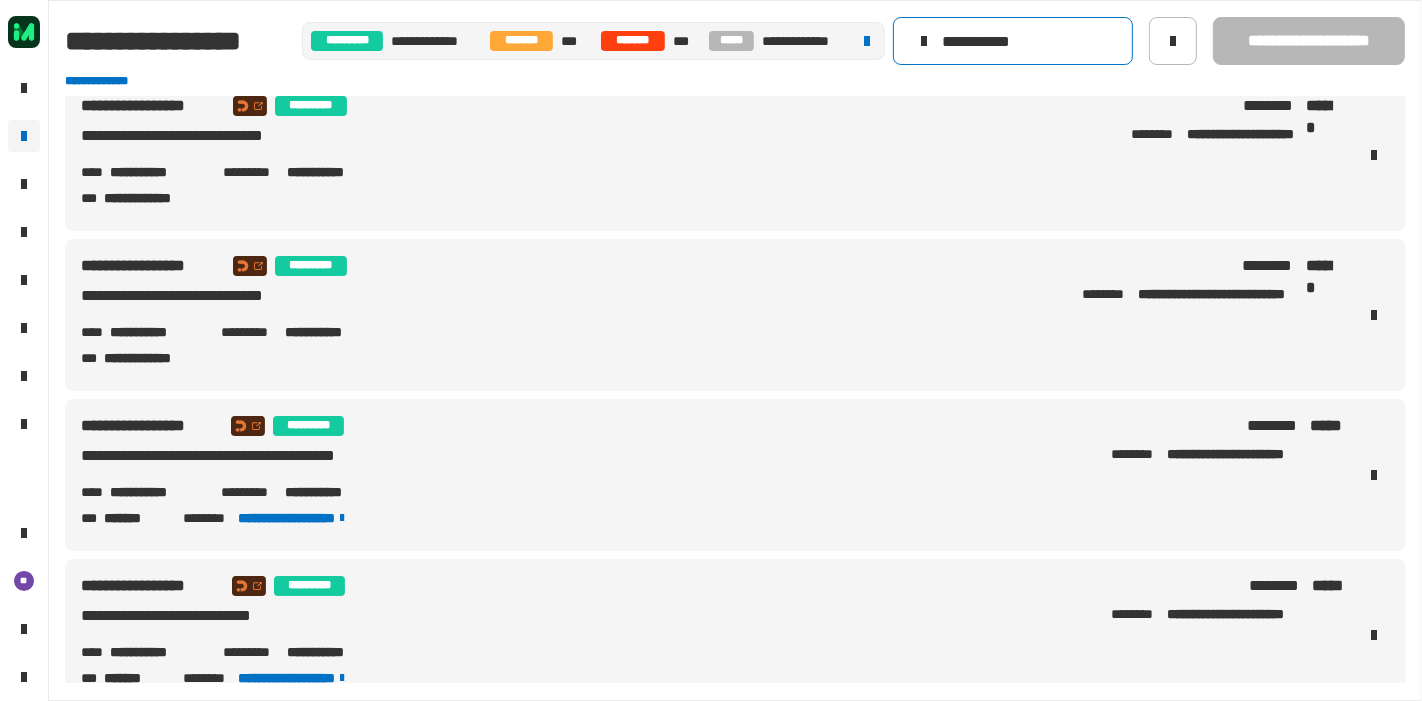 type on "**********" 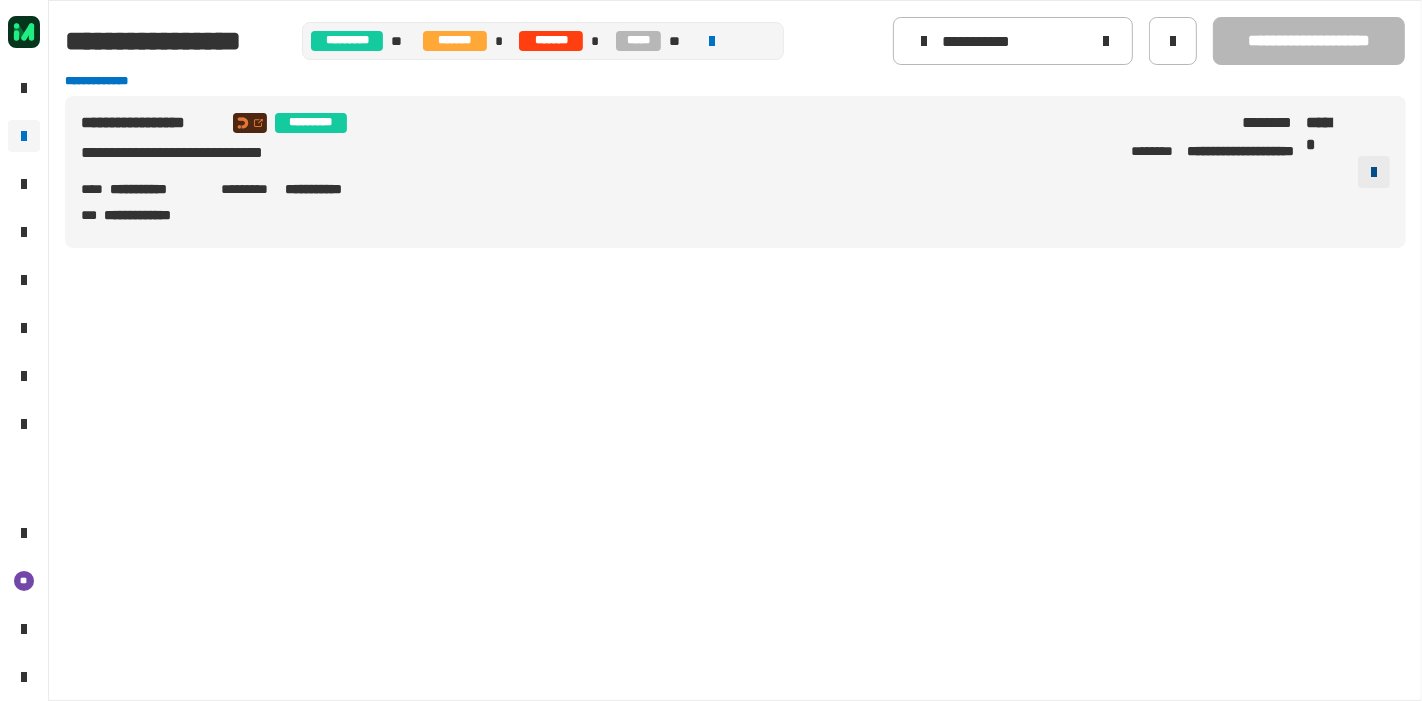 click at bounding box center [1374, 172] 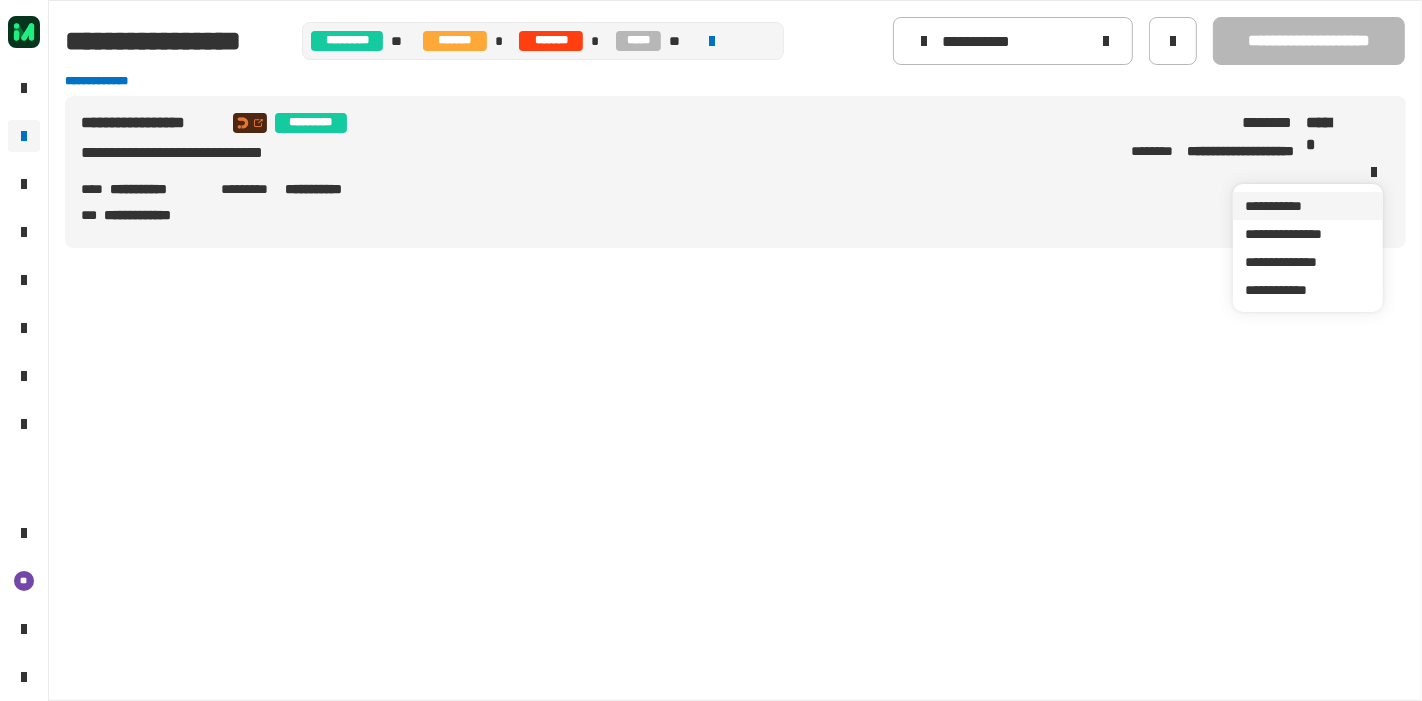 click on "**********" at bounding box center (1308, 206) 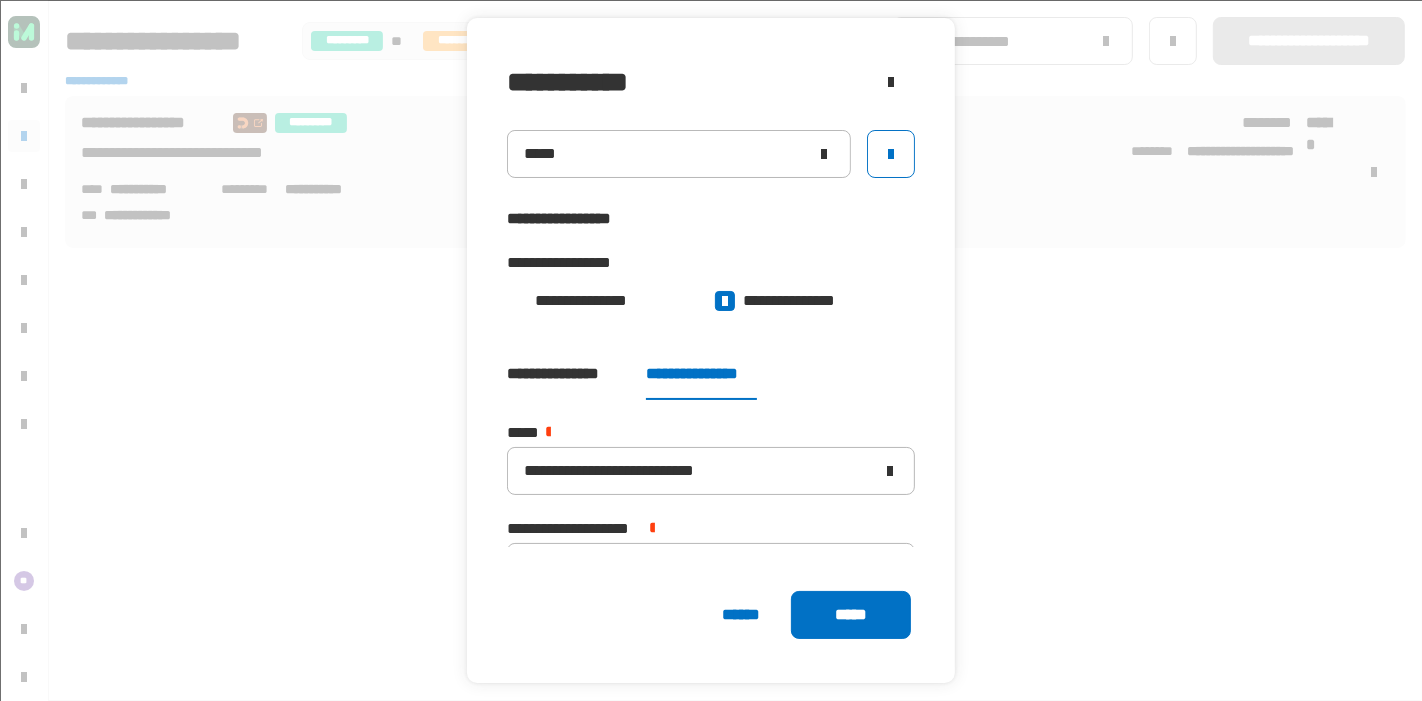 click on "**********" 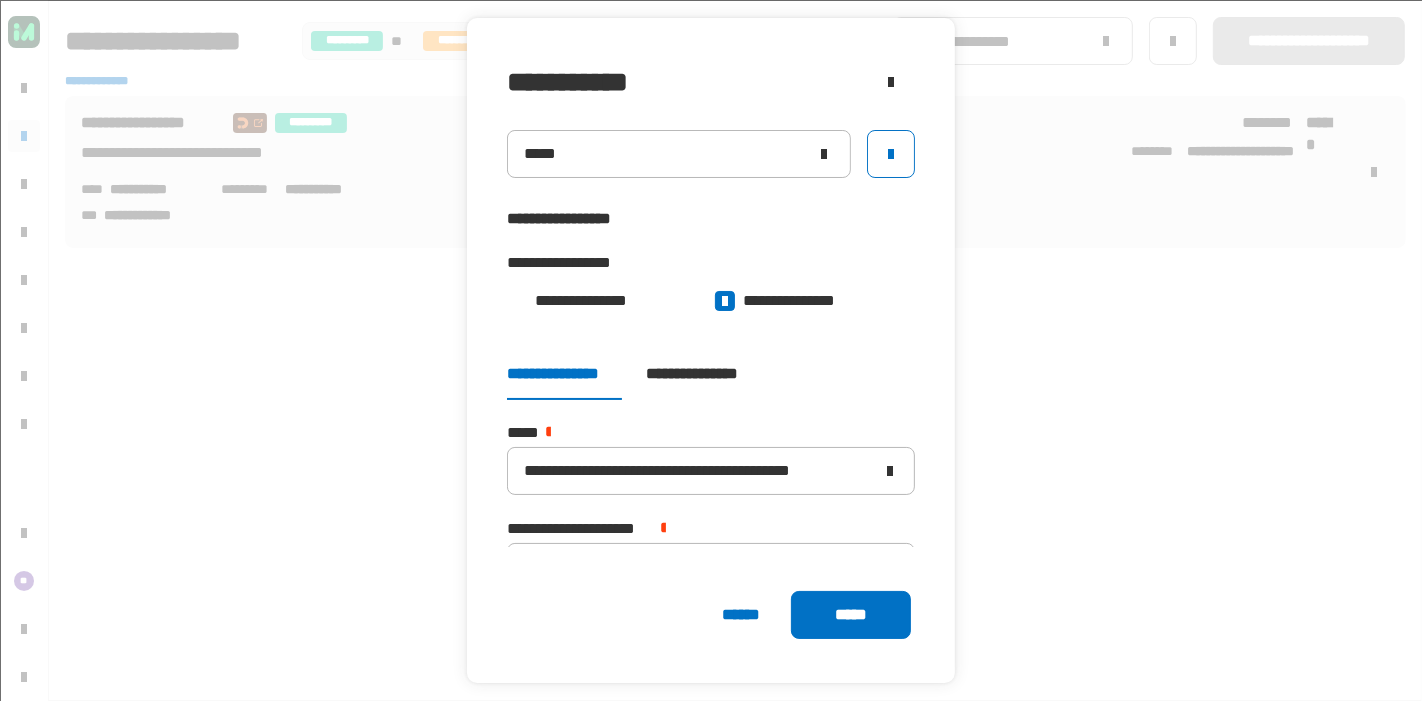 click on "**********" 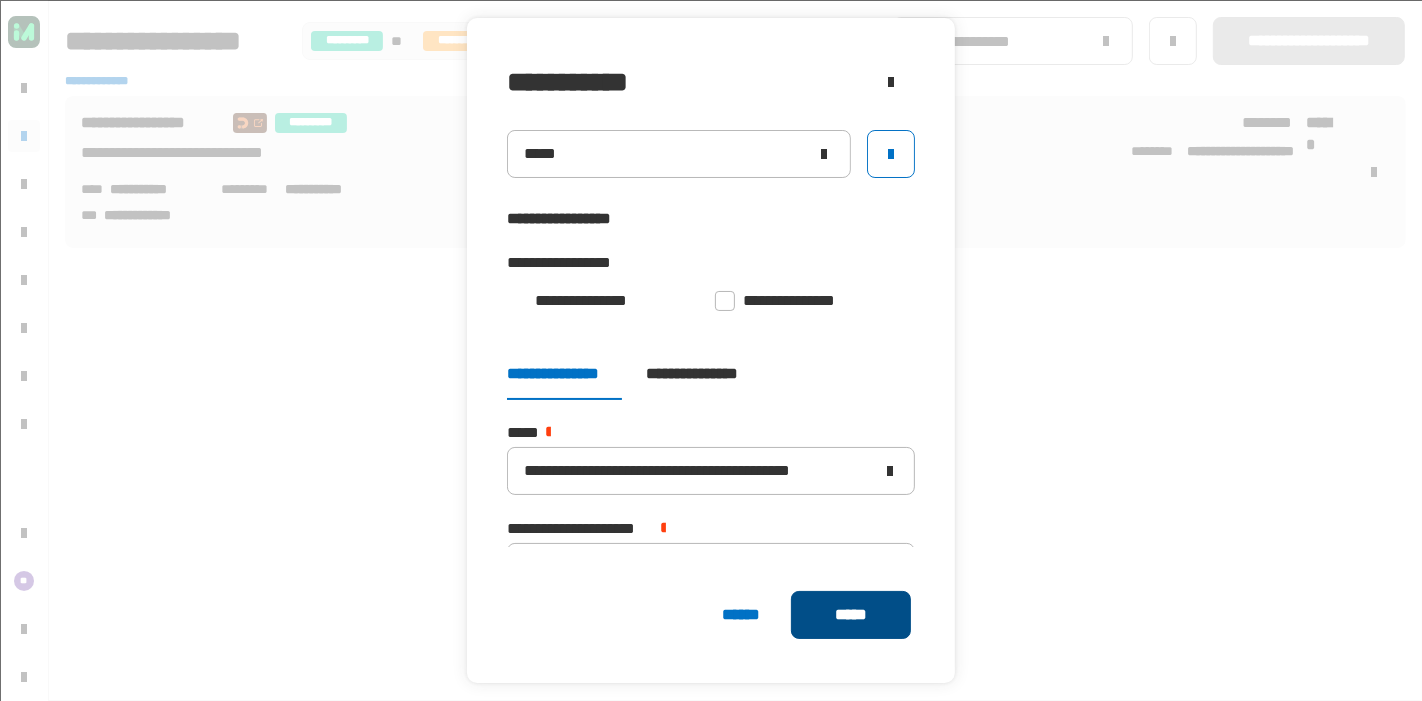 click on "*****" 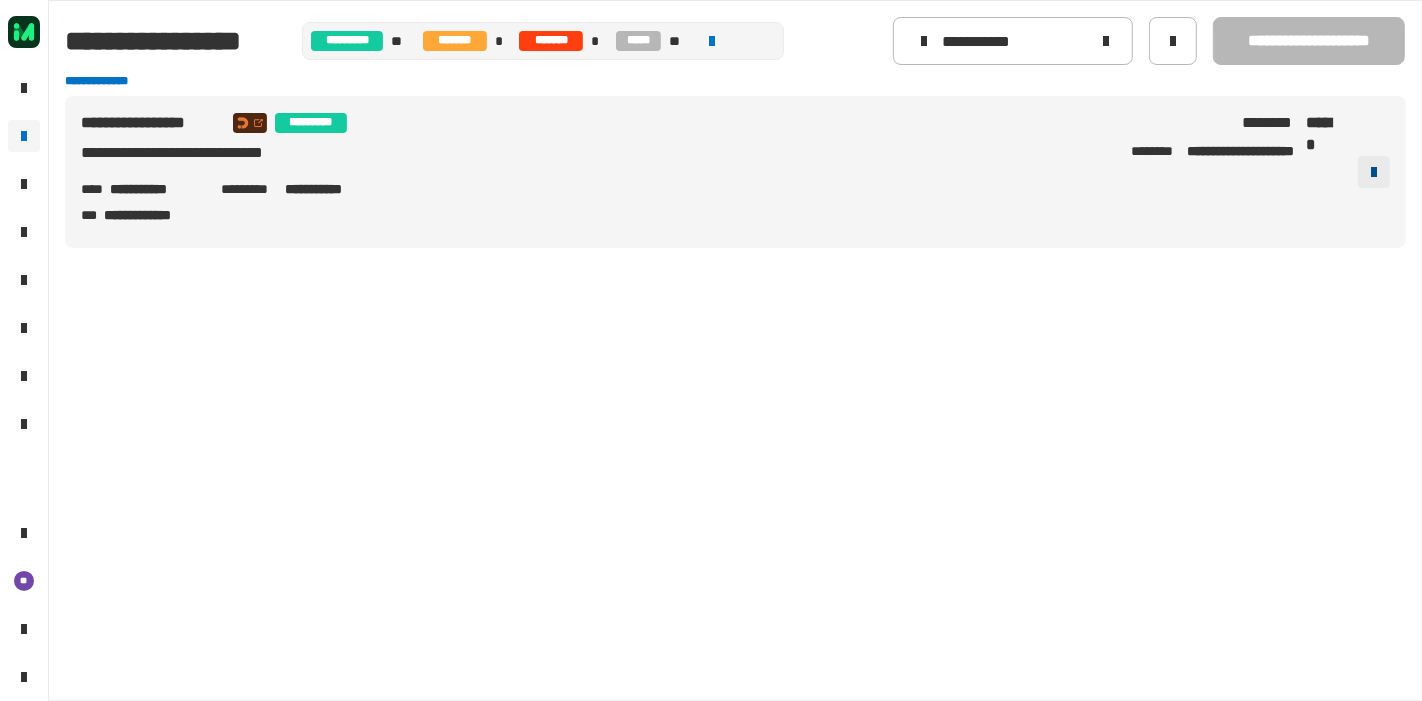 click at bounding box center (1374, 172) 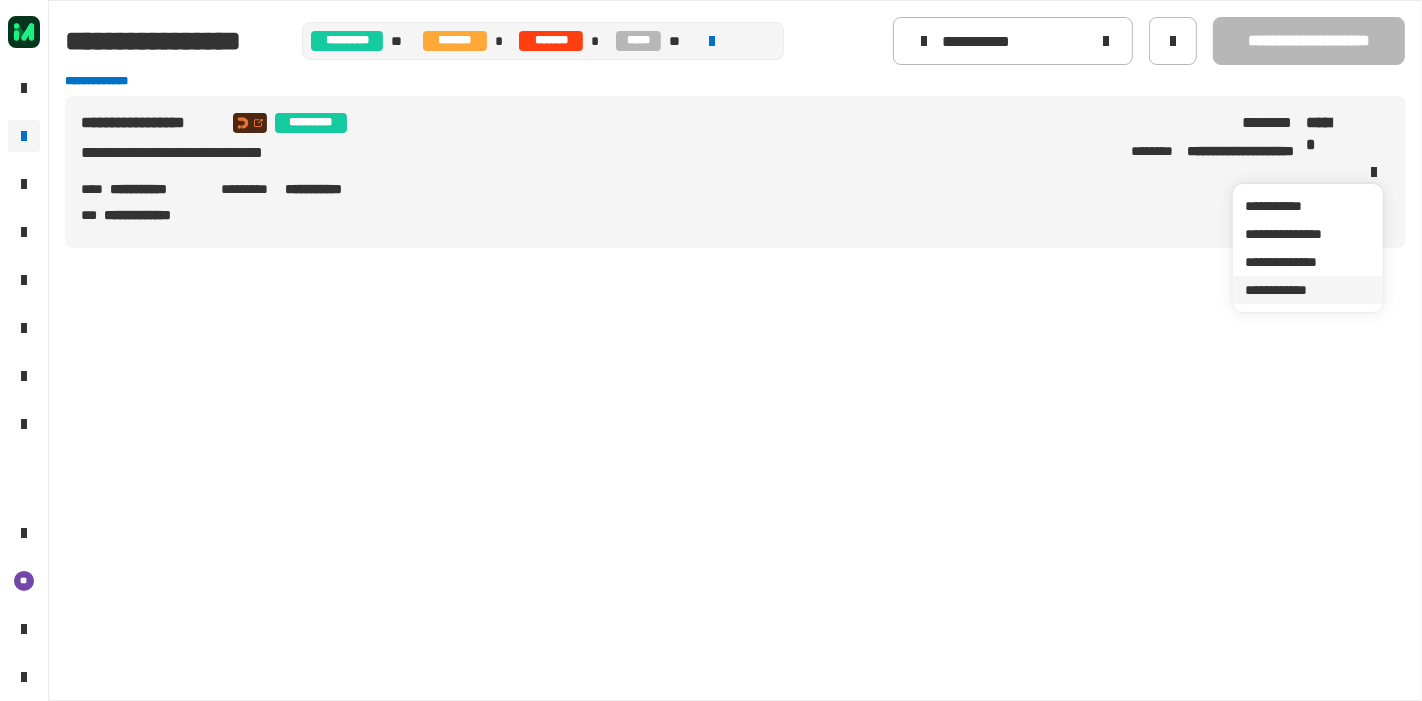 click on "**********" at bounding box center [1308, 290] 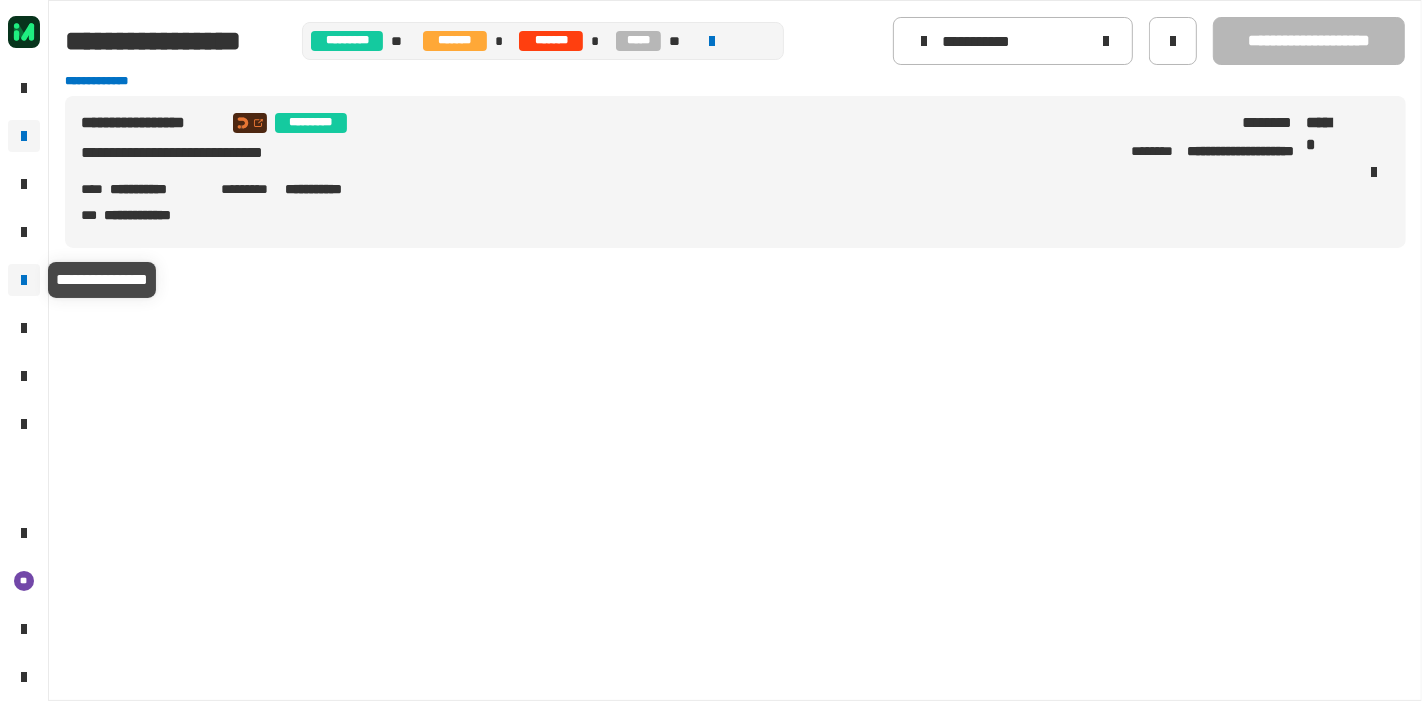 click 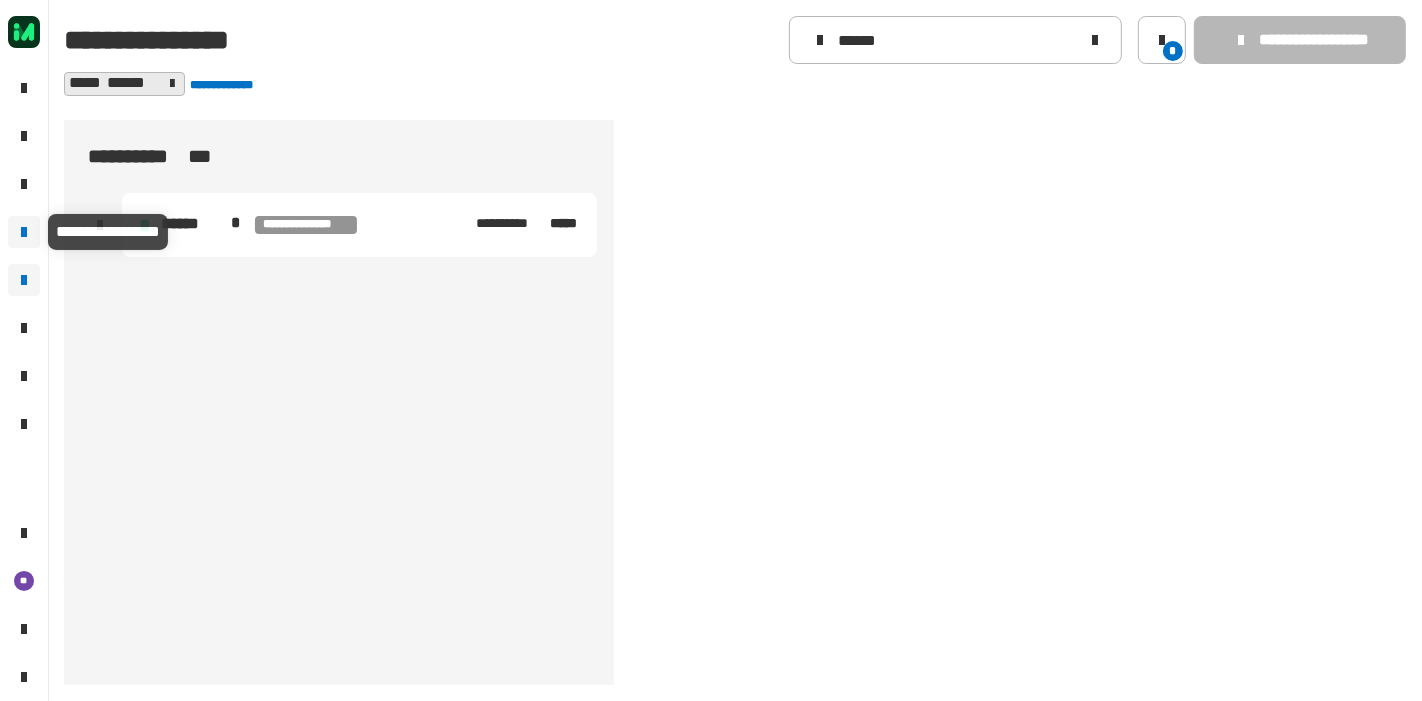 click 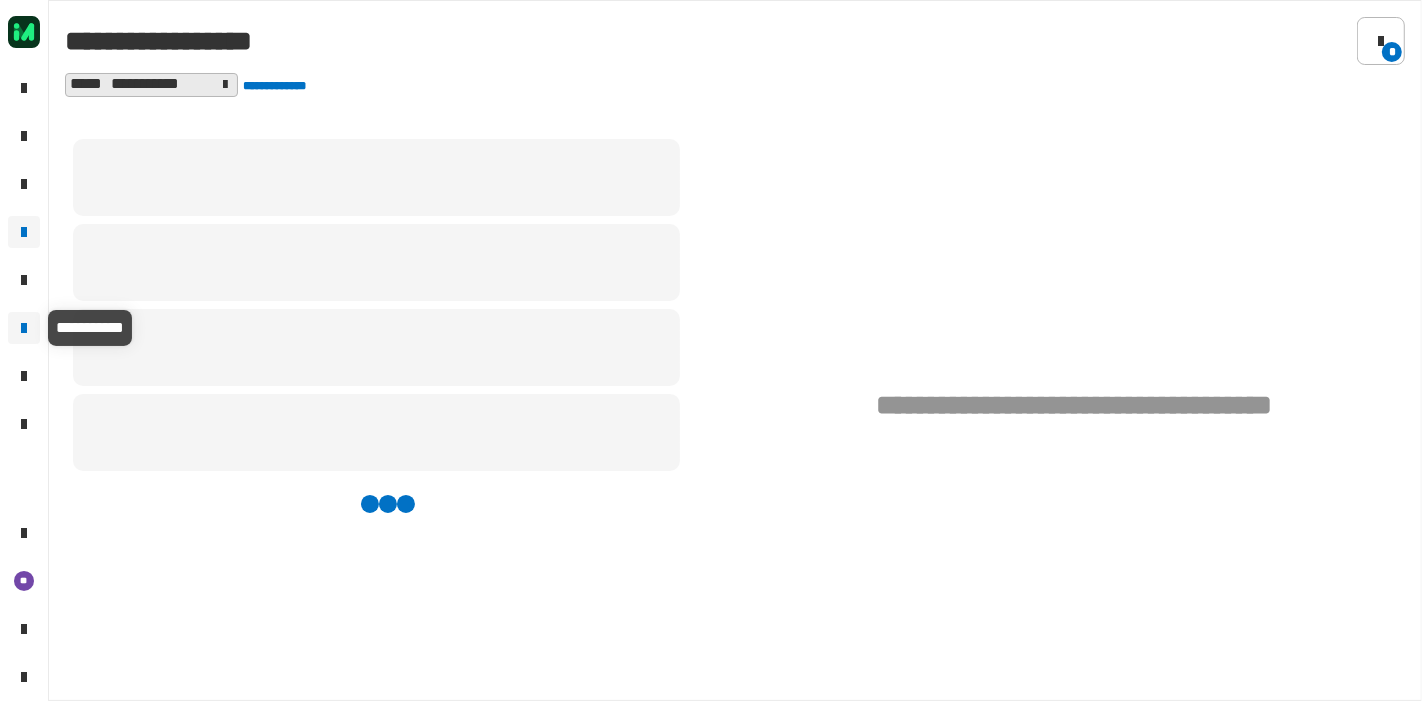 click 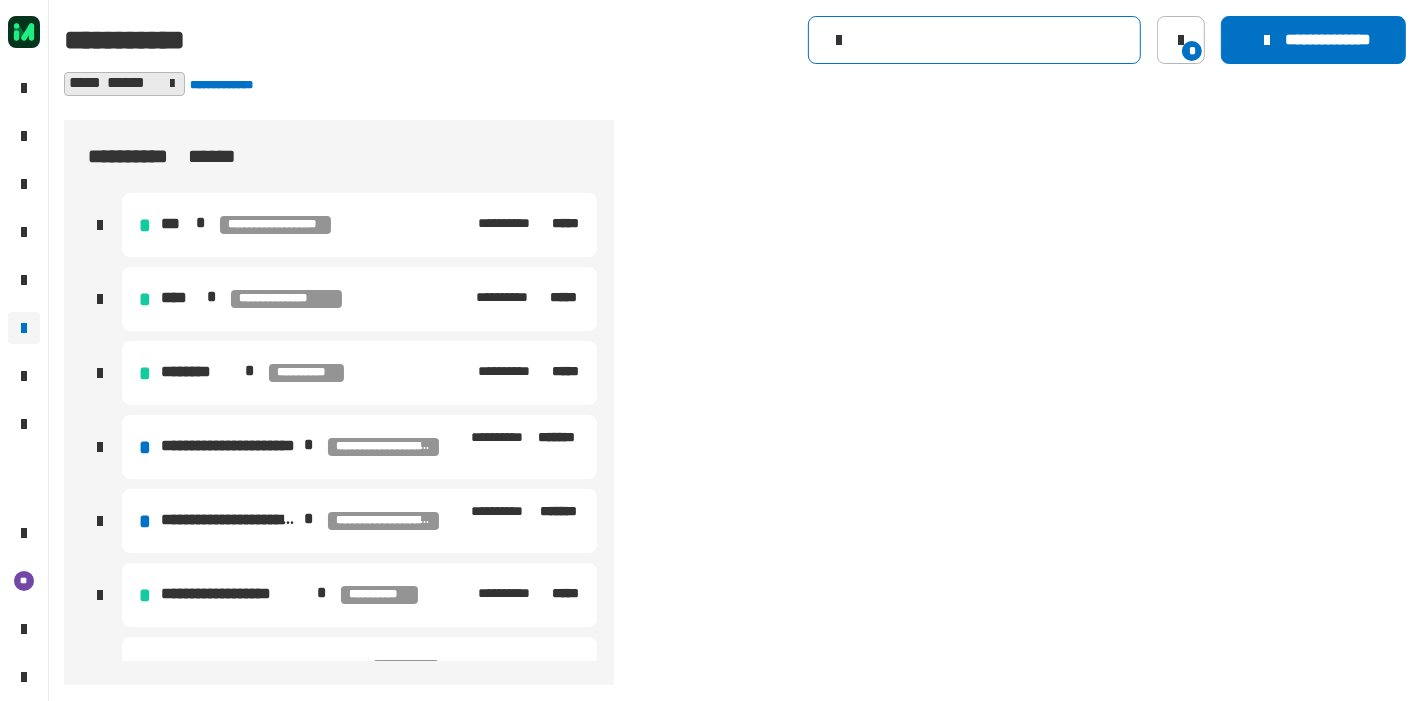 click 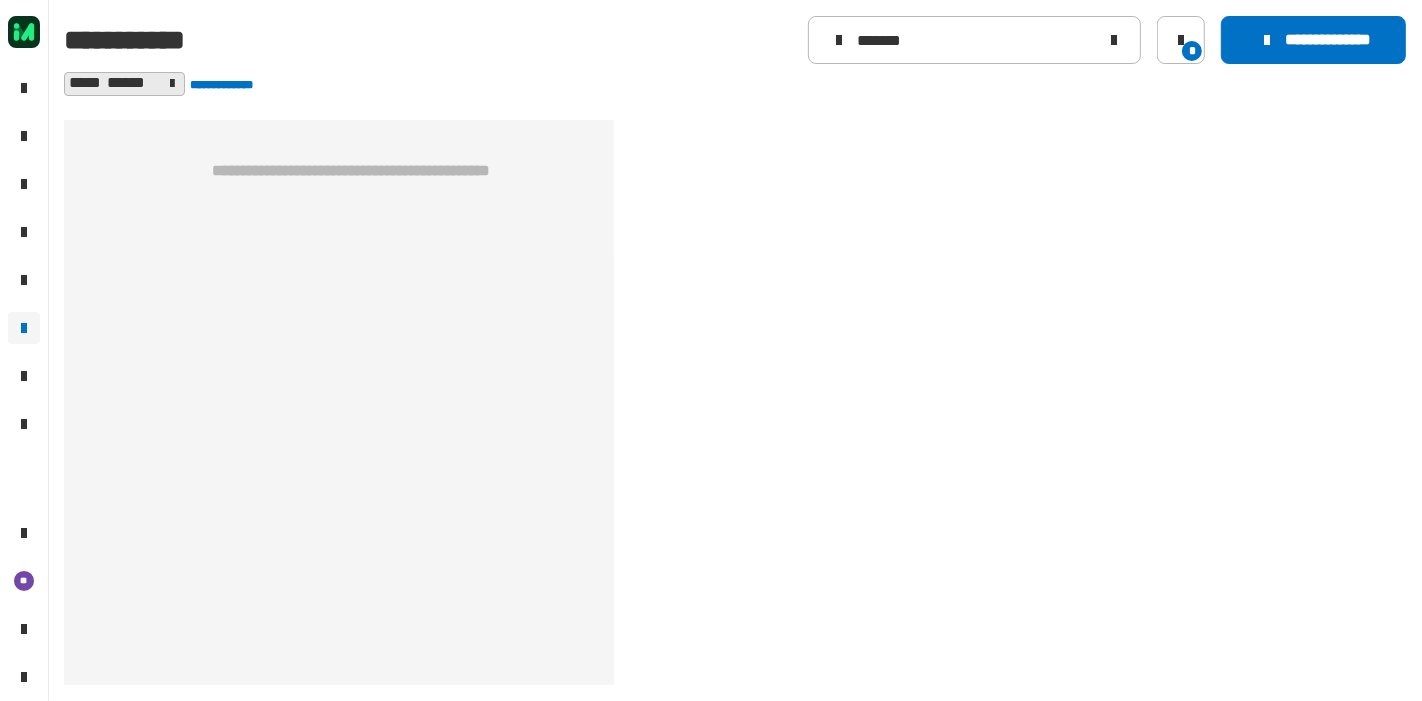 click 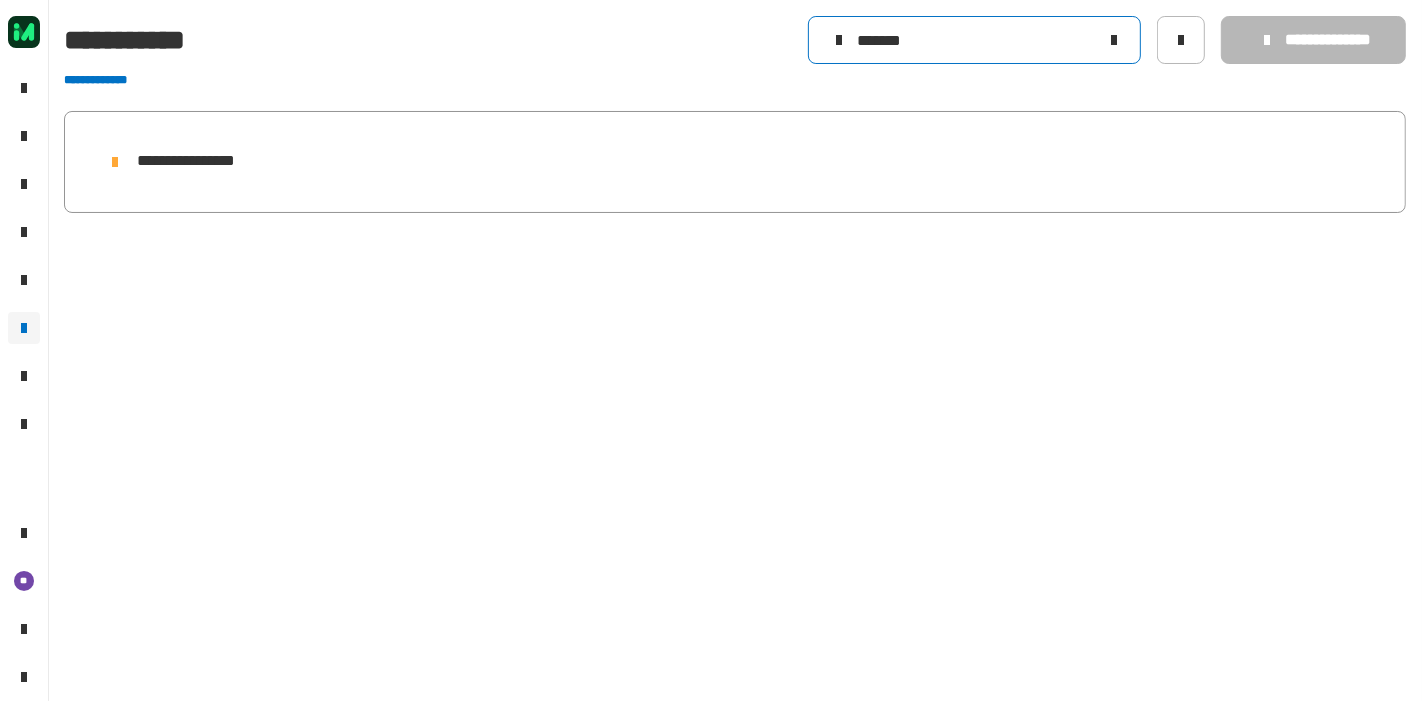 click on "*******" 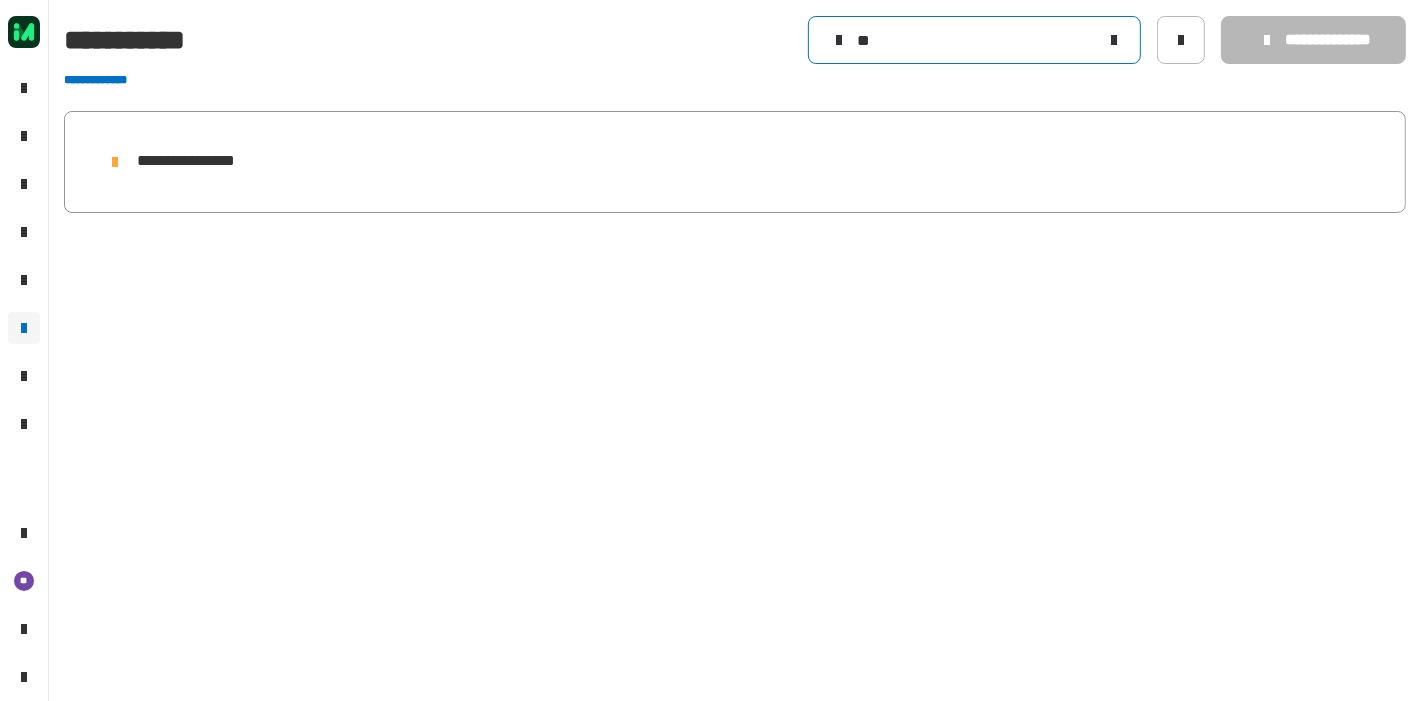 type on "*" 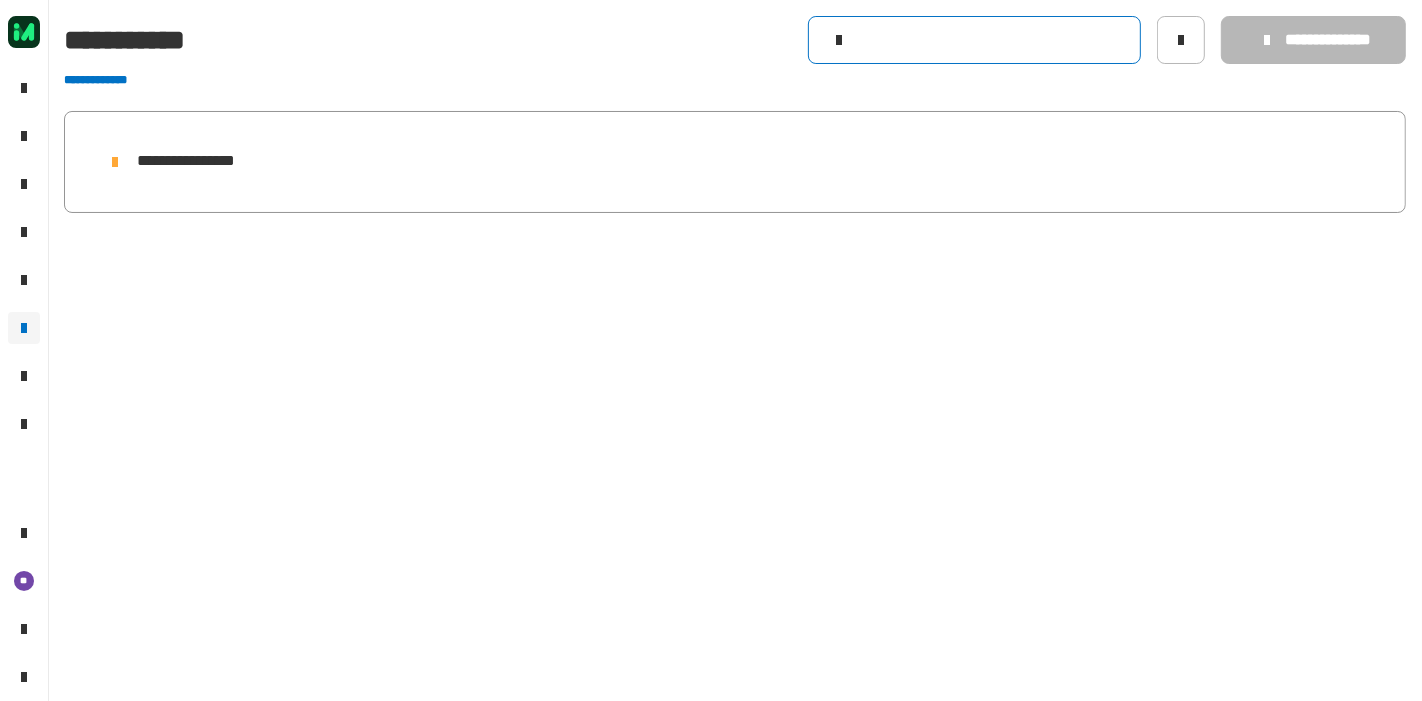 type on "*" 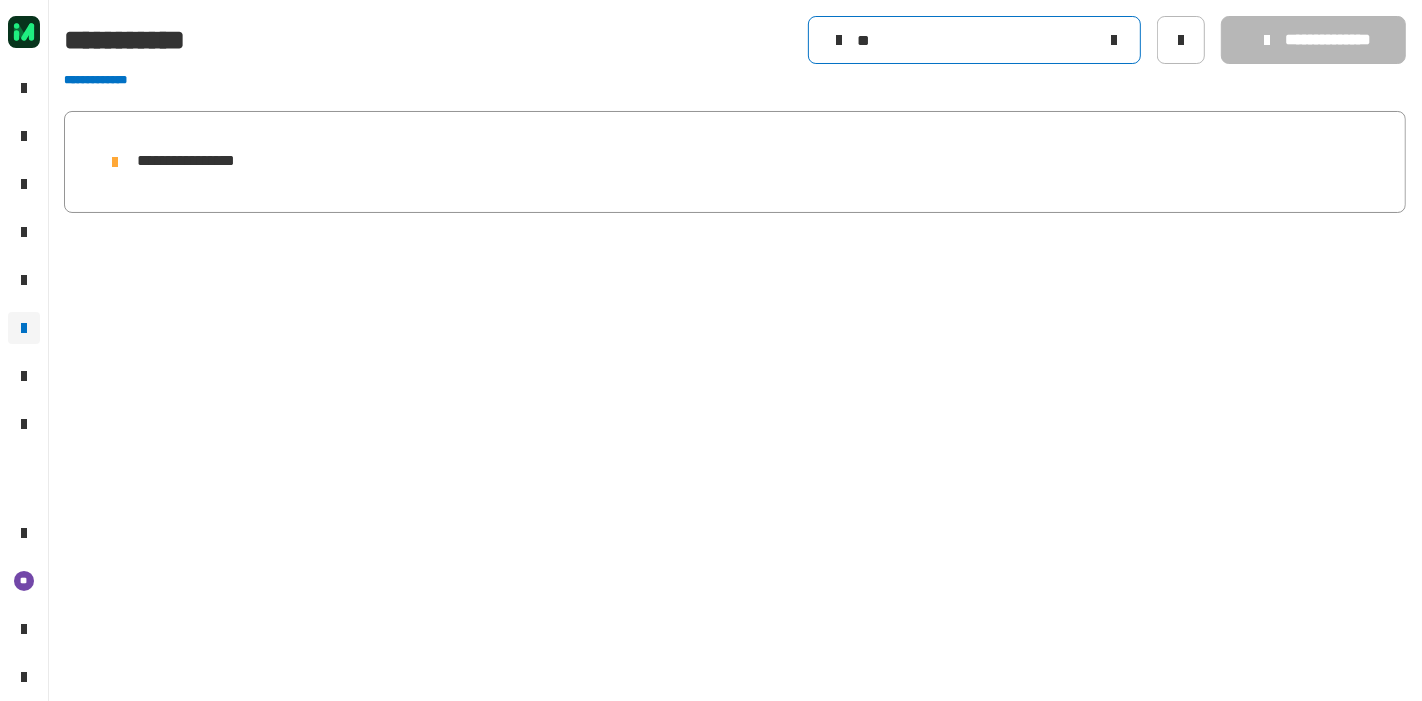 type on "*" 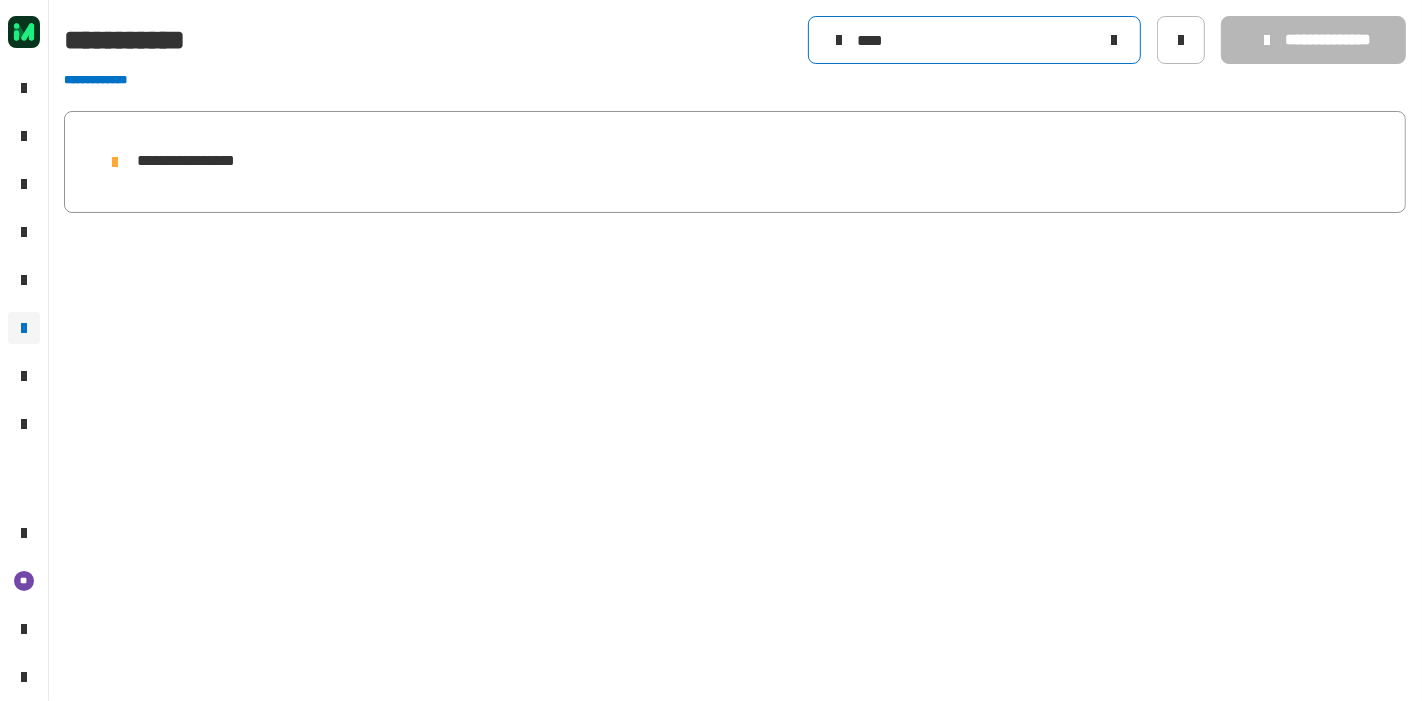 type on "****" 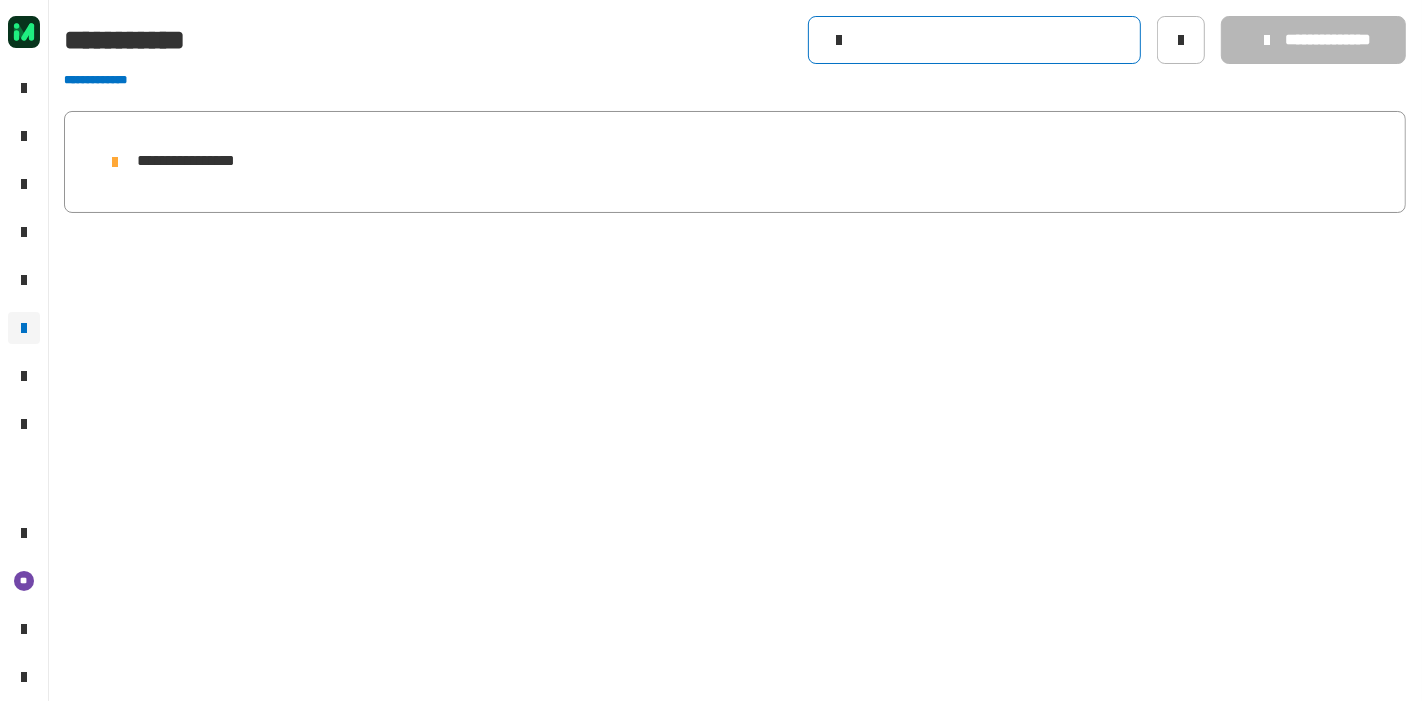 type 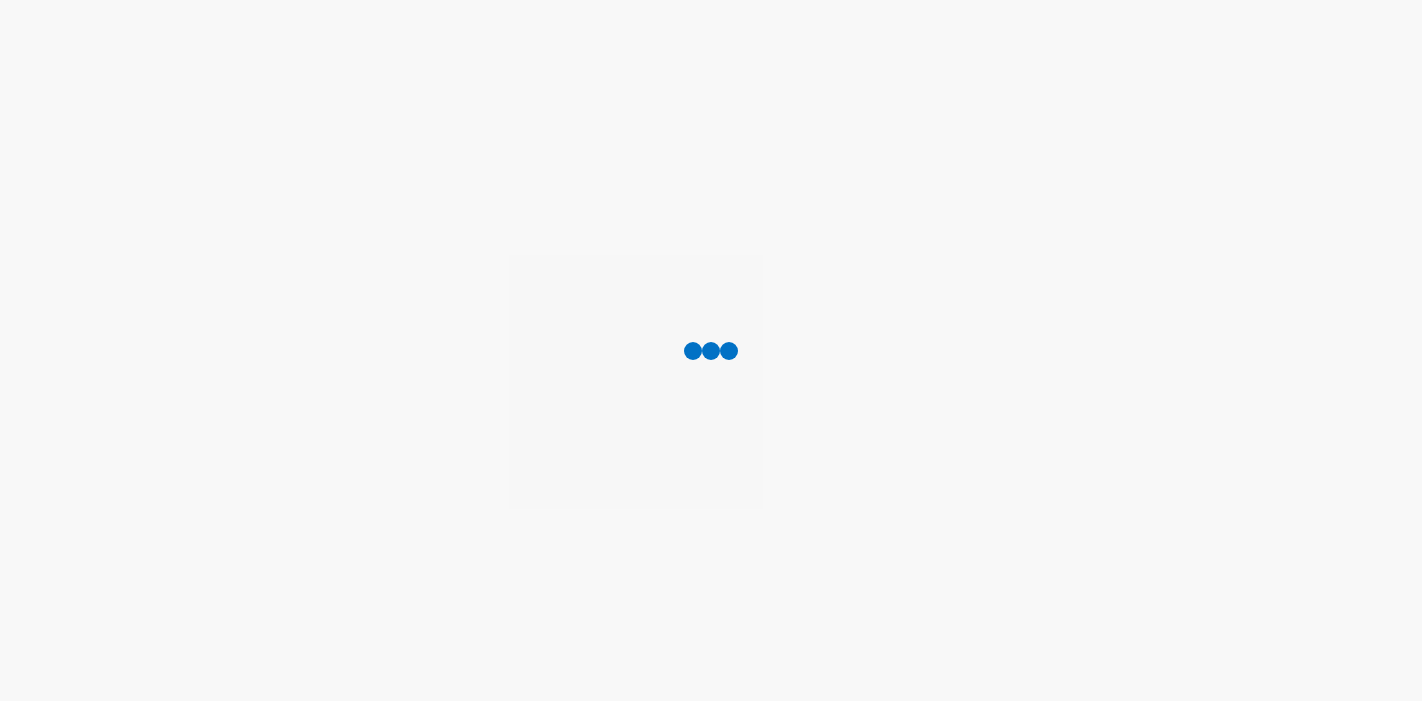 scroll, scrollTop: 0, scrollLeft: 0, axis: both 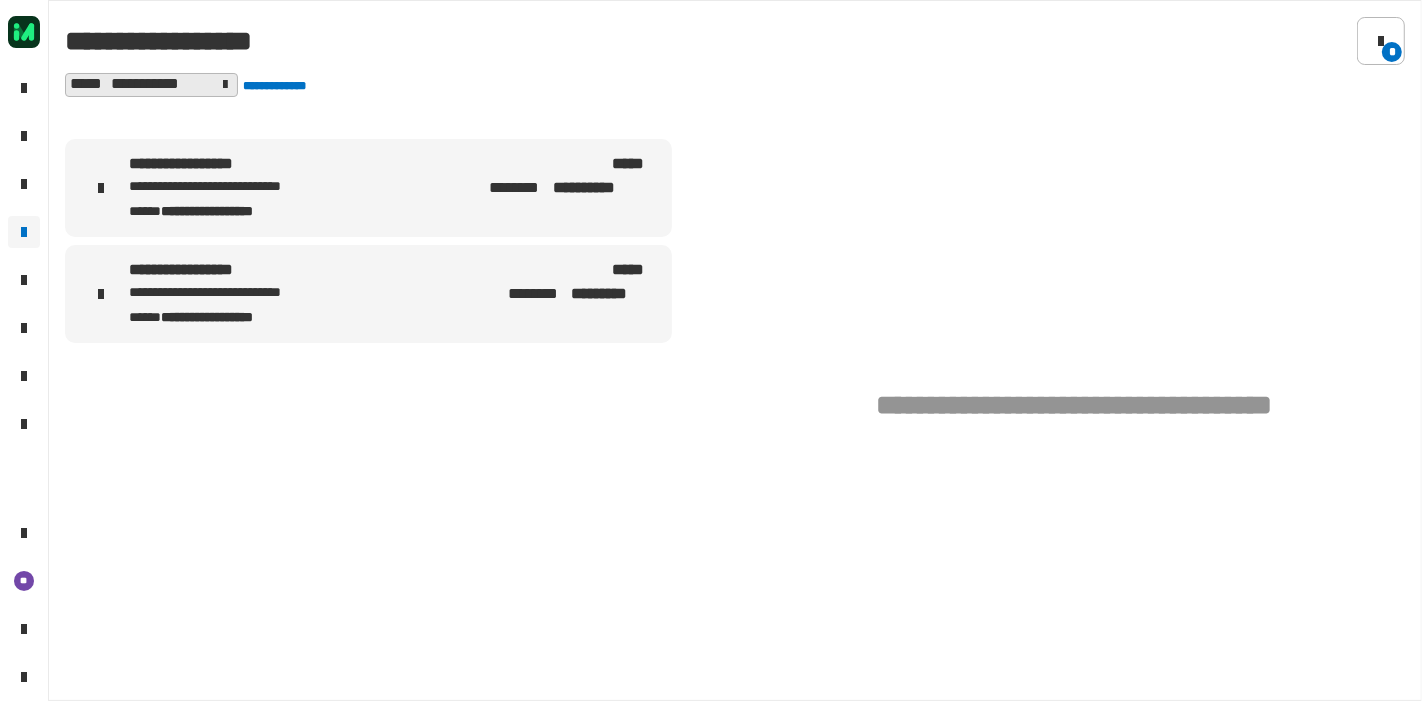 click on "**********" at bounding box center [368, 188] 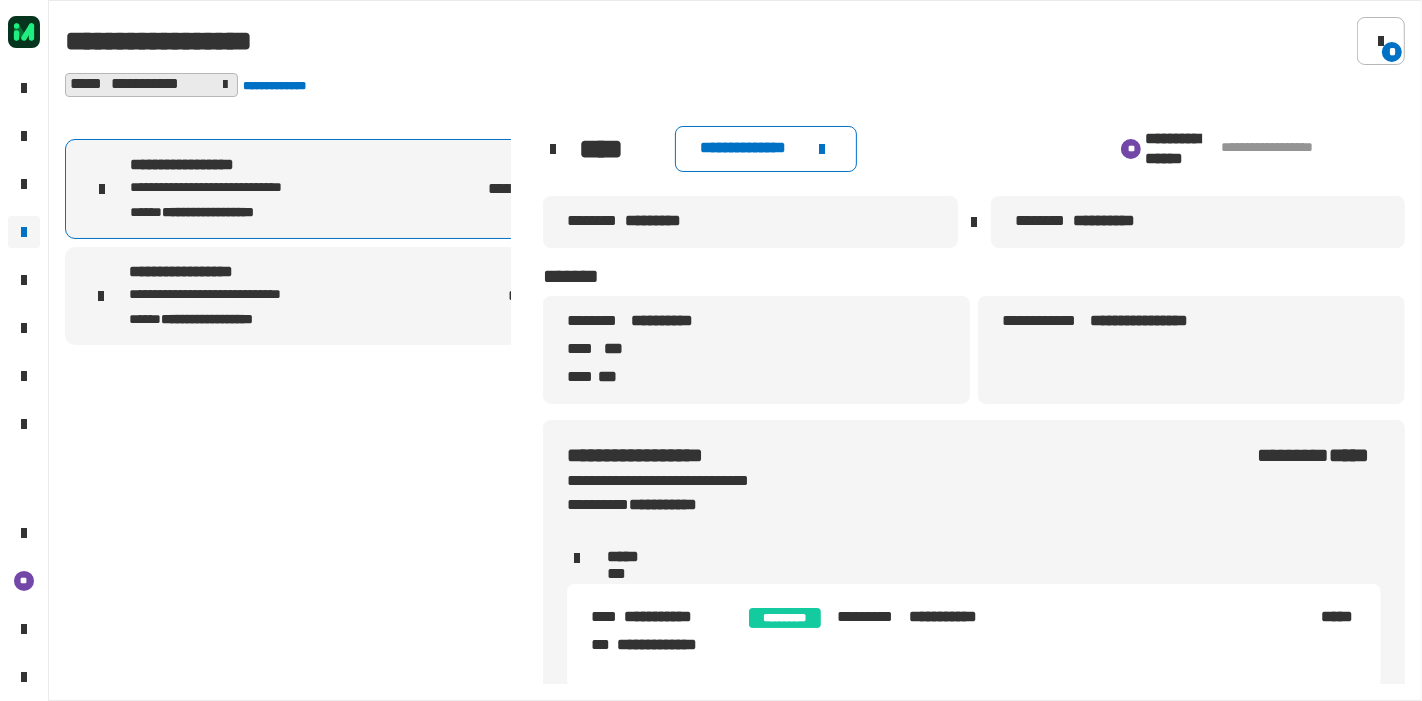 scroll, scrollTop: 27, scrollLeft: 0, axis: vertical 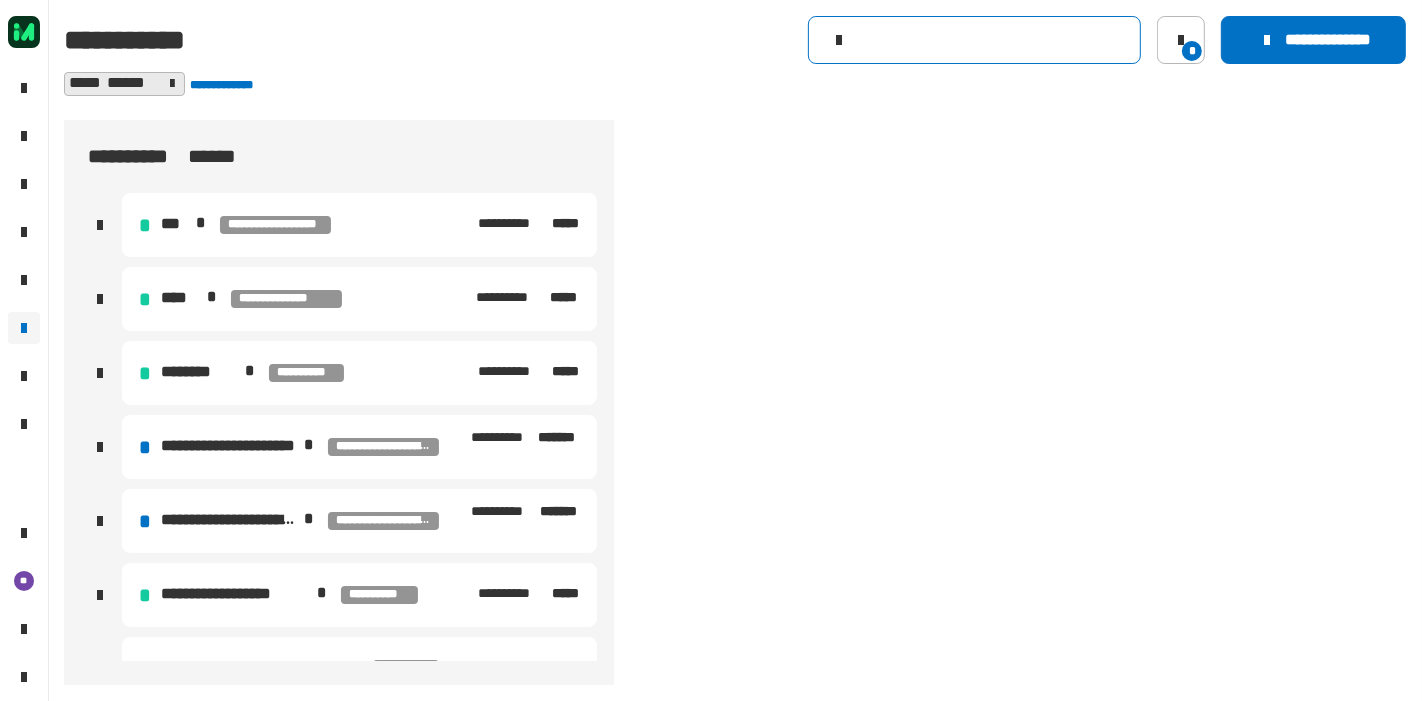 click 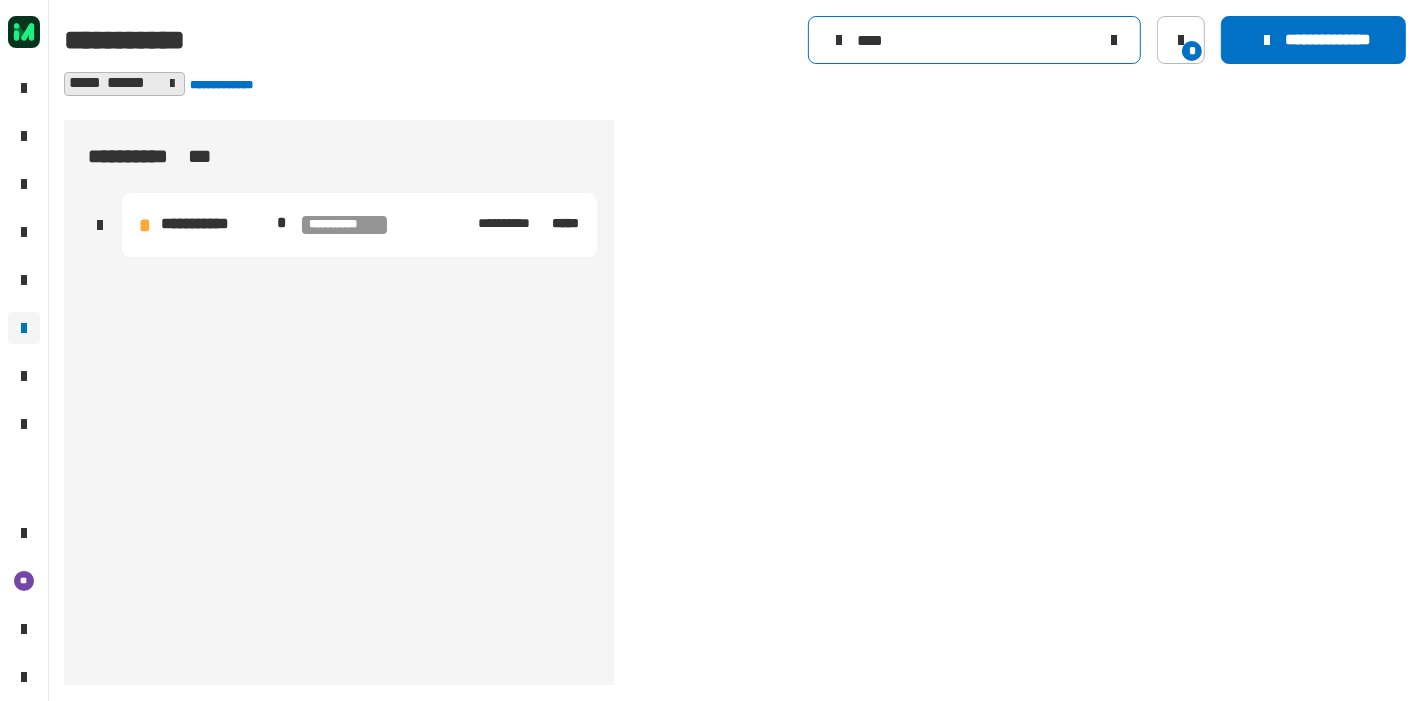 type on "****" 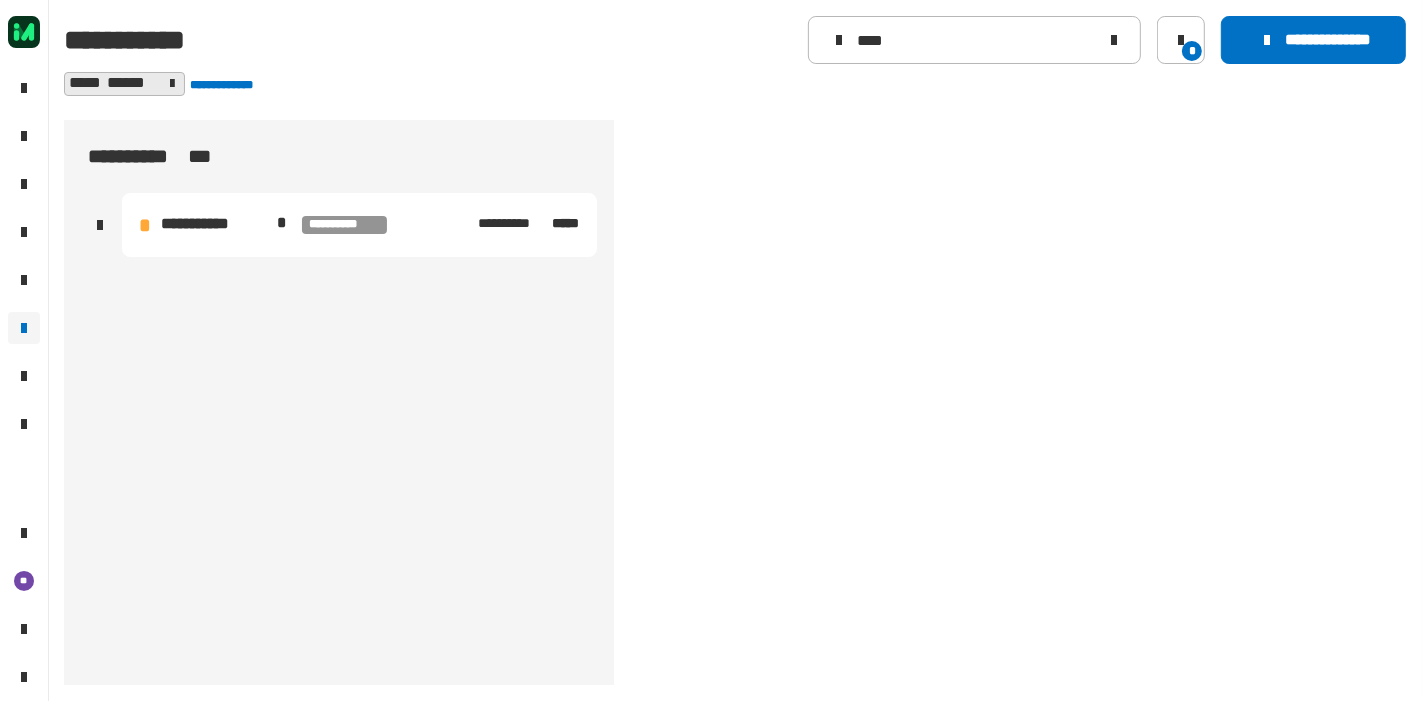 click on "**********" at bounding box center [359, 225] 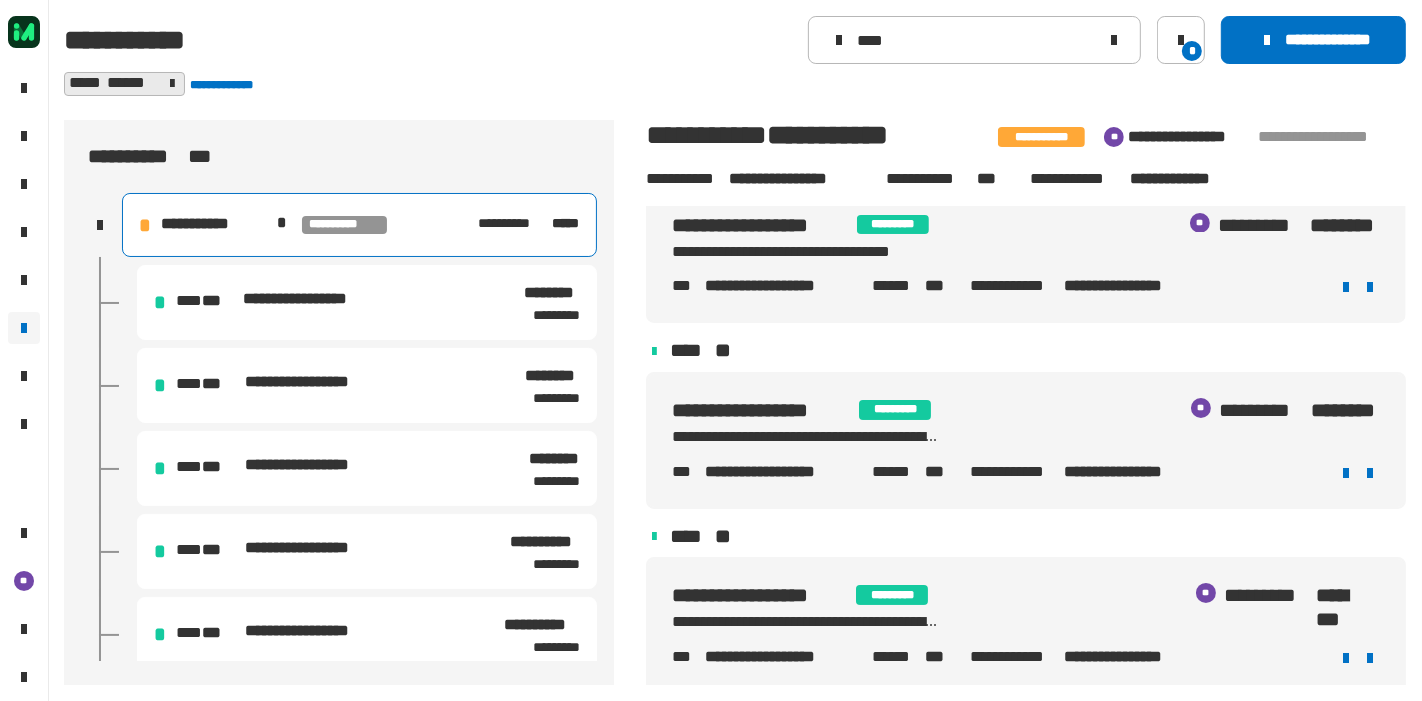 scroll, scrollTop: 0, scrollLeft: 0, axis: both 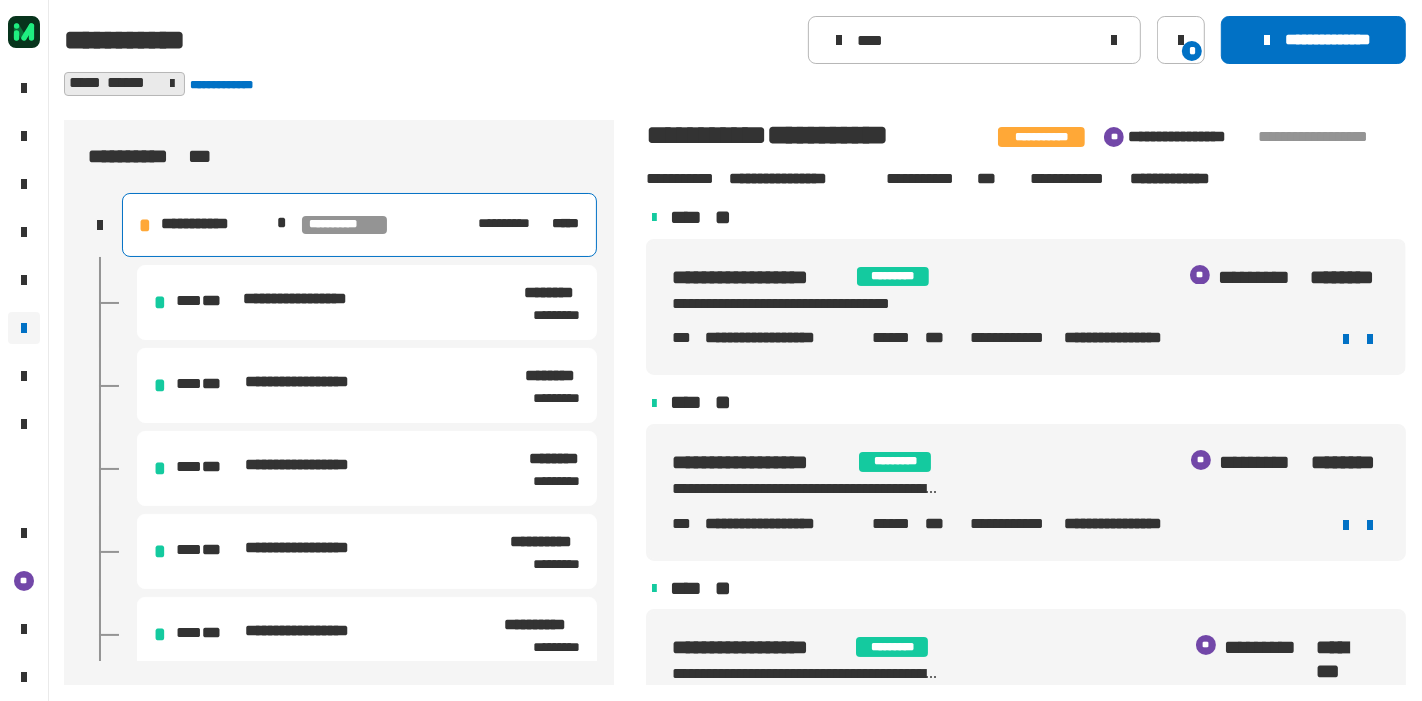 click on "[FIRST] [LAST] [STREET] [NUMBER] [CITY], [STATE] [ZIP]" 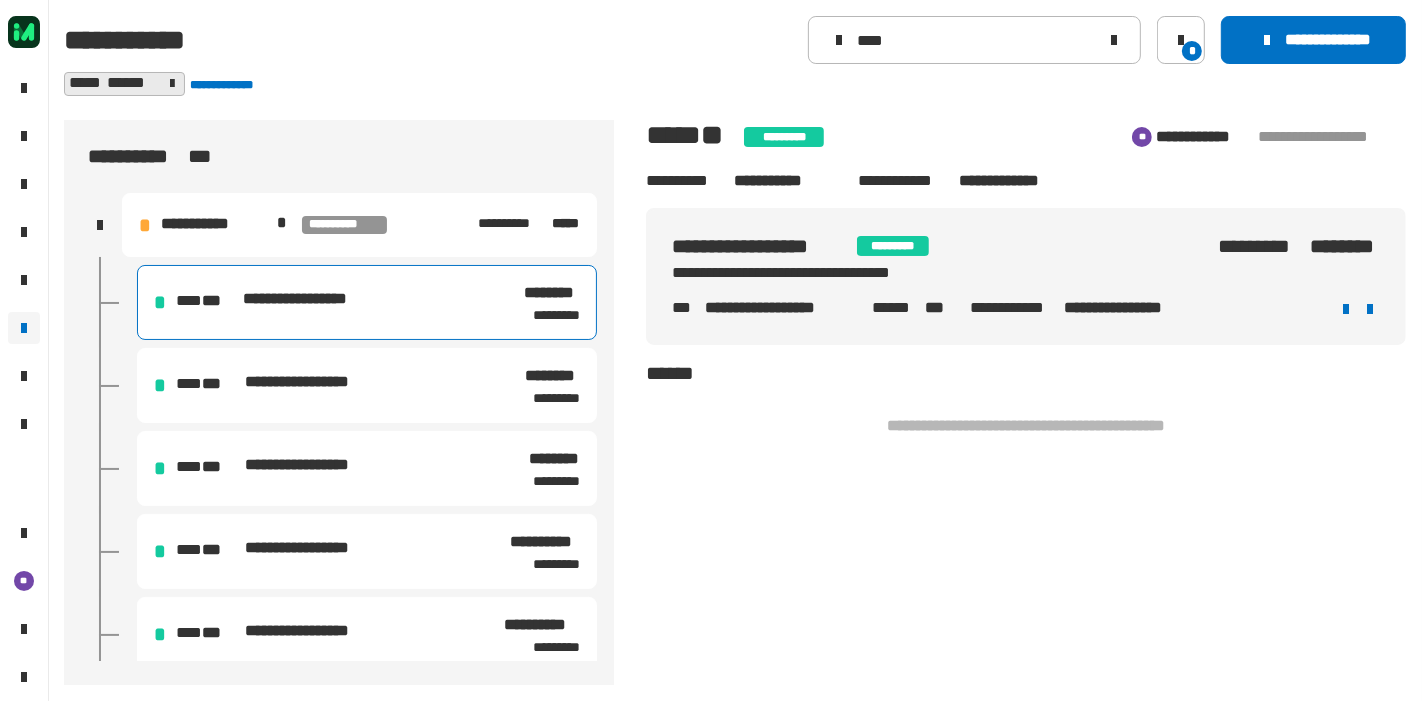 click on "**********" at bounding box center (359, 225) 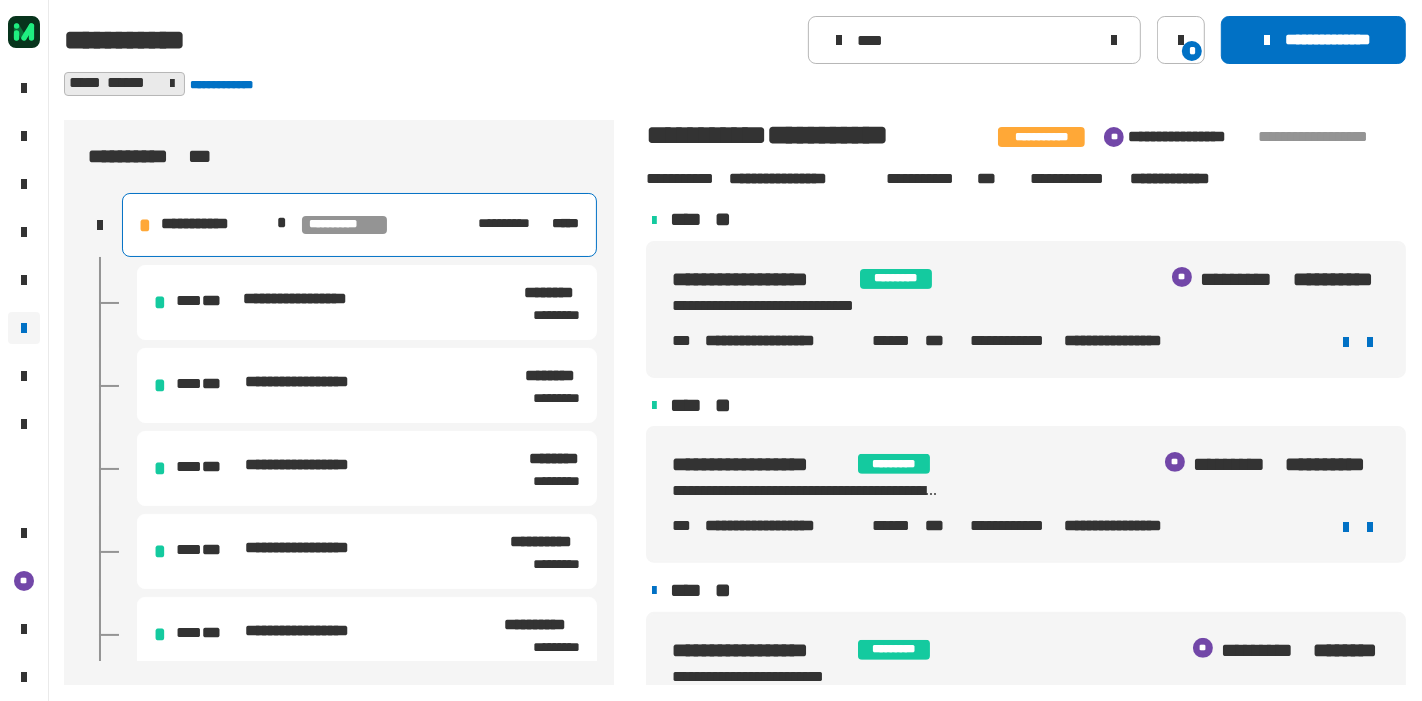 scroll, scrollTop: 611, scrollLeft: 0, axis: vertical 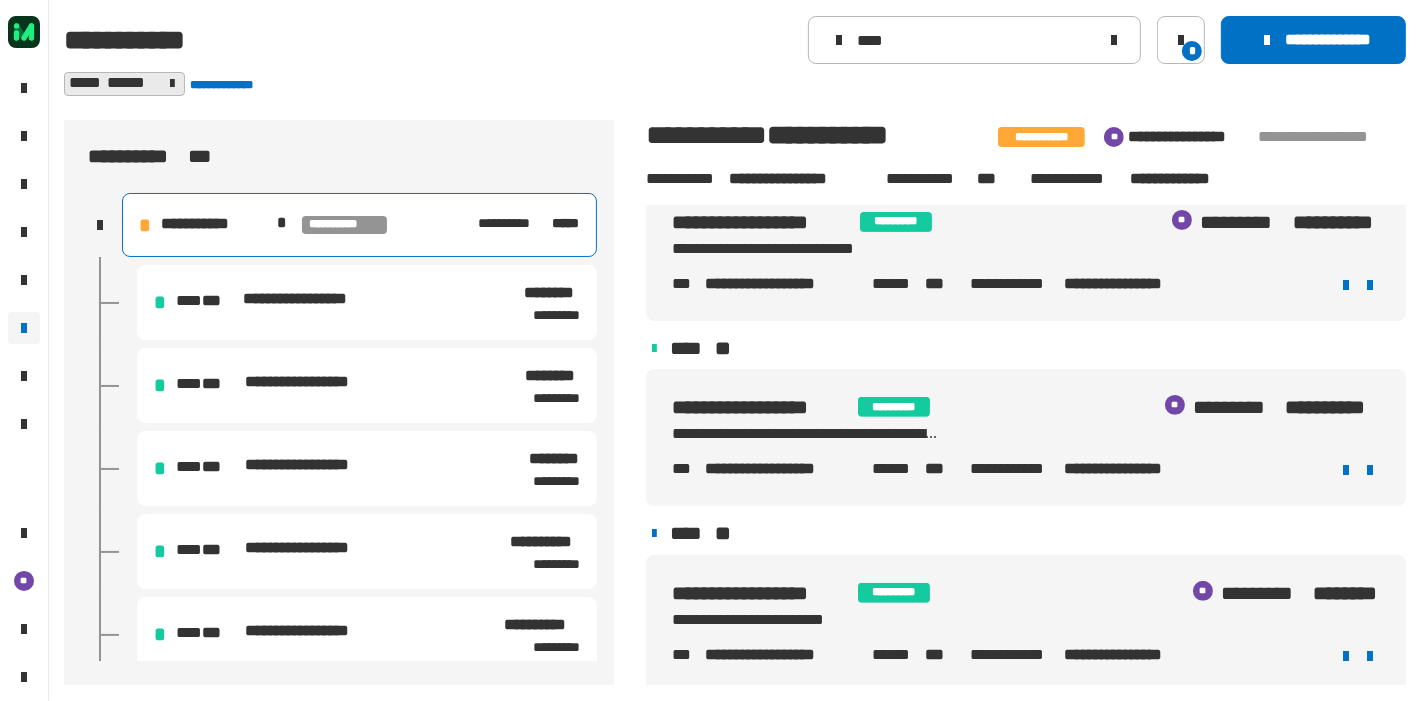 click on "** ********* ********" 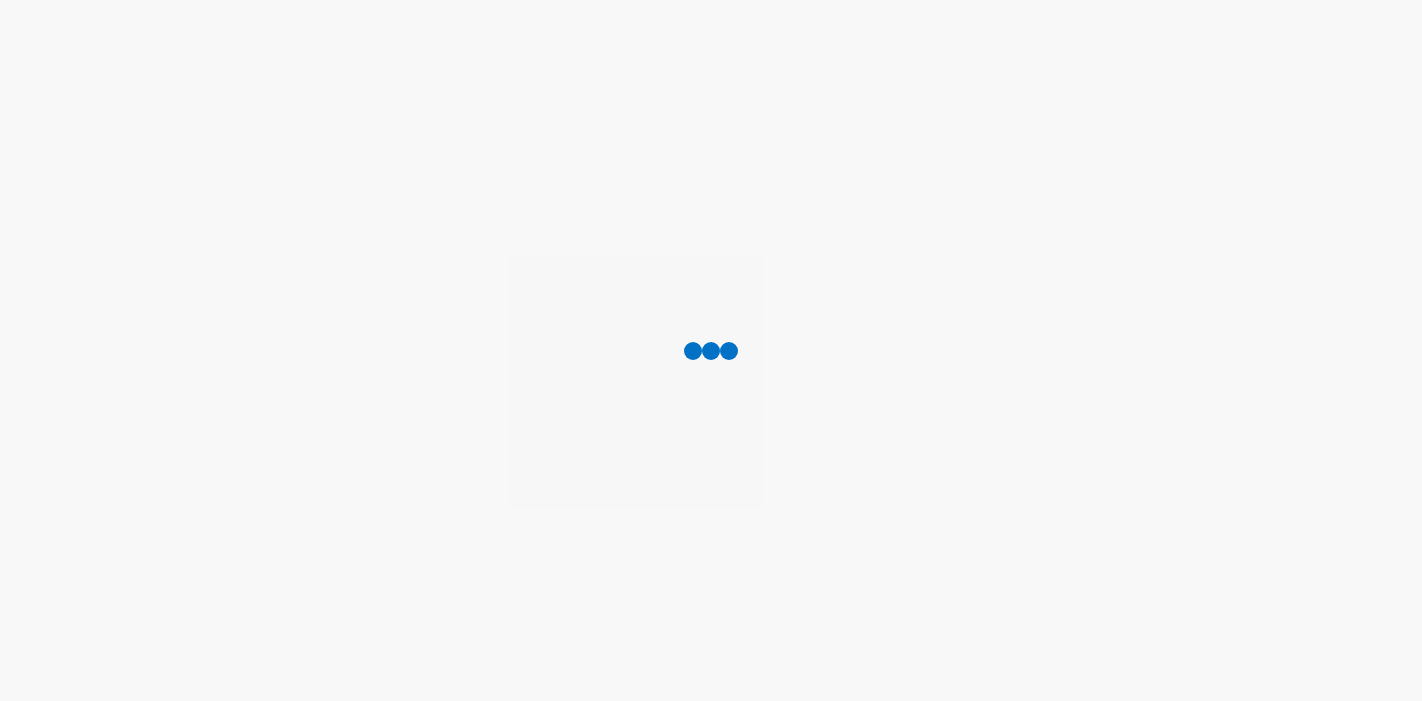 scroll, scrollTop: 0, scrollLeft: 0, axis: both 